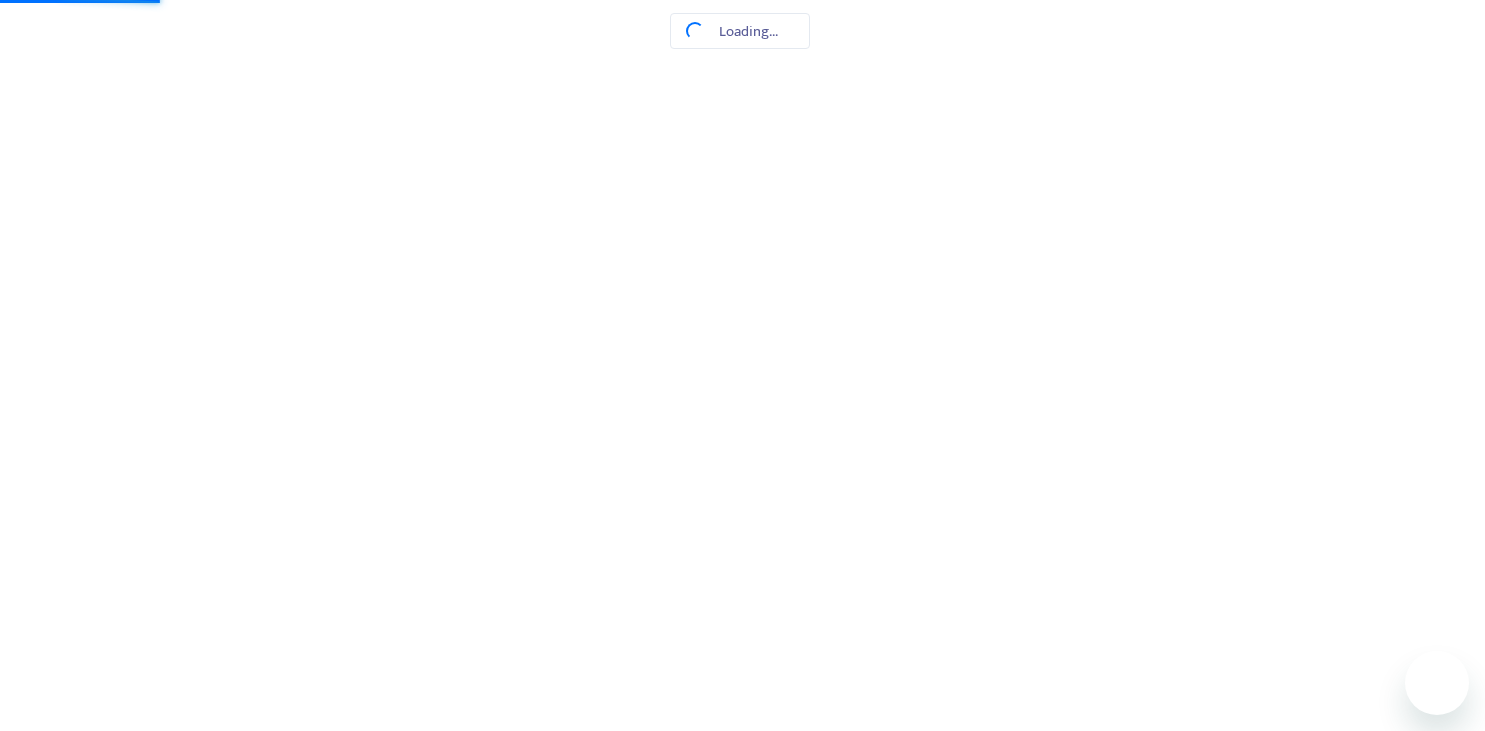 scroll, scrollTop: 0, scrollLeft: 0, axis: both 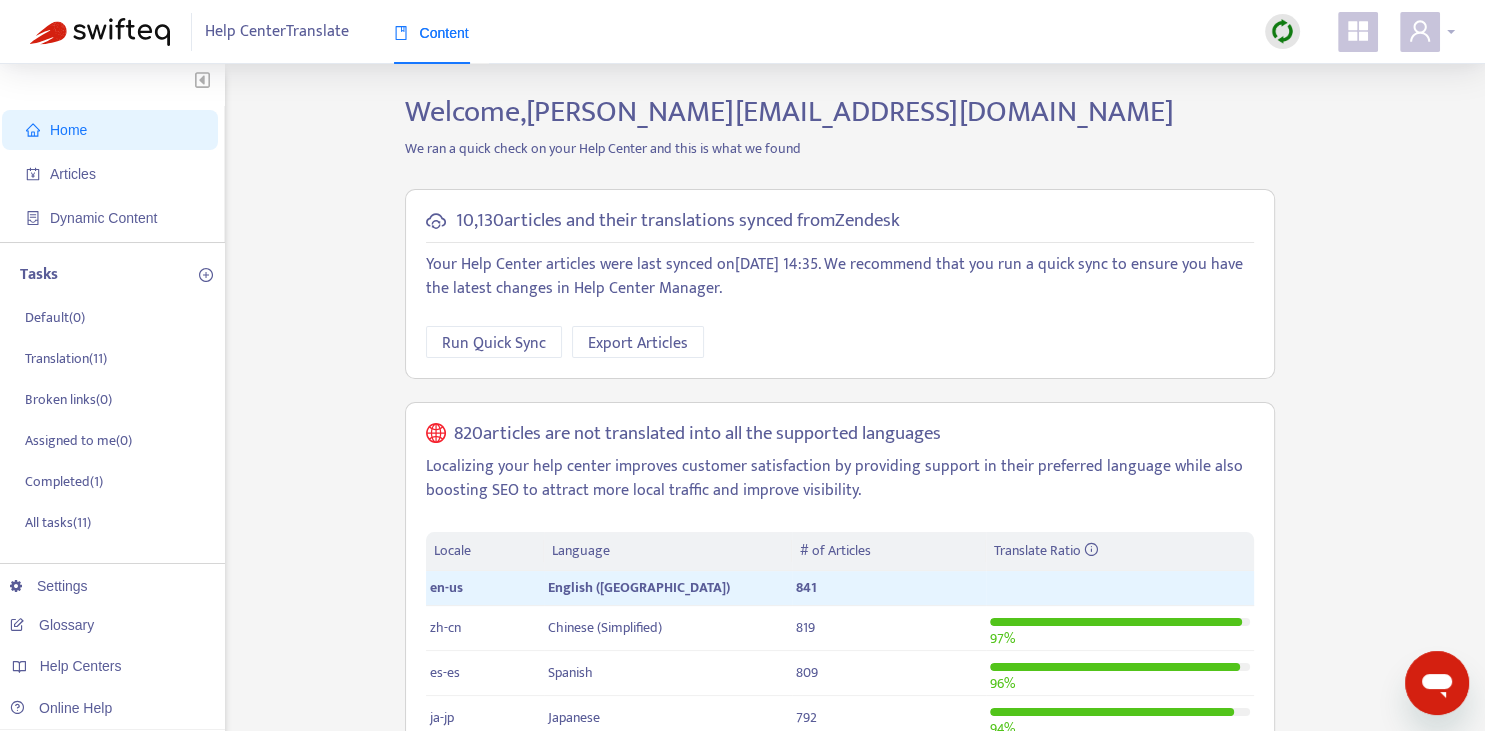 click 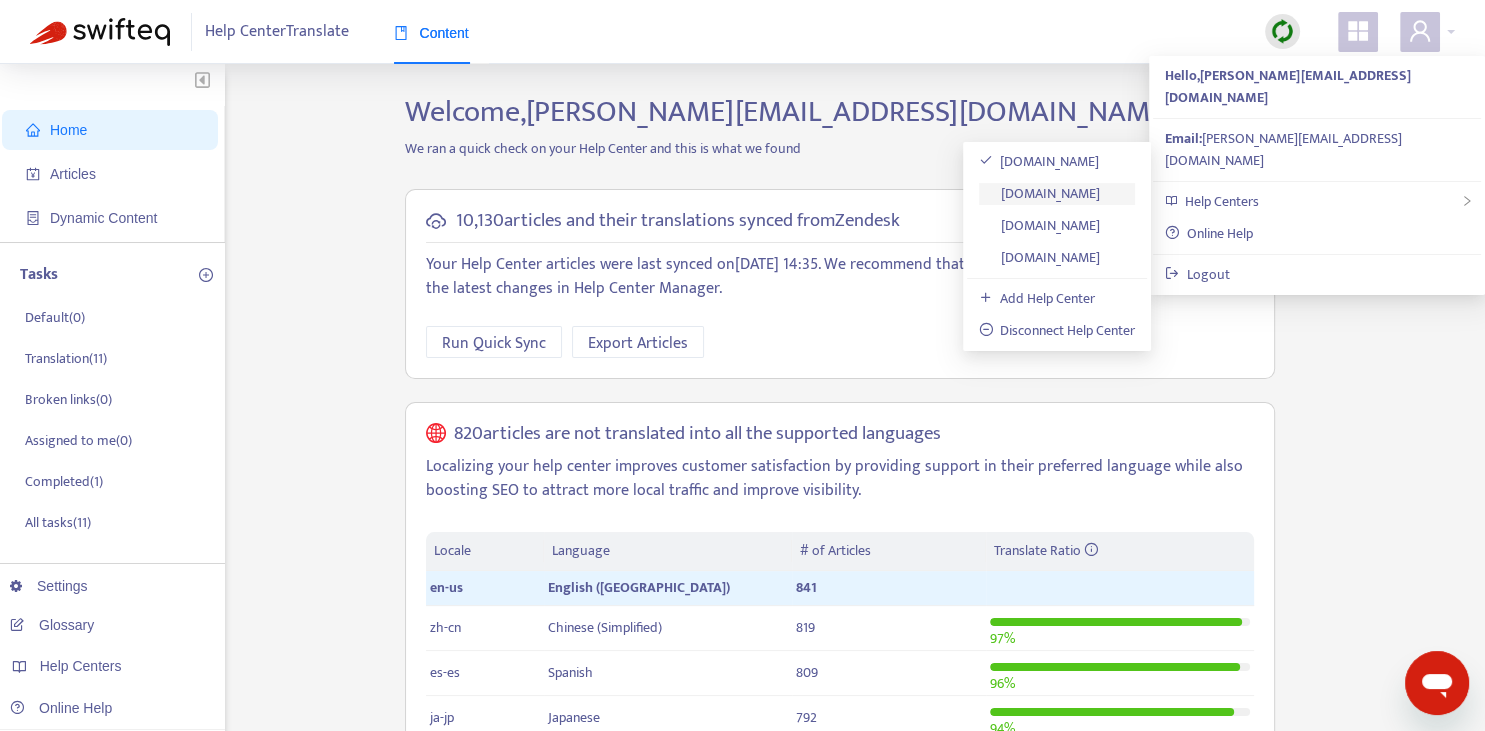 click on "[DOMAIN_NAME]" at bounding box center [1040, 193] 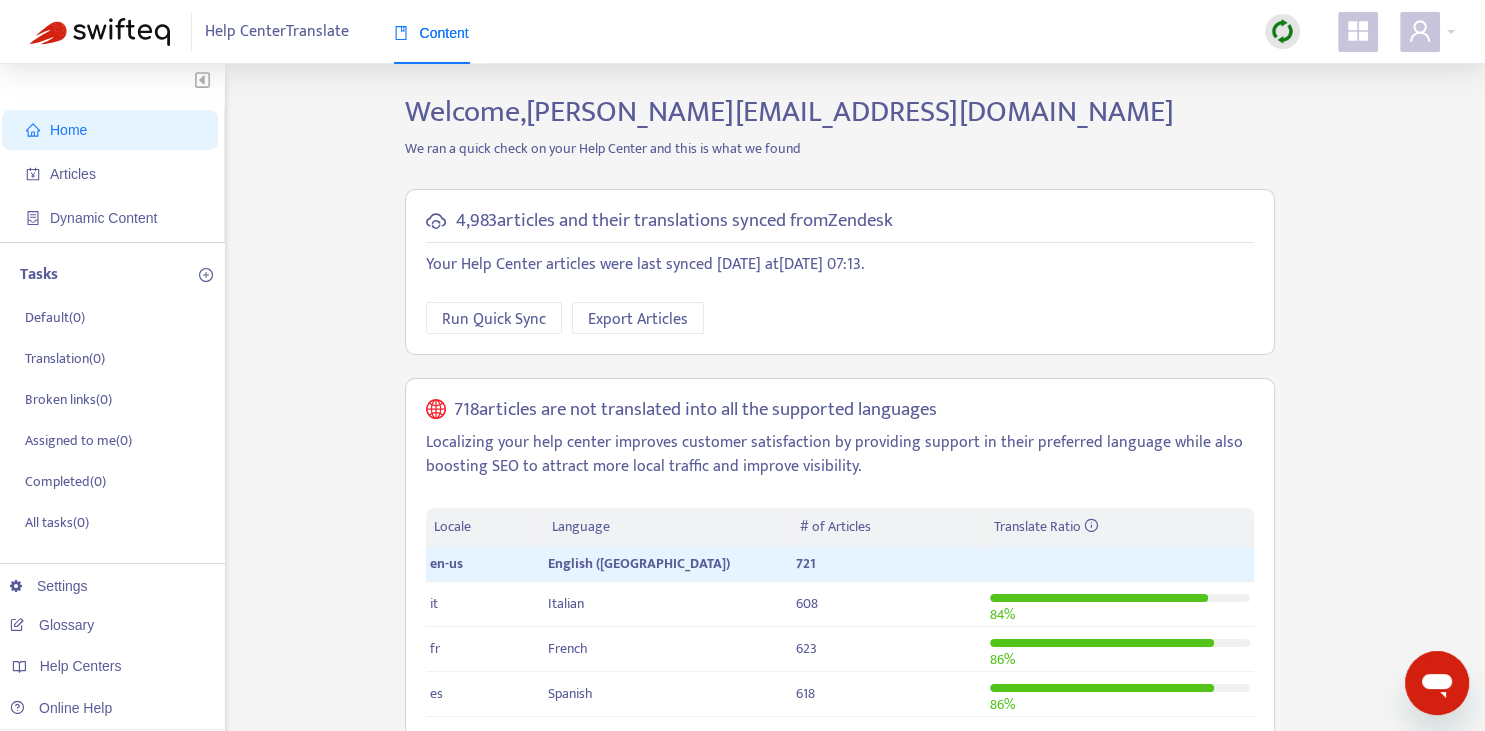 scroll, scrollTop: 140, scrollLeft: 0, axis: vertical 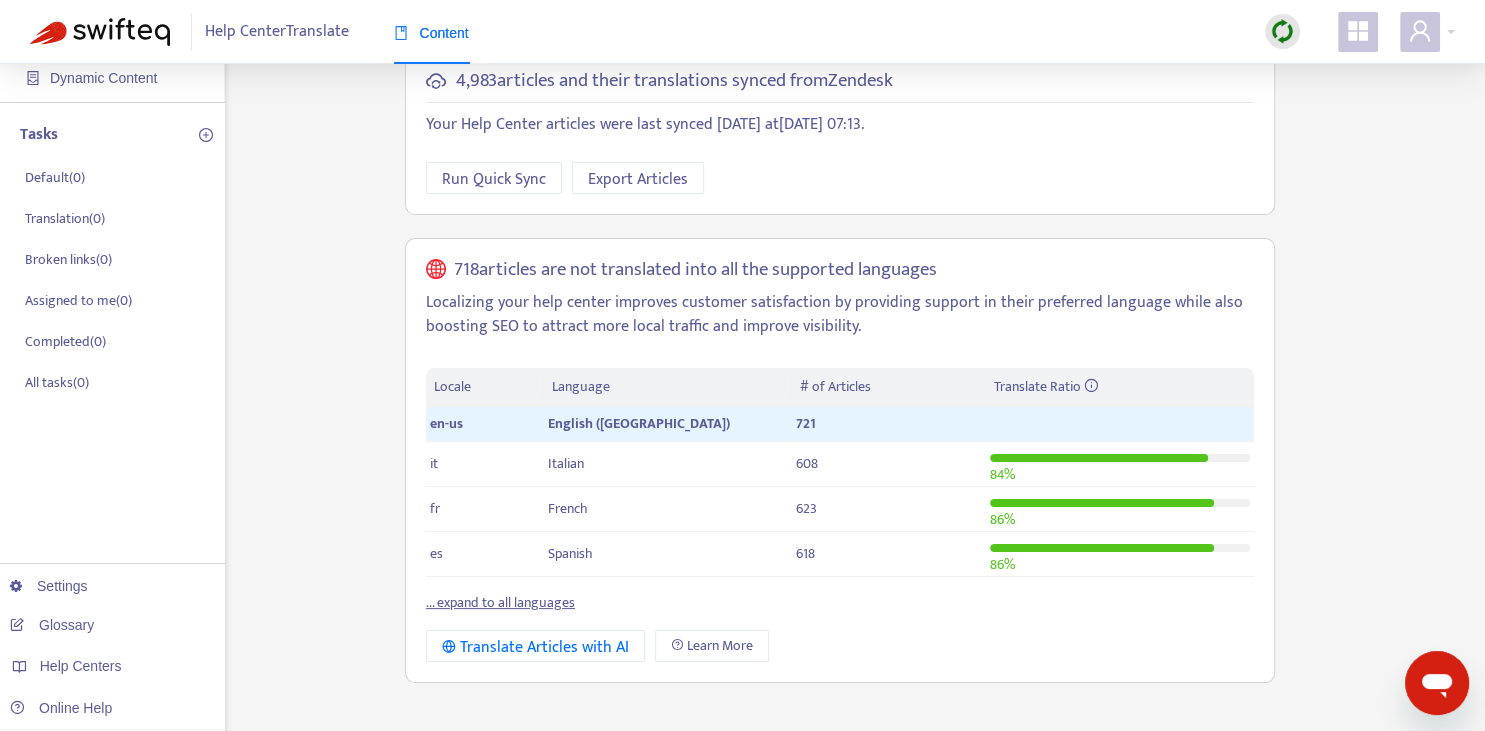 click on "... expand to all languages" at bounding box center [500, 602] 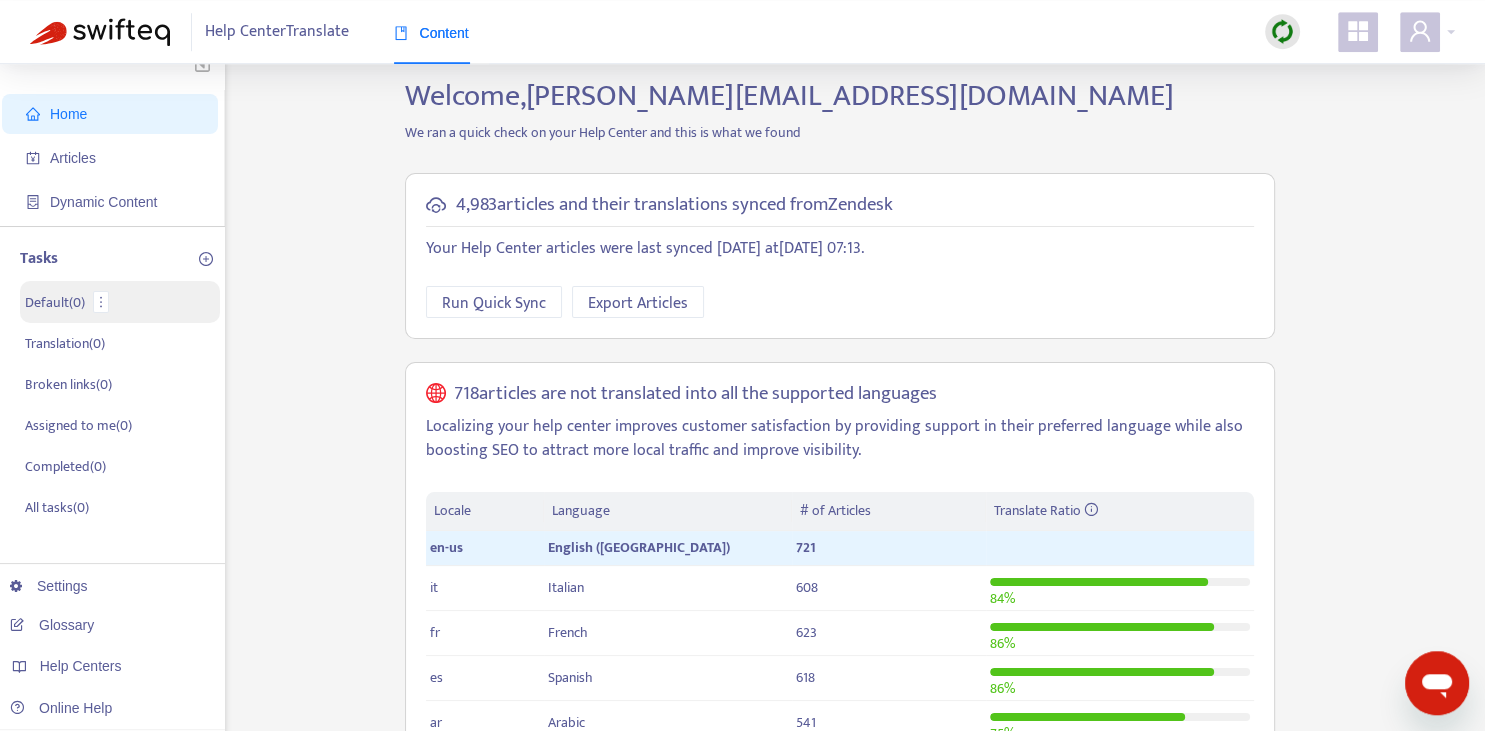 scroll, scrollTop: 0, scrollLeft: 0, axis: both 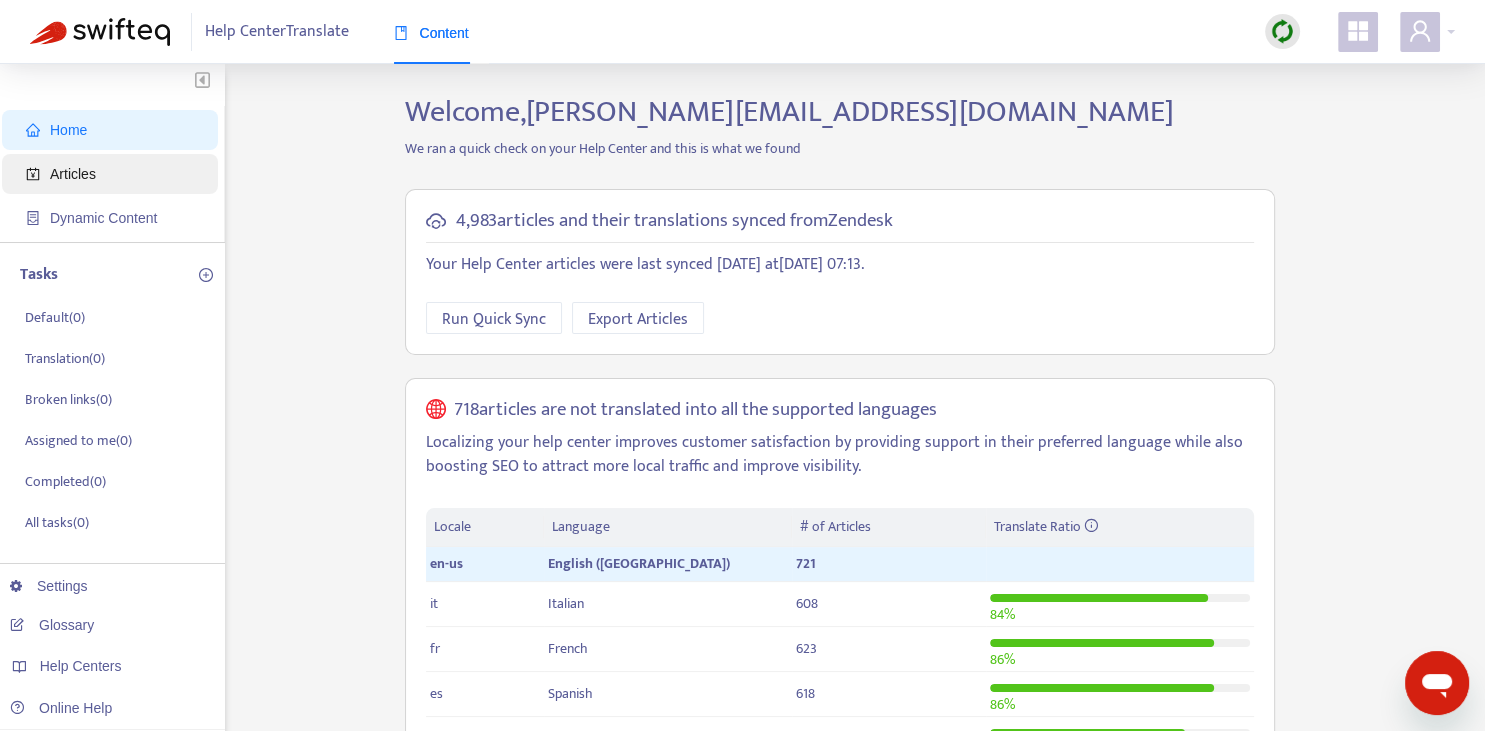 click on "Articles" at bounding box center [114, 174] 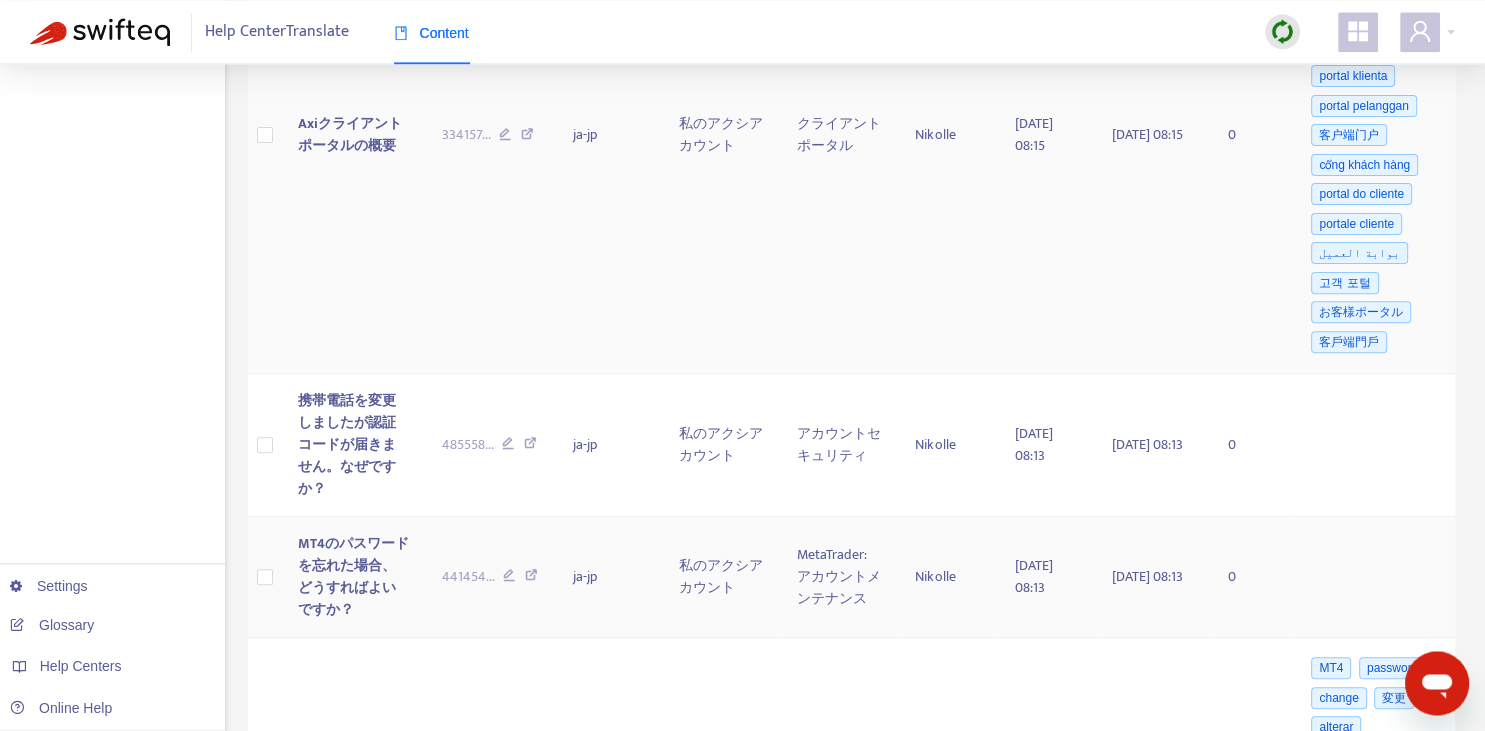 scroll, scrollTop: 1056, scrollLeft: 0, axis: vertical 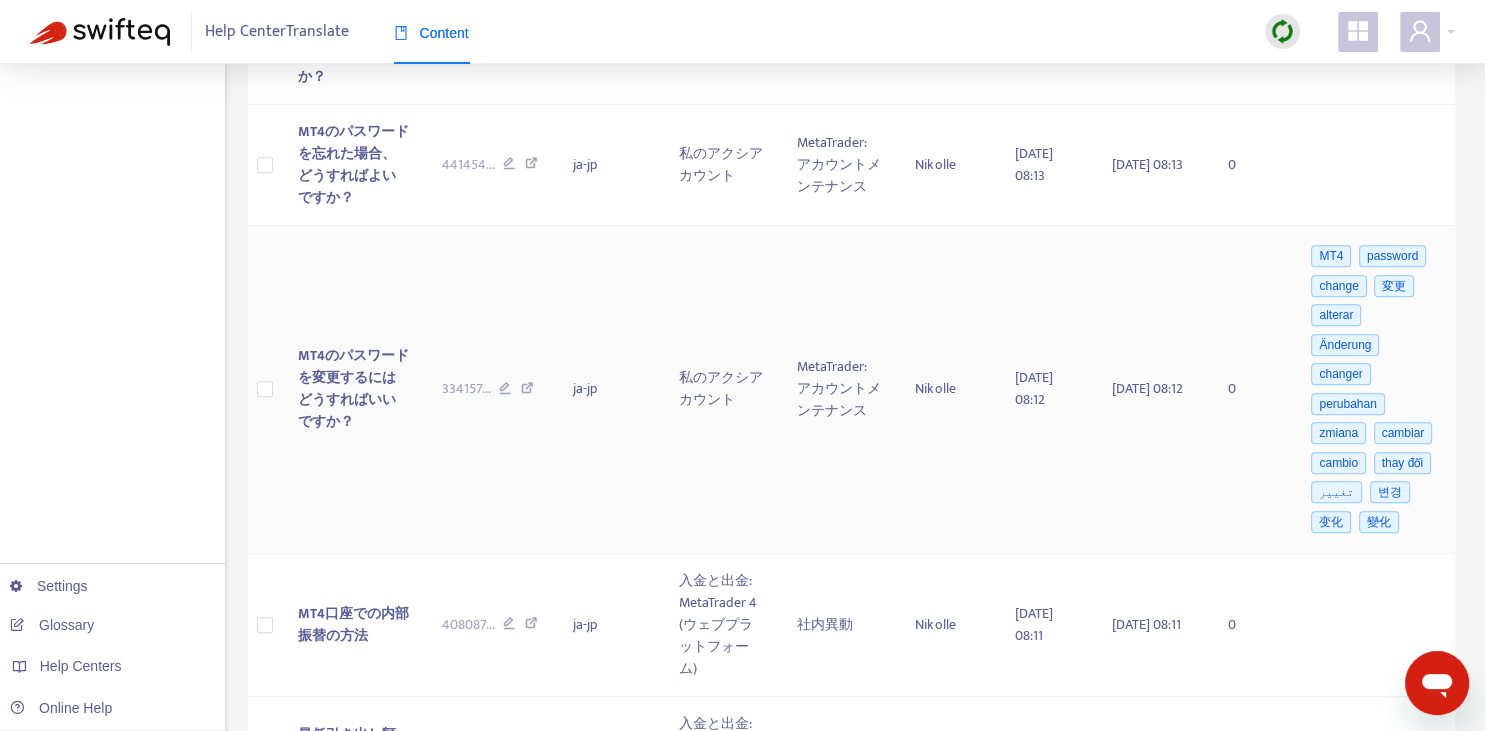 click on "Nikolle" at bounding box center [949, 390] 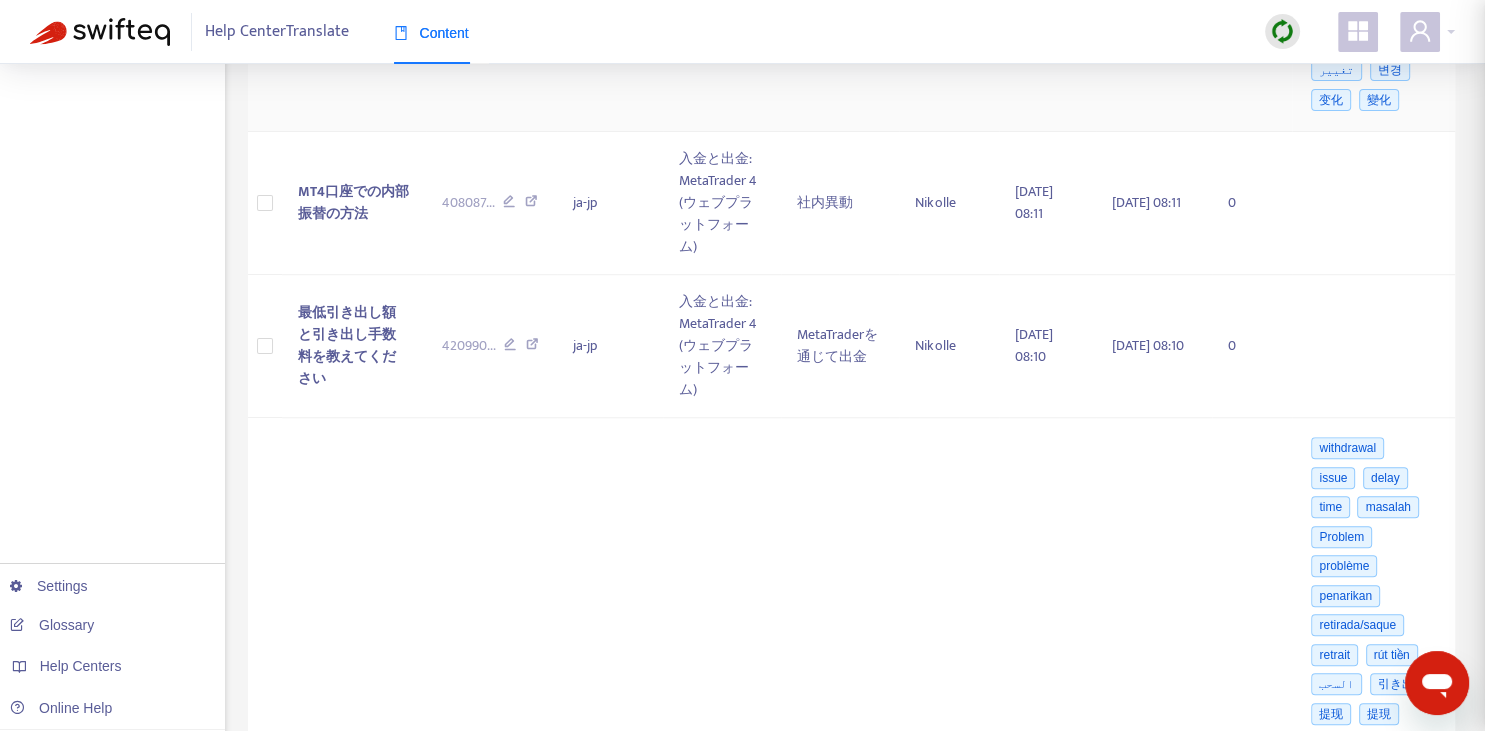 scroll, scrollTop: 1830, scrollLeft: 0, axis: vertical 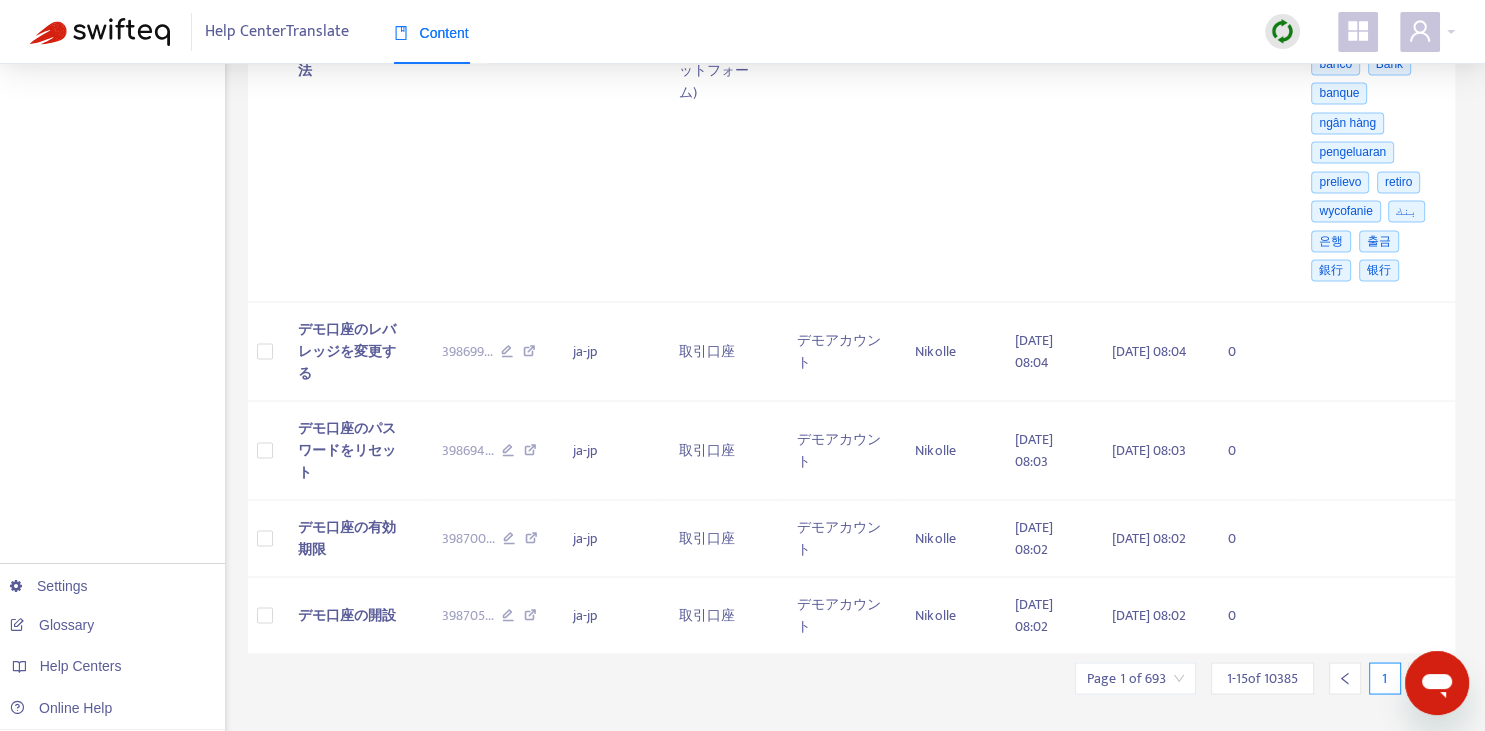 click at bounding box center (1424, 678) 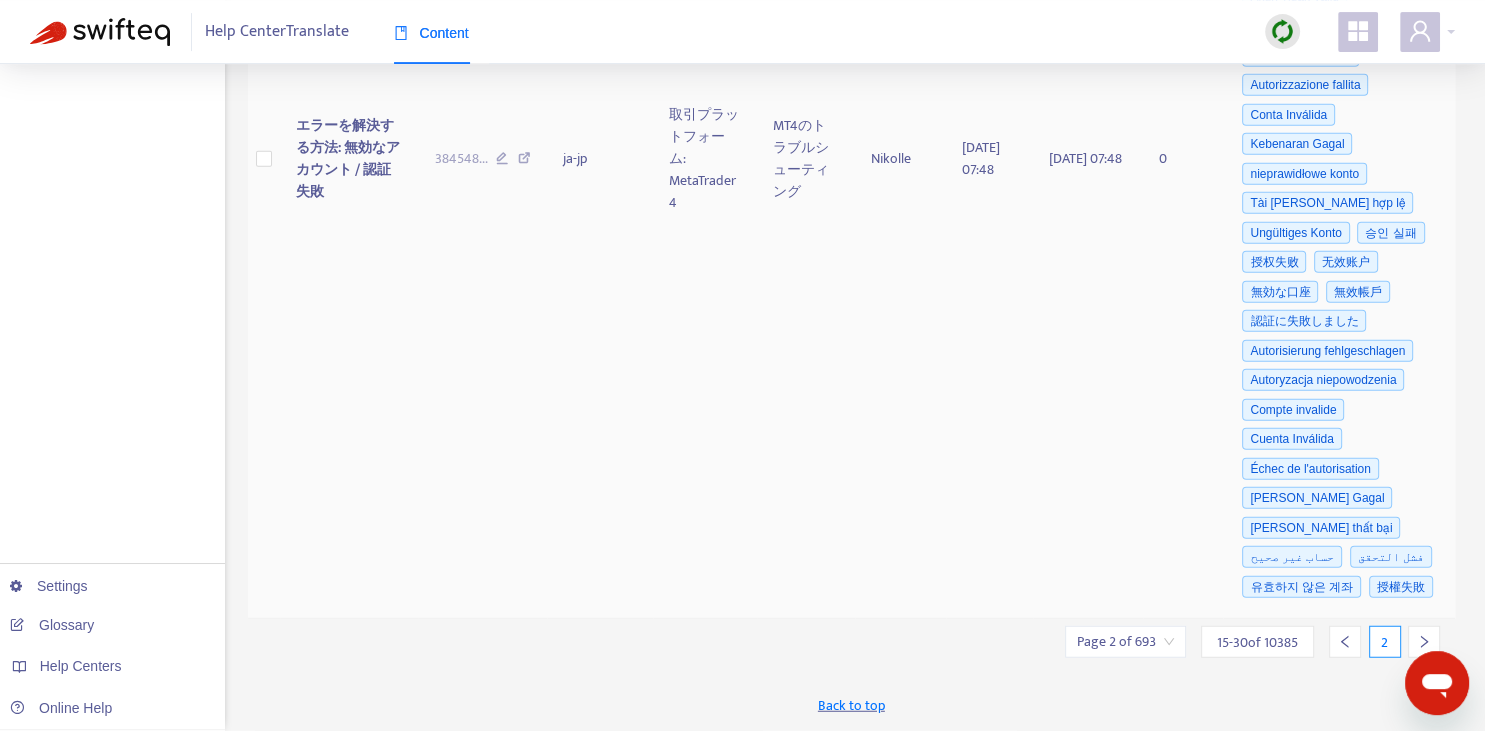 scroll, scrollTop: 5124, scrollLeft: 0, axis: vertical 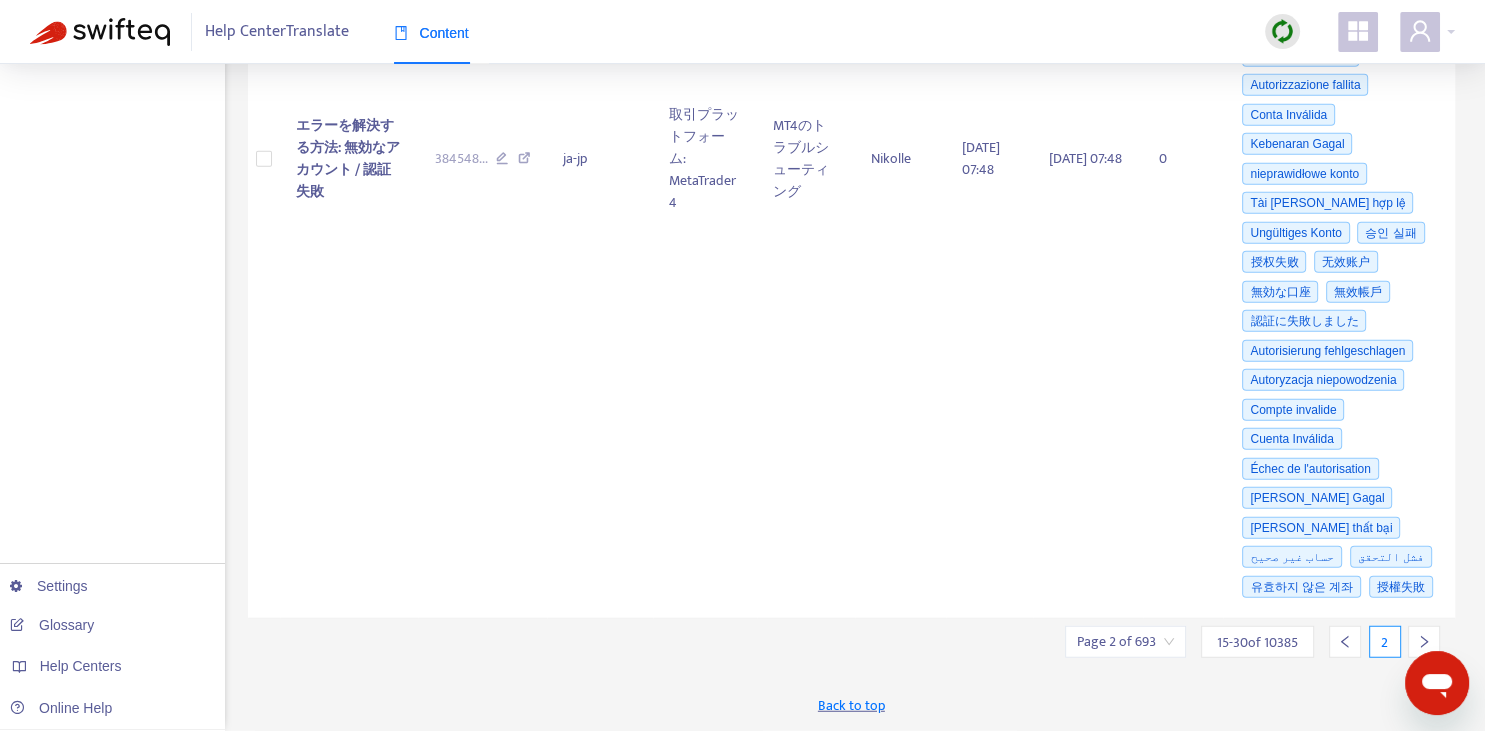 click 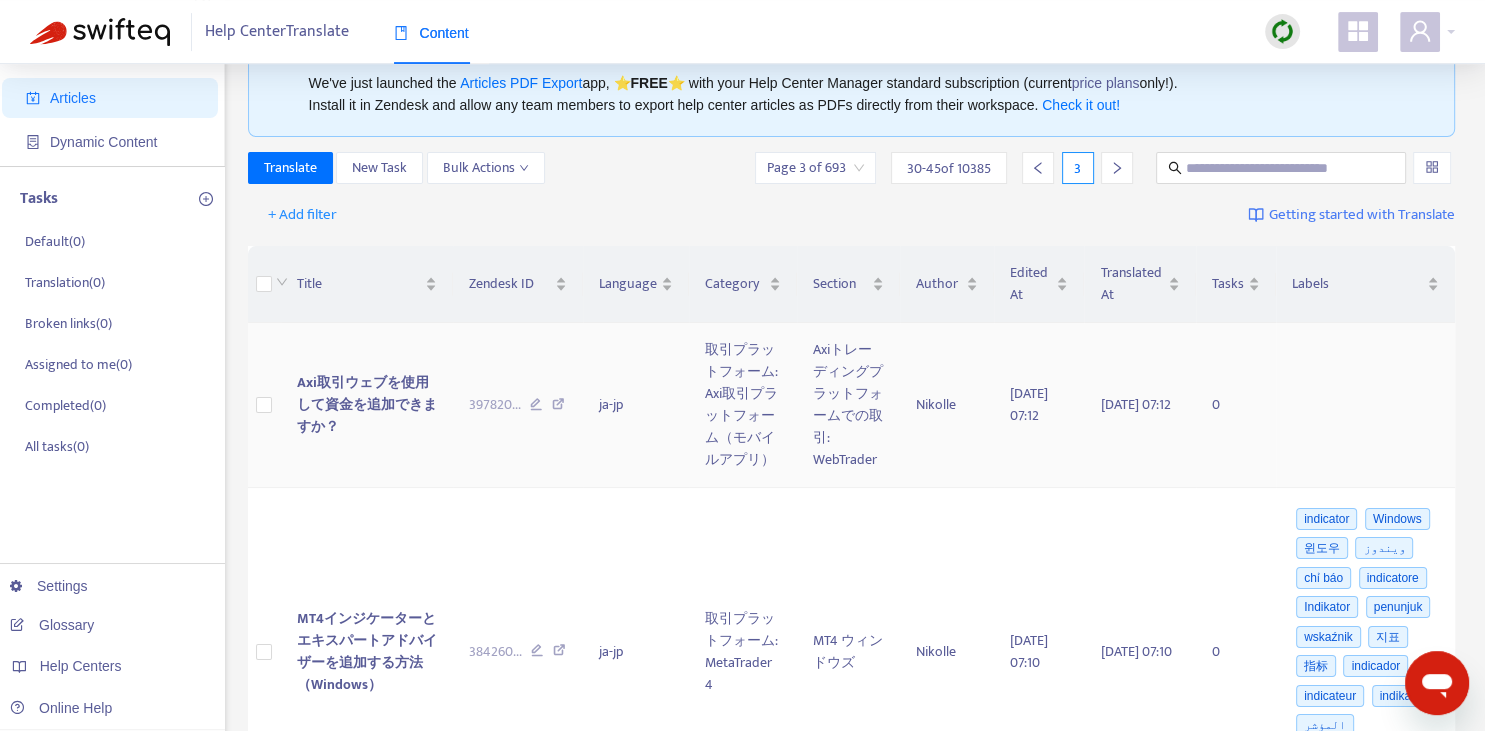 scroll, scrollTop: 0, scrollLeft: 0, axis: both 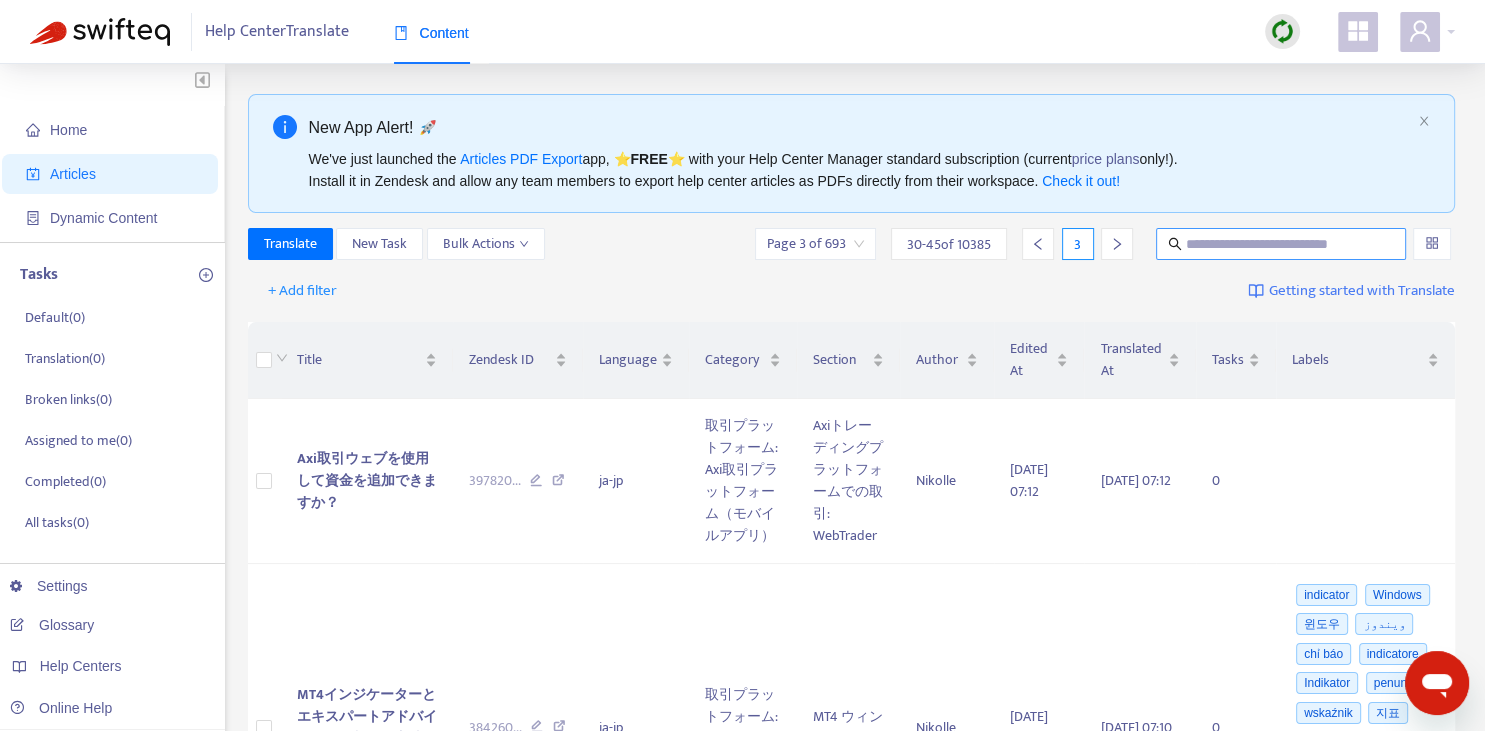click at bounding box center [1282, 244] 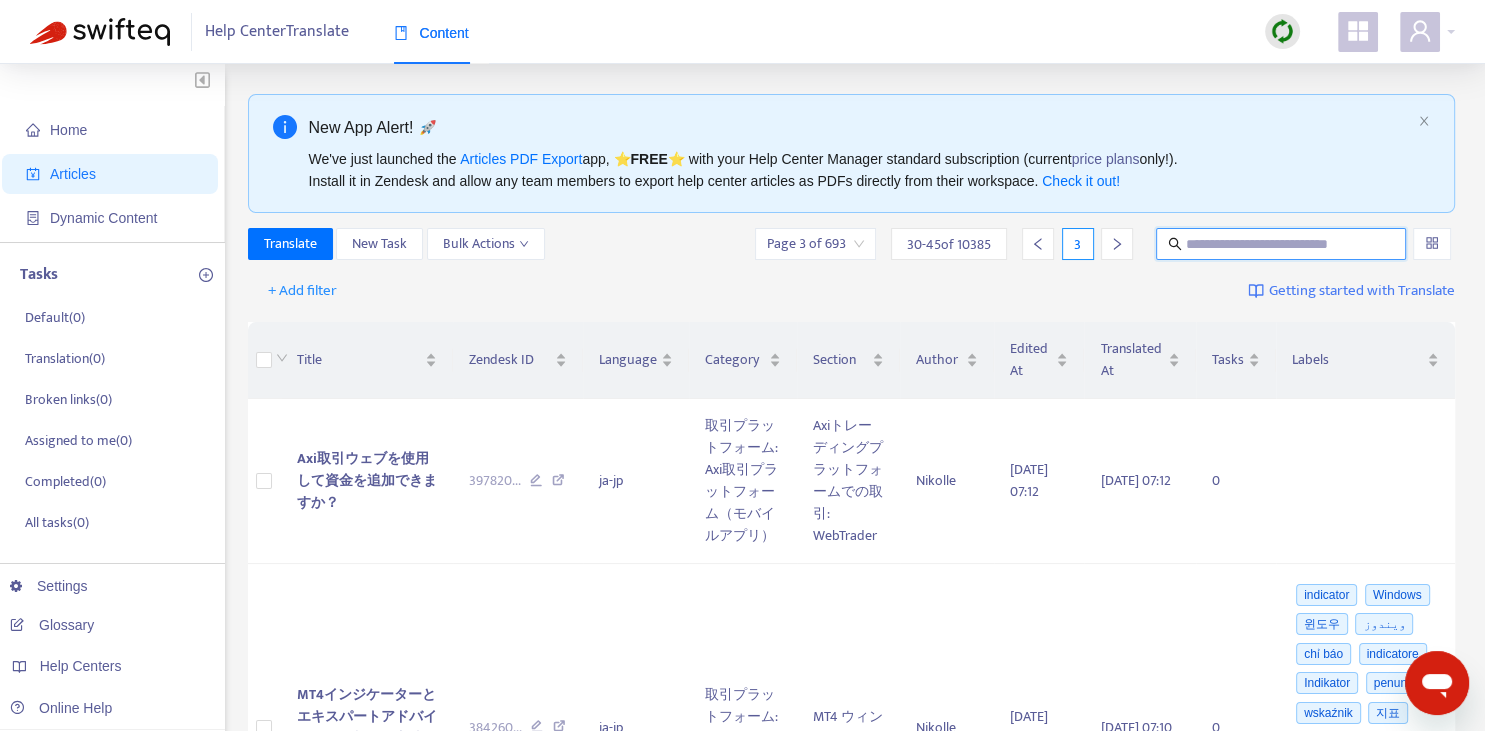 paste on "**********" 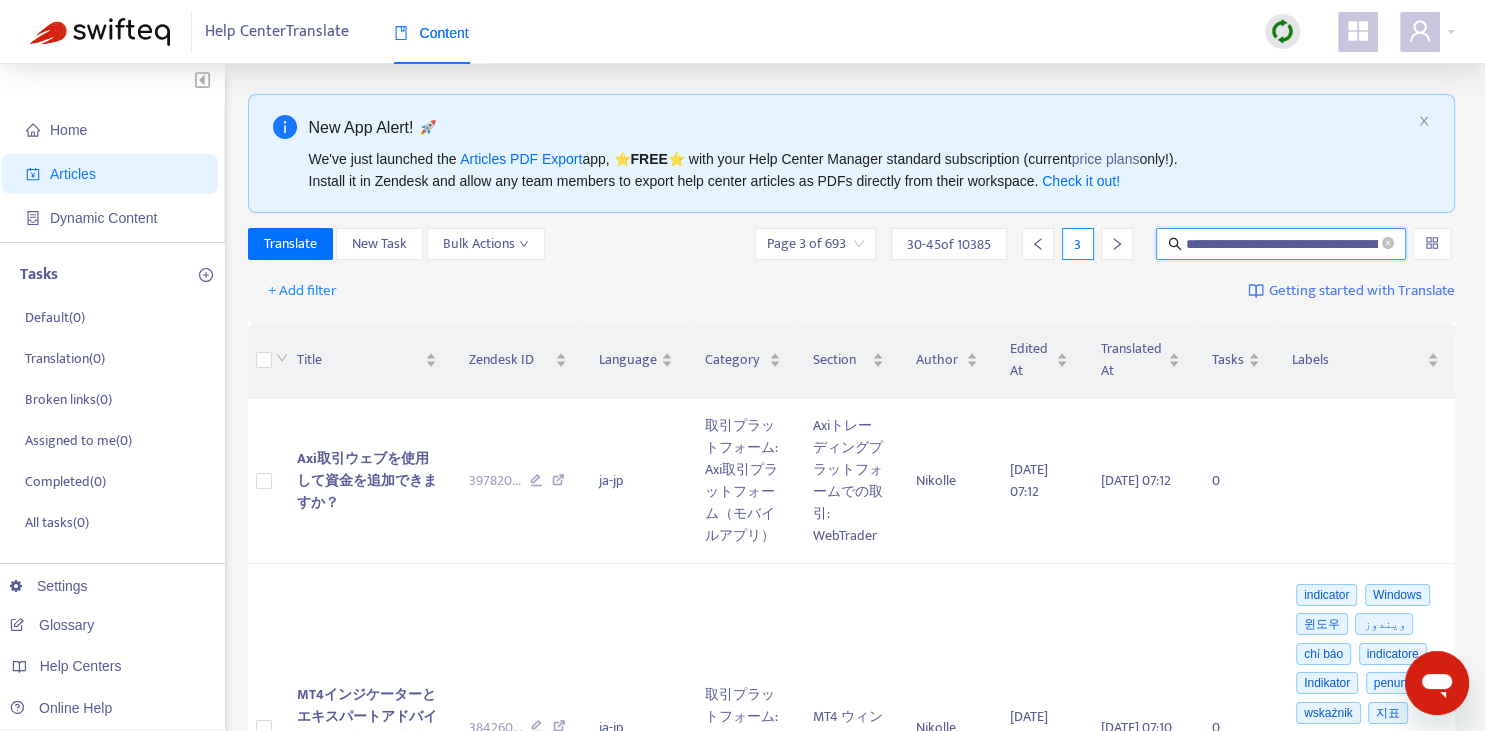 scroll, scrollTop: 0, scrollLeft: 84, axis: horizontal 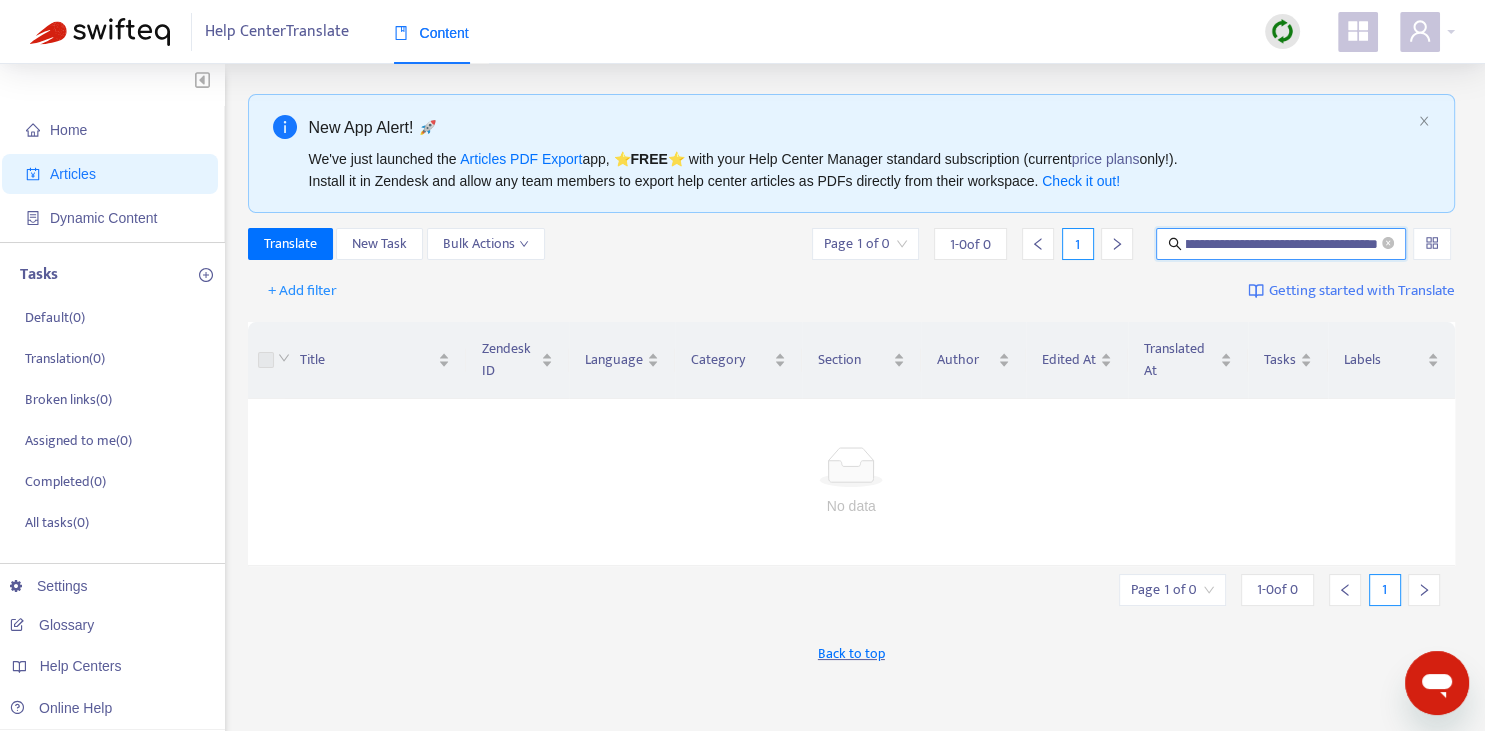 drag, startPoint x: 1254, startPoint y: 239, endPoint x: 1415, endPoint y: 231, distance: 161.19864 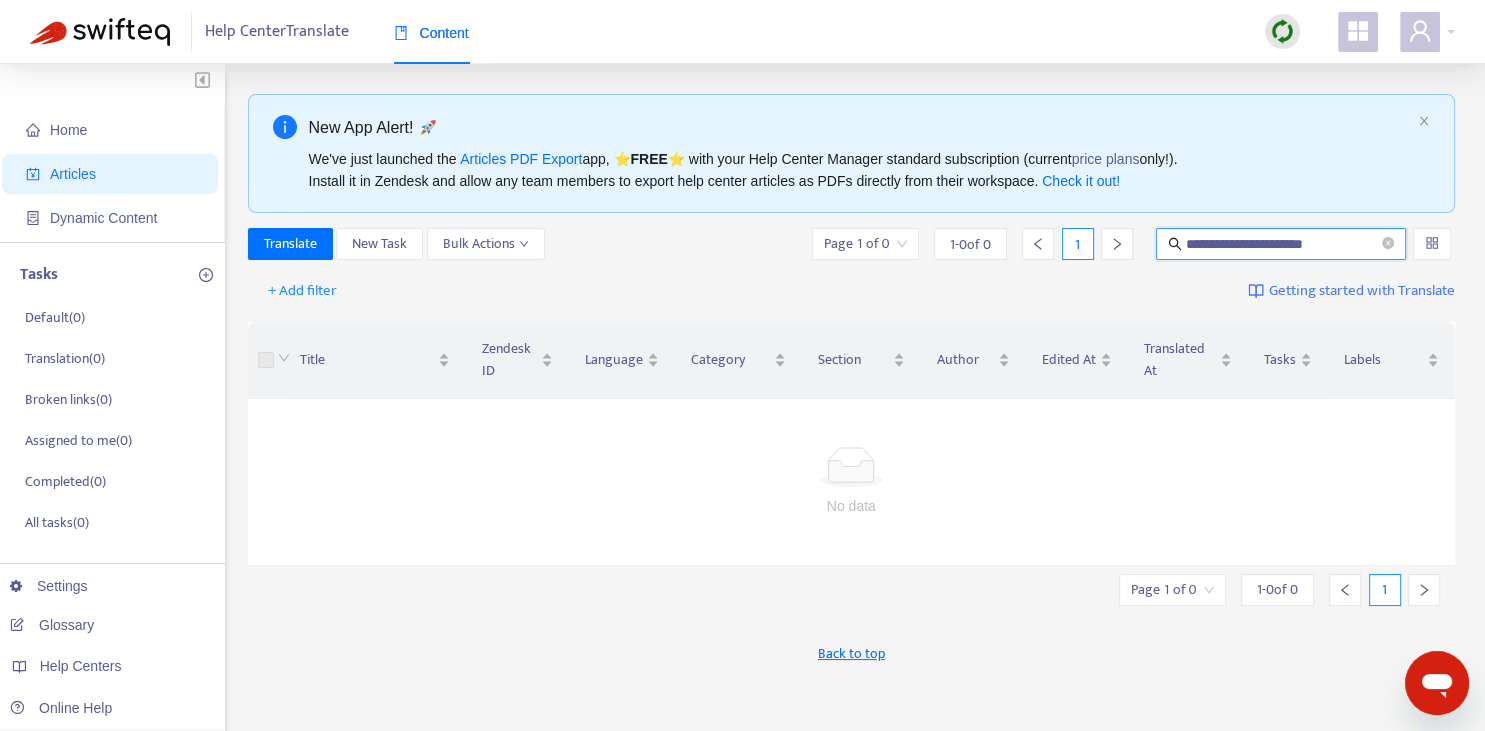 scroll, scrollTop: 0, scrollLeft: 0, axis: both 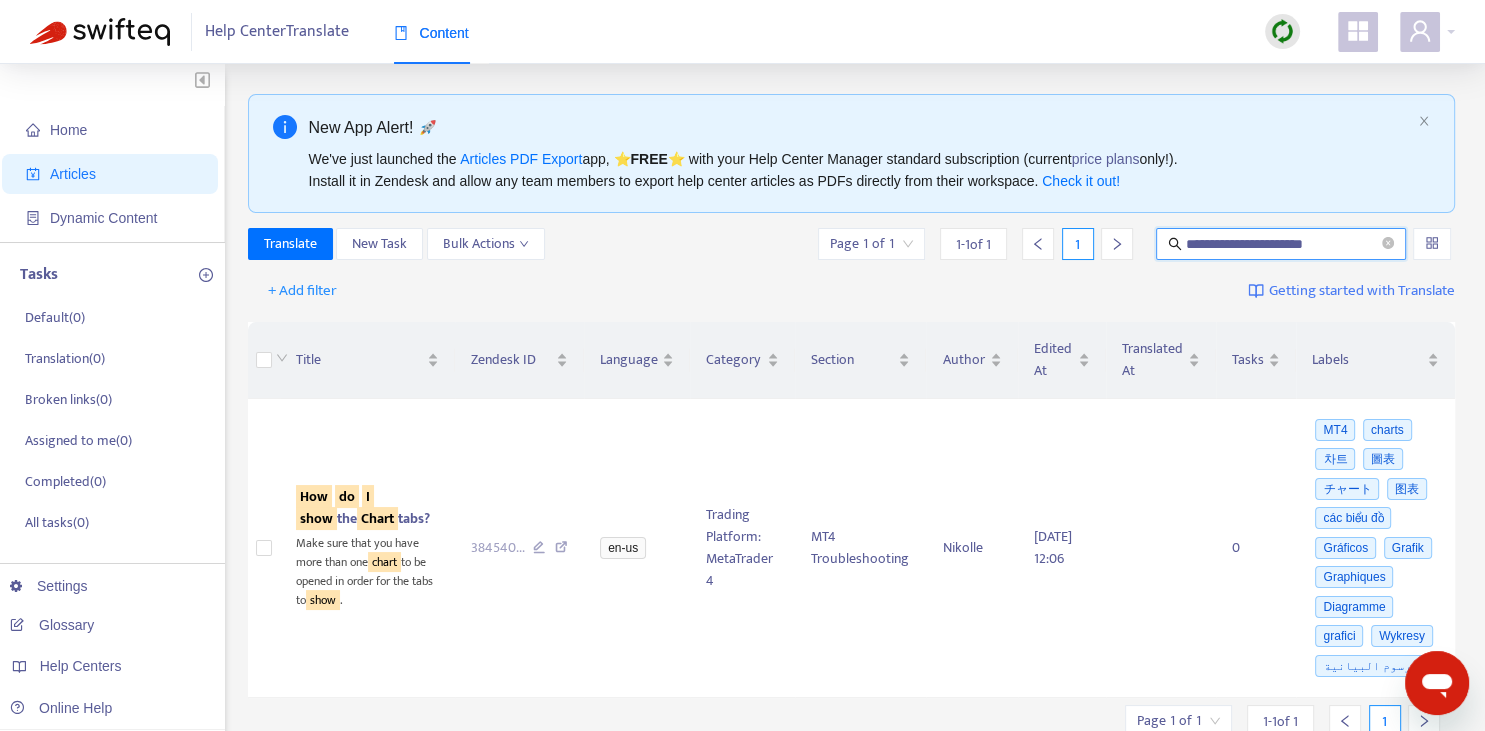 click on "**********" at bounding box center [1281, 244] 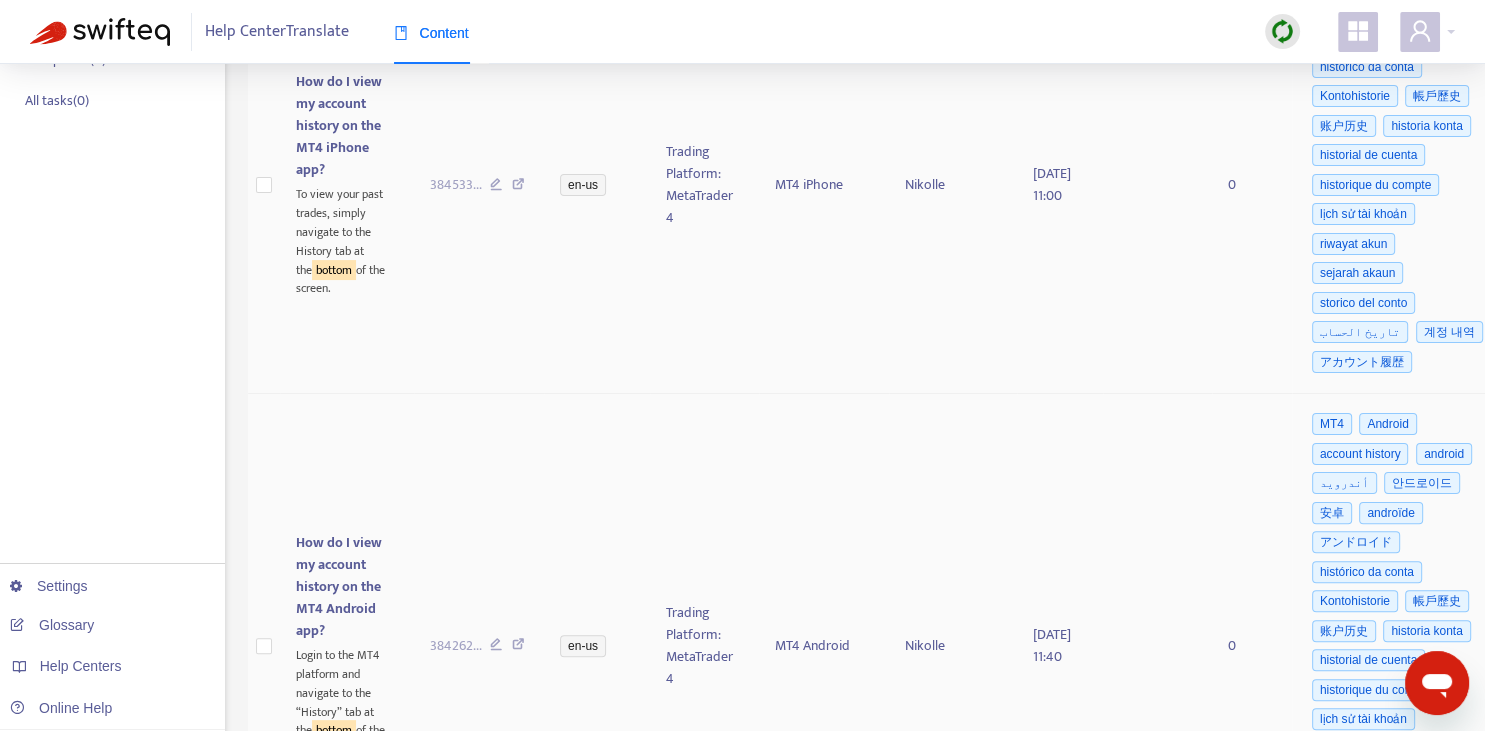 scroll, scrollTop: 844, scrollLeft: 0, axis: vertical 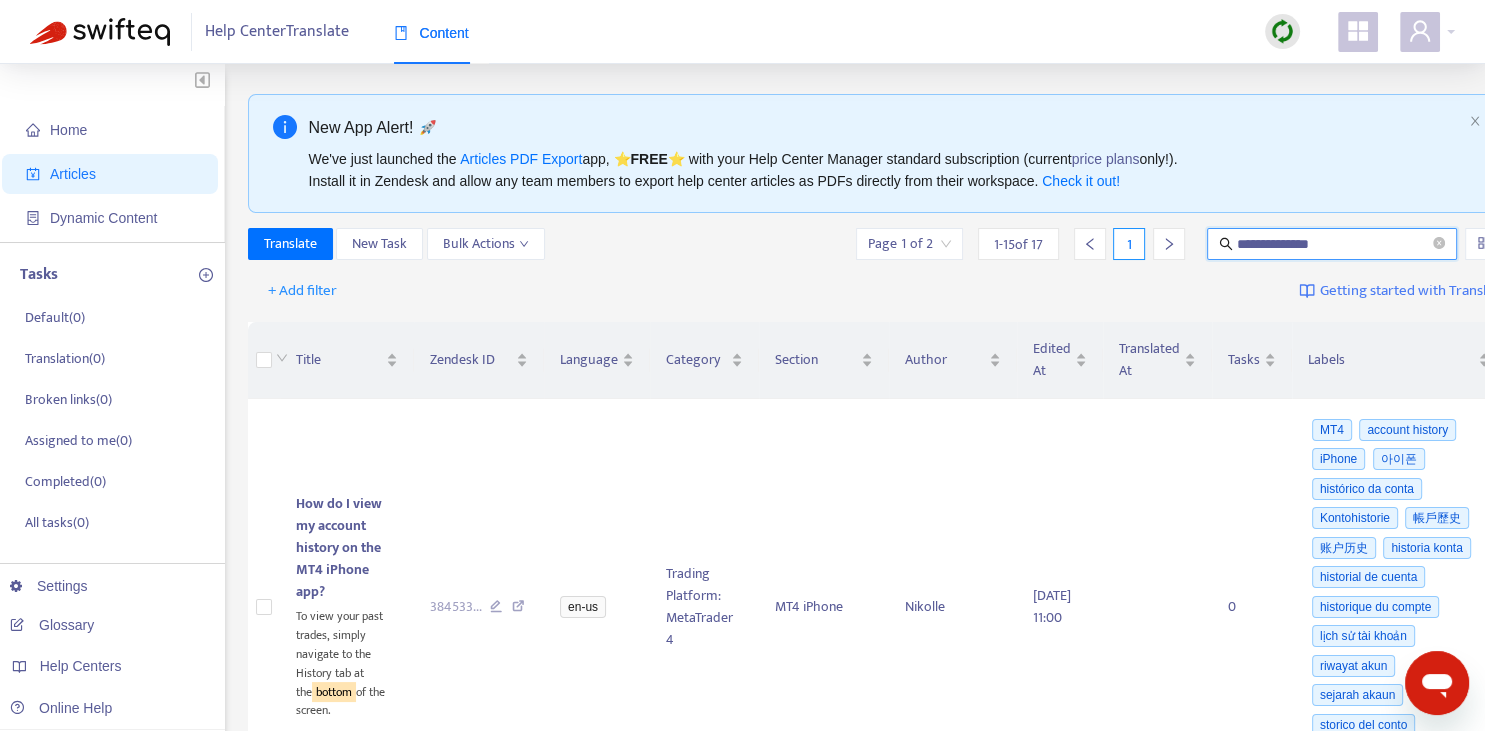 click on "**********" at bounding box center (1333, 244) 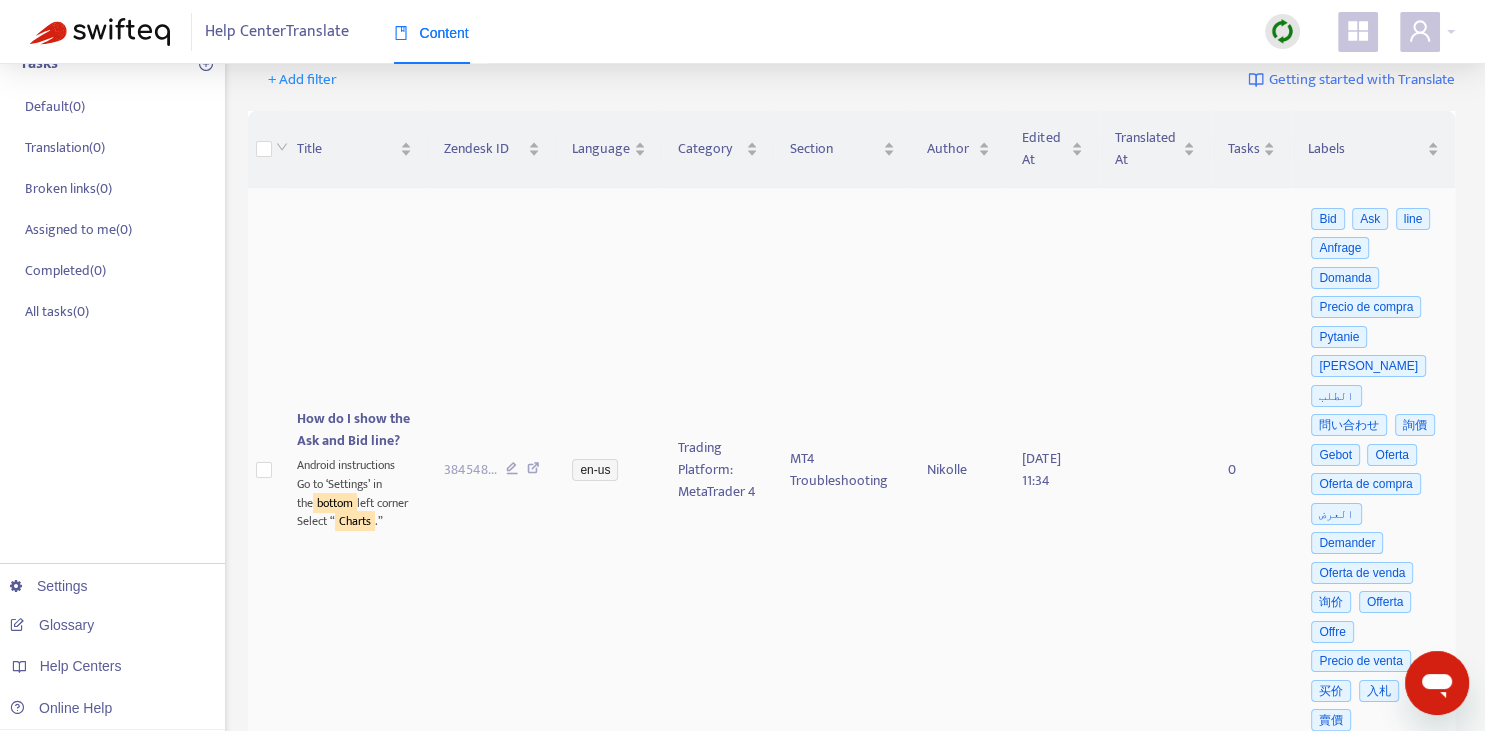 scroll, scrollTop: 532, scrollLeft: 0, axis: vertical 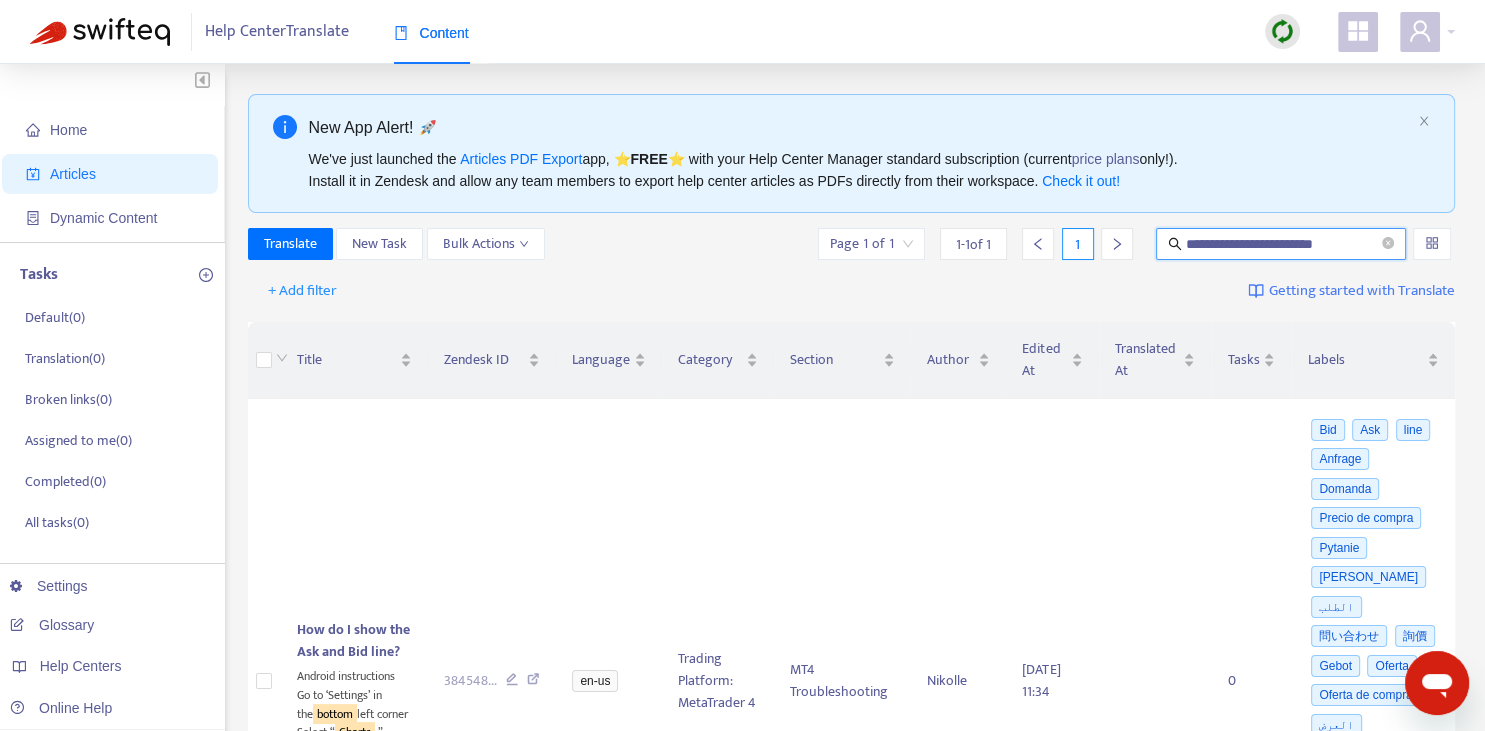 click on "**********" at bounding box center (1282, 244) 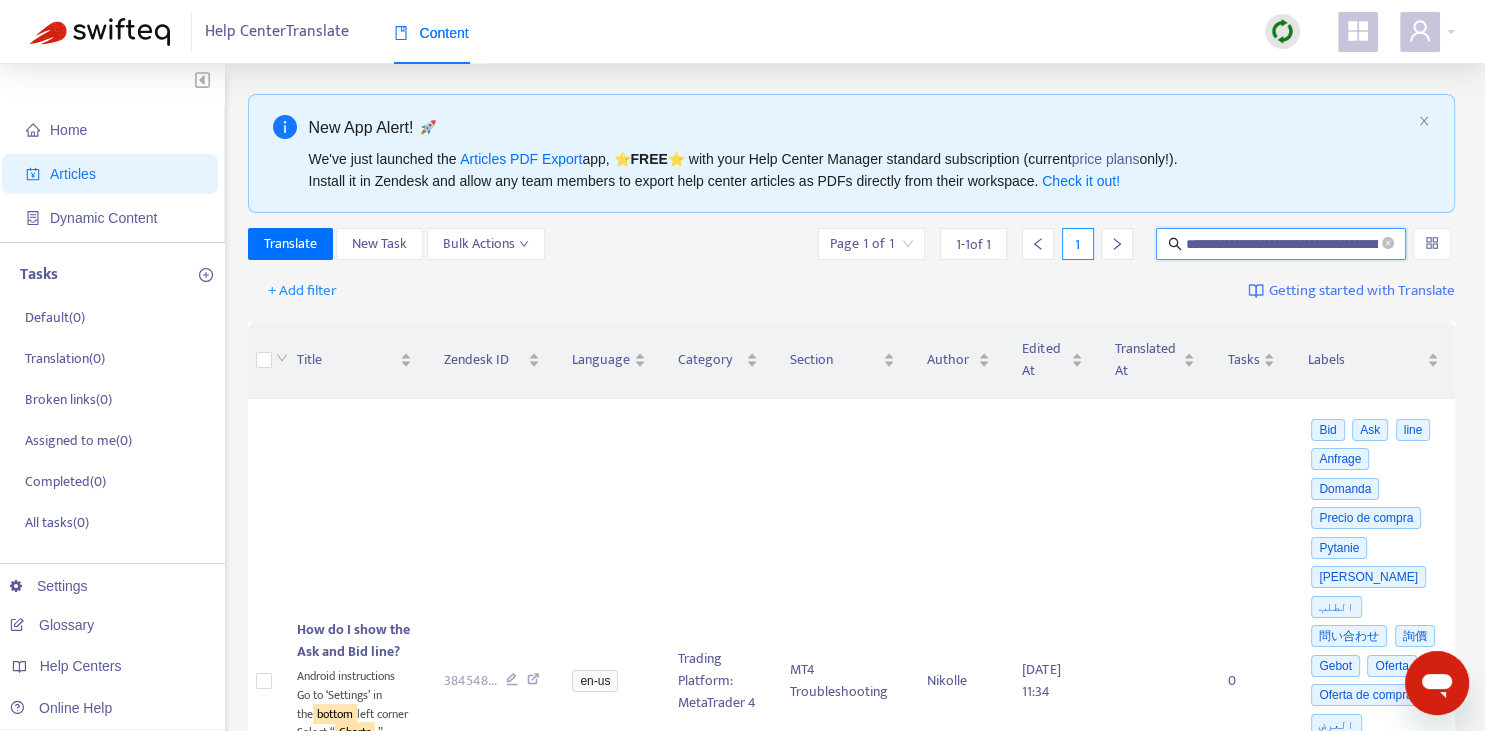 scroll, scrollTop: 0, scrollLeft: 102, axis: horizontal 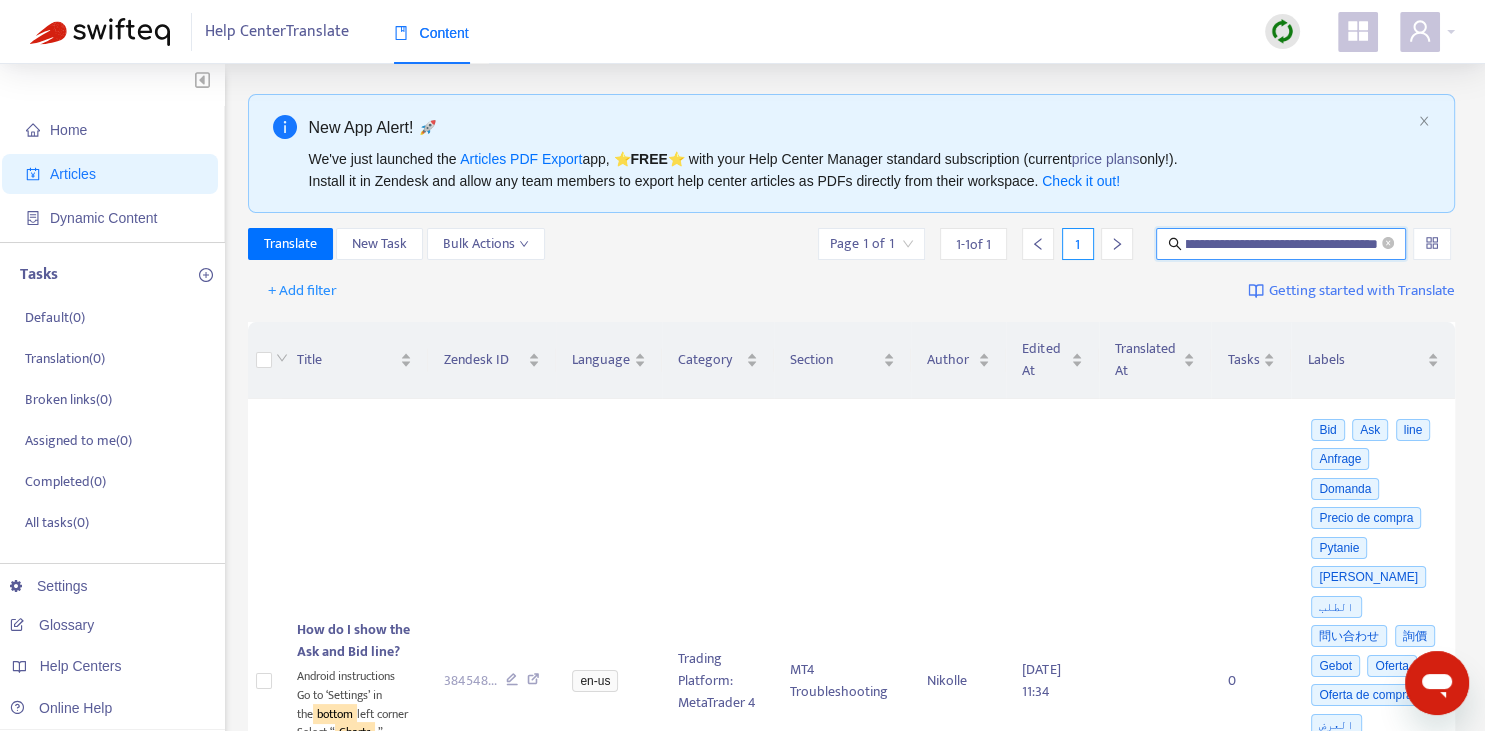 type on "**********" 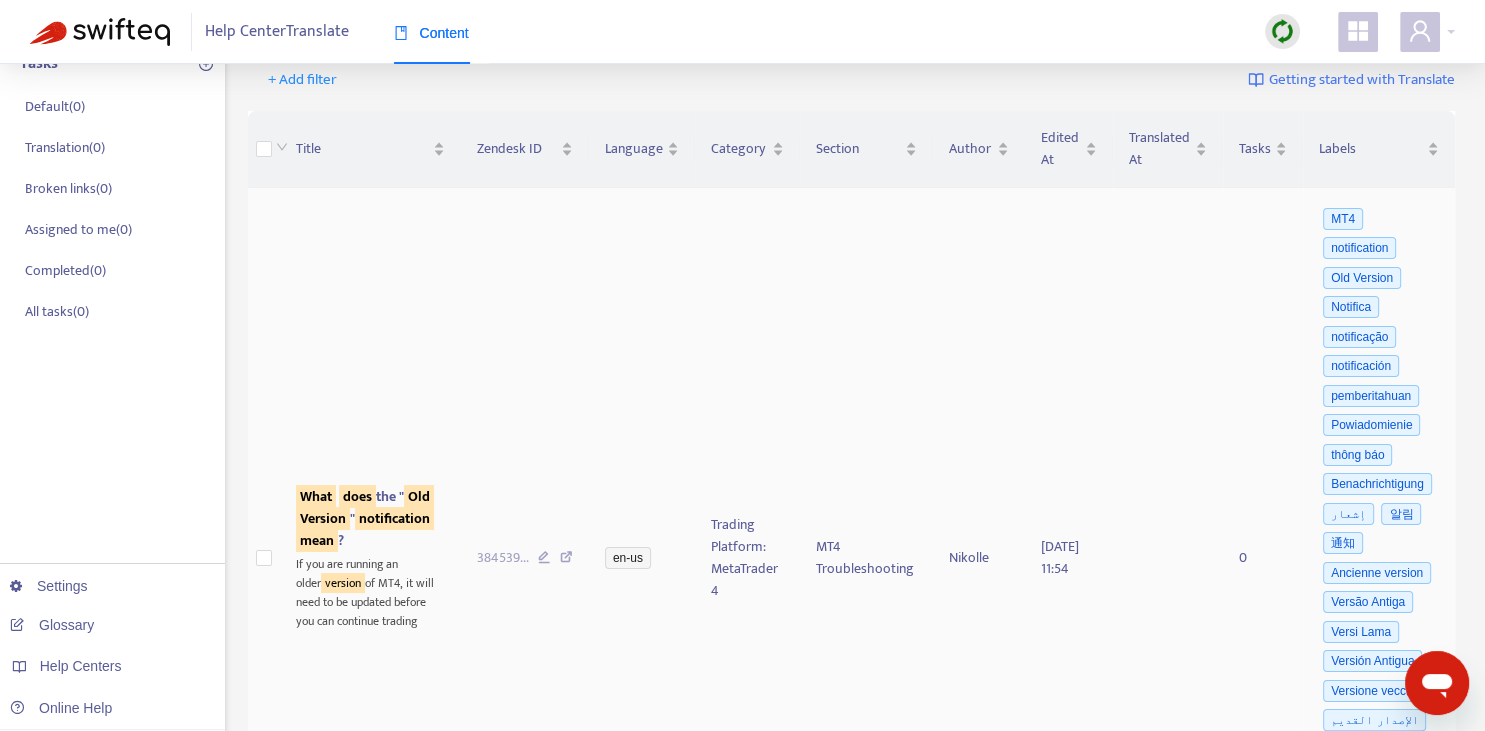 scroll, scrollTop: 422, scrollLeft: 0, axis: vertical 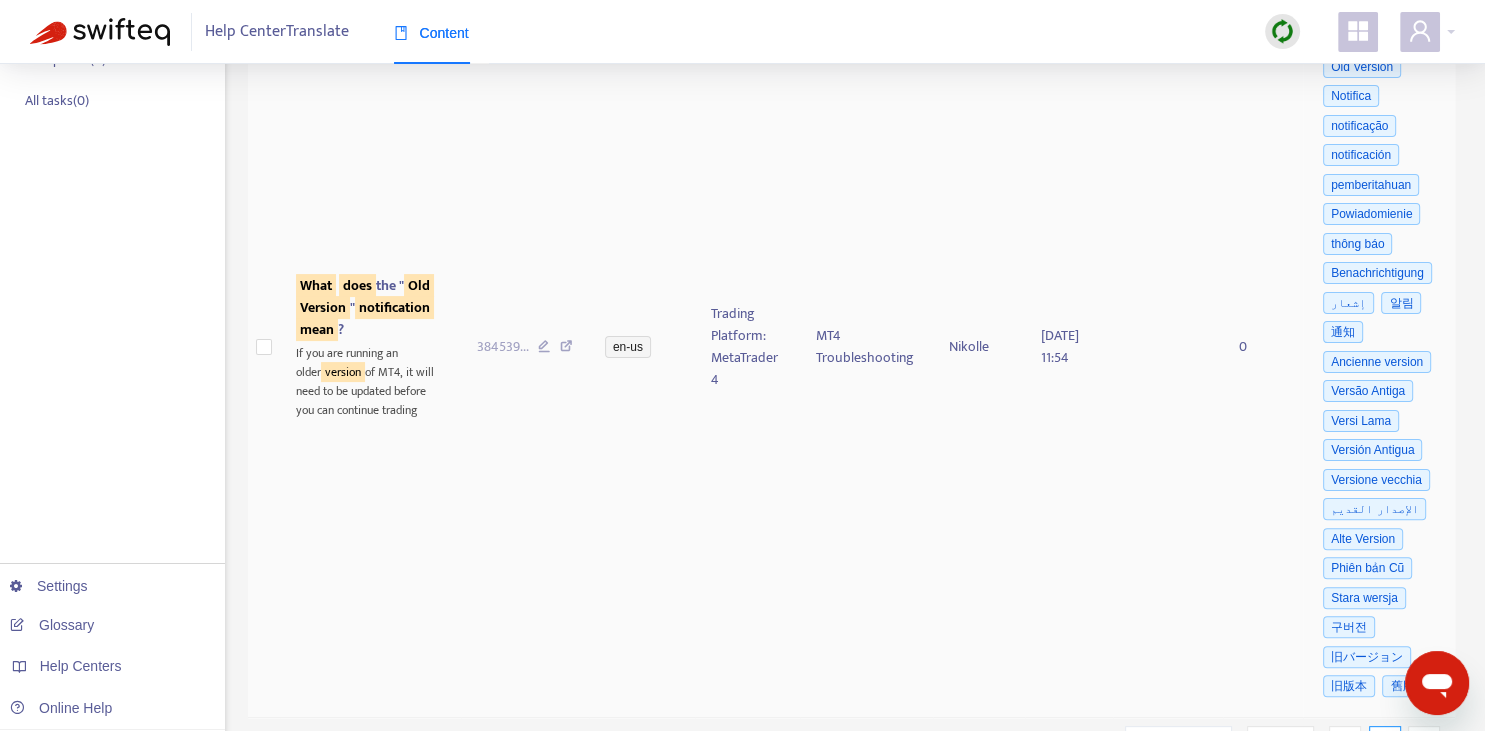 click on "Version" at bounding box center (323, 307) 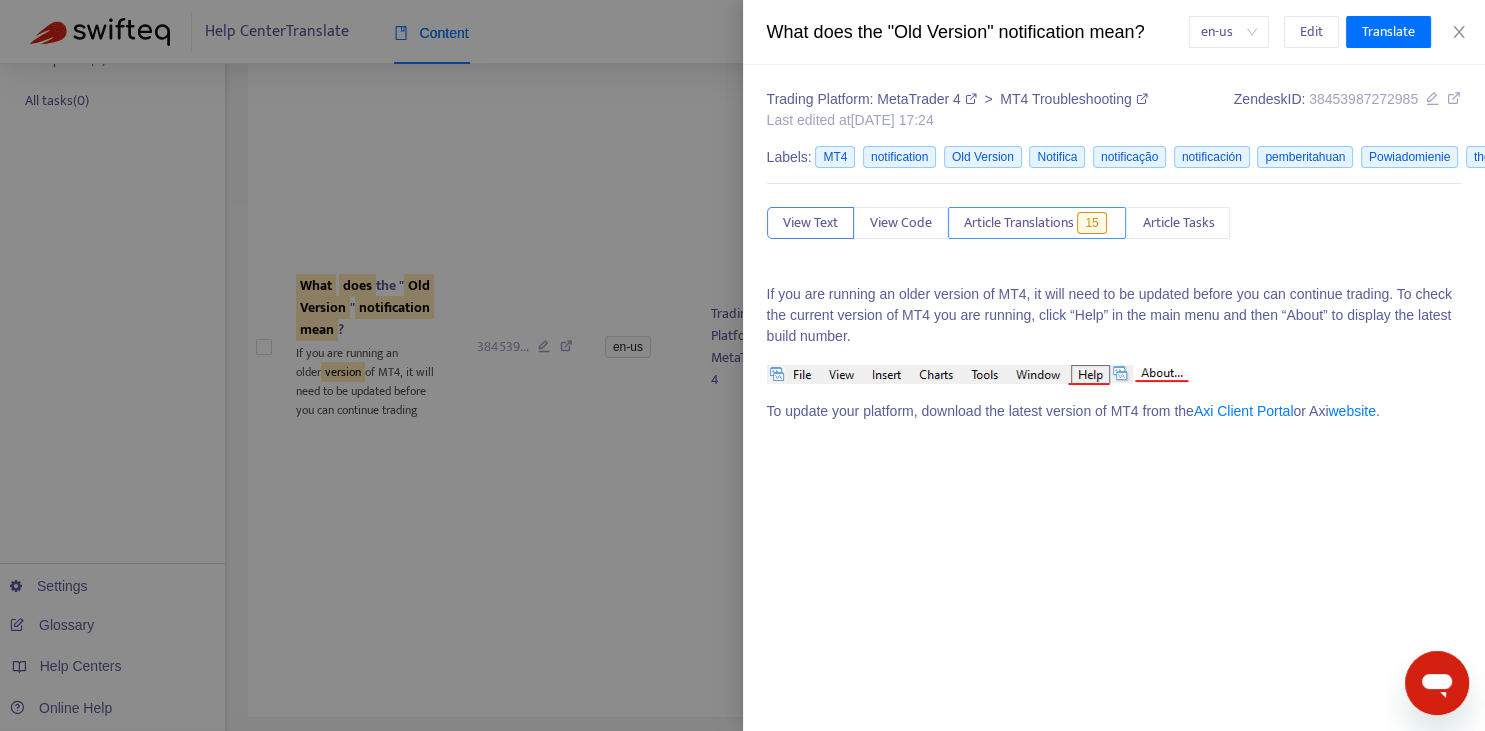 click on "Article Translations" at bounding box center [1019, 223] 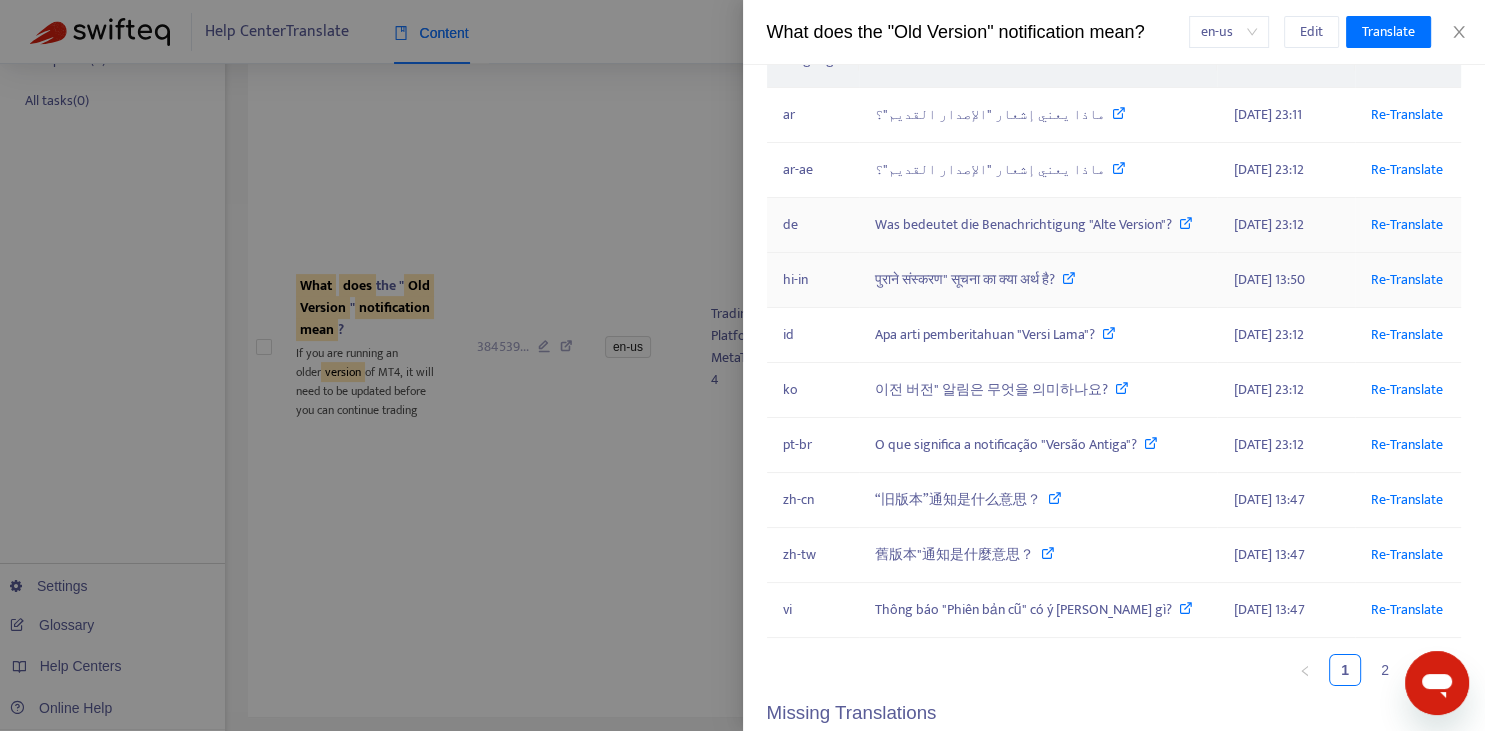 scroll, scrollTop: 221, scrollLeft: 0, axis: vertical 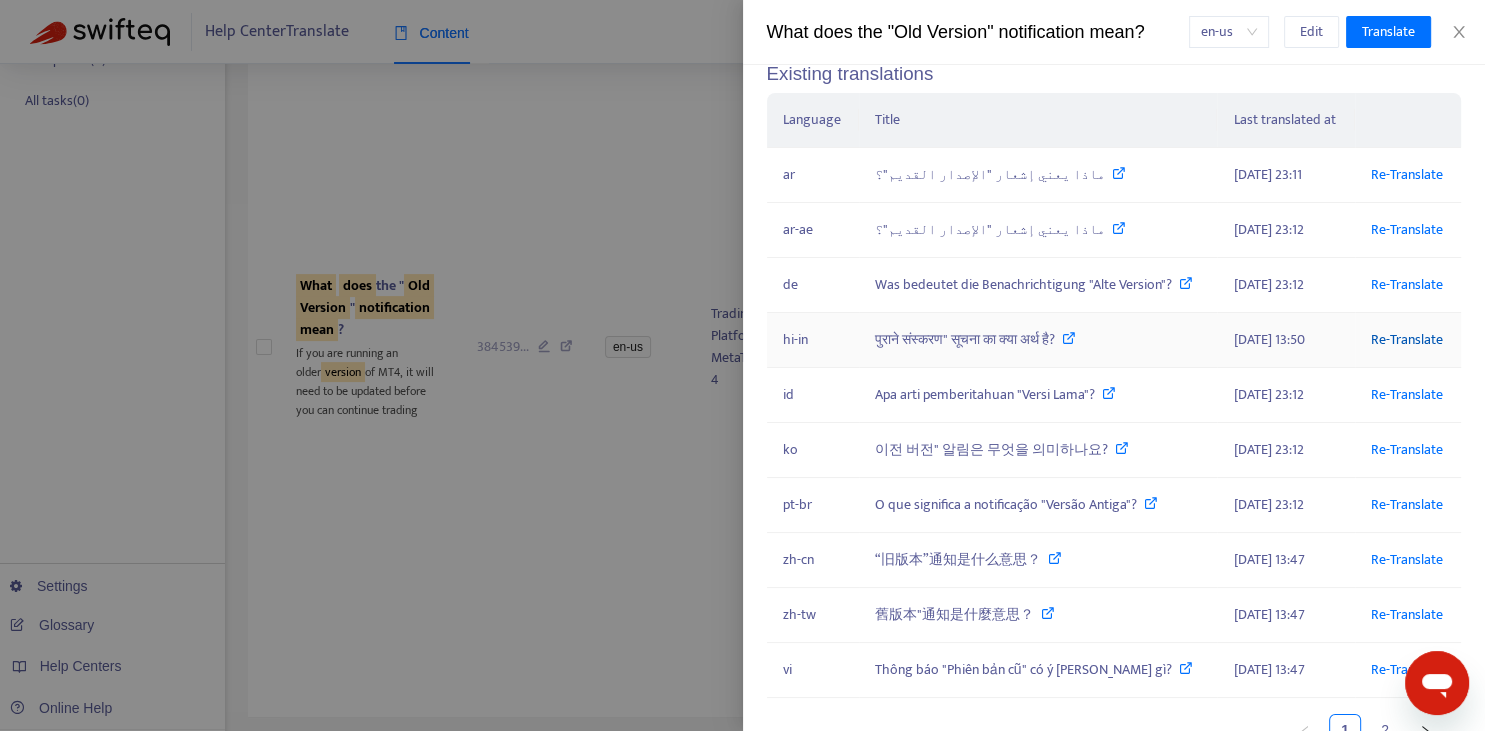 click on "Re-Translate" at bounding box center (1407, 339) 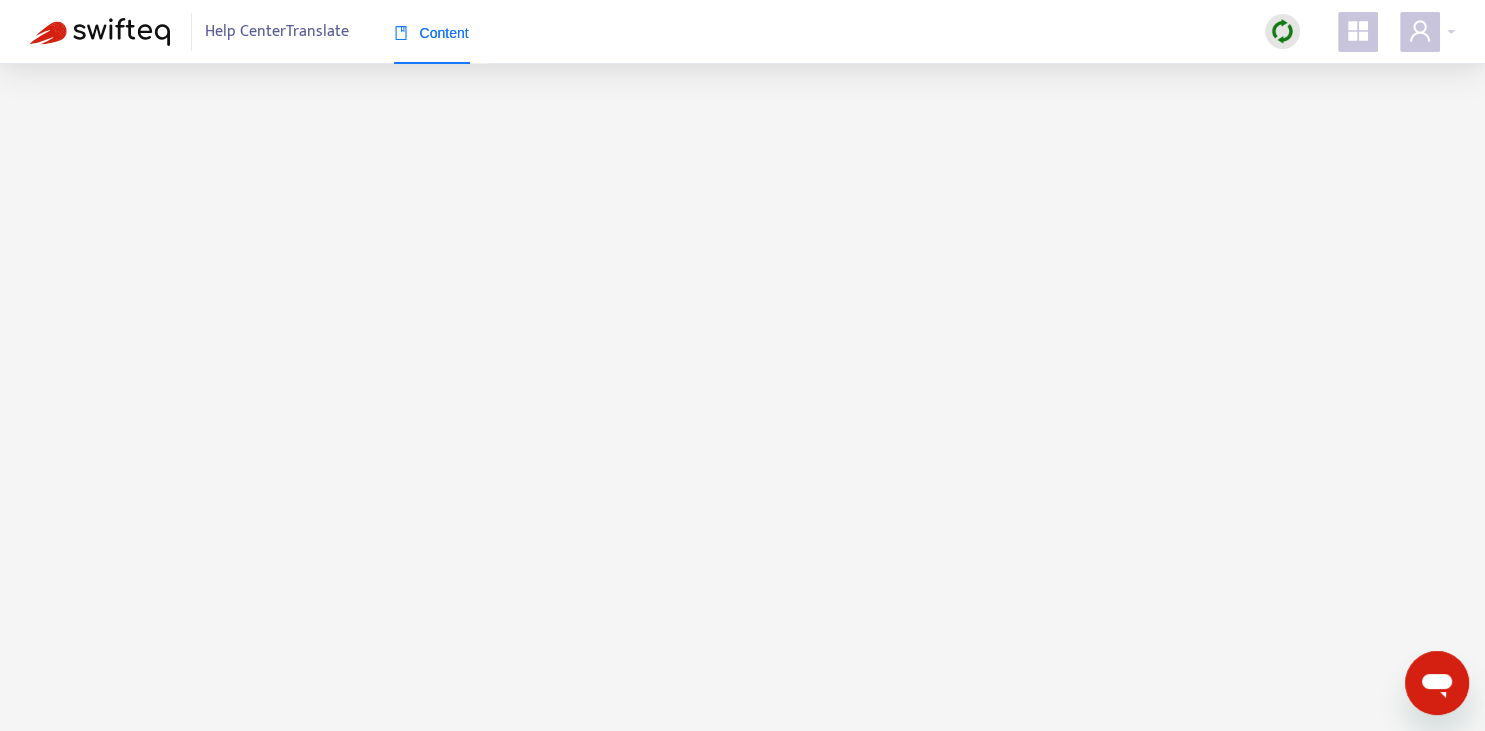 scroll, scrollTop: 0, scrollLeft: 0, axis: both 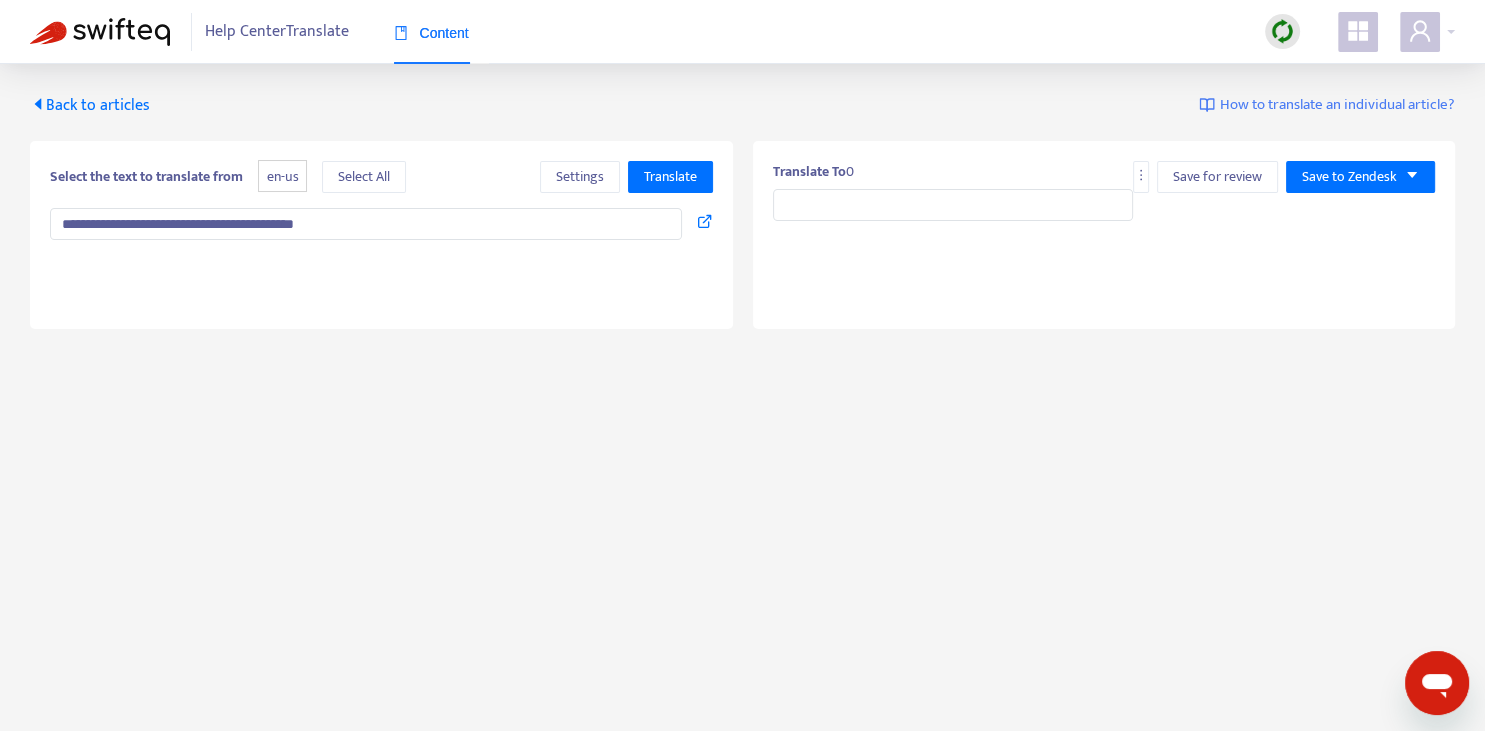 type on "**********" 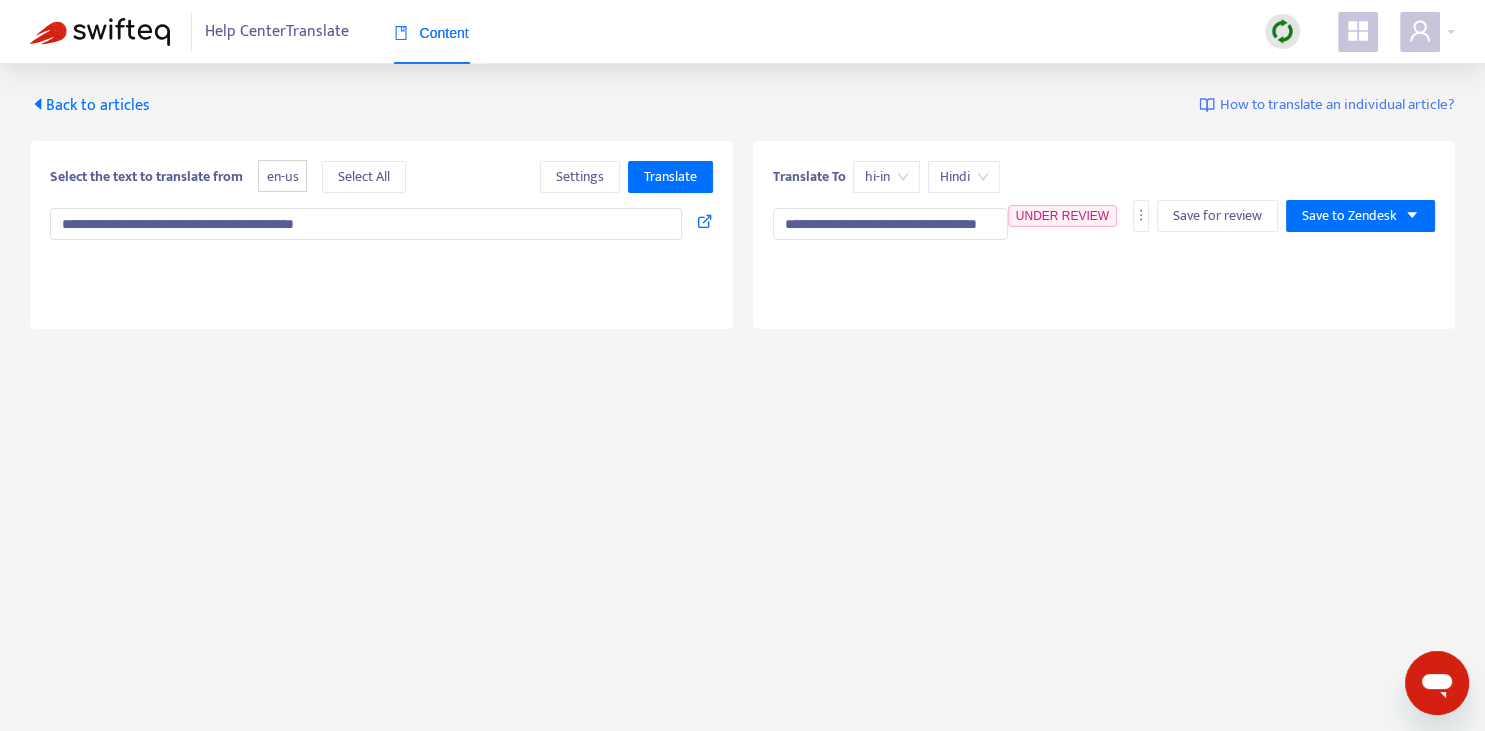 type on "**********" 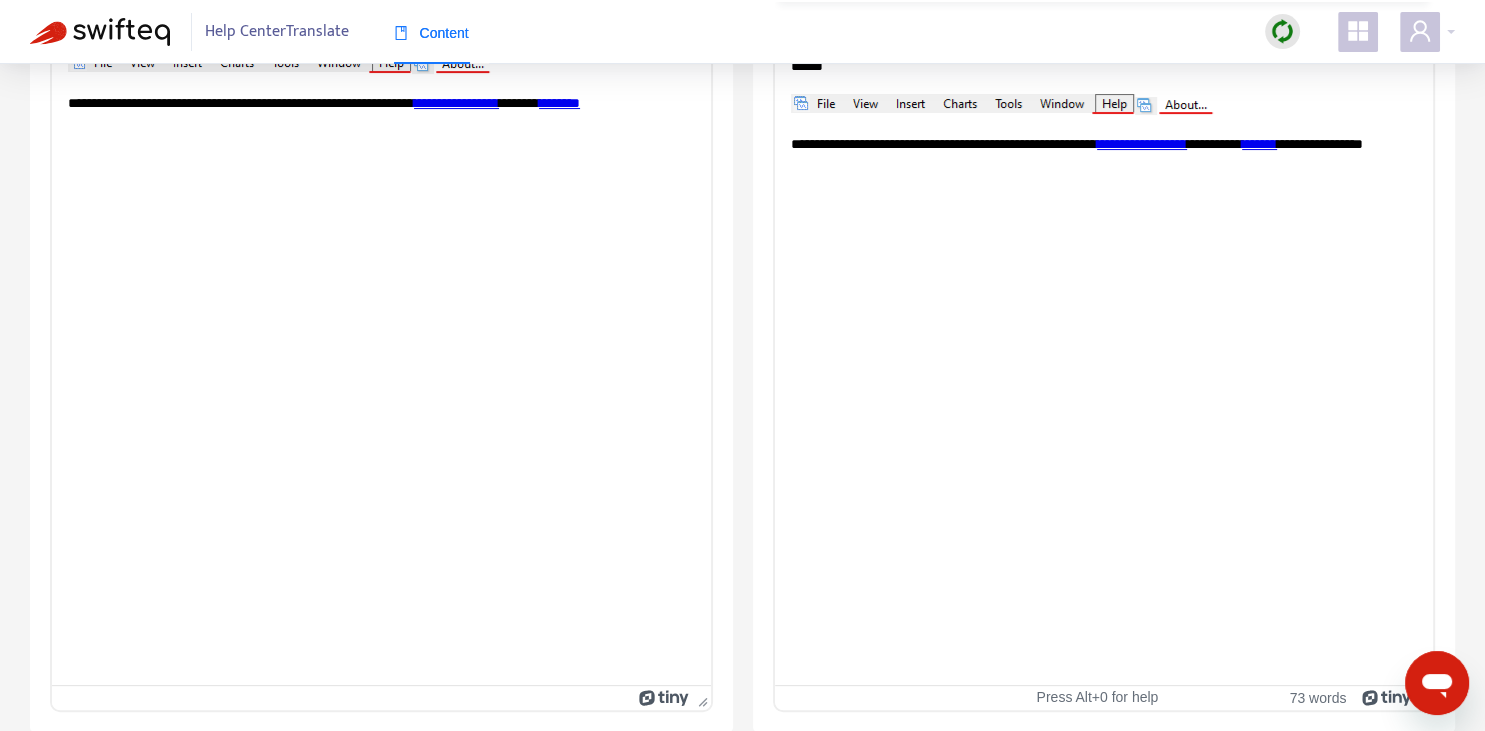 scroll, scrollTop: 0, scrollLeft: 0, axis: both 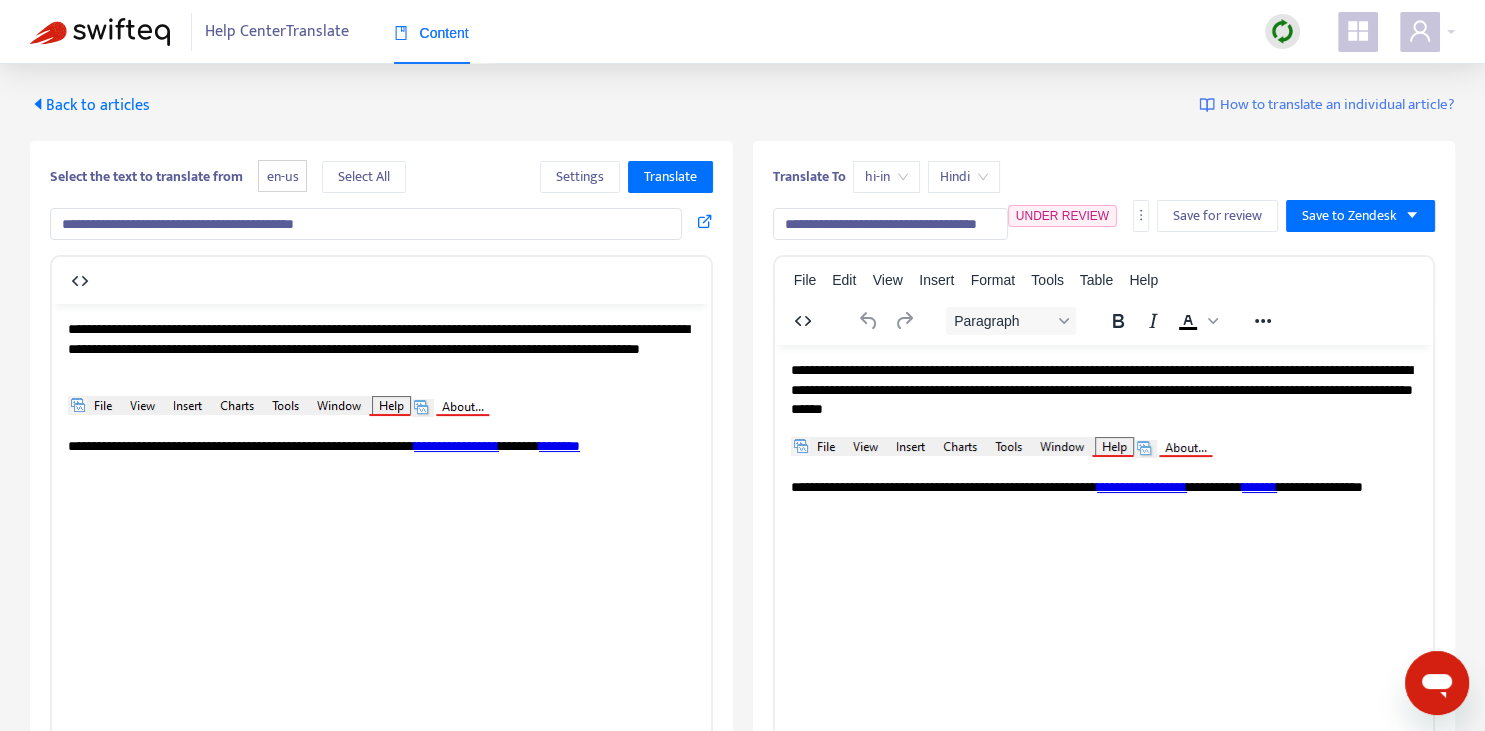 click on "**********" at bounding box center [890, 224] 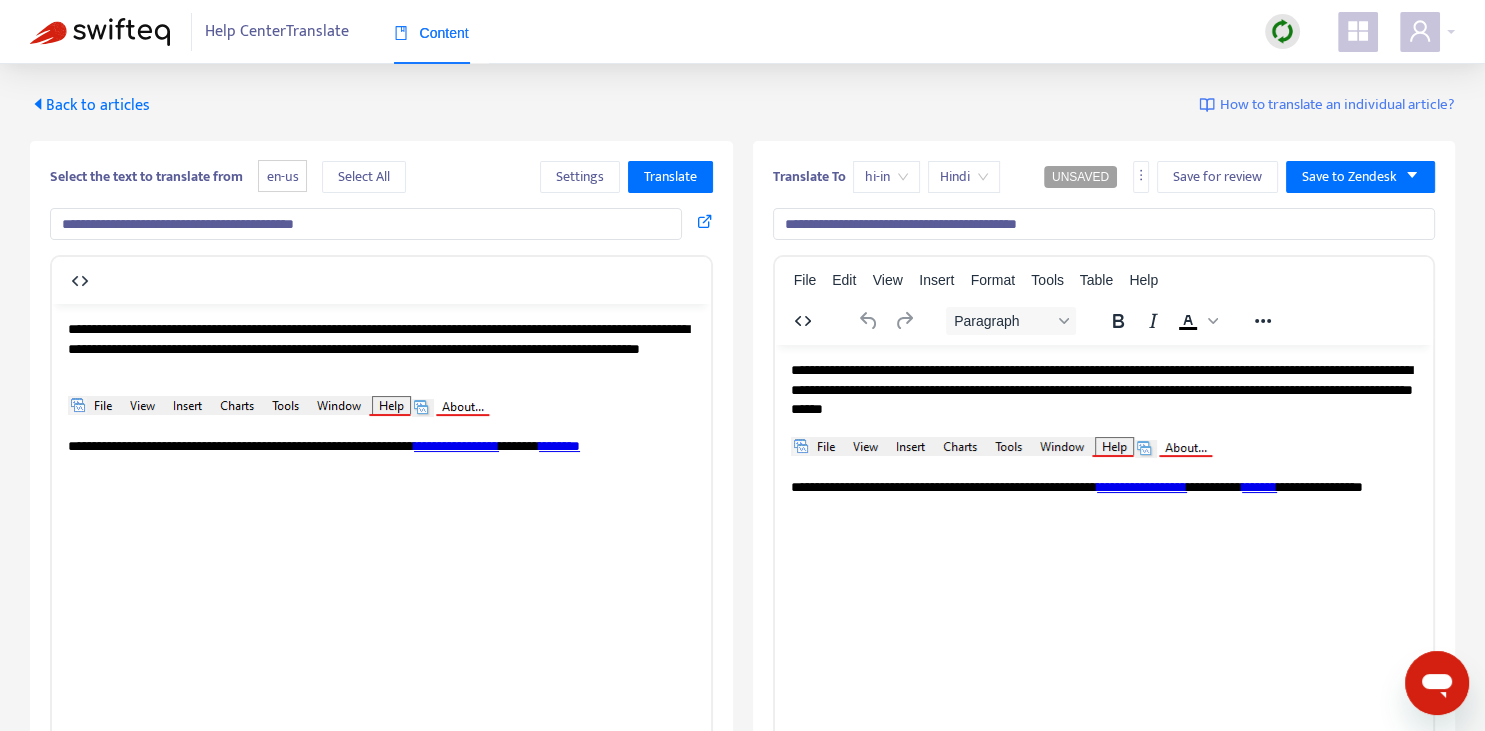 type on "**********" 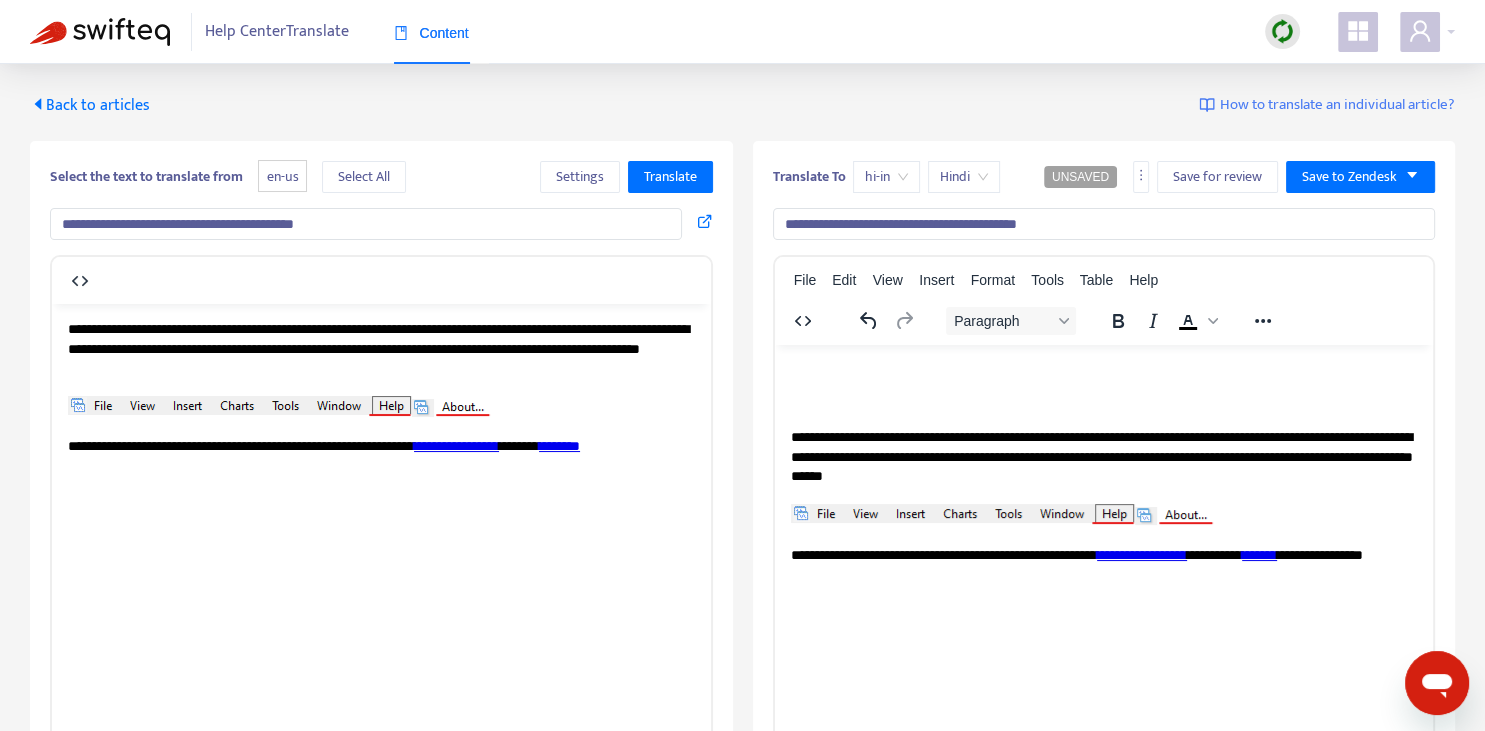 type 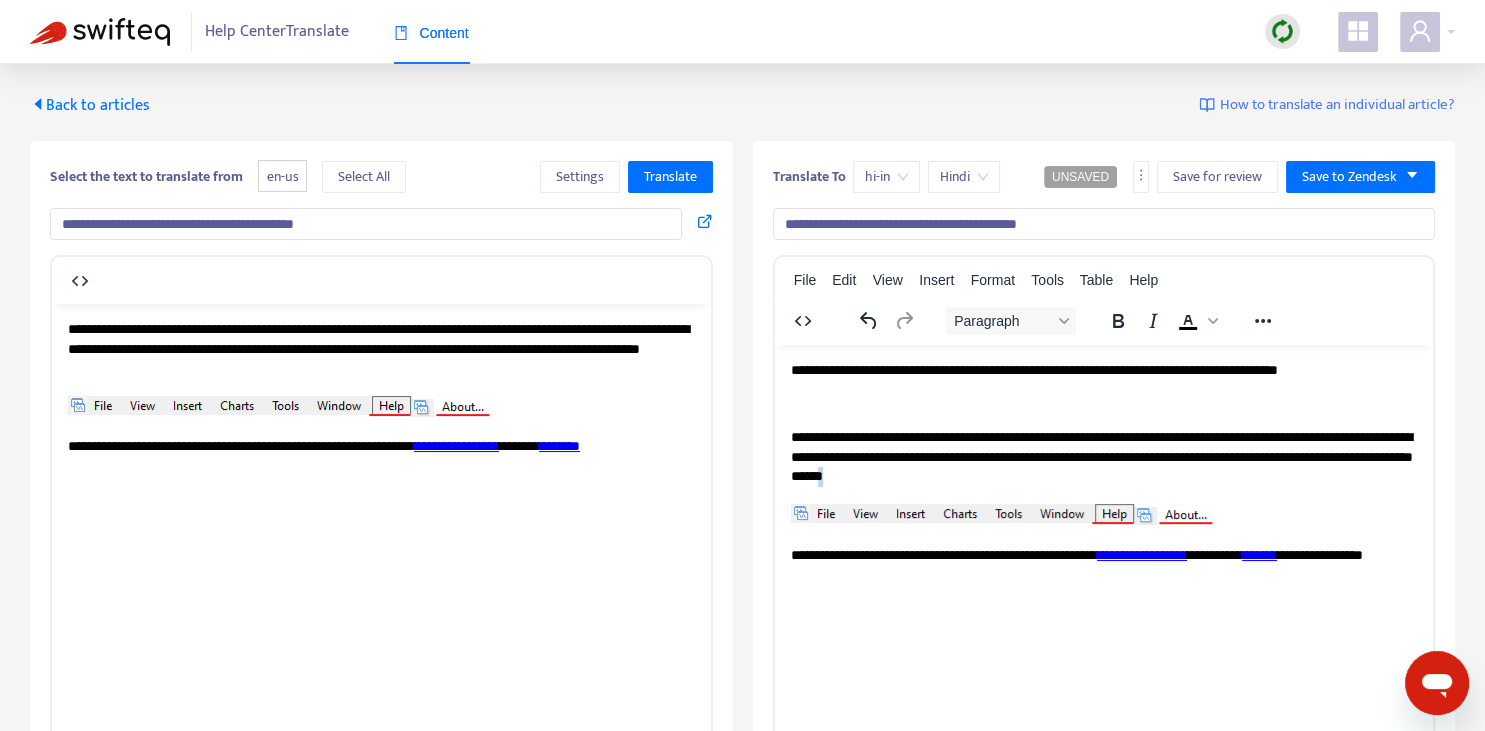 click on "**********" at bounding box center (1103, 456) 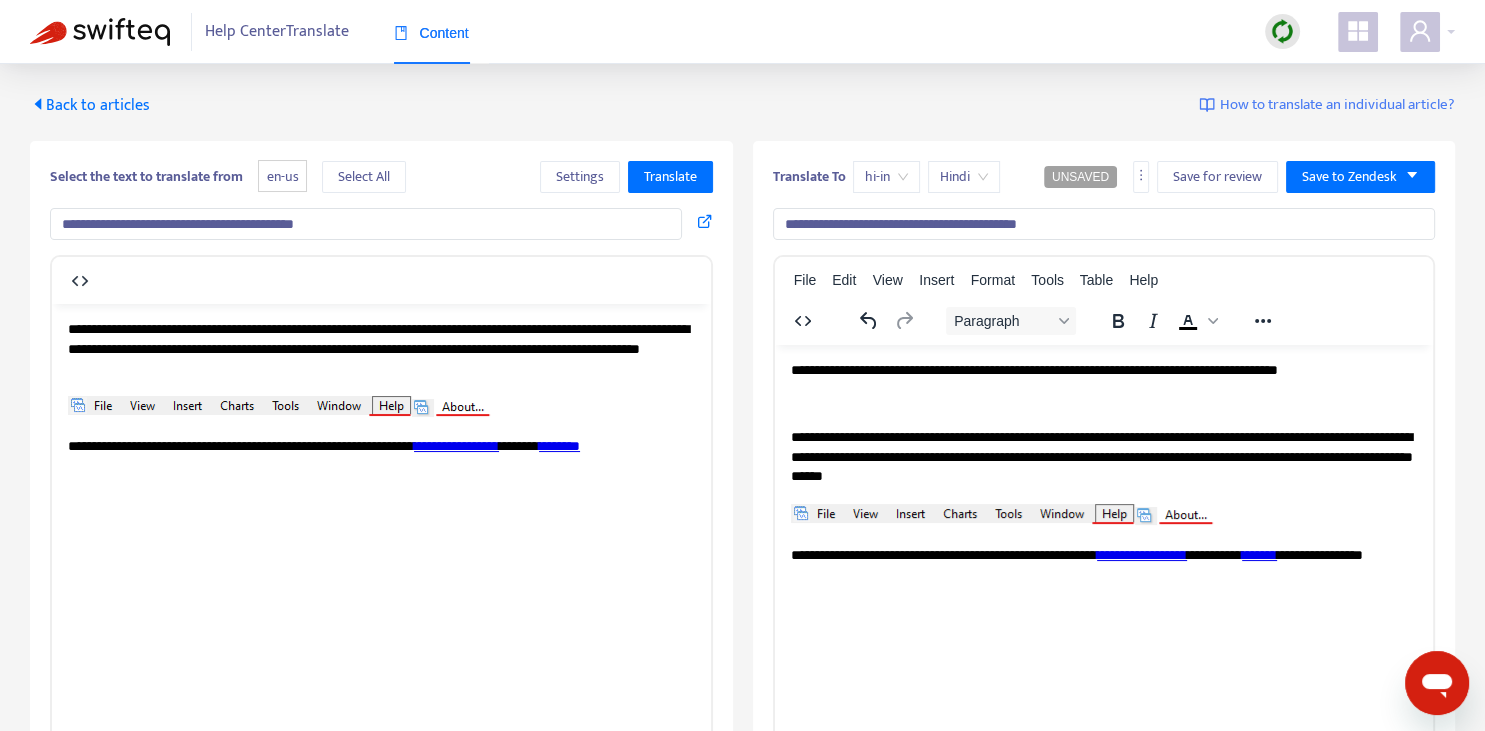 click on "**********" at bounding box center (1103, 370) 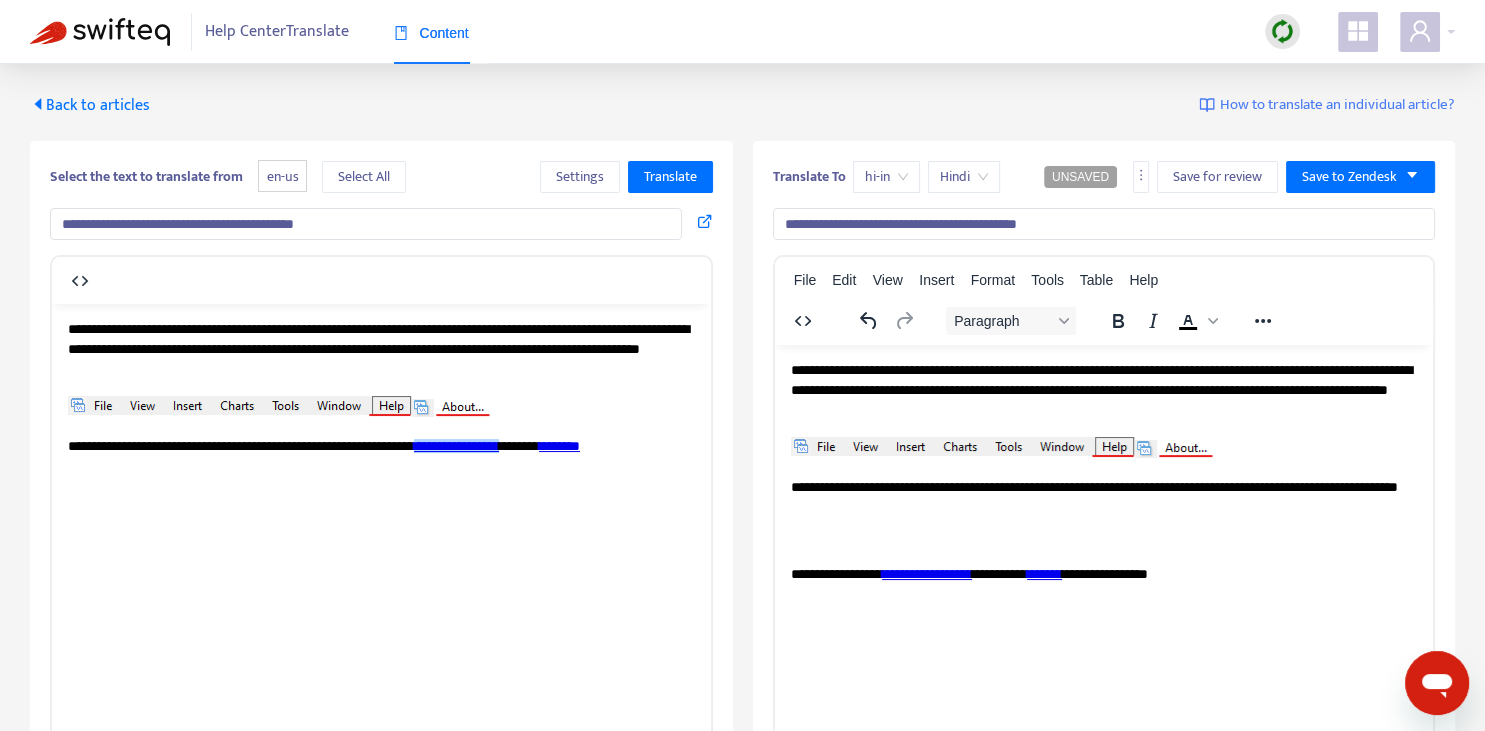 click on "**********" at bounding box center [381, 455] 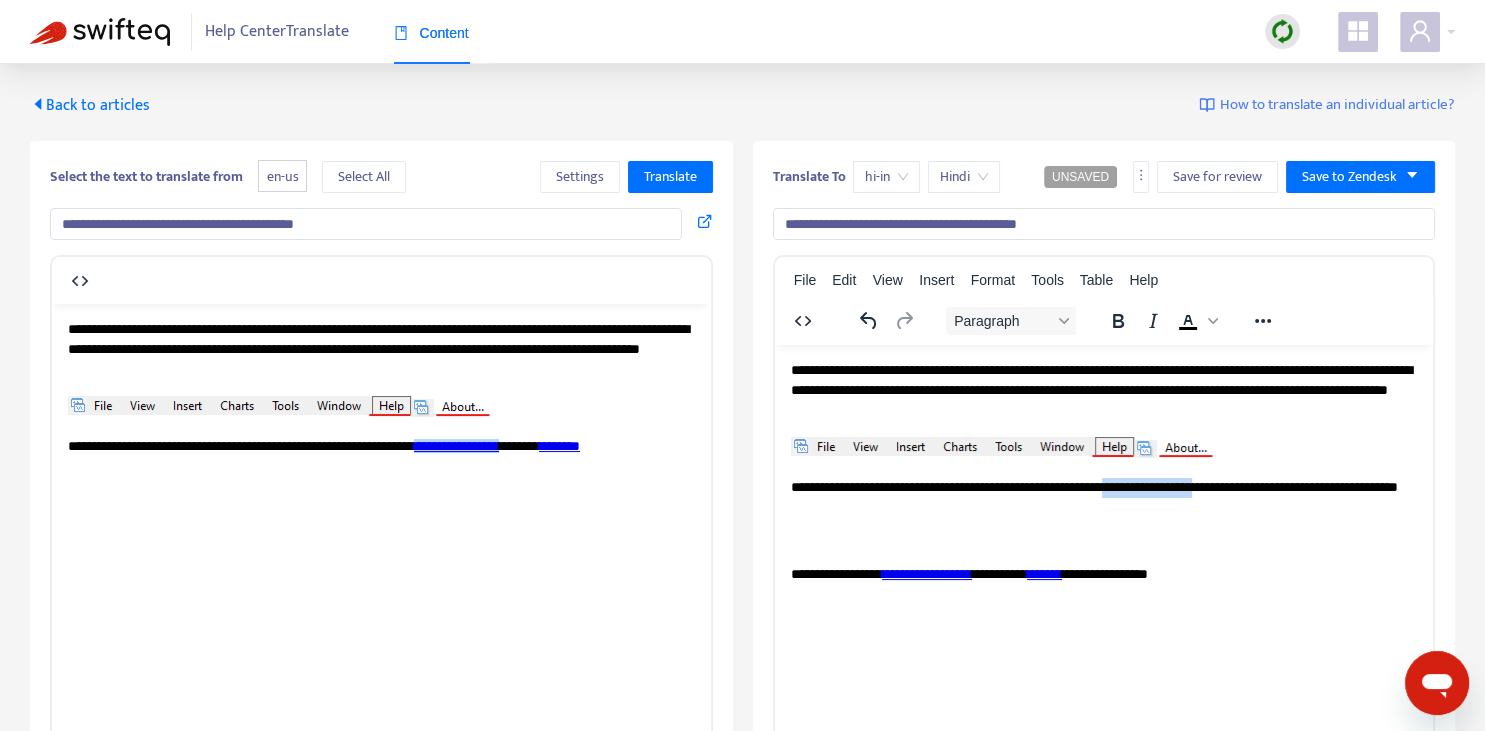 drag, startPoint x: 1145, startPoint y: 484, endPoint x: 1234, endPoint y: 484, distance: 89 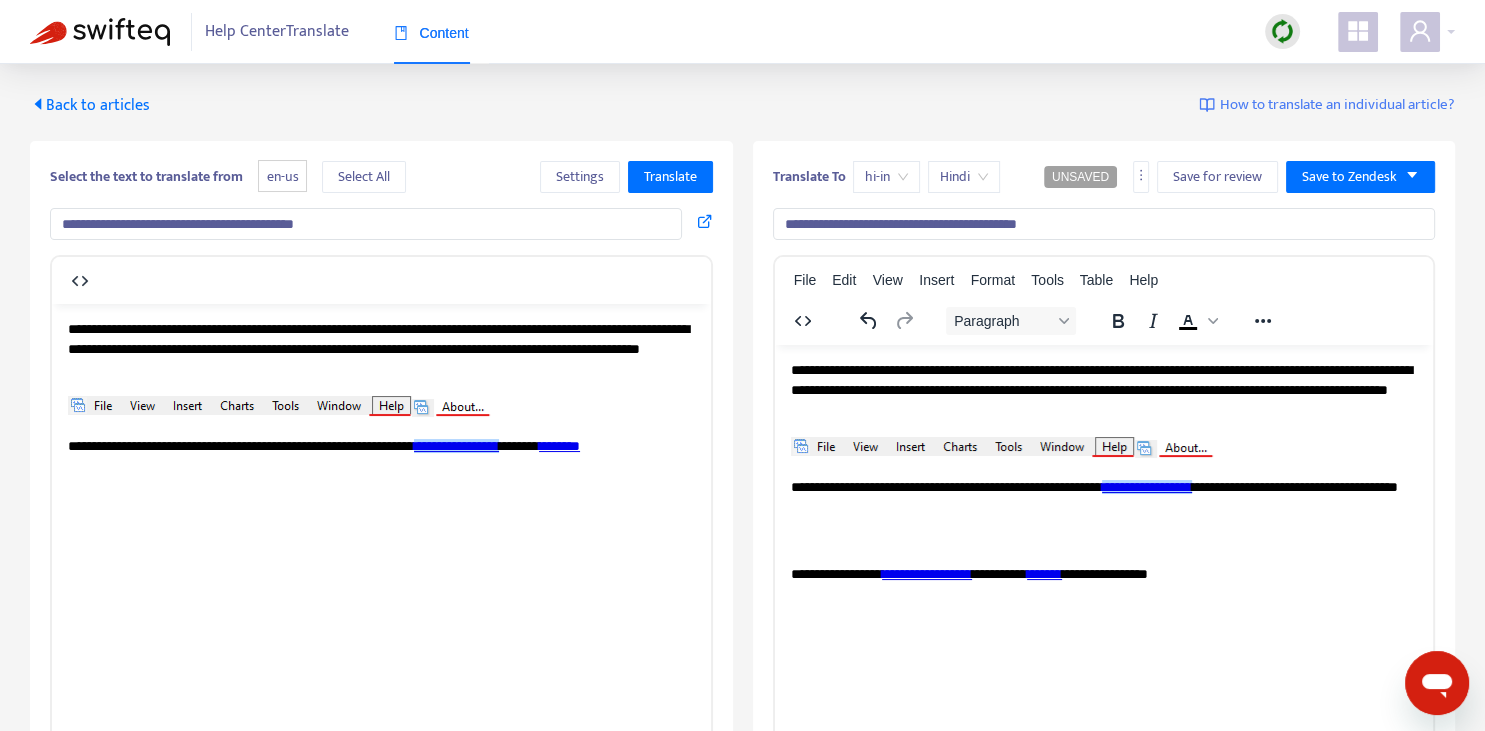 click on "**********" at bounding box center [1103, 496] 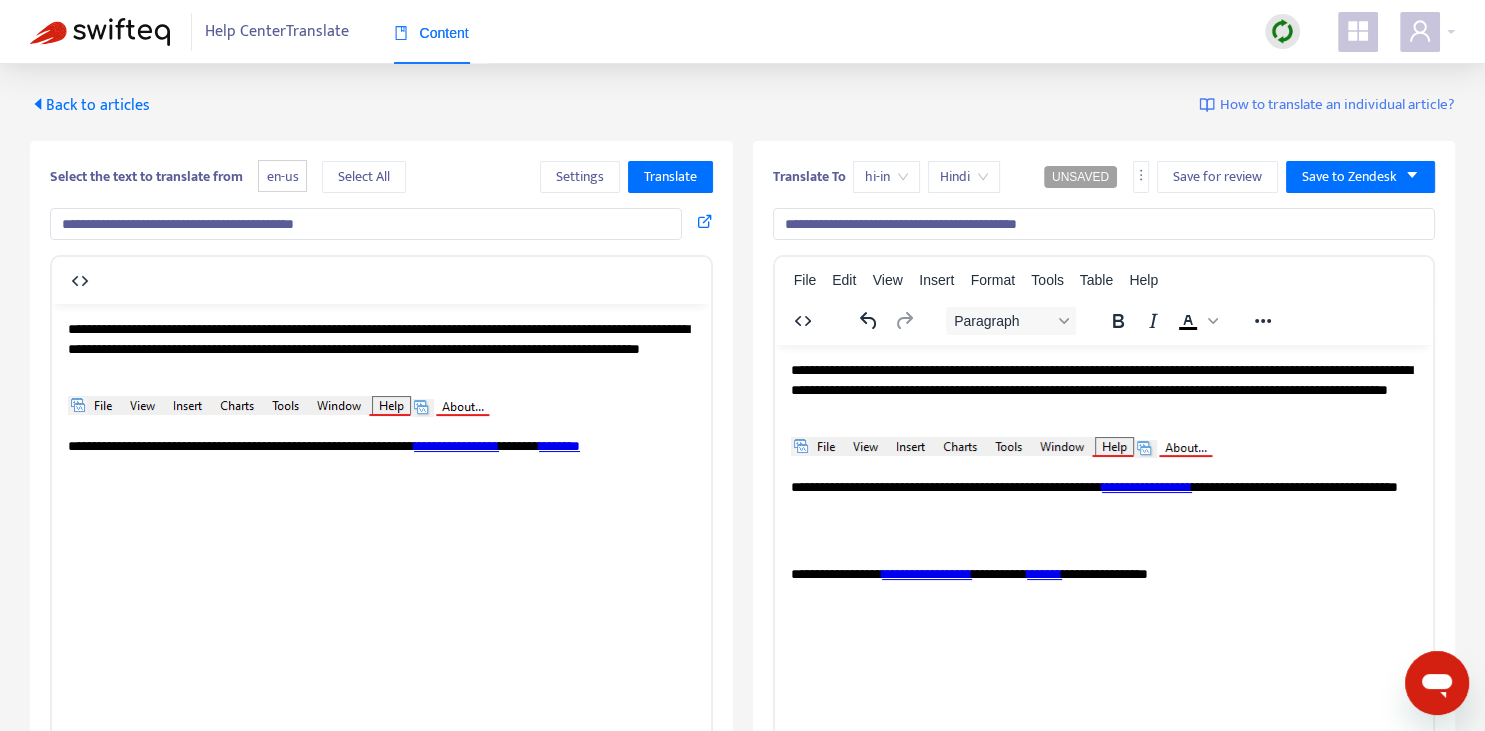 click on "**********" at bounding box center (381, 455) 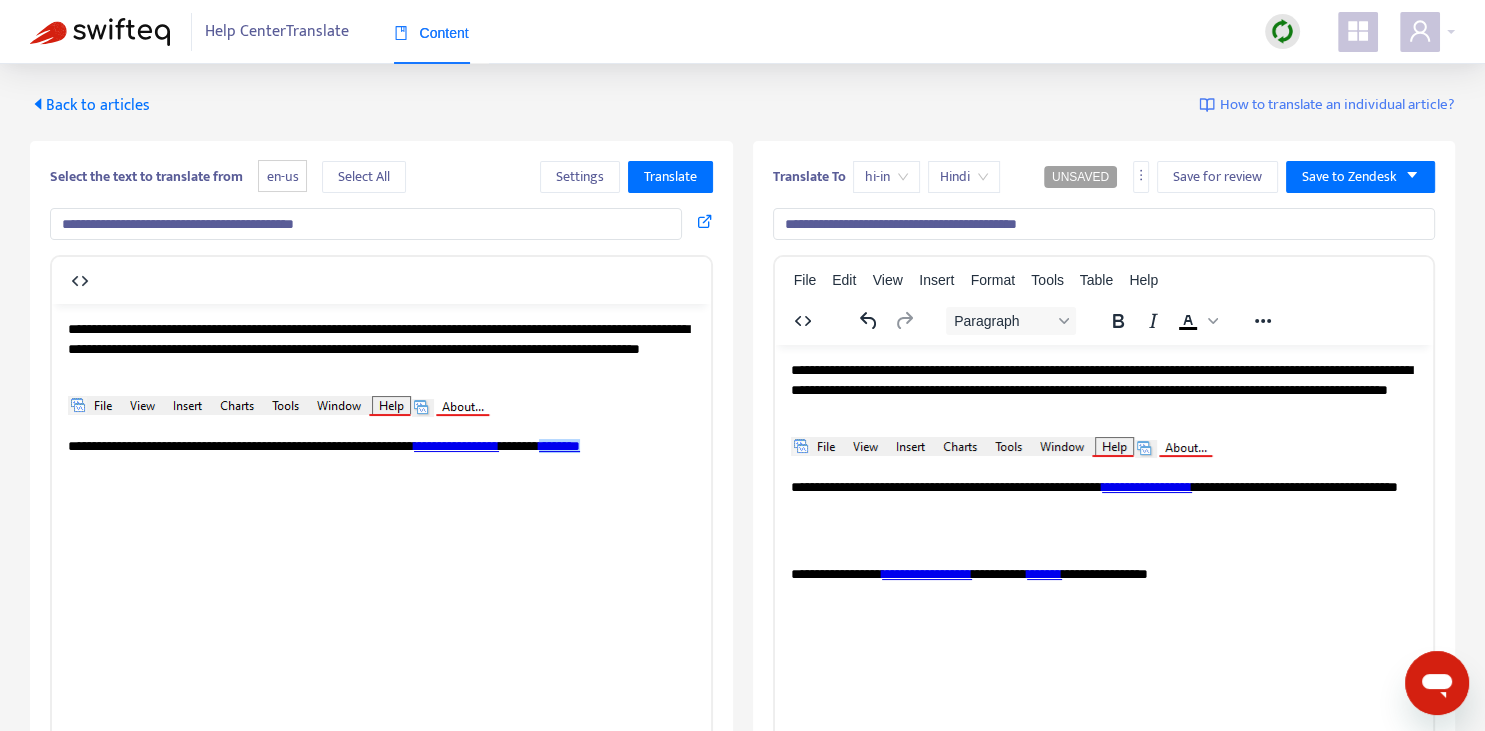 click on "*******" at bounding box center [559, 445] 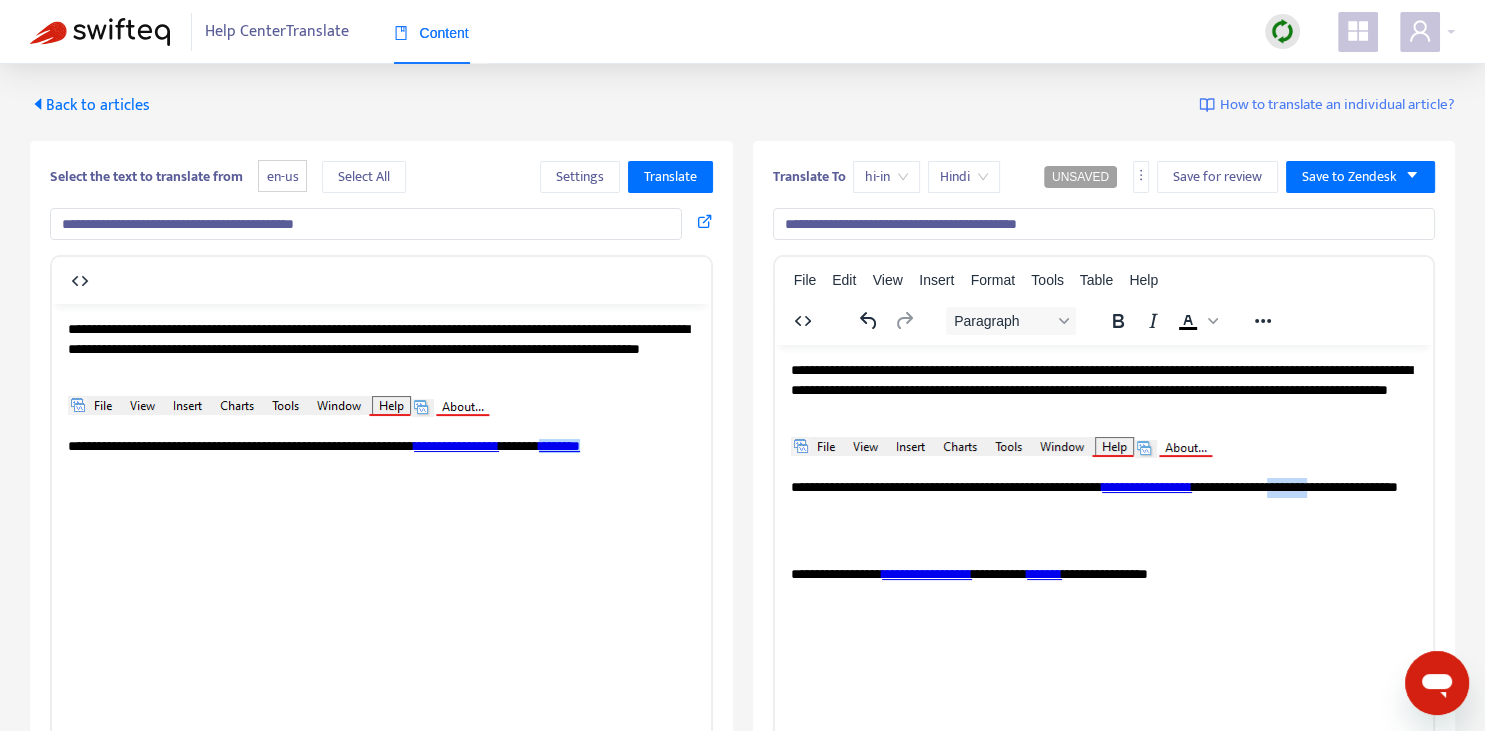 click on "**********" at bounding box center (1103, 496) 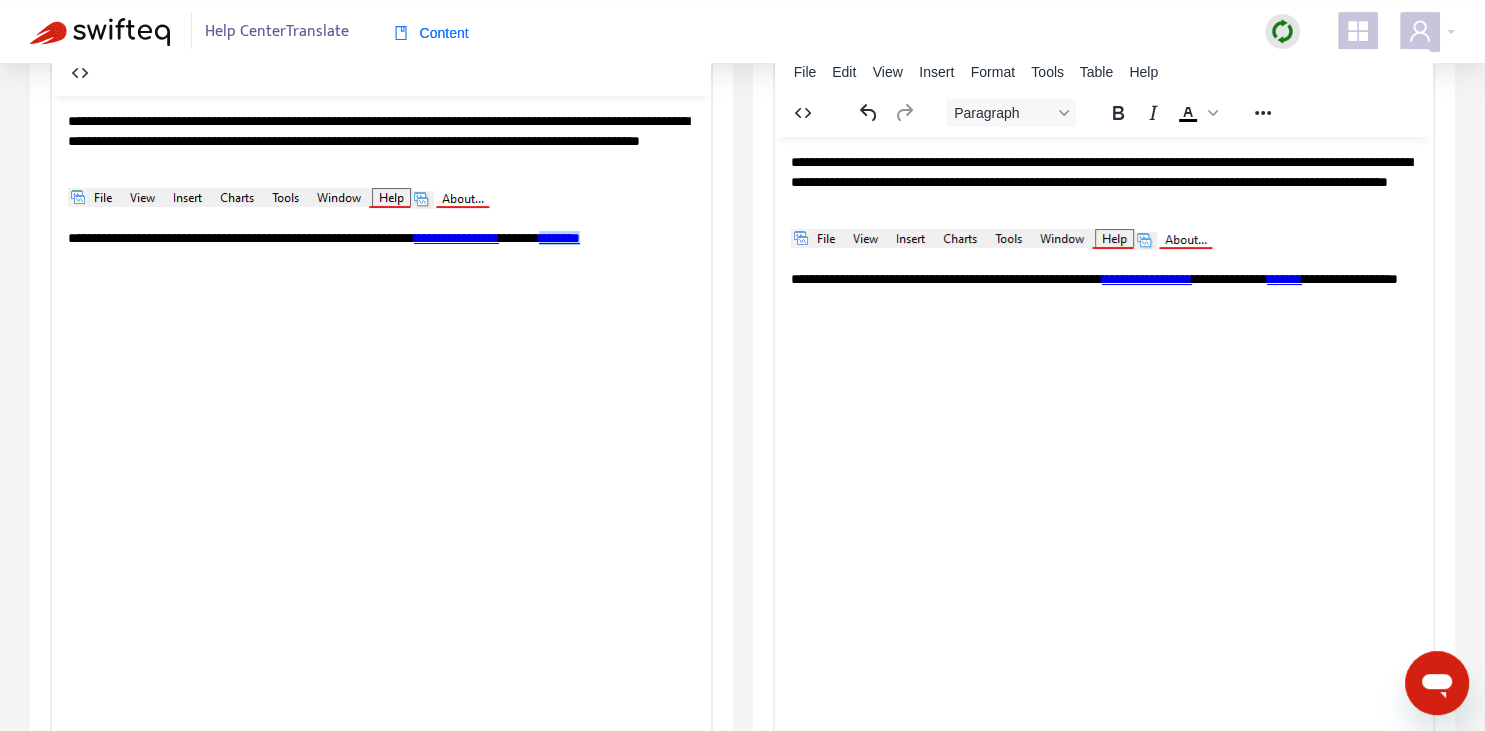 scroll, scrollTop: 211, scrollLeft: 0, axis: vertical 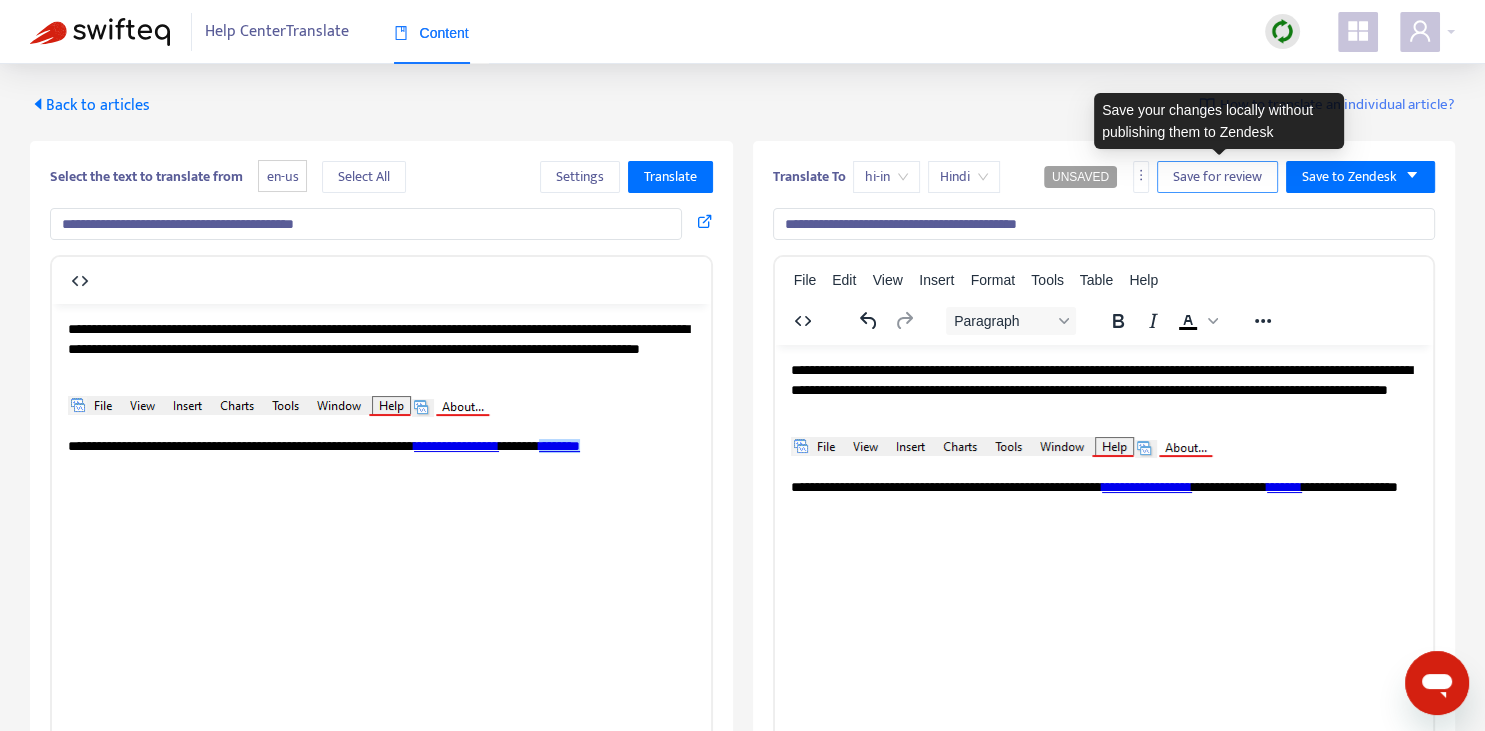 click on "Save for review" at bounding box center [1217, 177] 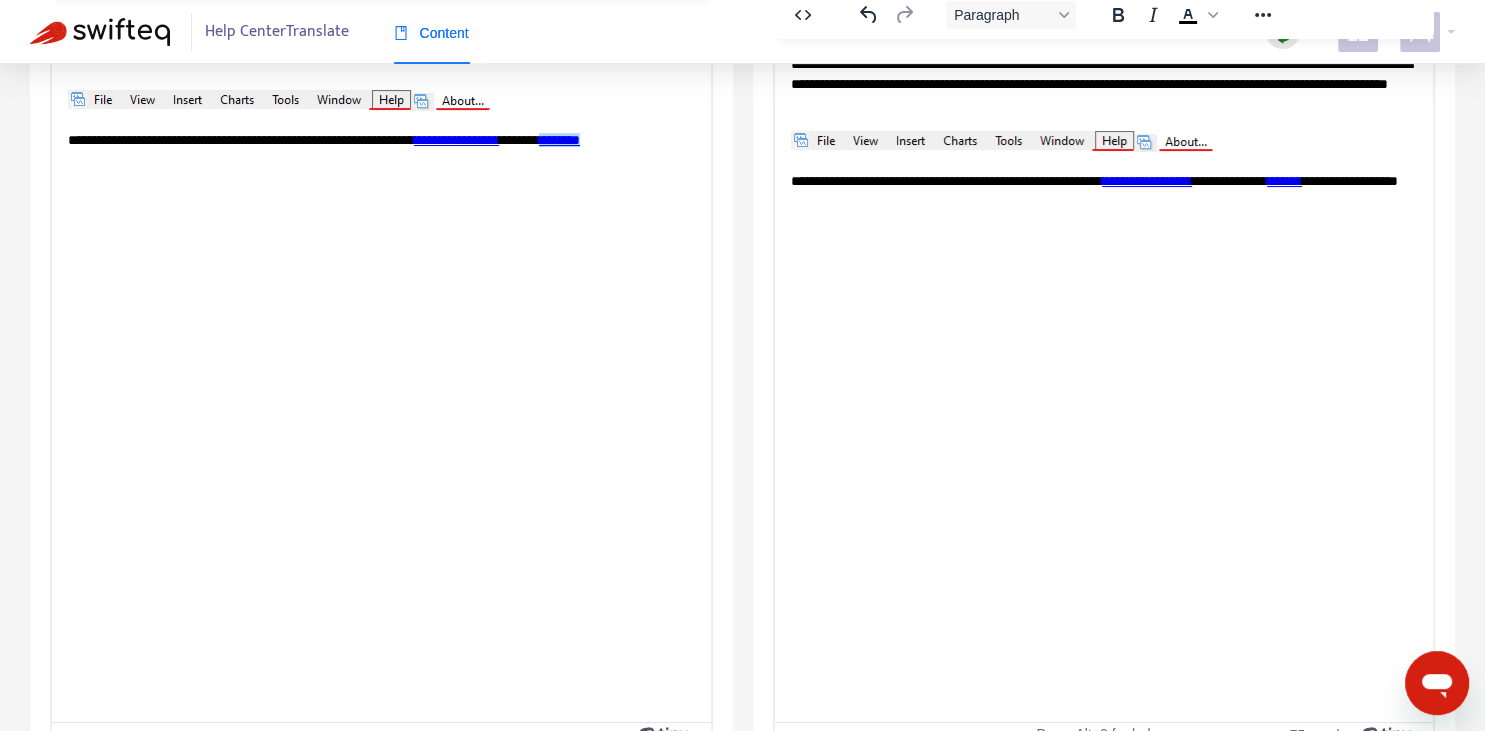 scroll, scrollTop: 343, scrollLeft: 0, axis: vertical 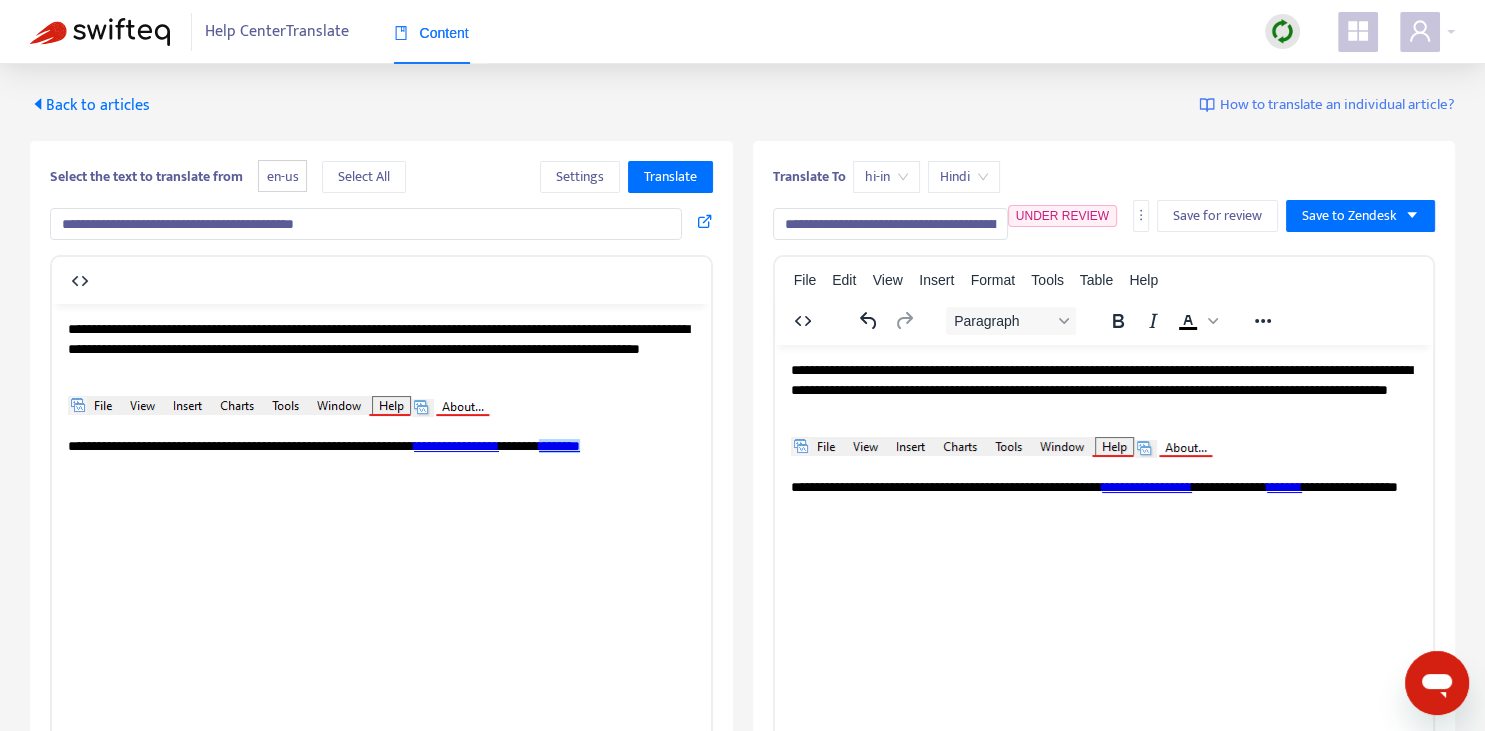 click on "Back to articles" at bounding box center [90, 105] 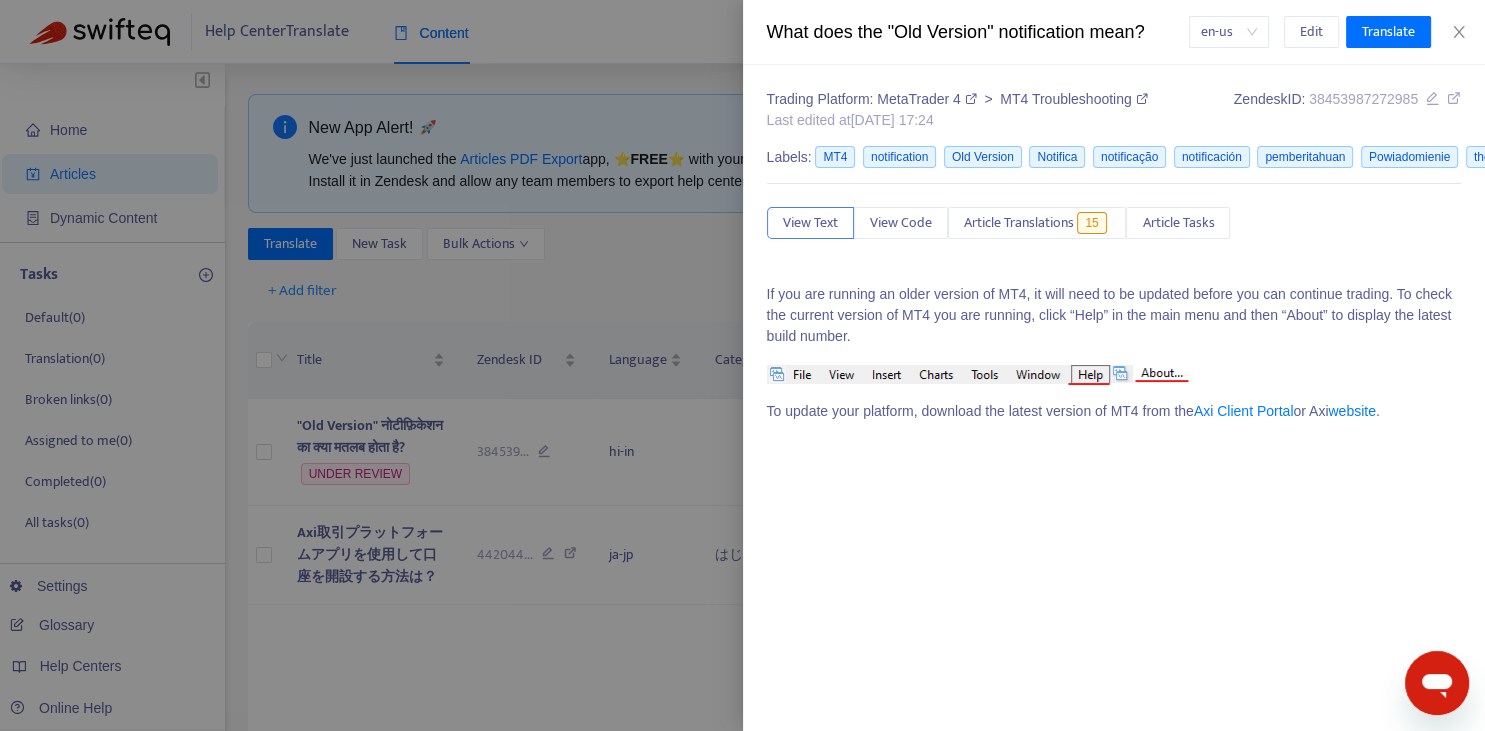click at bounding box center [742, 365] 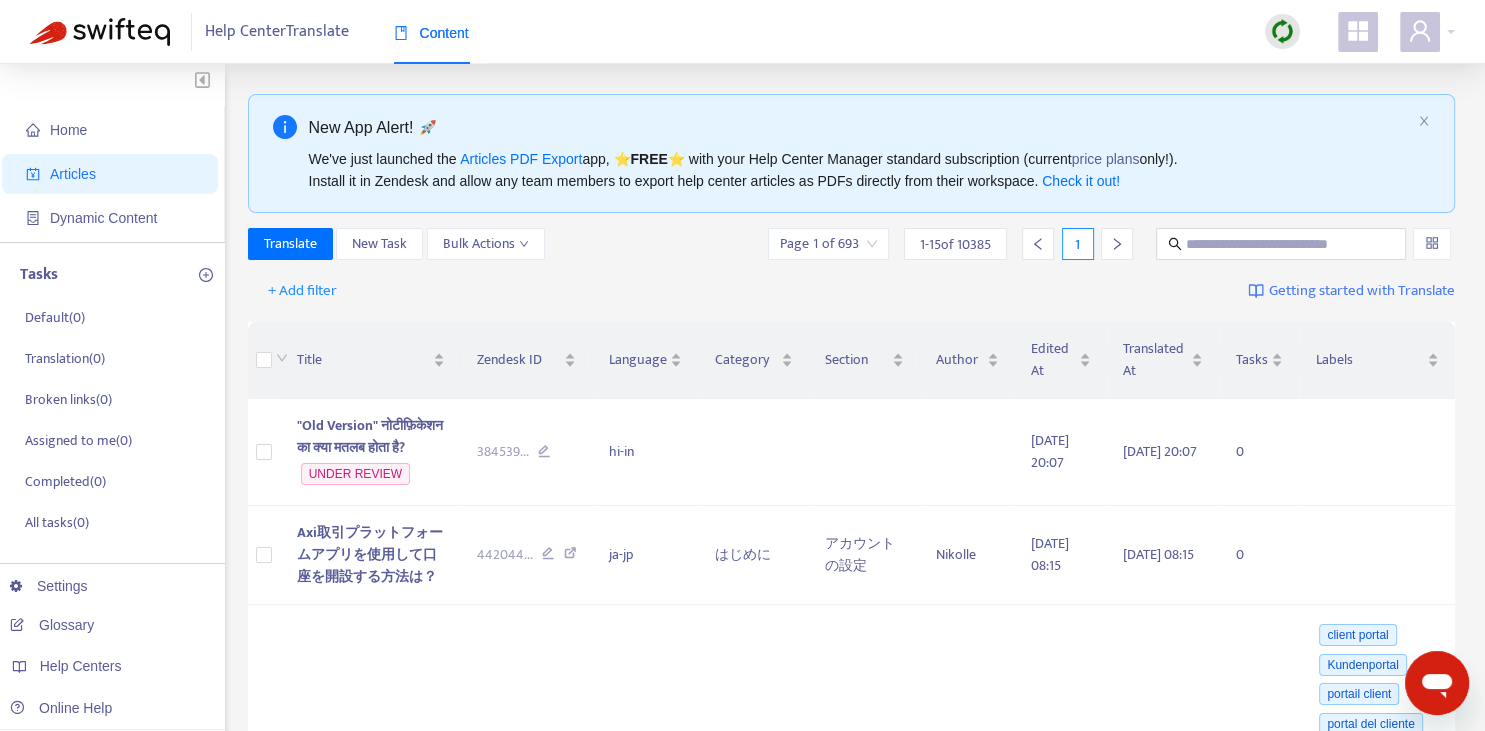 click on "Translate New Task Bulk Actions Page 1 of 693 1 - 15  of   10385 1" at bounding box center [852, 248] 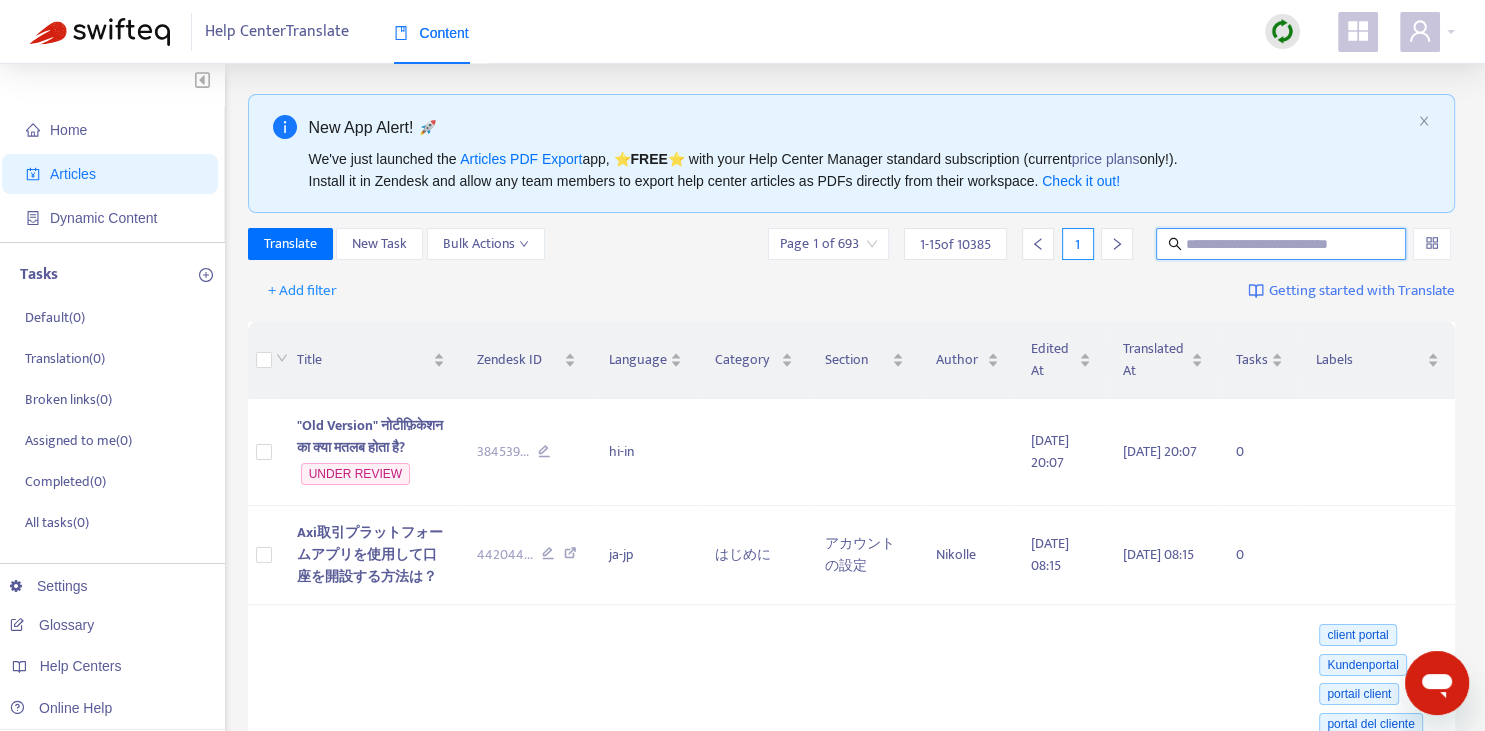 click at bounding box center [1282, 244] 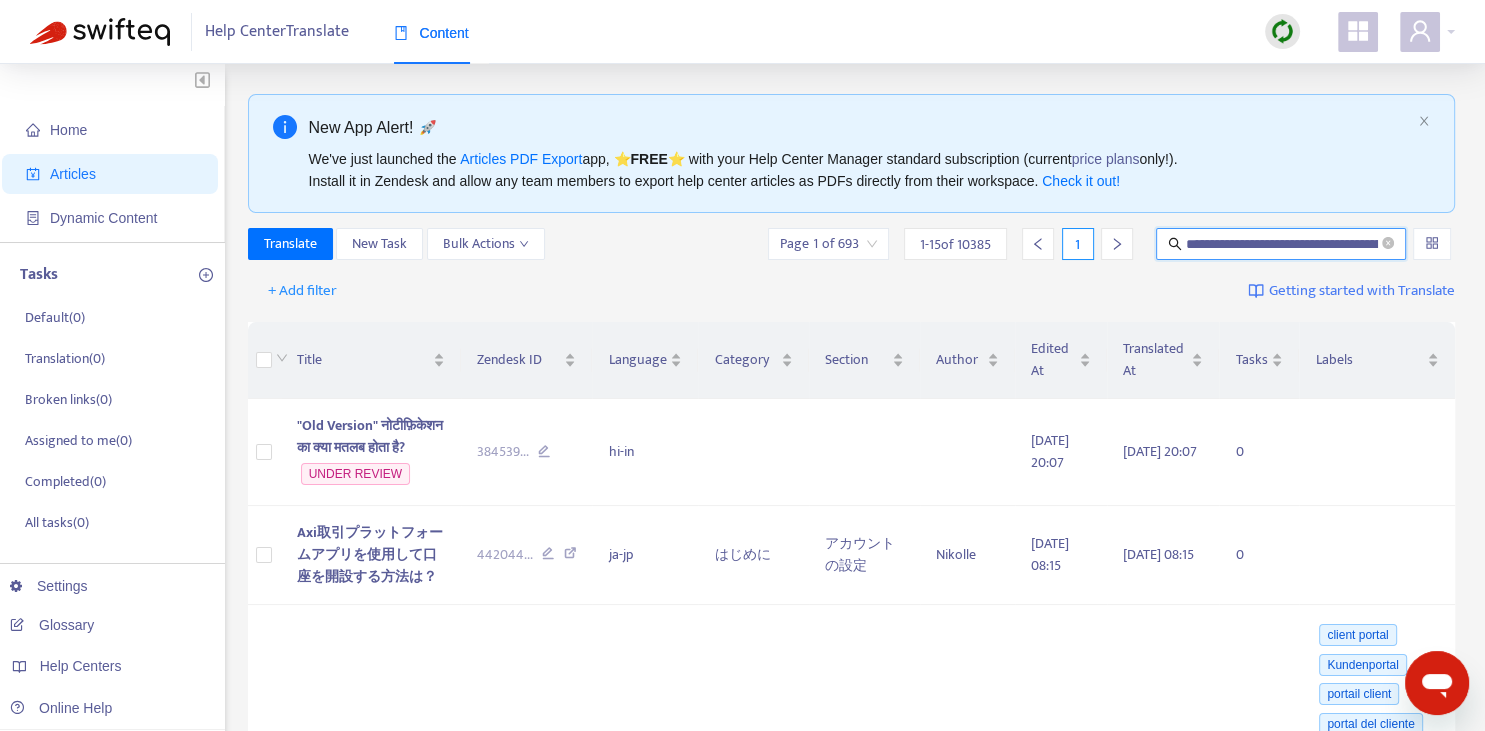 scroll, scrollTop: 0, scrollLeft: 120, axis: horizontal 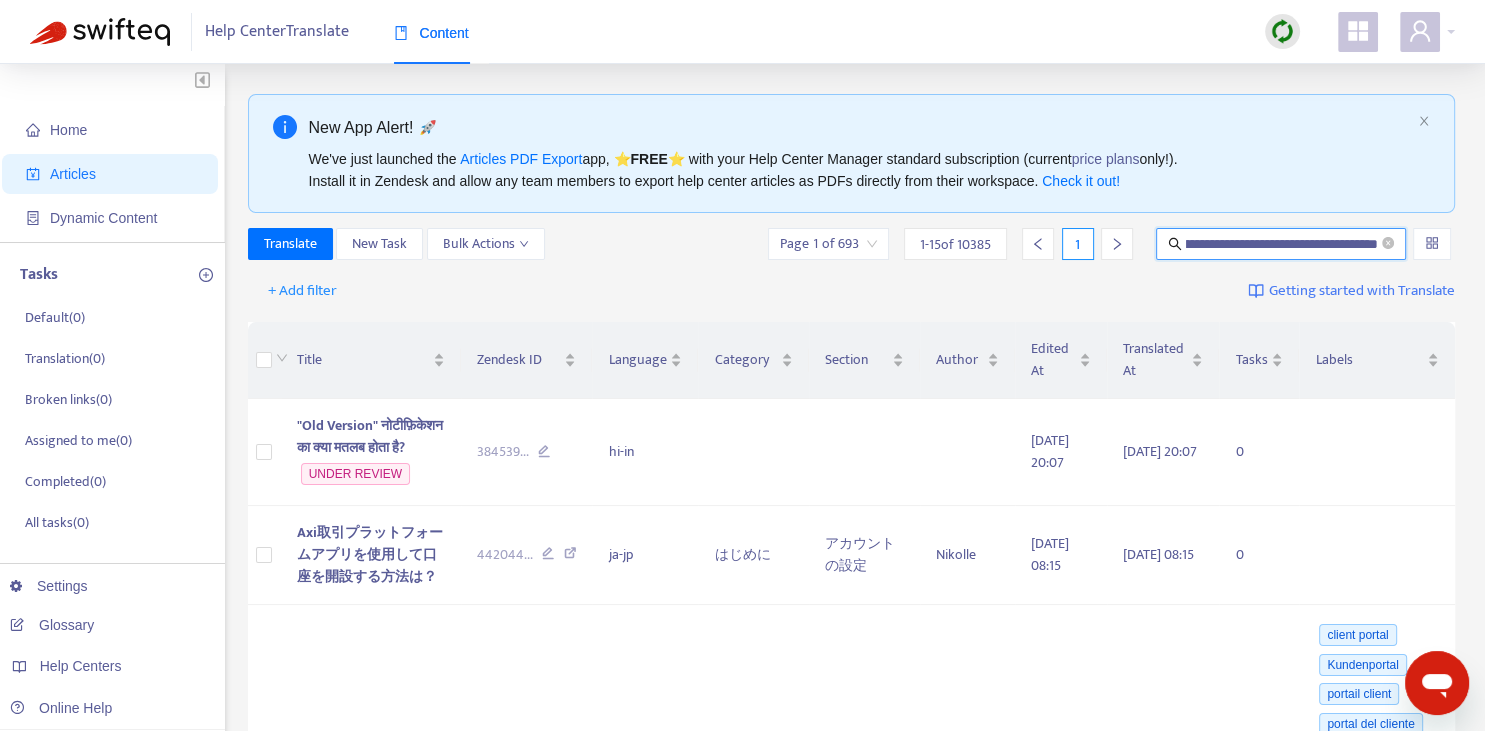type on "**********" 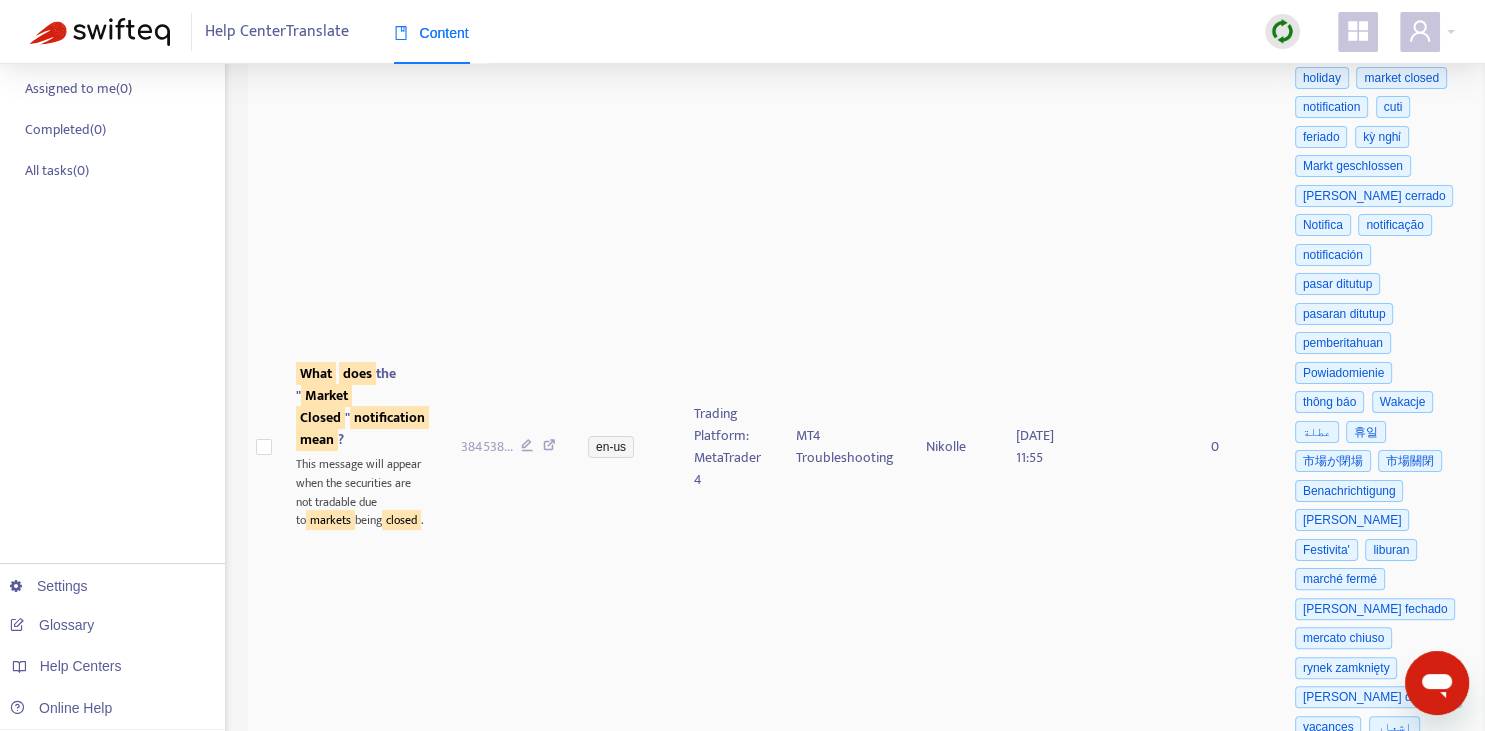 scroll, scrollTop: 492, scrollLeft: 0, axis: vertical 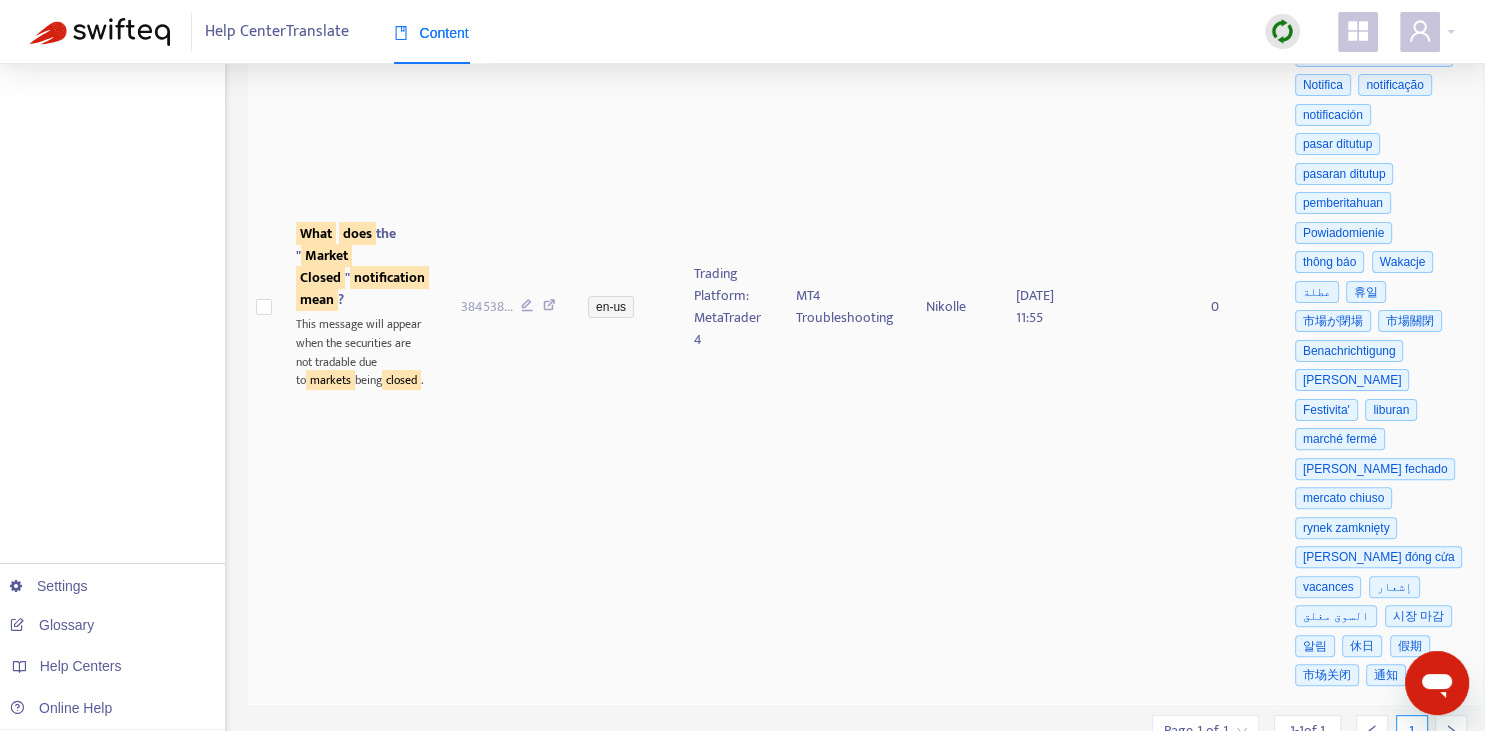 click on "Market" at bounding box center (326, 255) 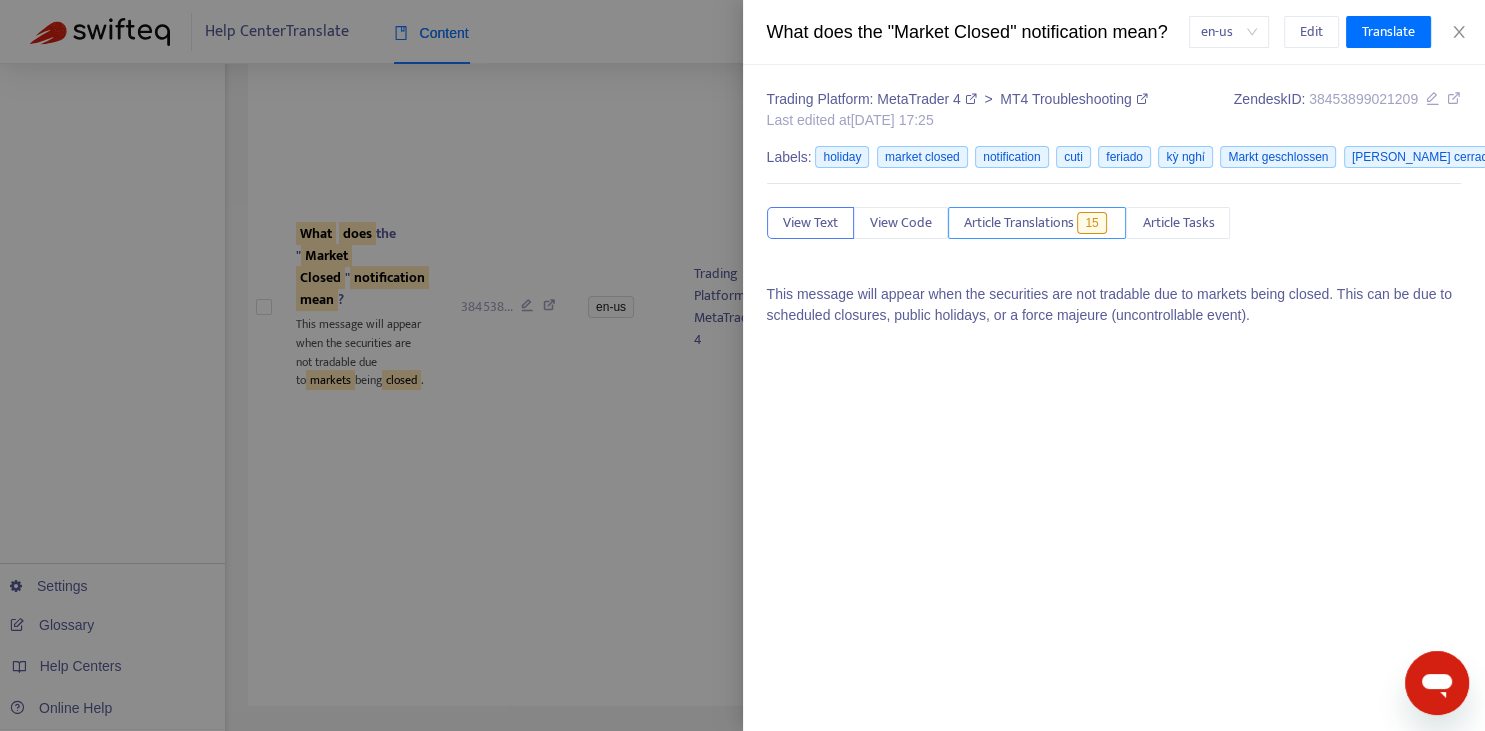 click on "Article Translations" at bounding box center (1019, 223) 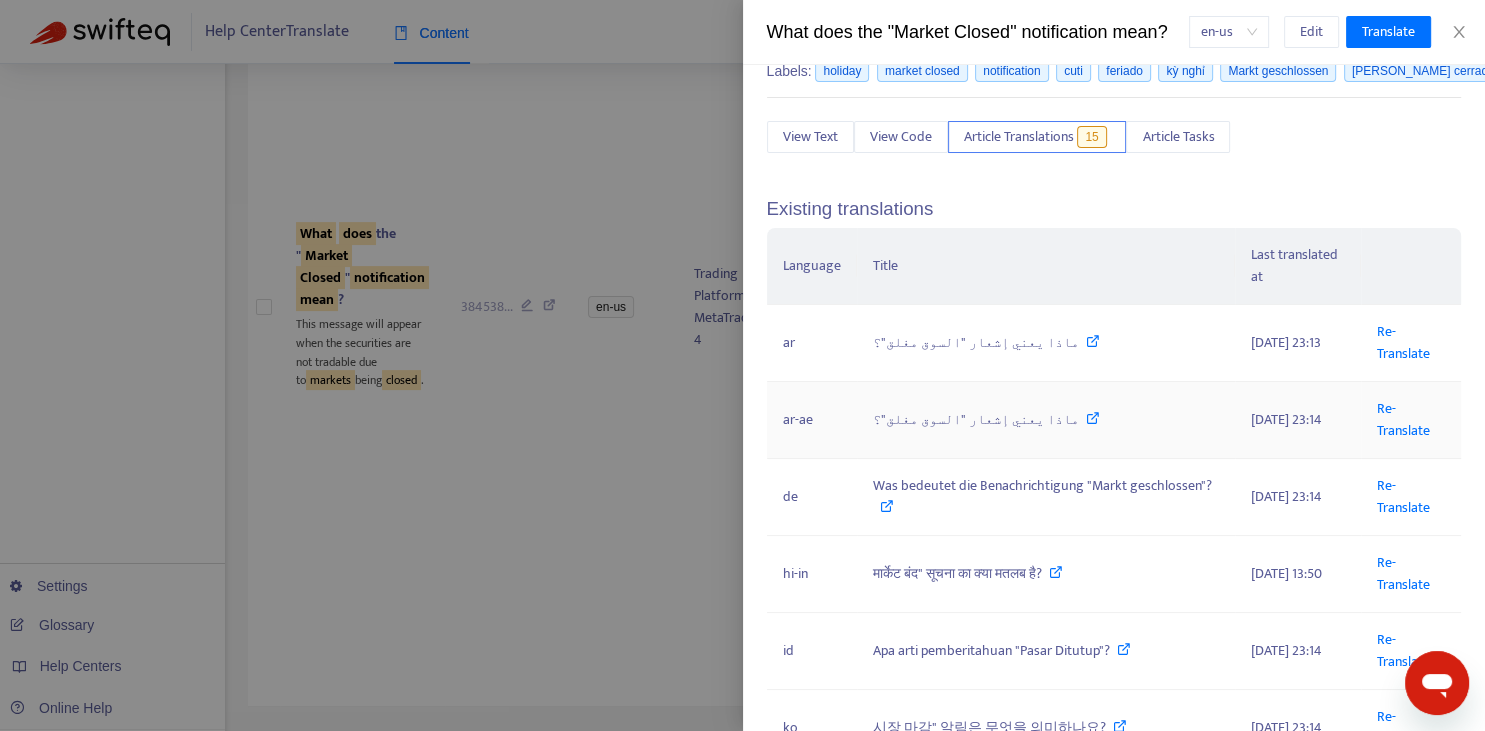 scroll, scrollTop: 147, scrollLeft: 0, axis: vertical 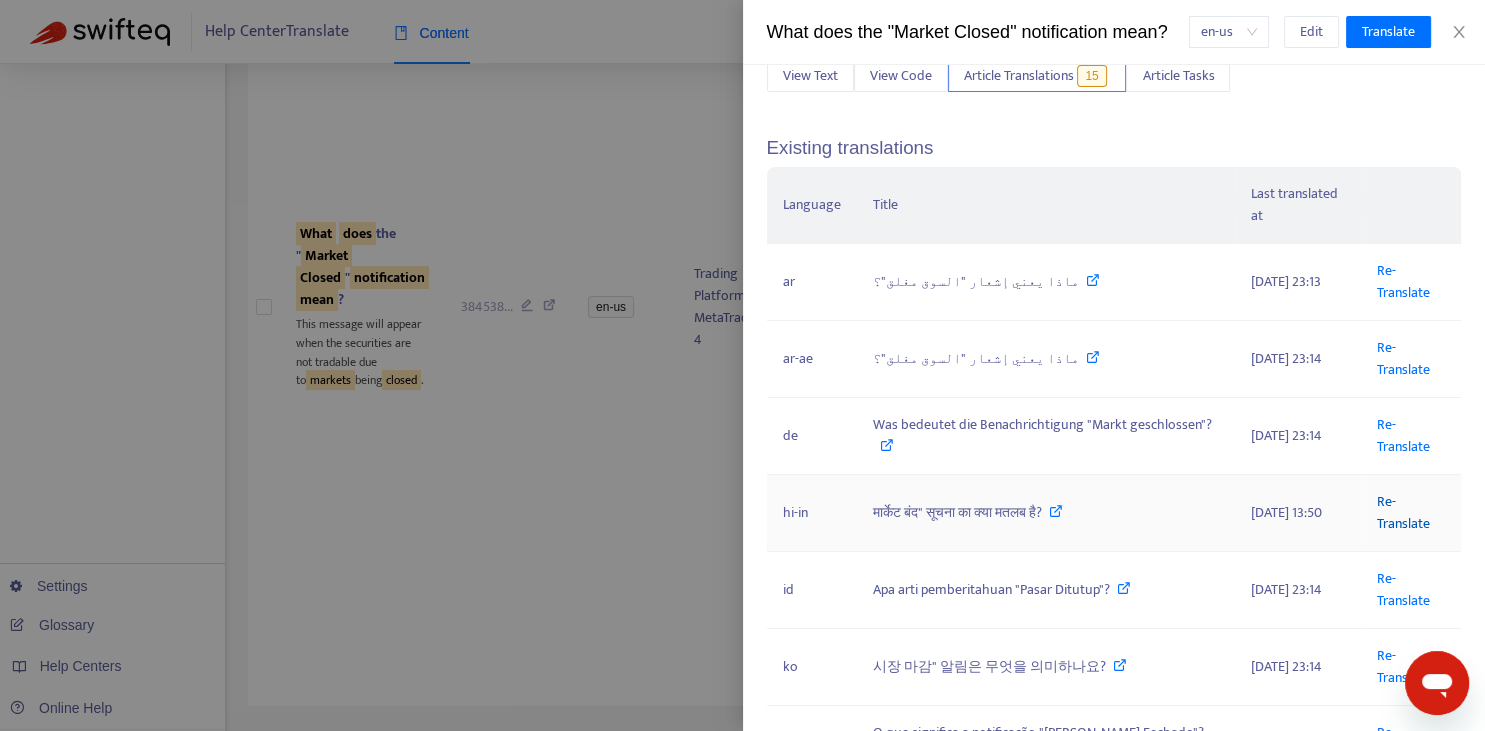 click on "Re-Translate" at bounding box center [1403, 512] 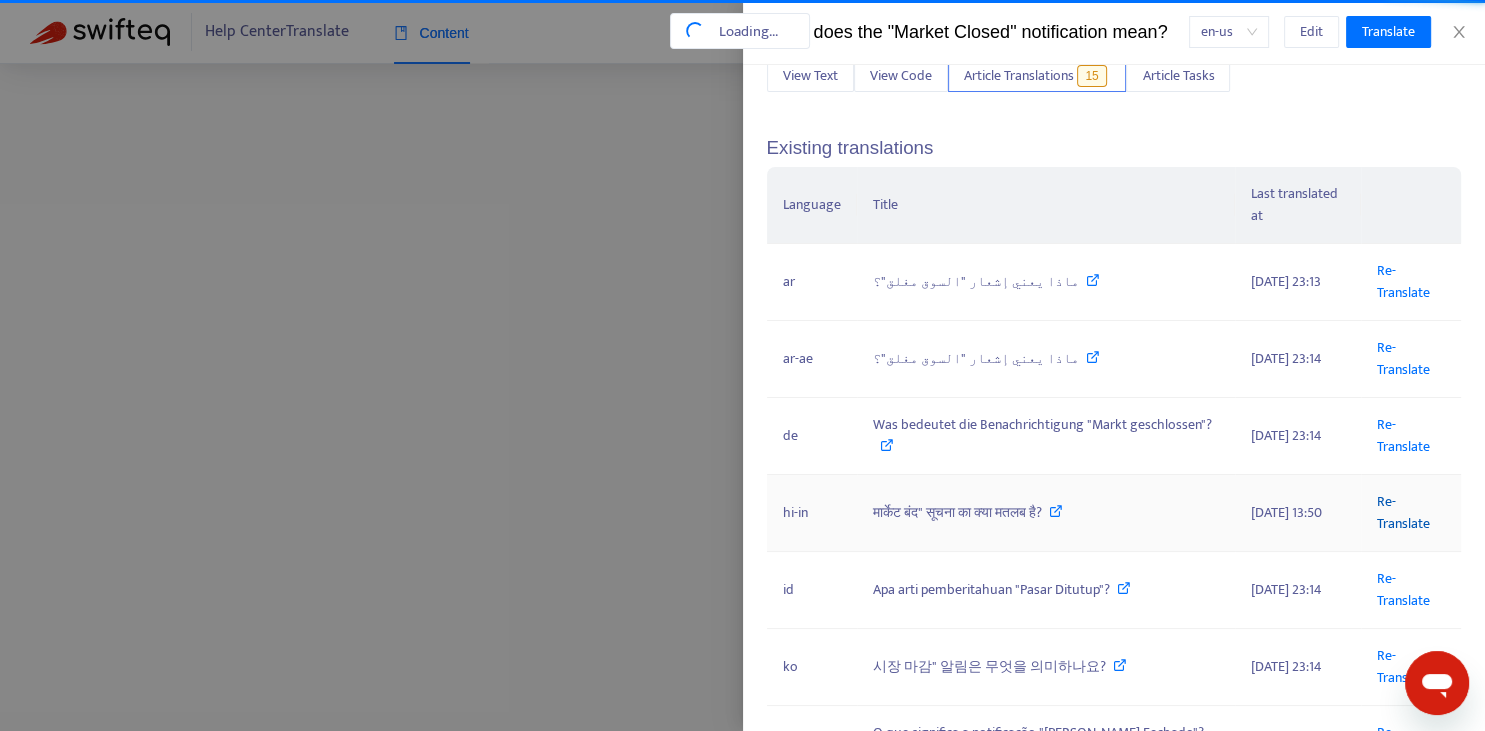 scroll, scrollTop: 0, scrollLeft: 120, axis: horizontal 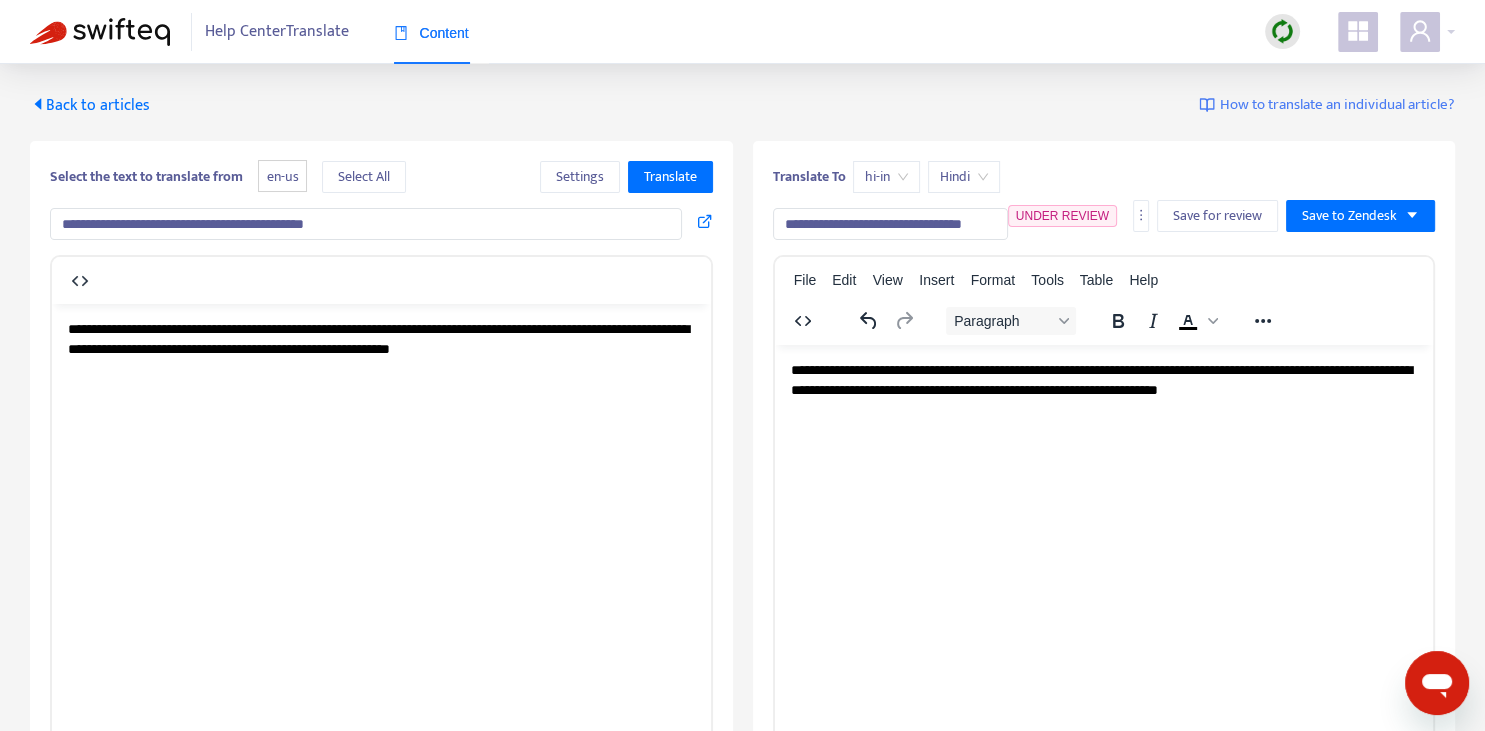 drag, startPoint x: 157, startPoint y: 222, endPoint x: 255, endPoint y: 222, distance: 98 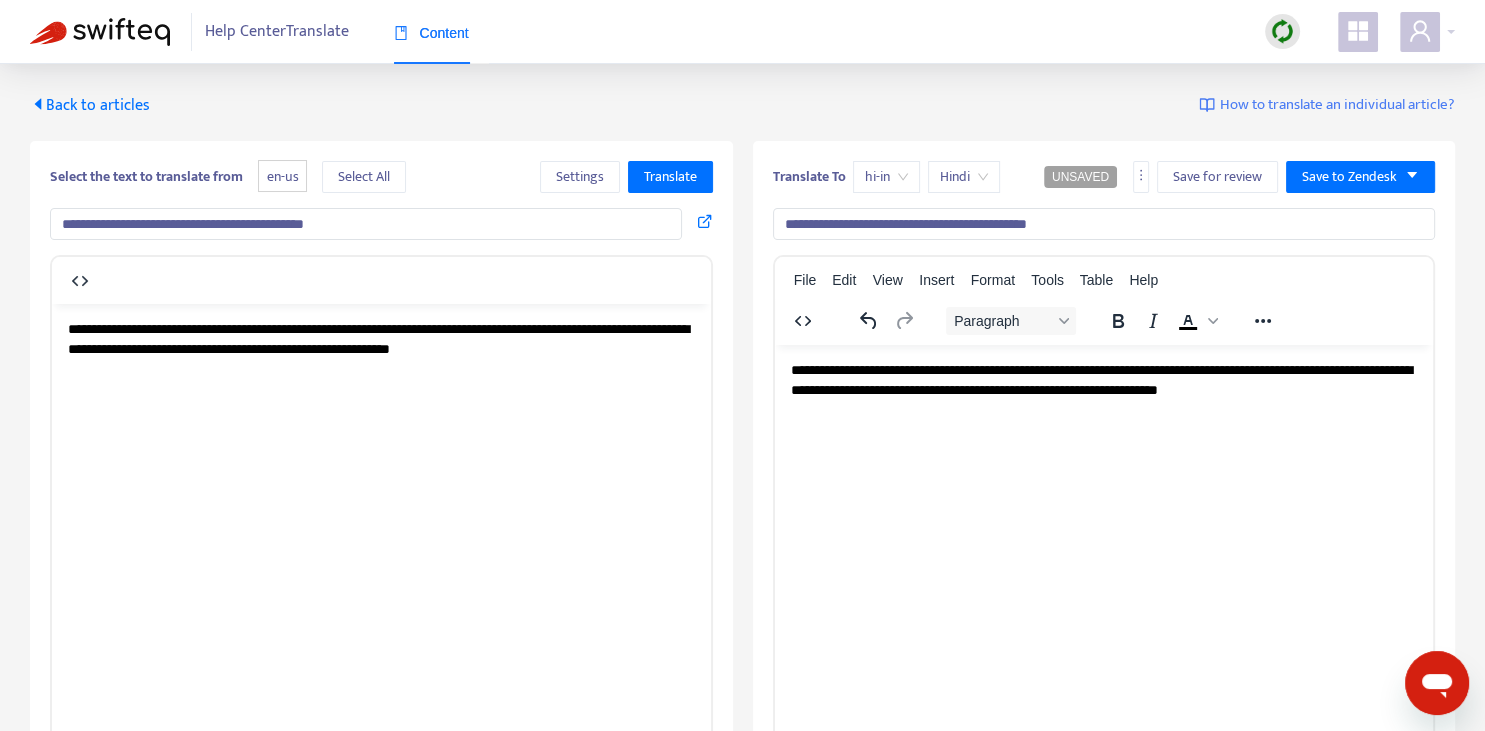 type on "**********" 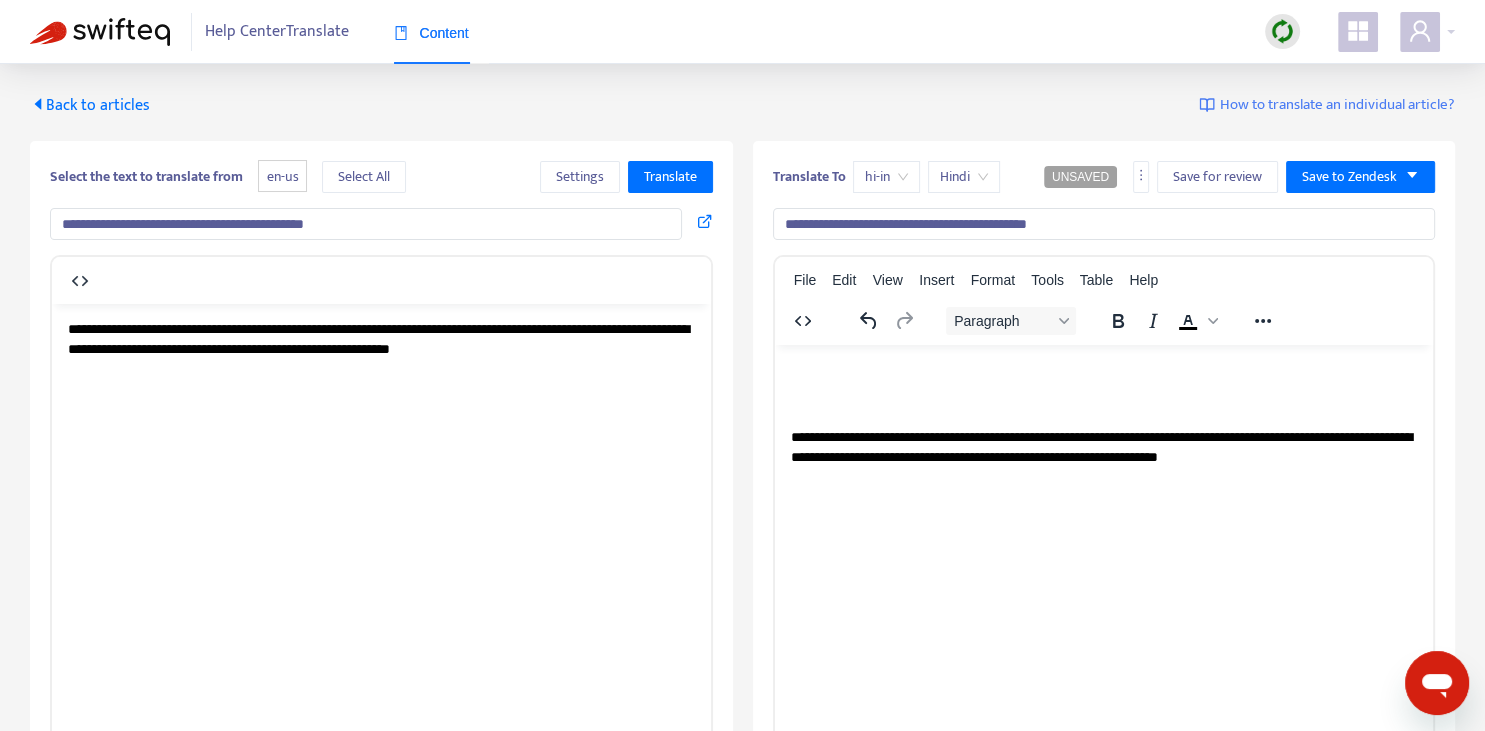 type 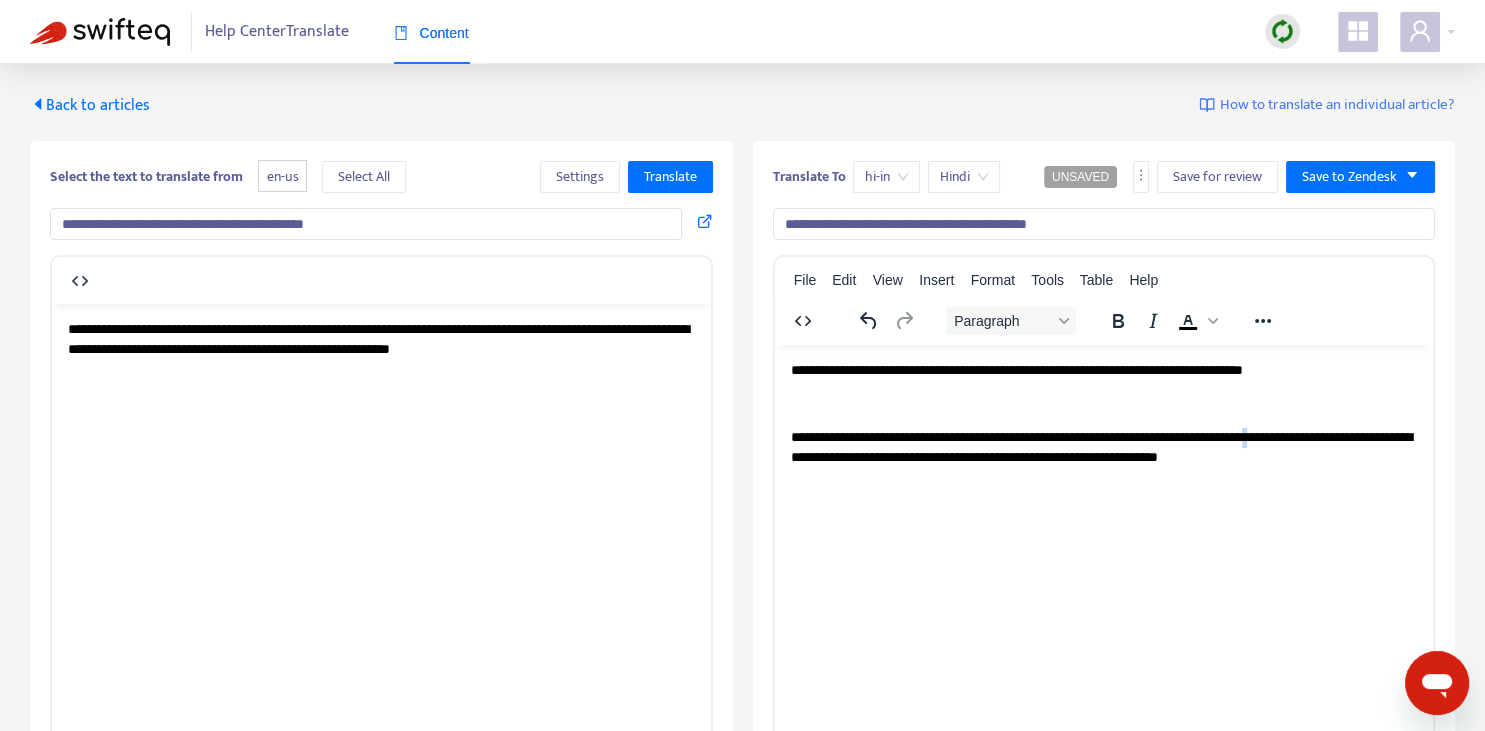 copy on "*" 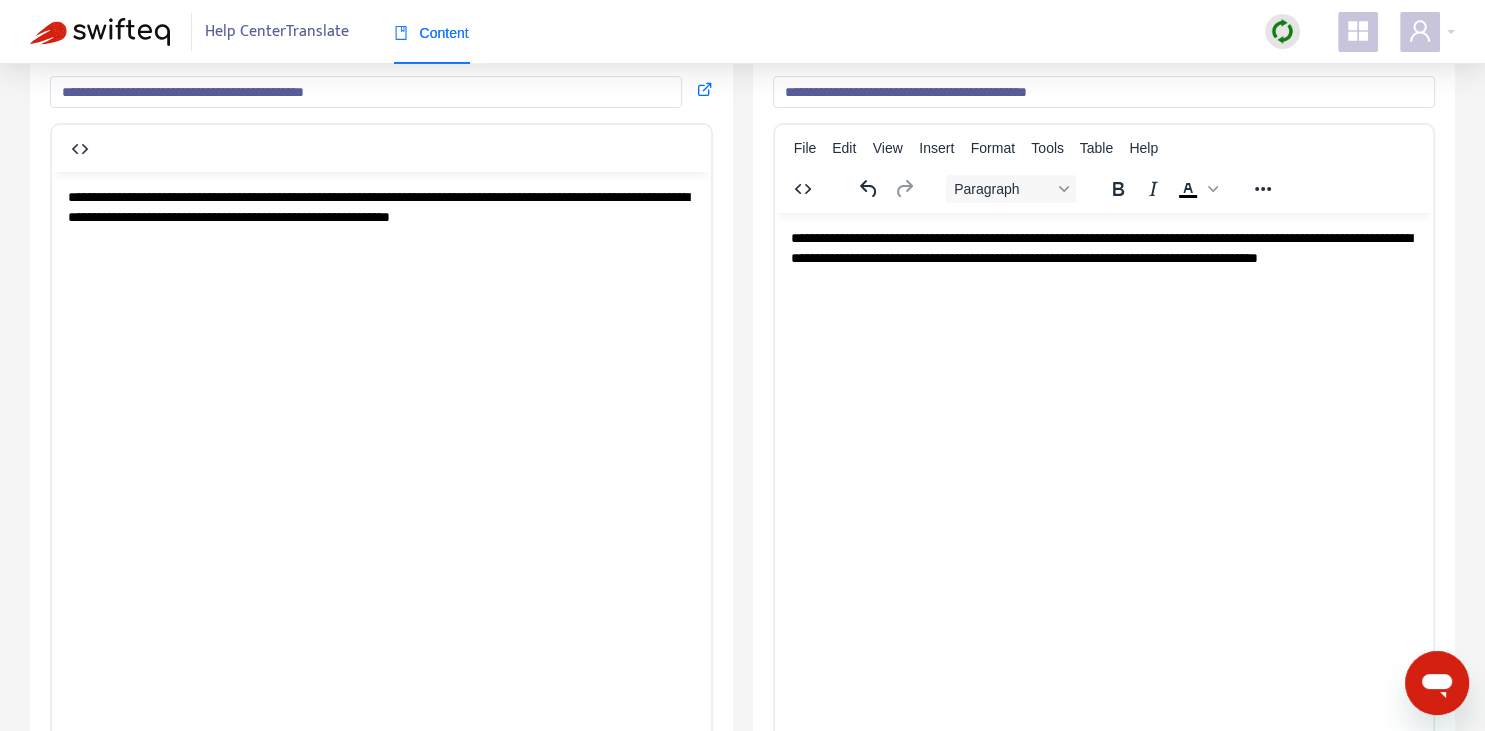 scroll, scrollTop: 132, scrollLeft: 0, axis: vertical 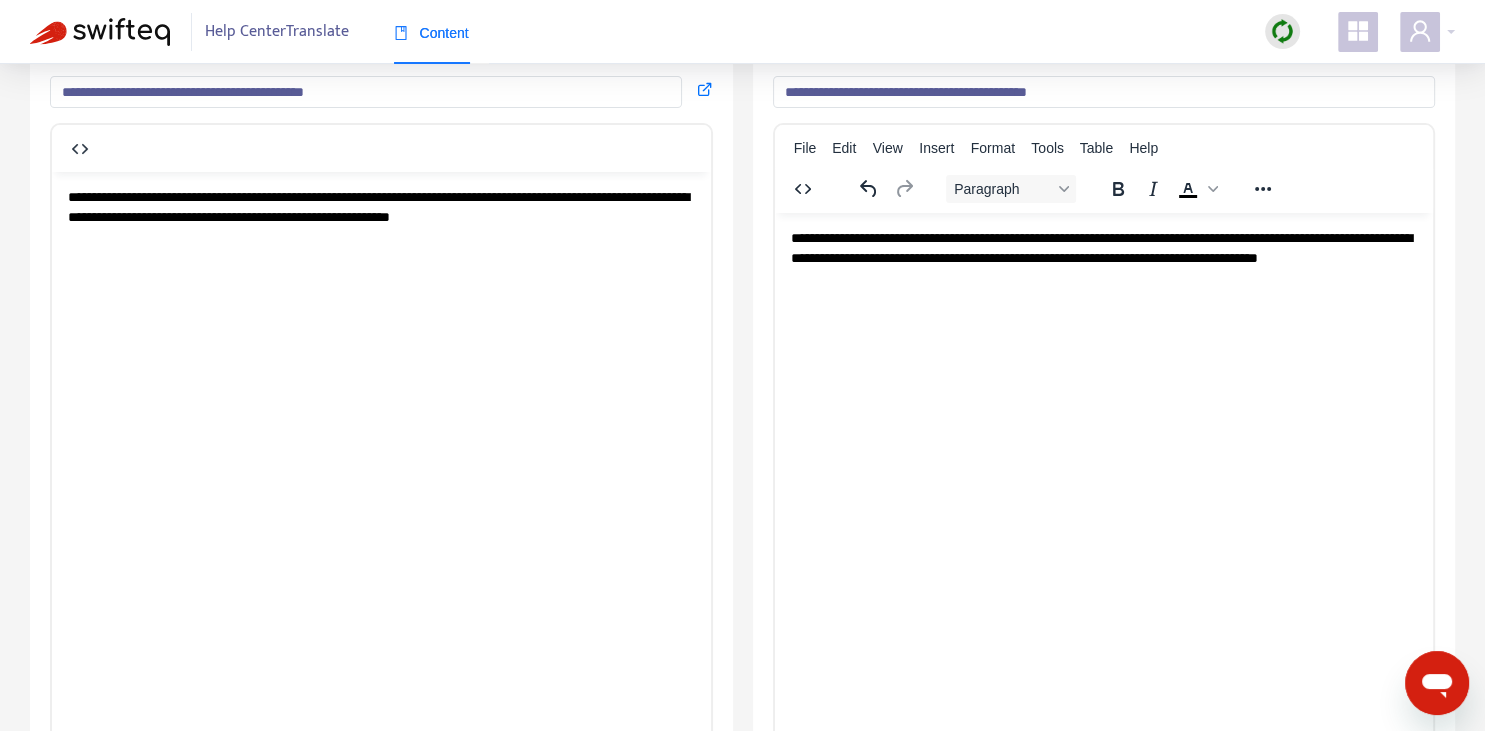 click on "**********" at bounding box center (1103, 257) 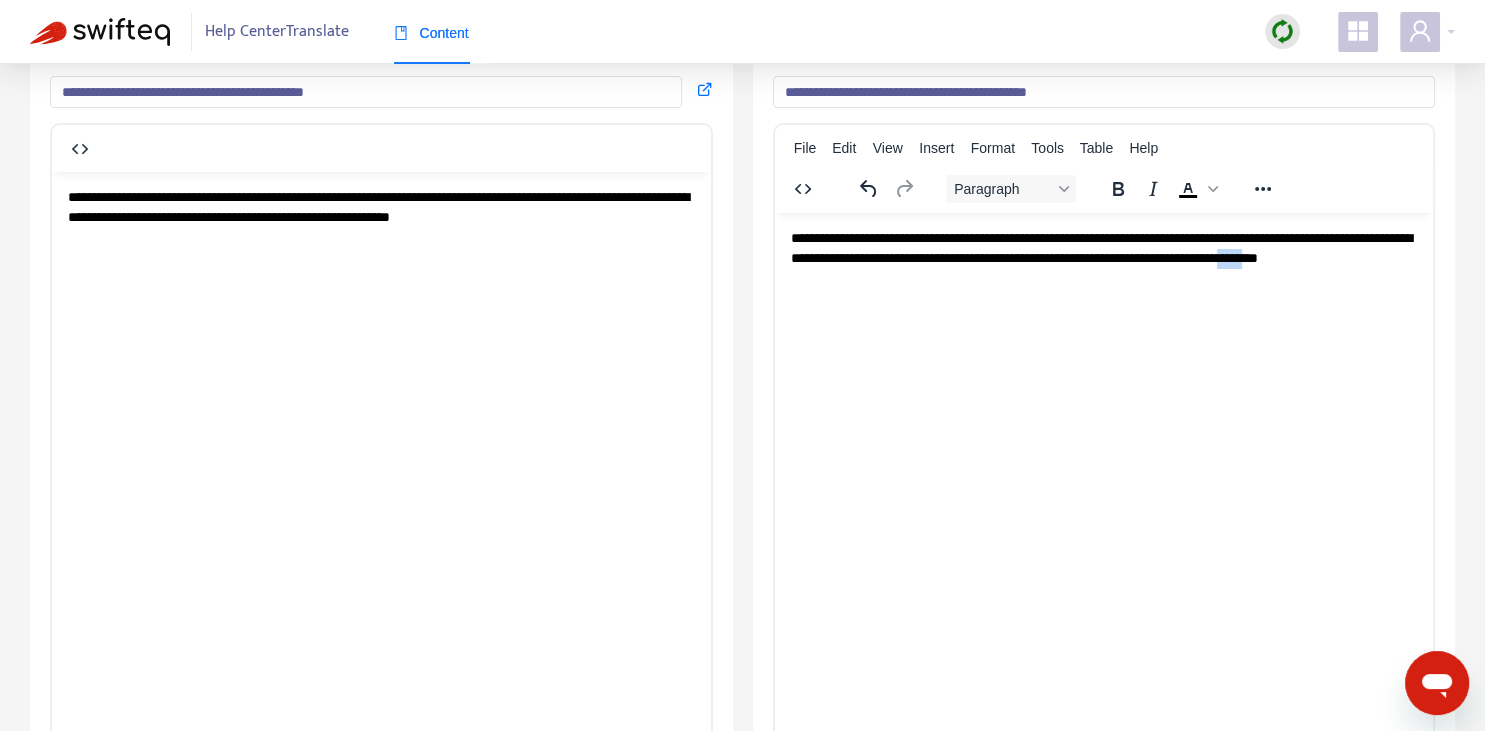 click on "**********" at bounding box center [1103, 257] 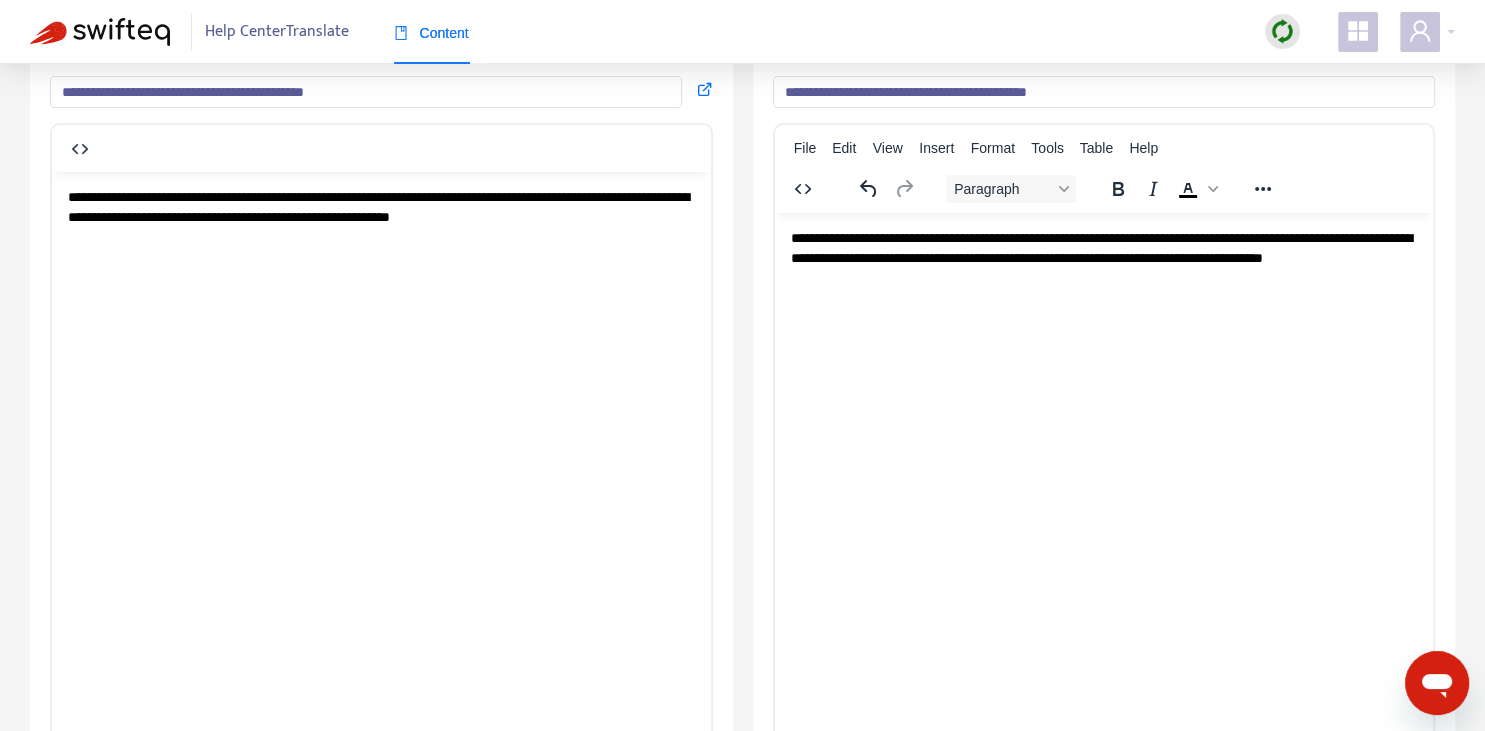 click on "**********" at bounding box center (1103, 257) 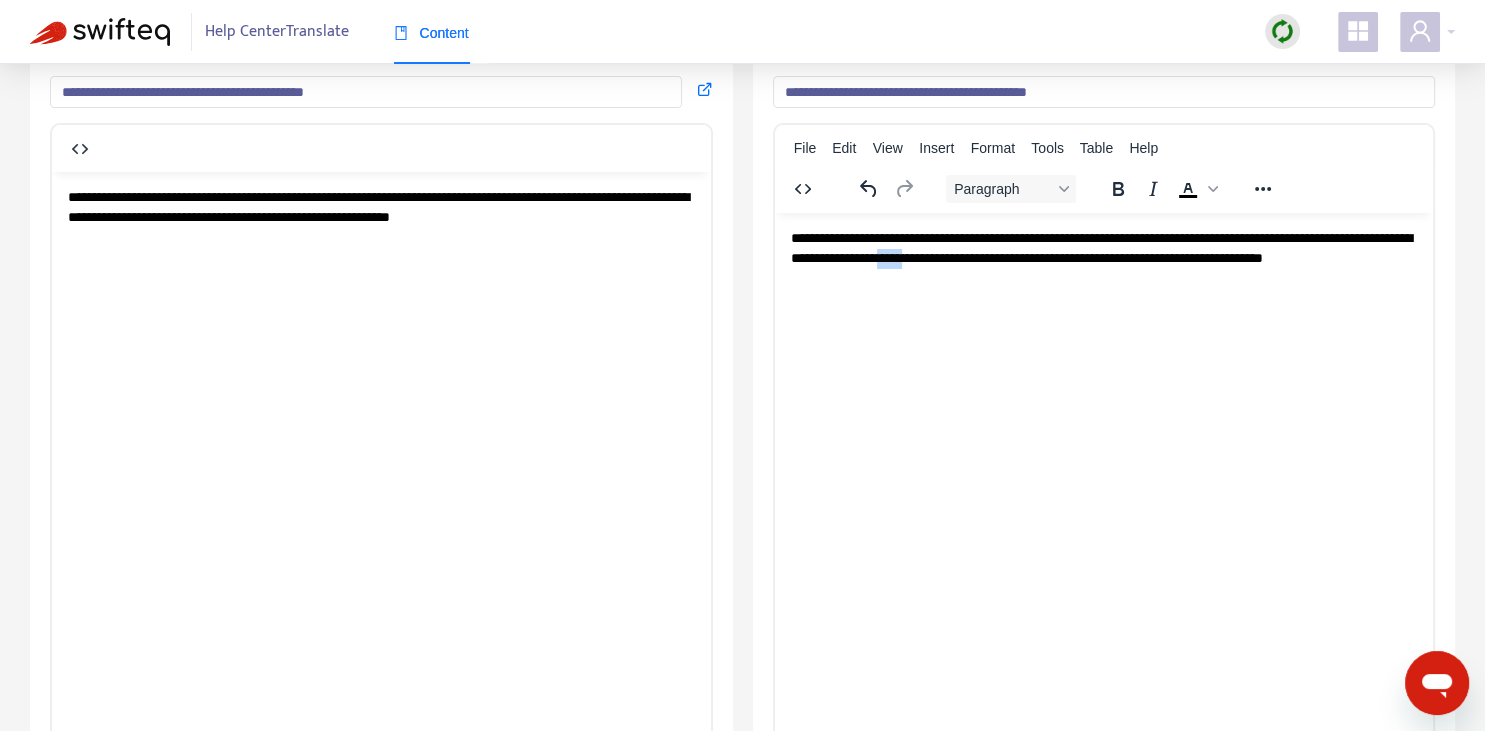 click on "**********" at bounding box center [1103, 257] 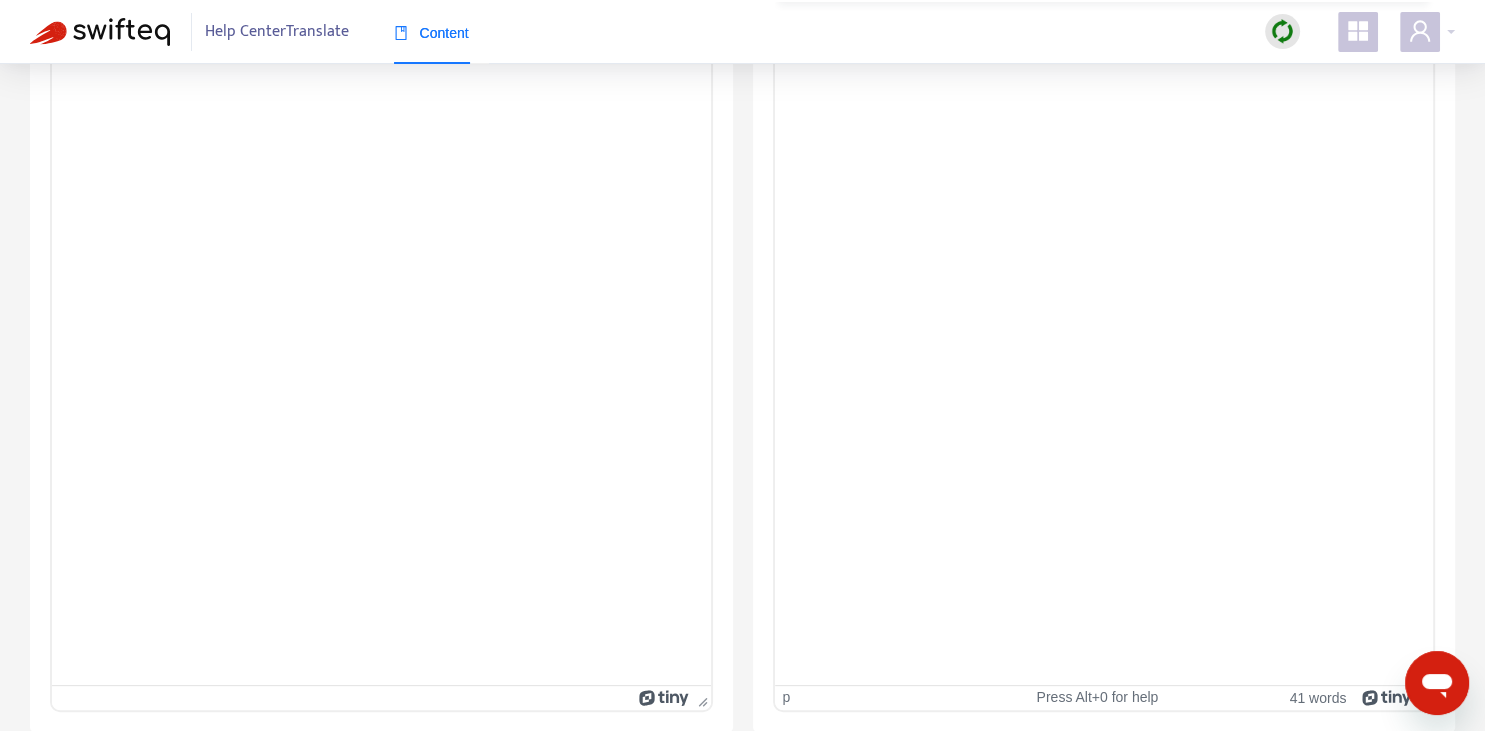scroll, scrollTop: 0, scrollLeft: 0, axis: both 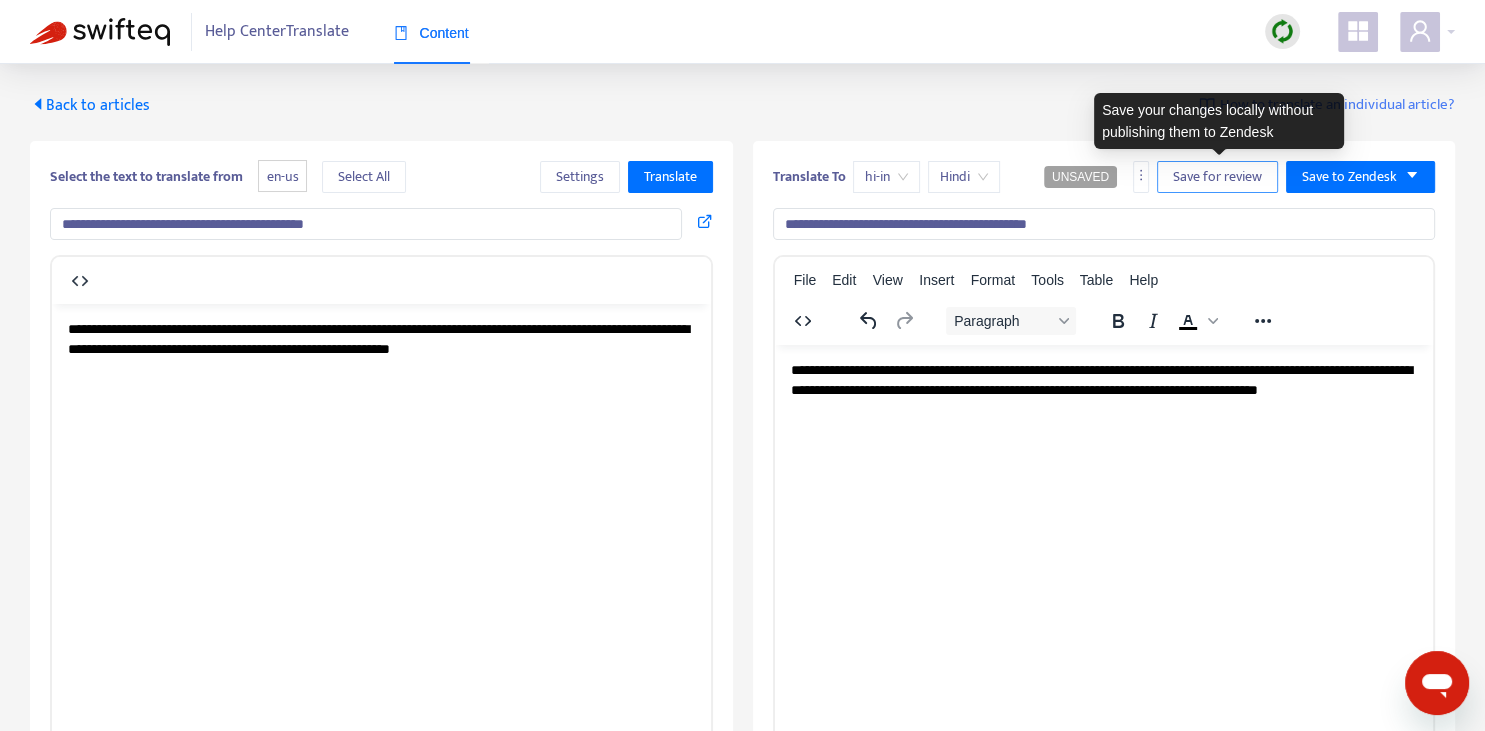 click on "Save for review" at bounding box center [1217, 177] 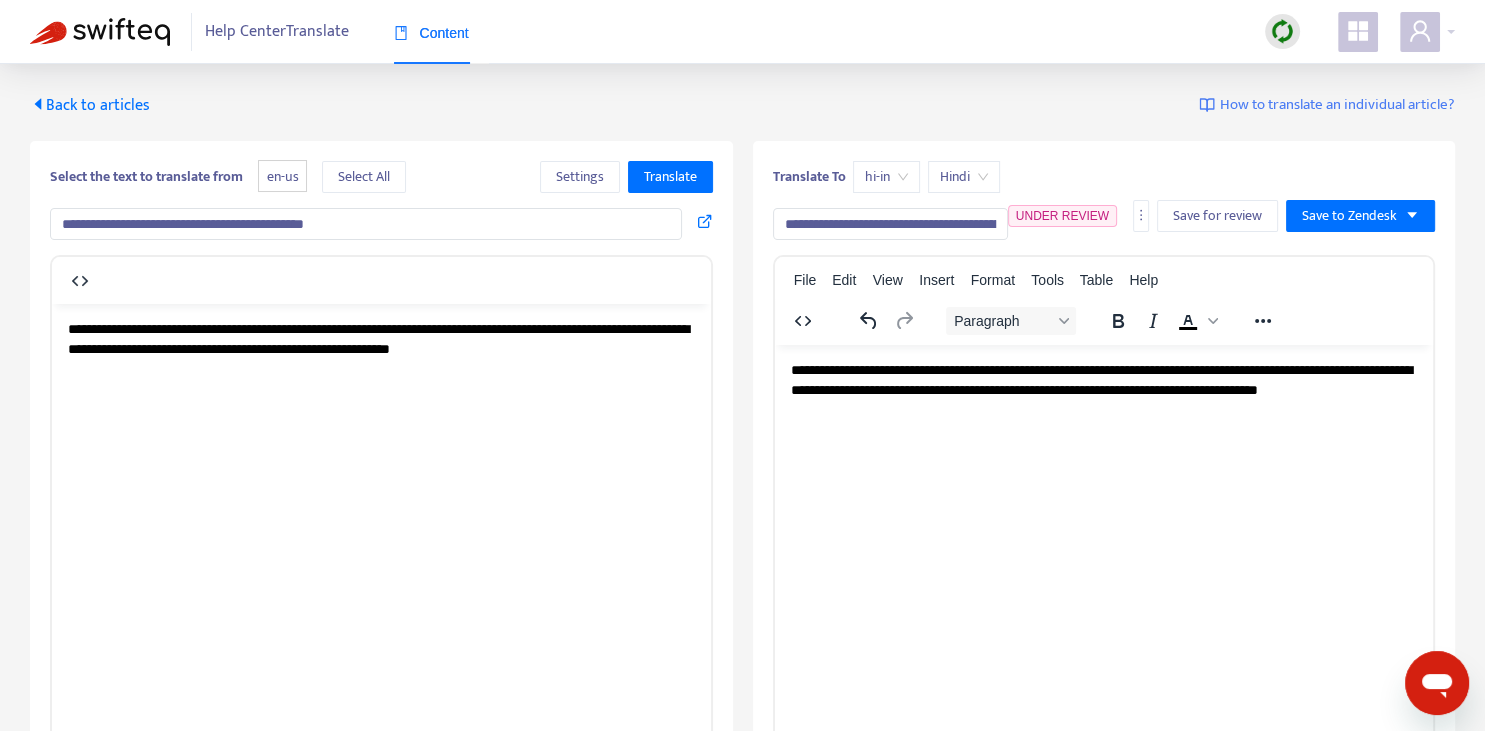 click on "Back to articles" at bounding box center [90, 105] 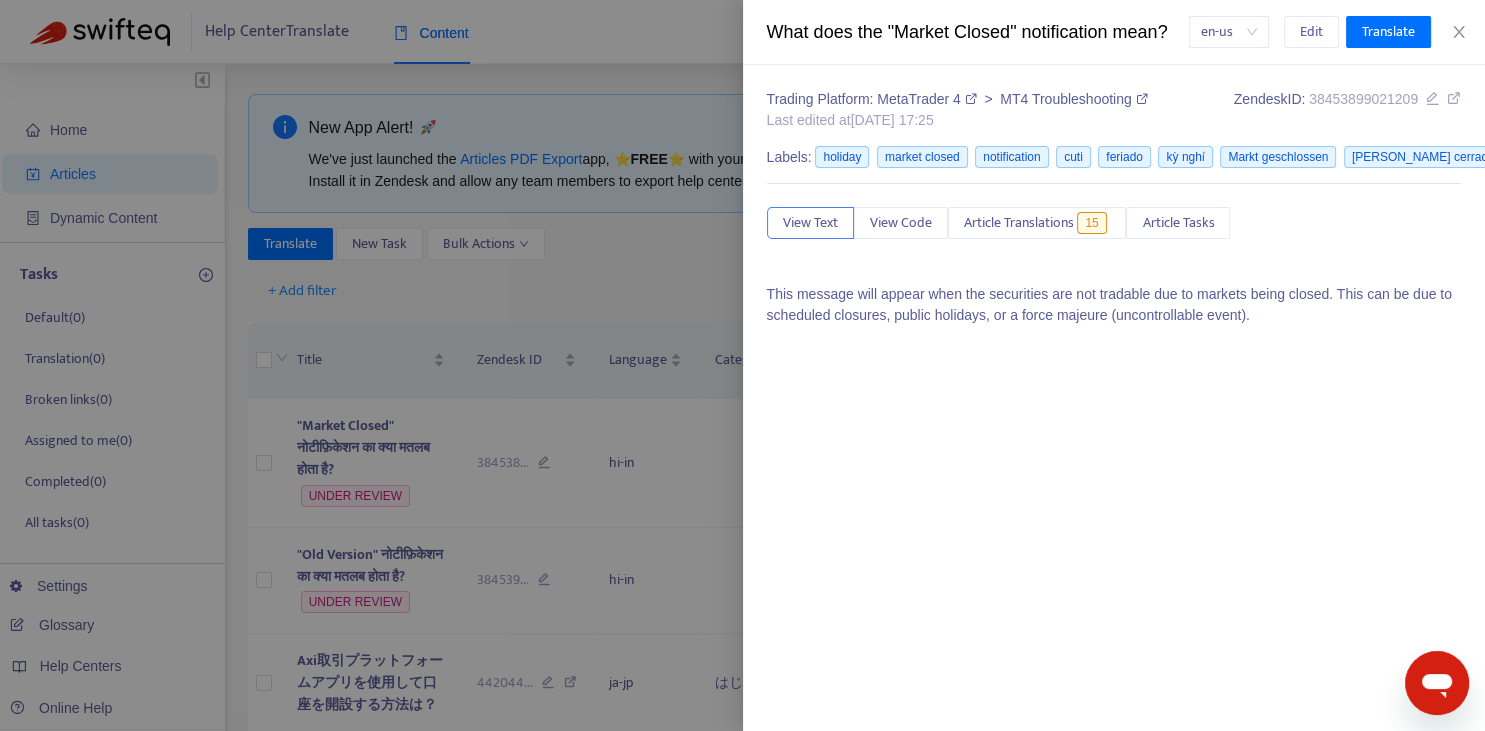 click at bounding box center [742, 365] 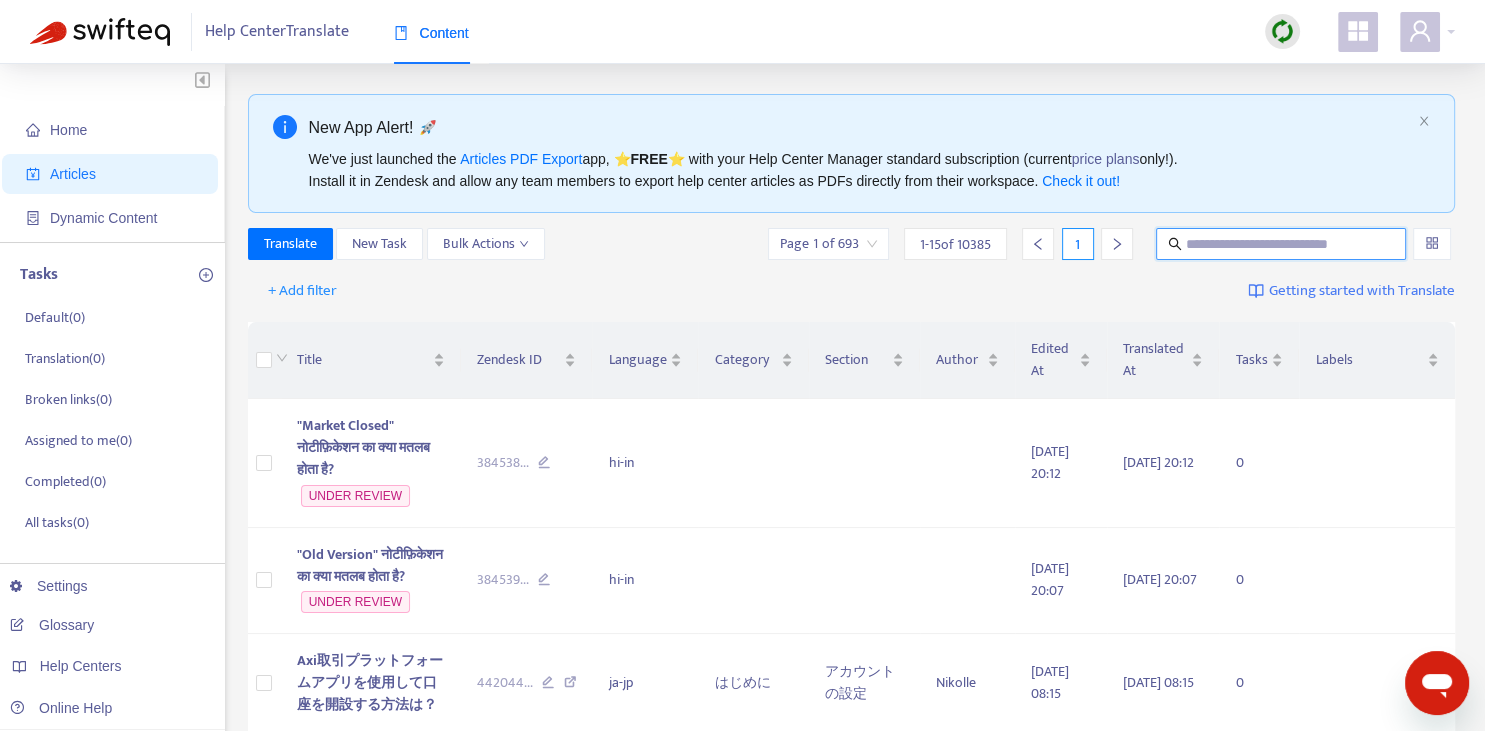 click at bounding box center (1282, 244) 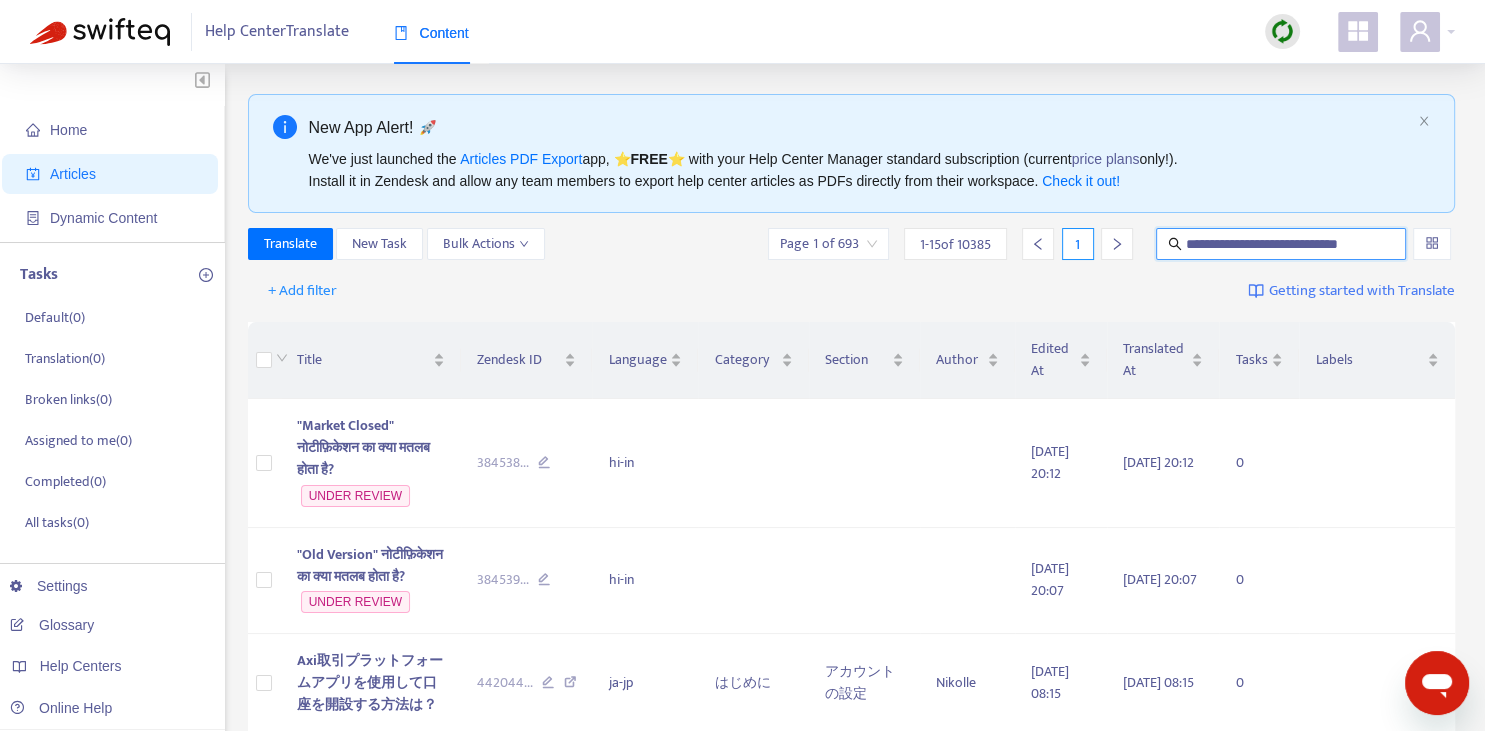 scroll, scrollTop: 0, scrollLeft: 13, axis: horizontal 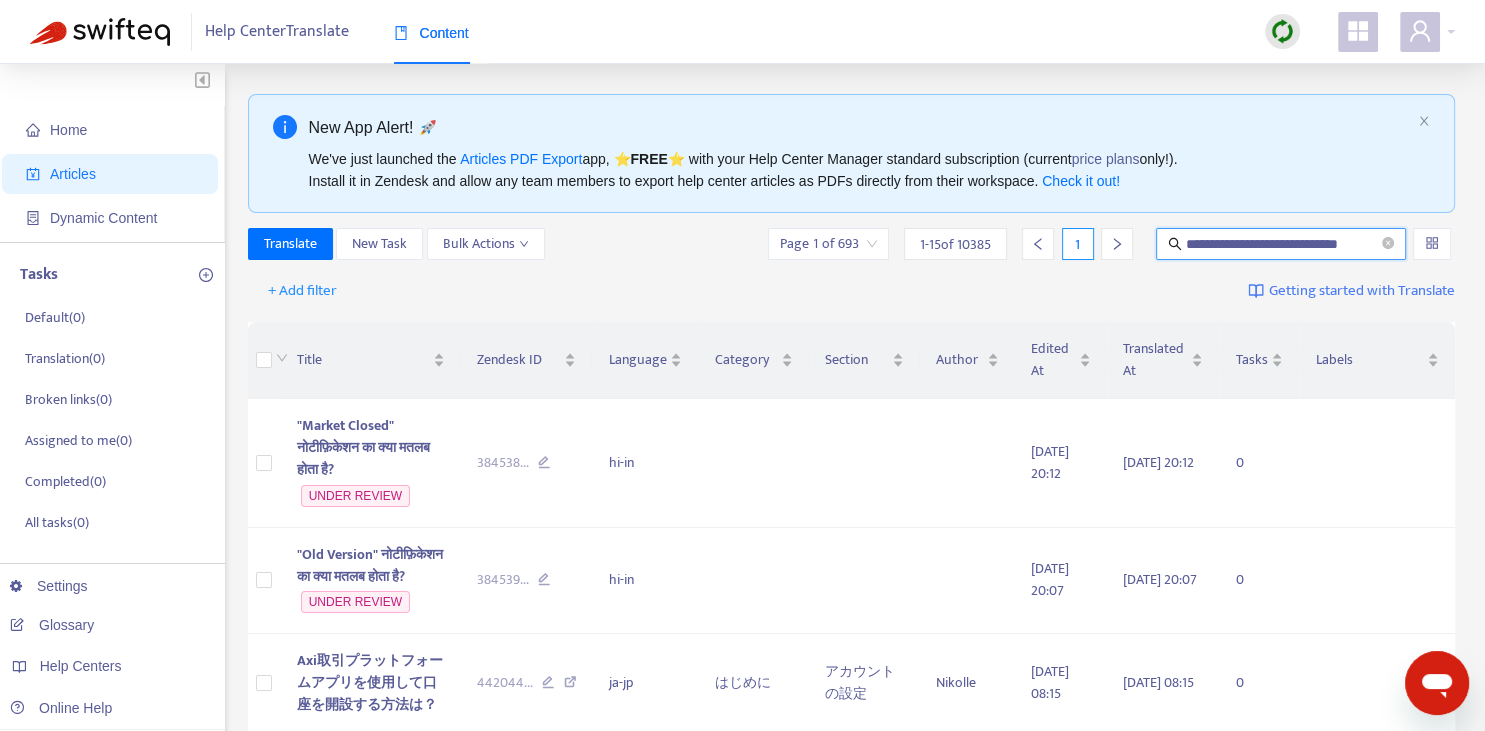 type on "**********" 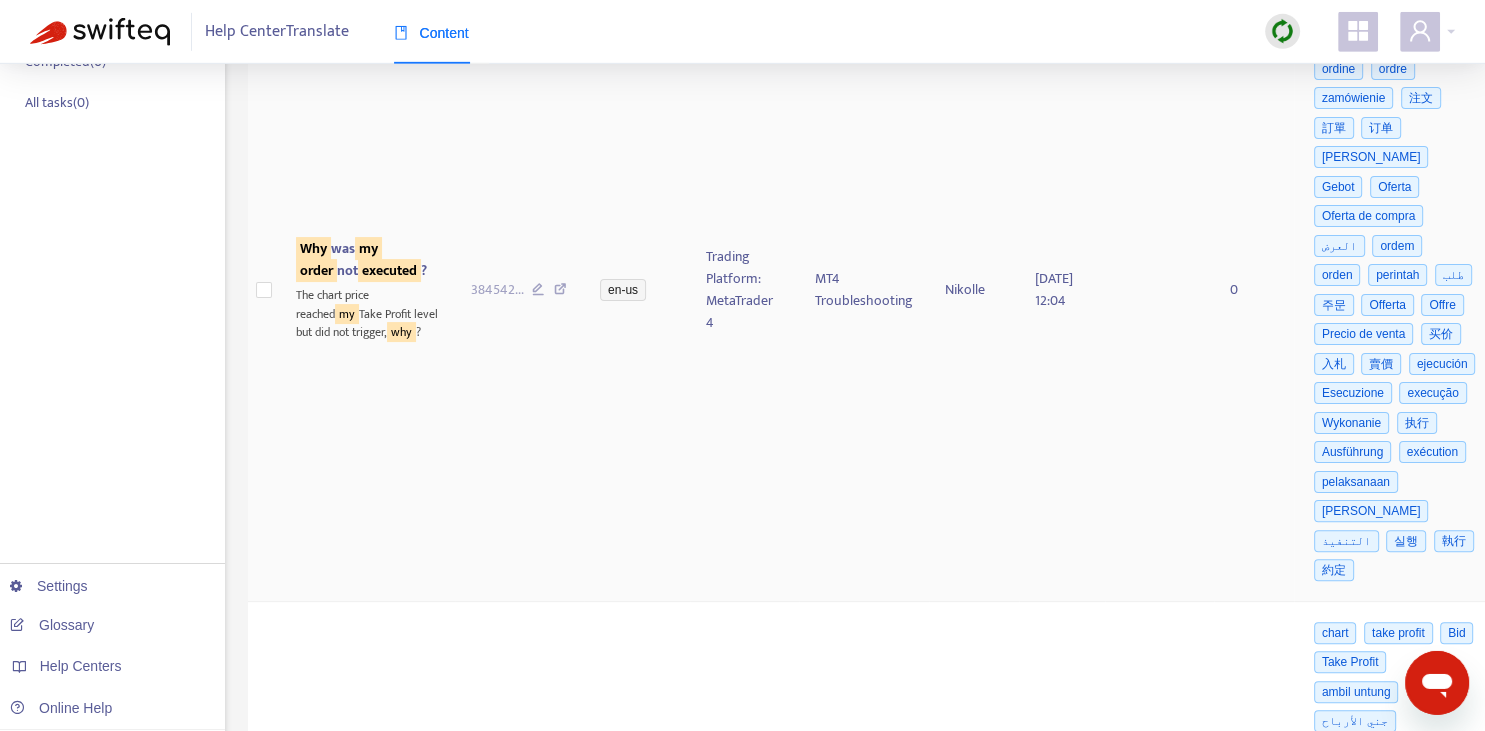scroll, scrollTop: 422, scrollLeft: 0, axis: vertical 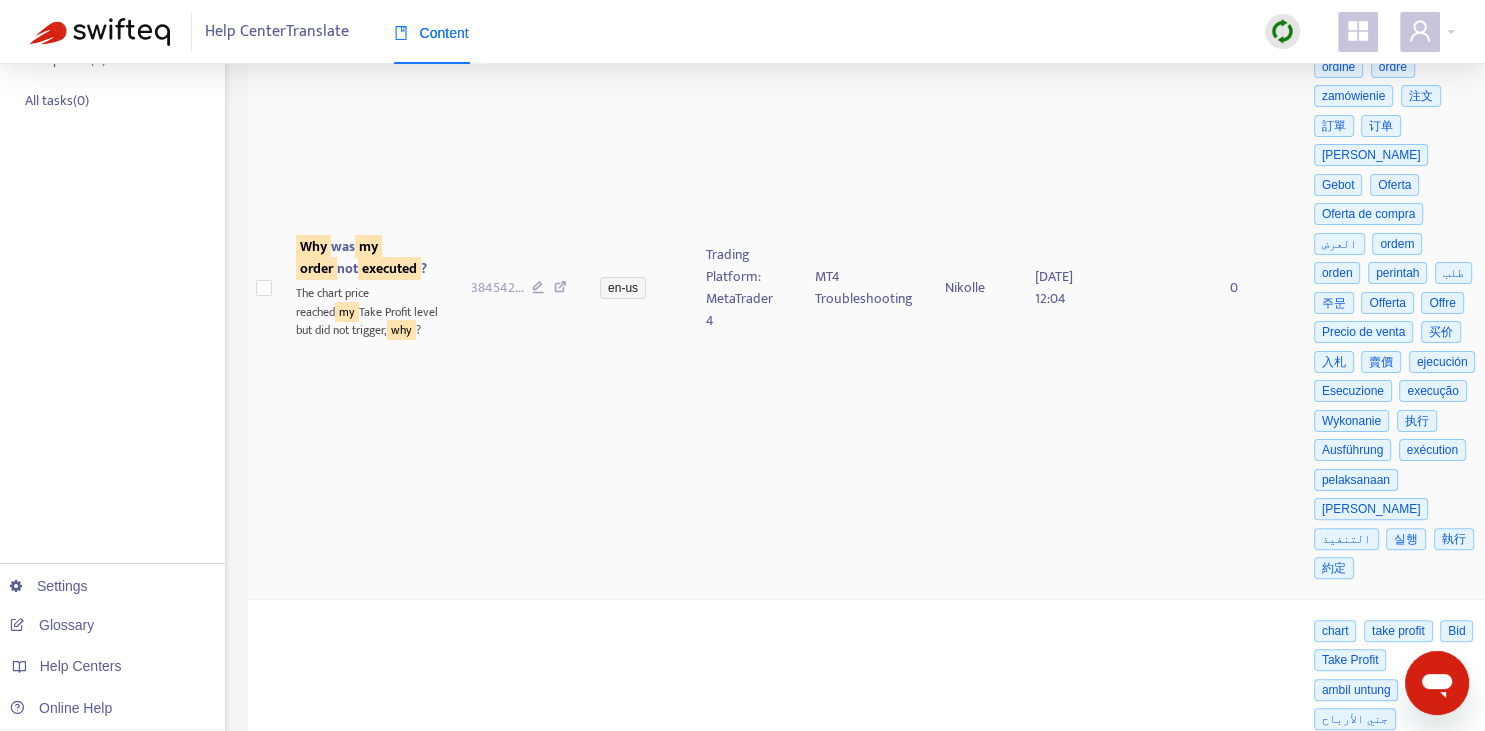 click on "order" at bounding box center [316, 268] 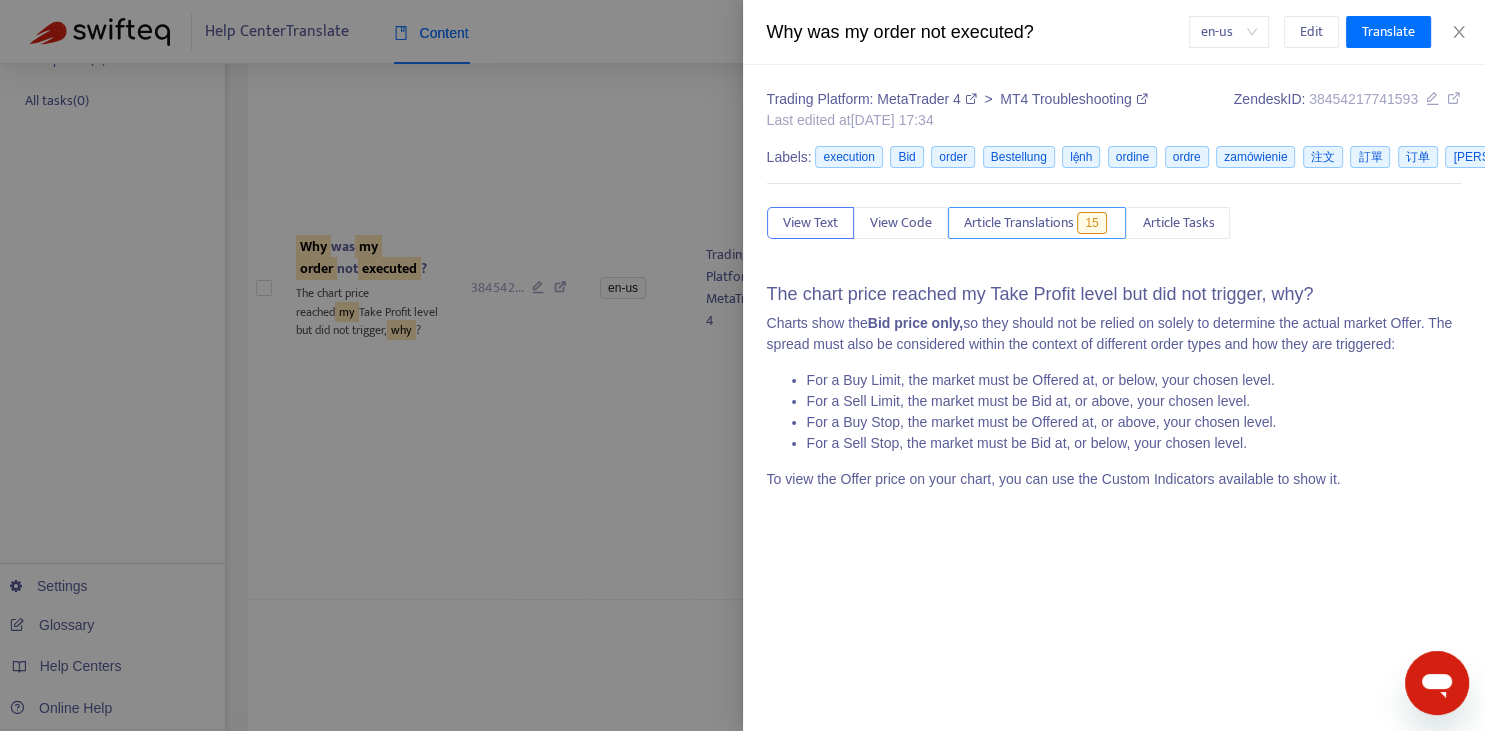 click on "Article Translations" at bounding box center [1019, 223] 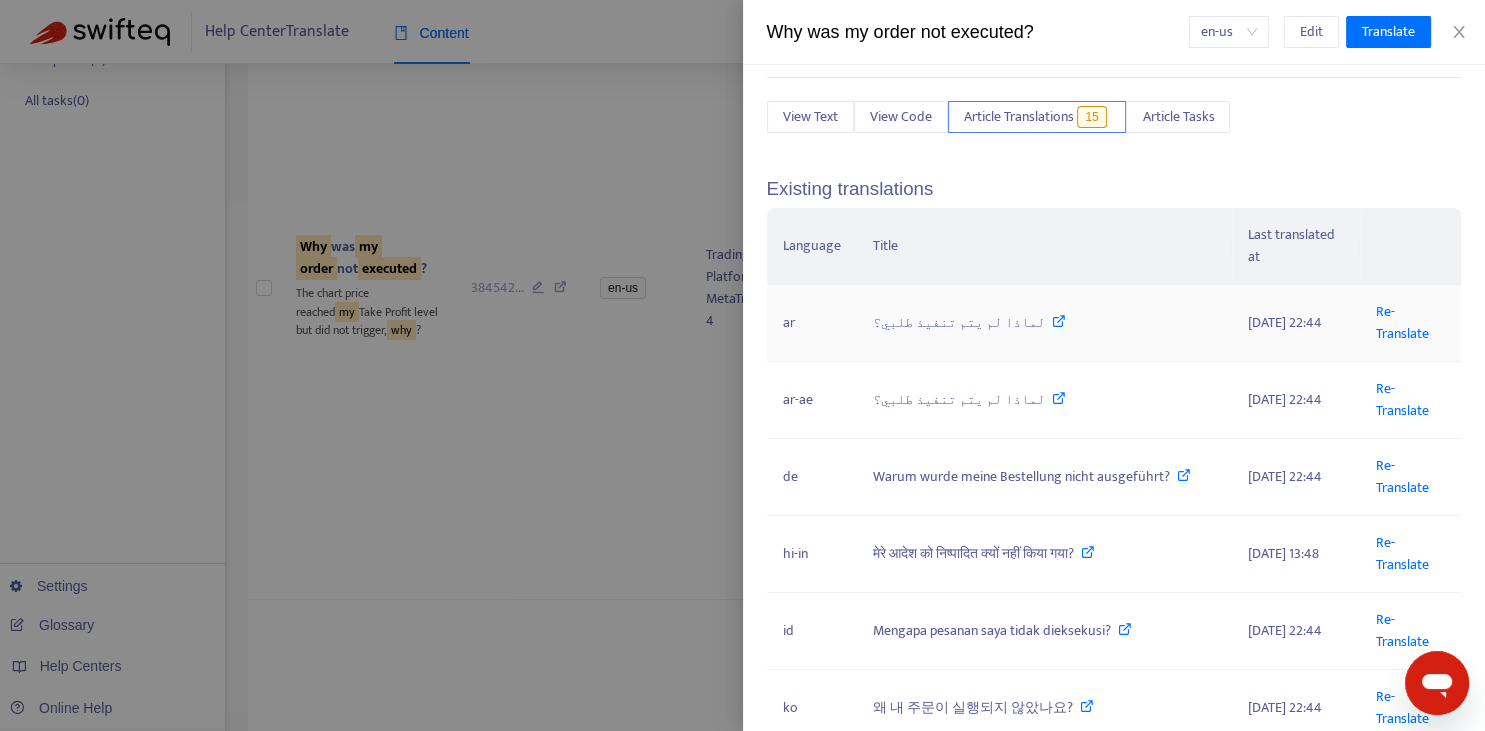 scroll, scrollTop: 147, scrollLeft: 0, axis: vertical 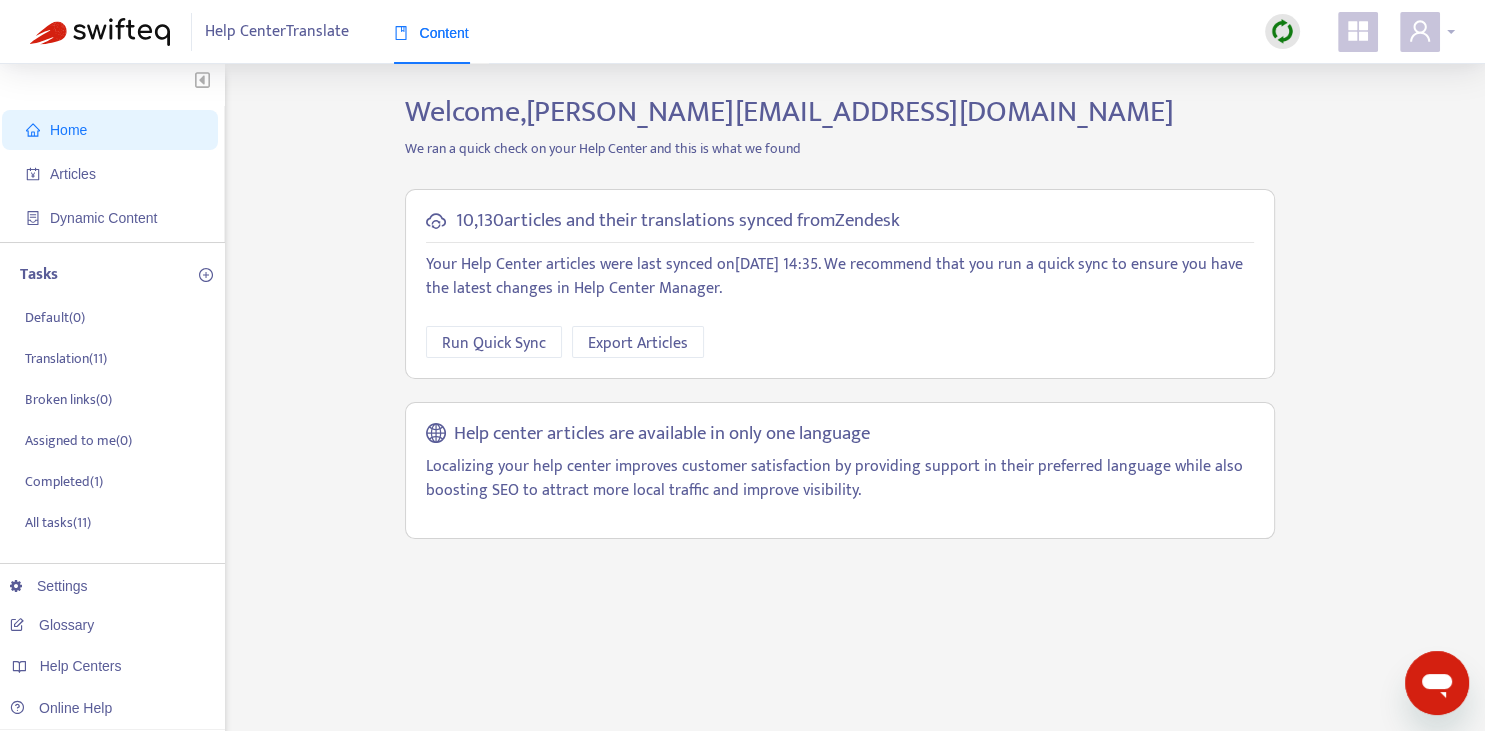 click 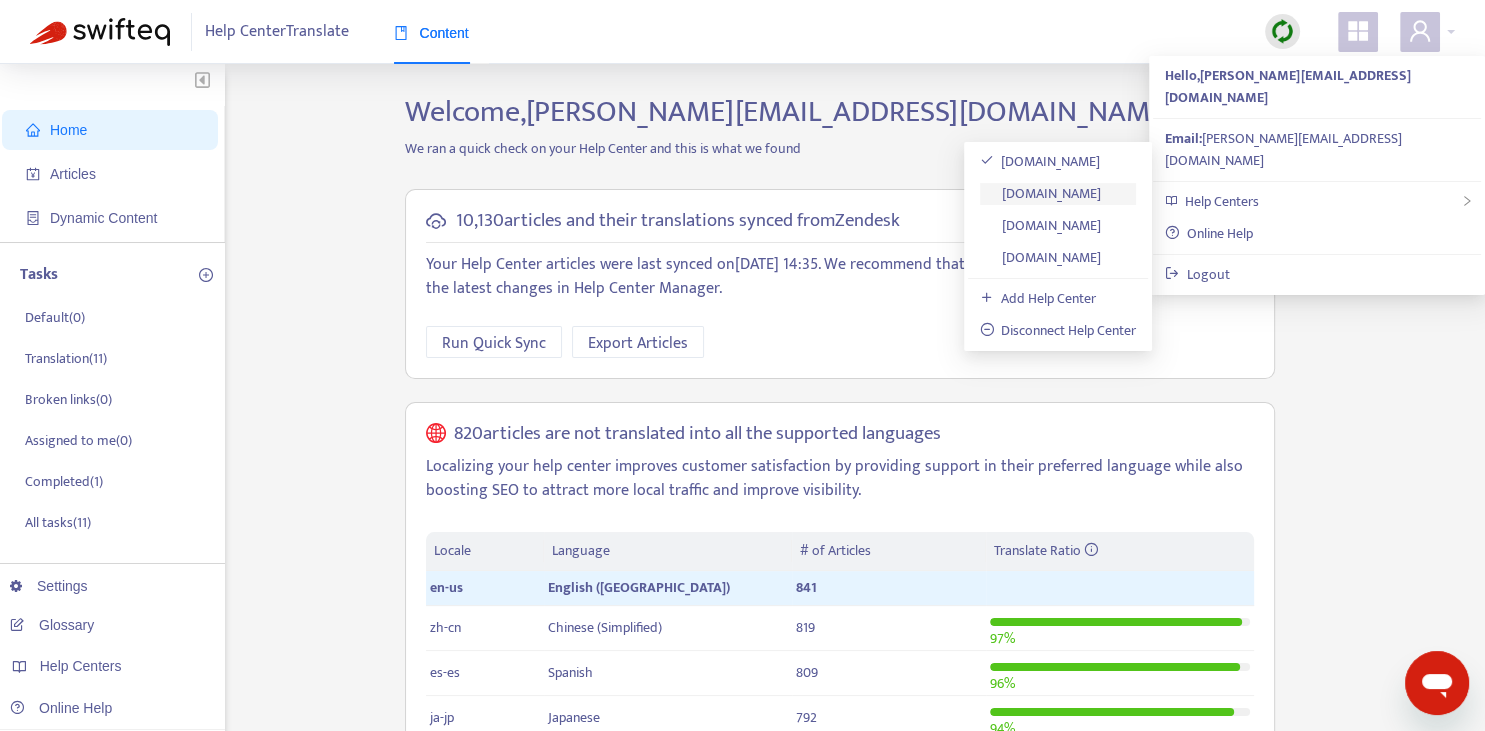 click on "[DOMAIN_NAME]" at bounding box center [1041, 193] 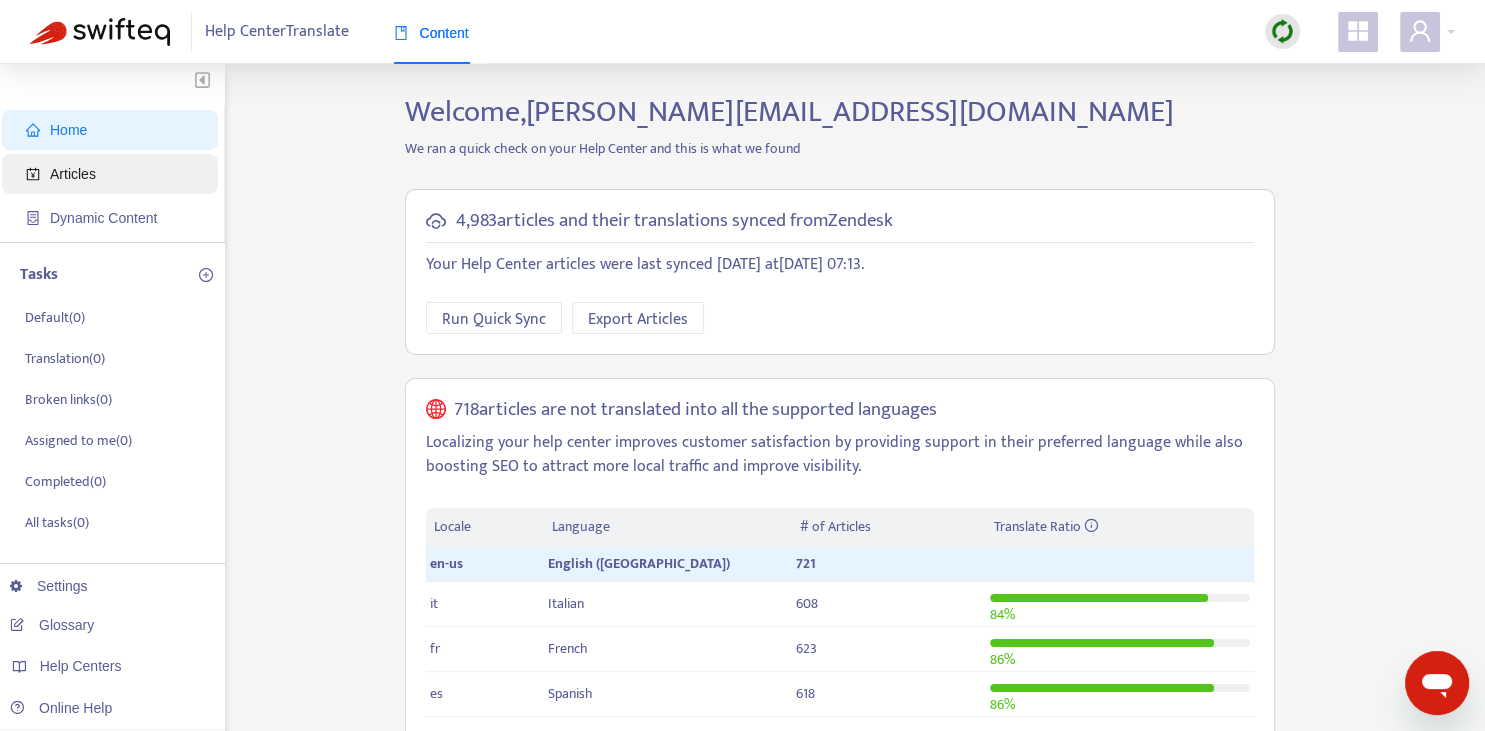 click on "Articles" at bounding box center [73, 174] 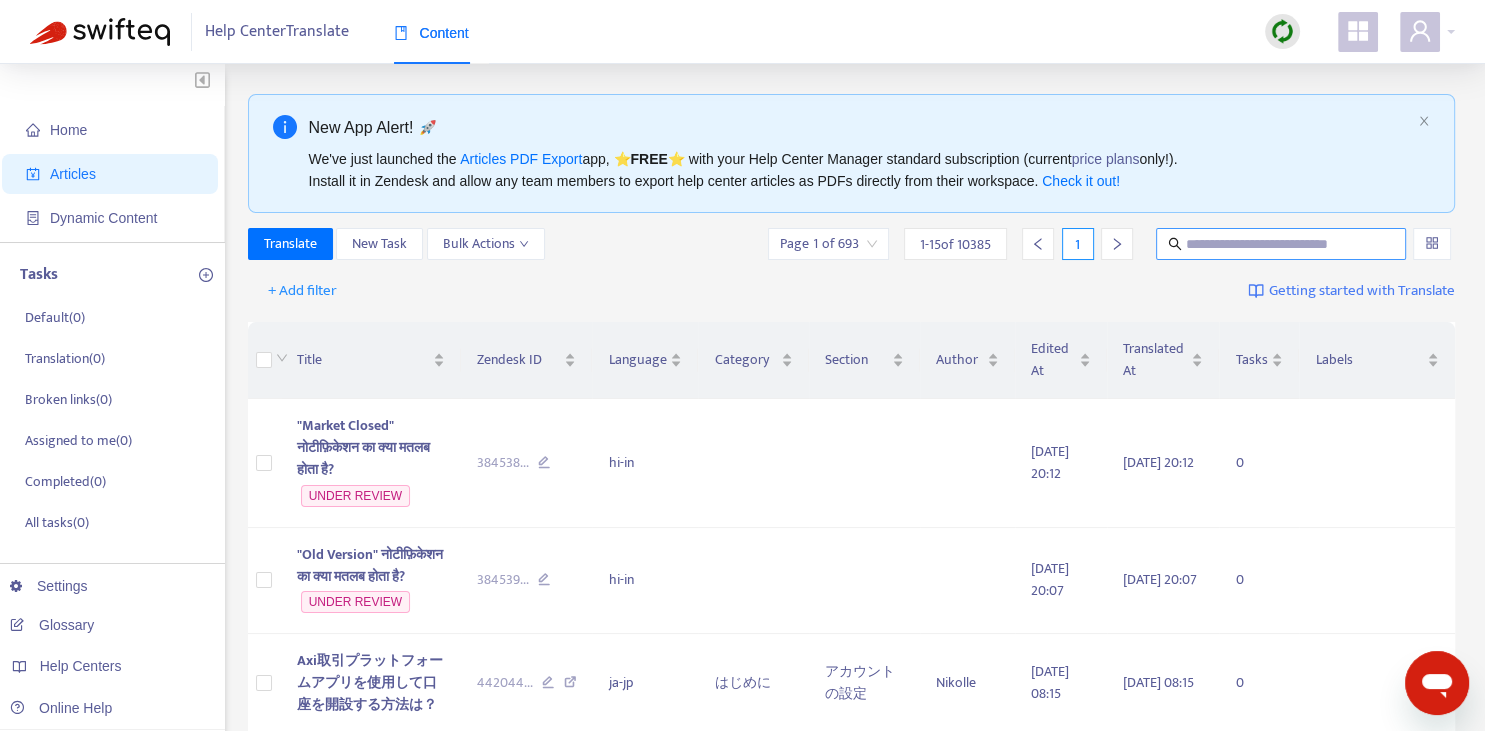 click at bounding box center (1282, 244) 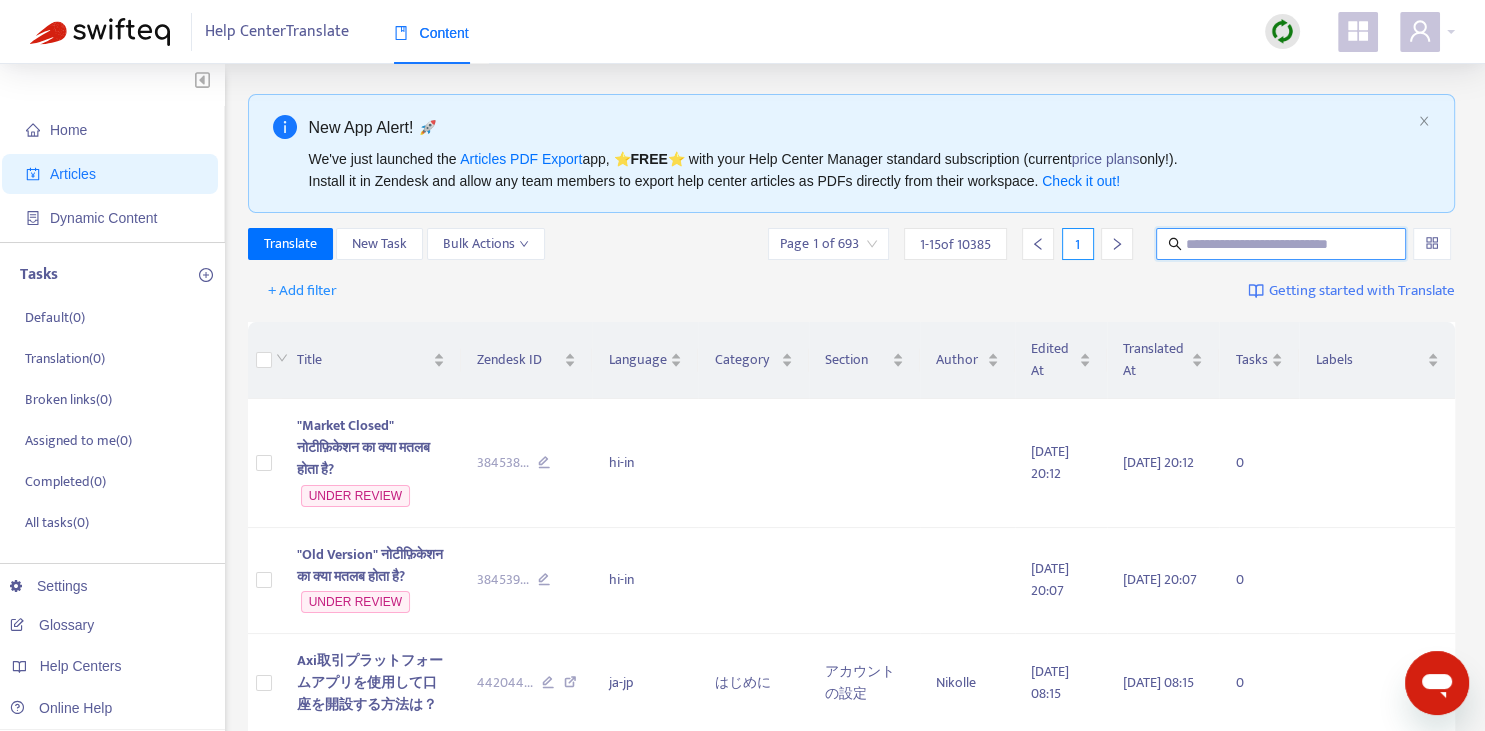 paste on "**********" 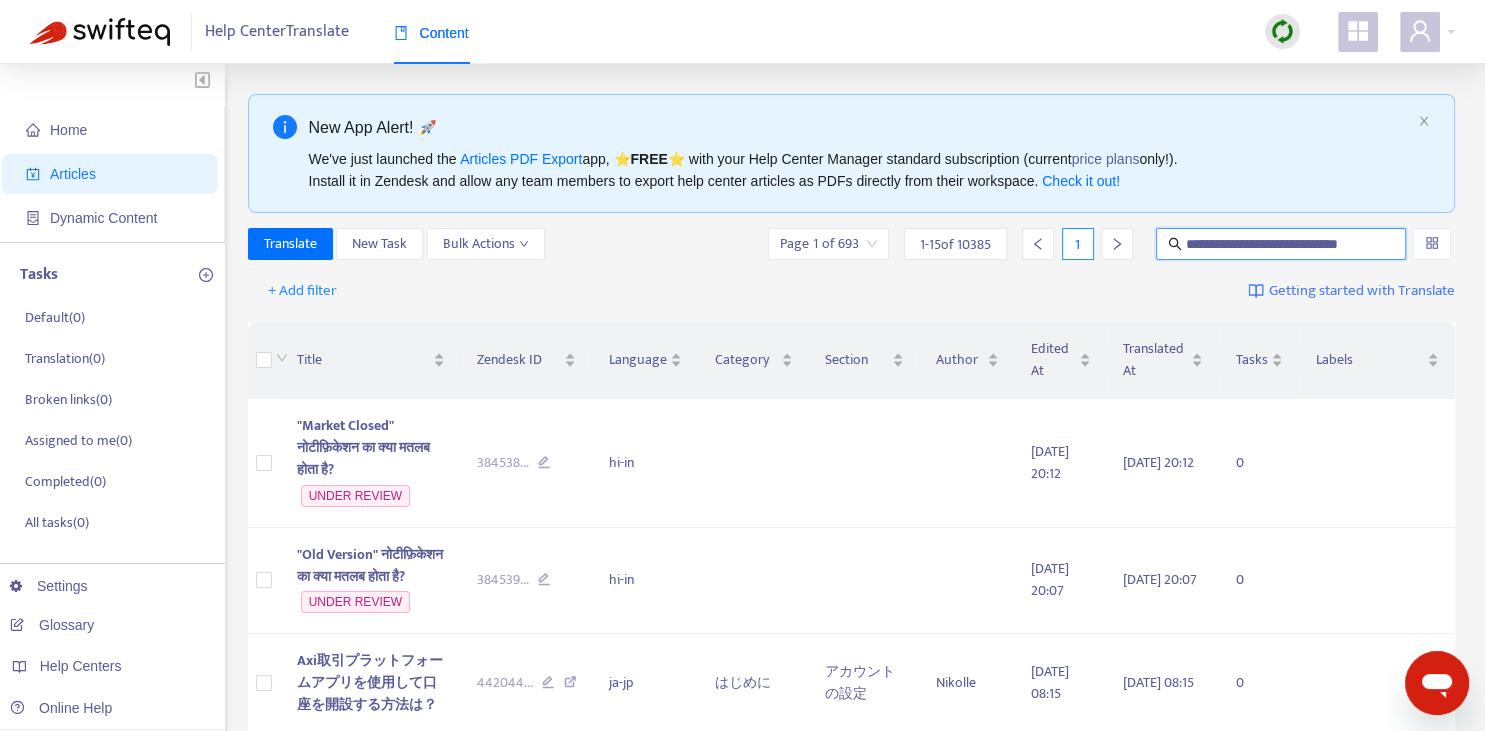 scroll, scrollTop: 0, scrollLeft: 13, axis: horizontal 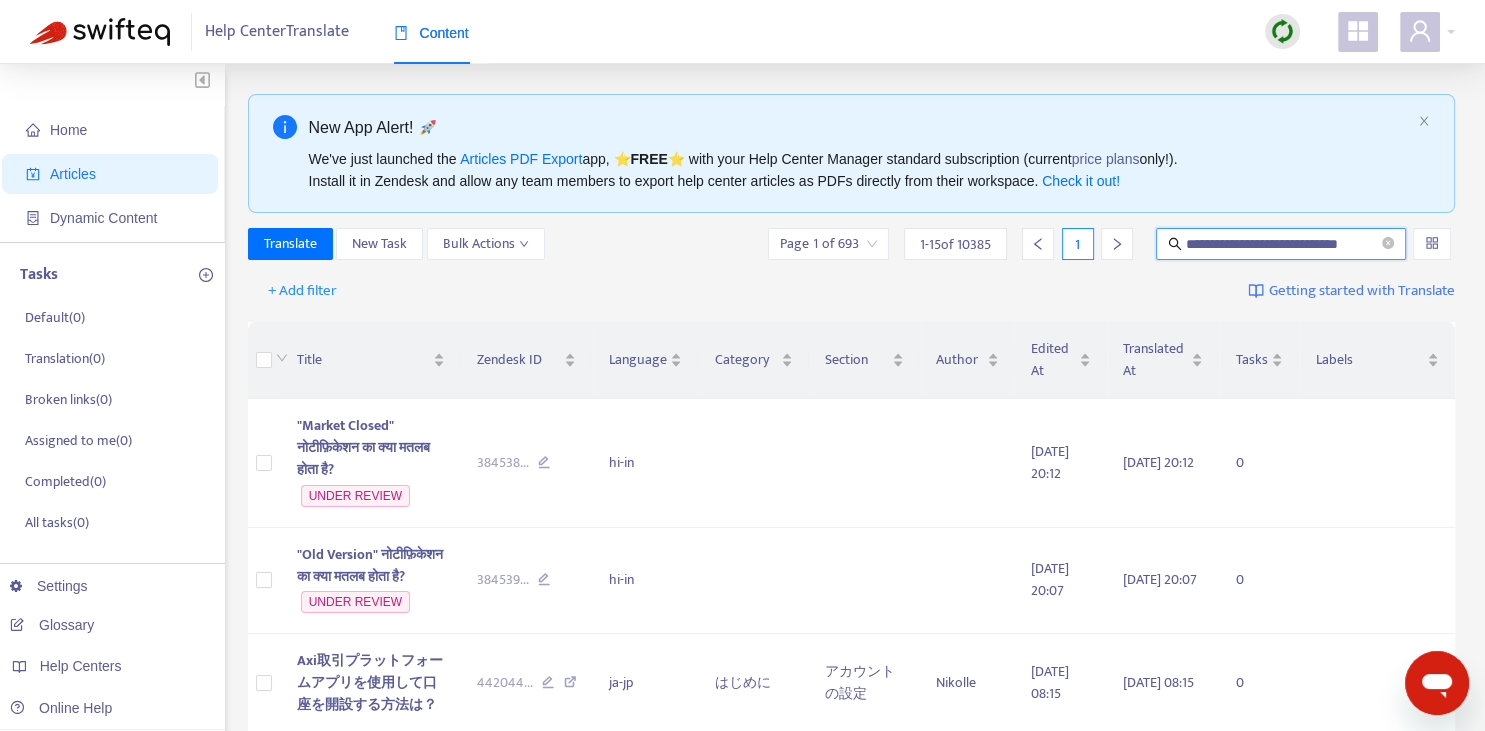 type on "**********" 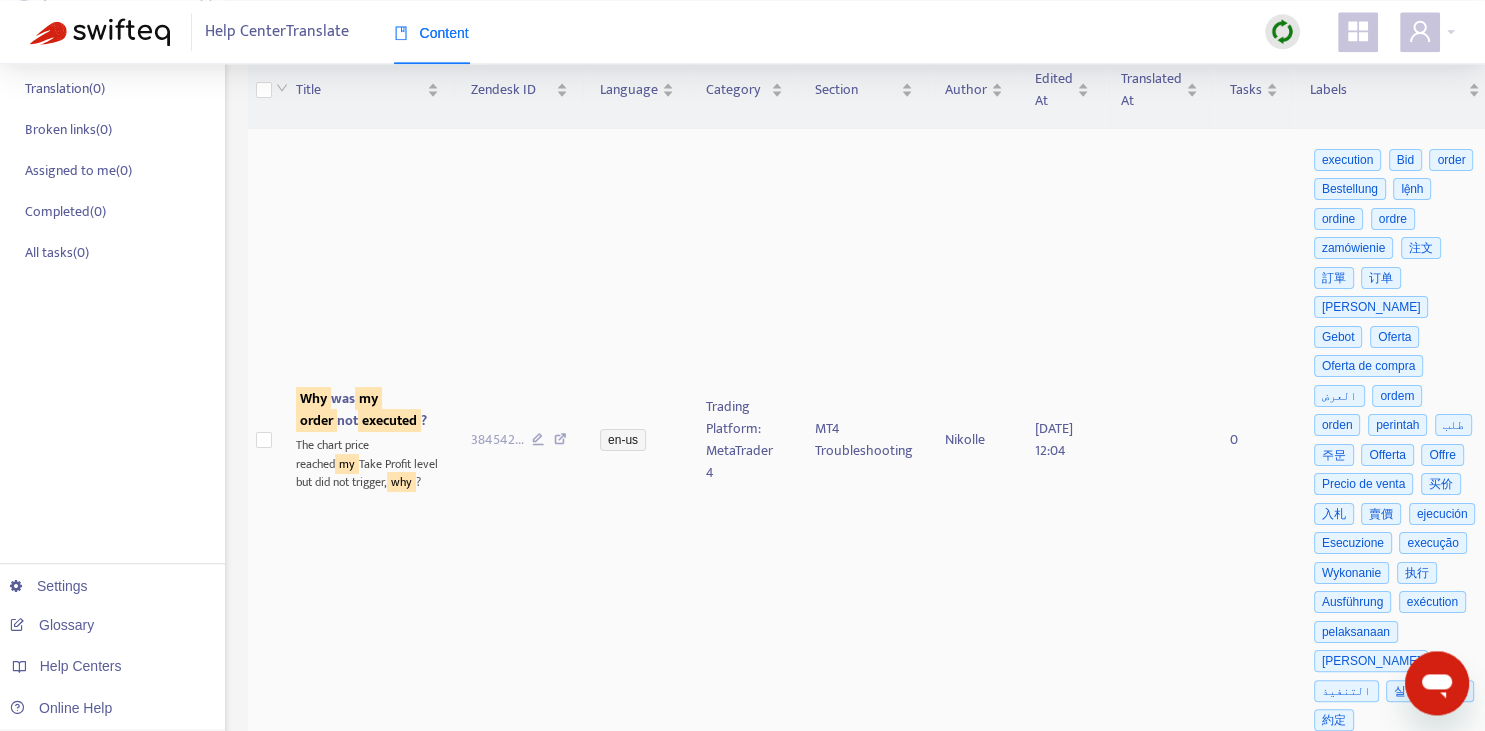 scroll, scrollTop: 352, scrollLeft: 0, axis: vertical 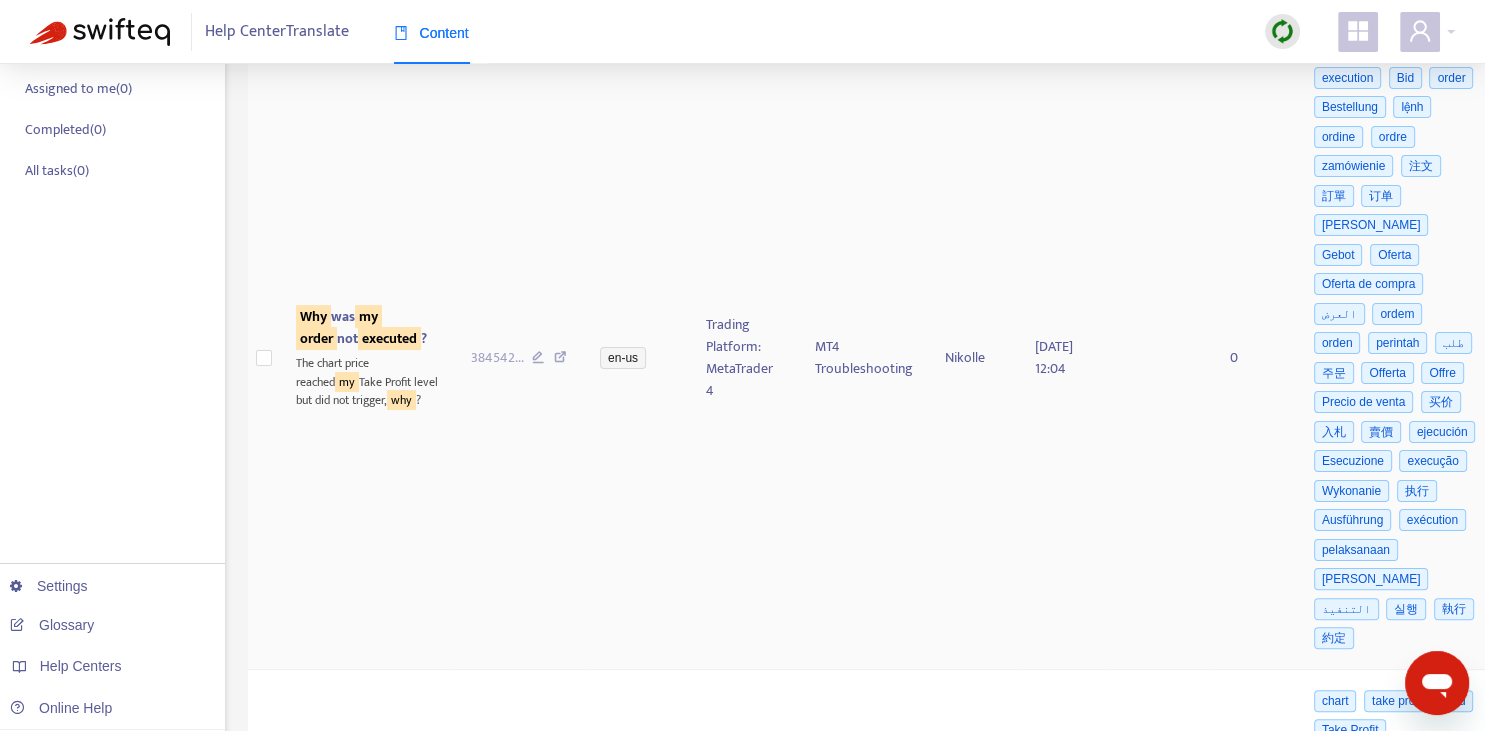 click on "Why  was  my   order  not  executed ?" at bounding box center [361, 327] 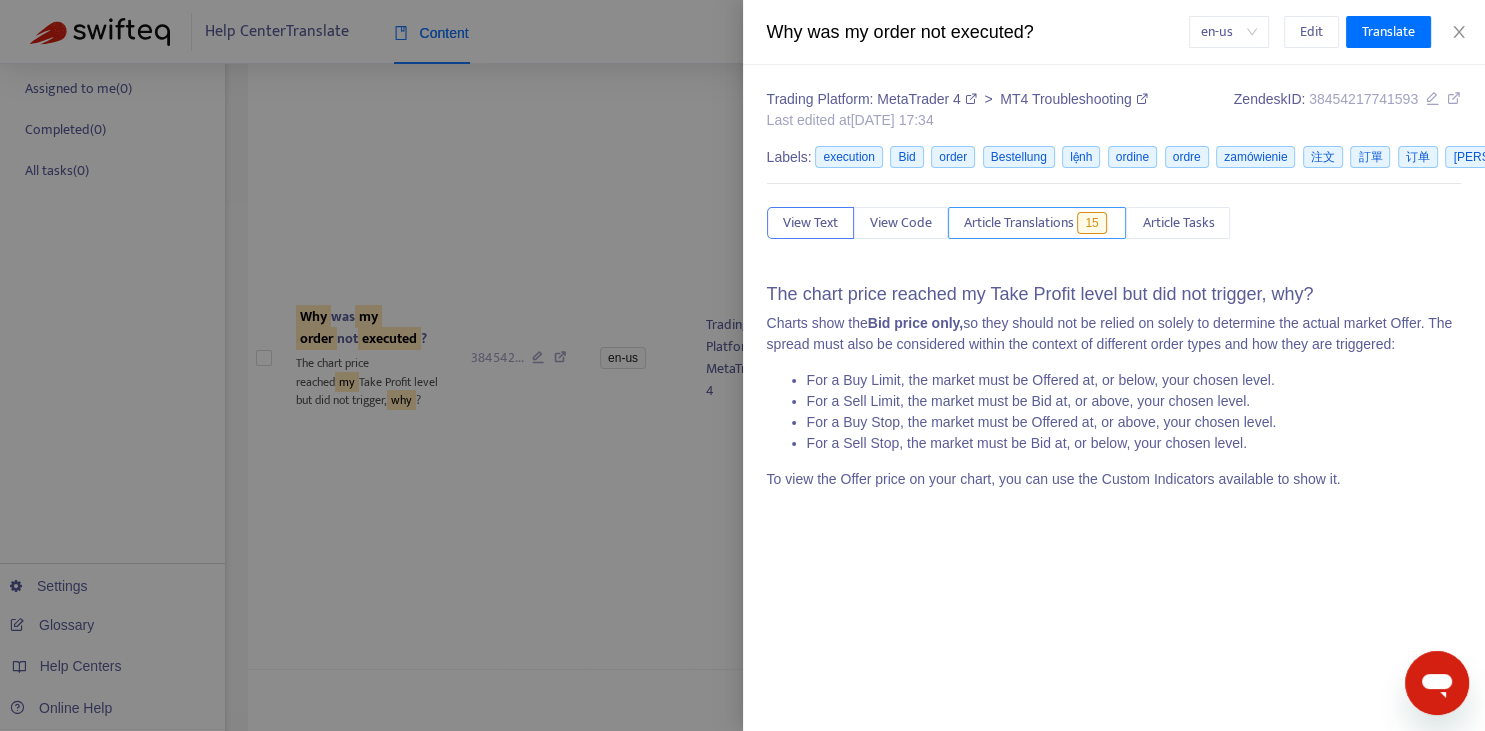 click on "Article Translations" at bounding box center [1019, 223] 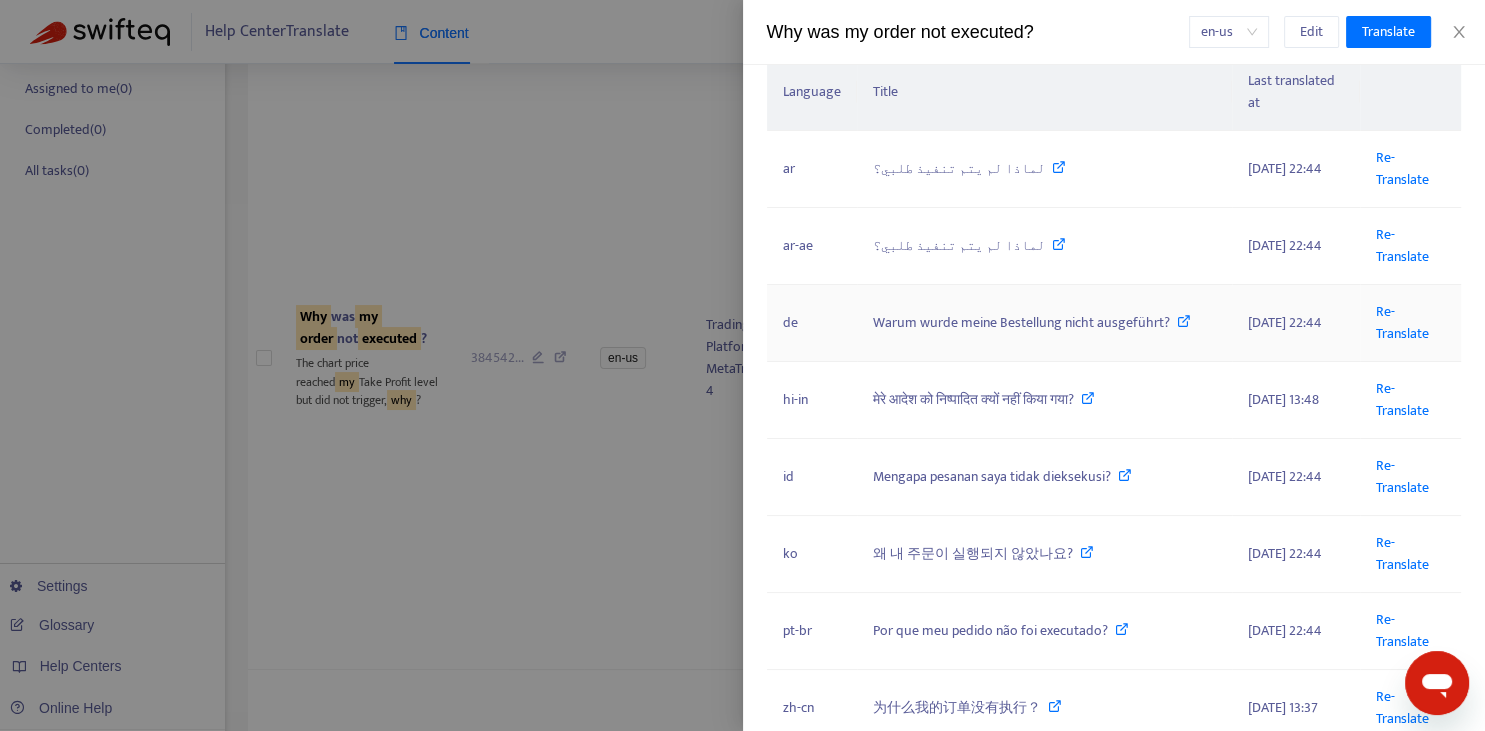 scroll, scrollTop: 294, scrollLeft: 0, axis: vertical 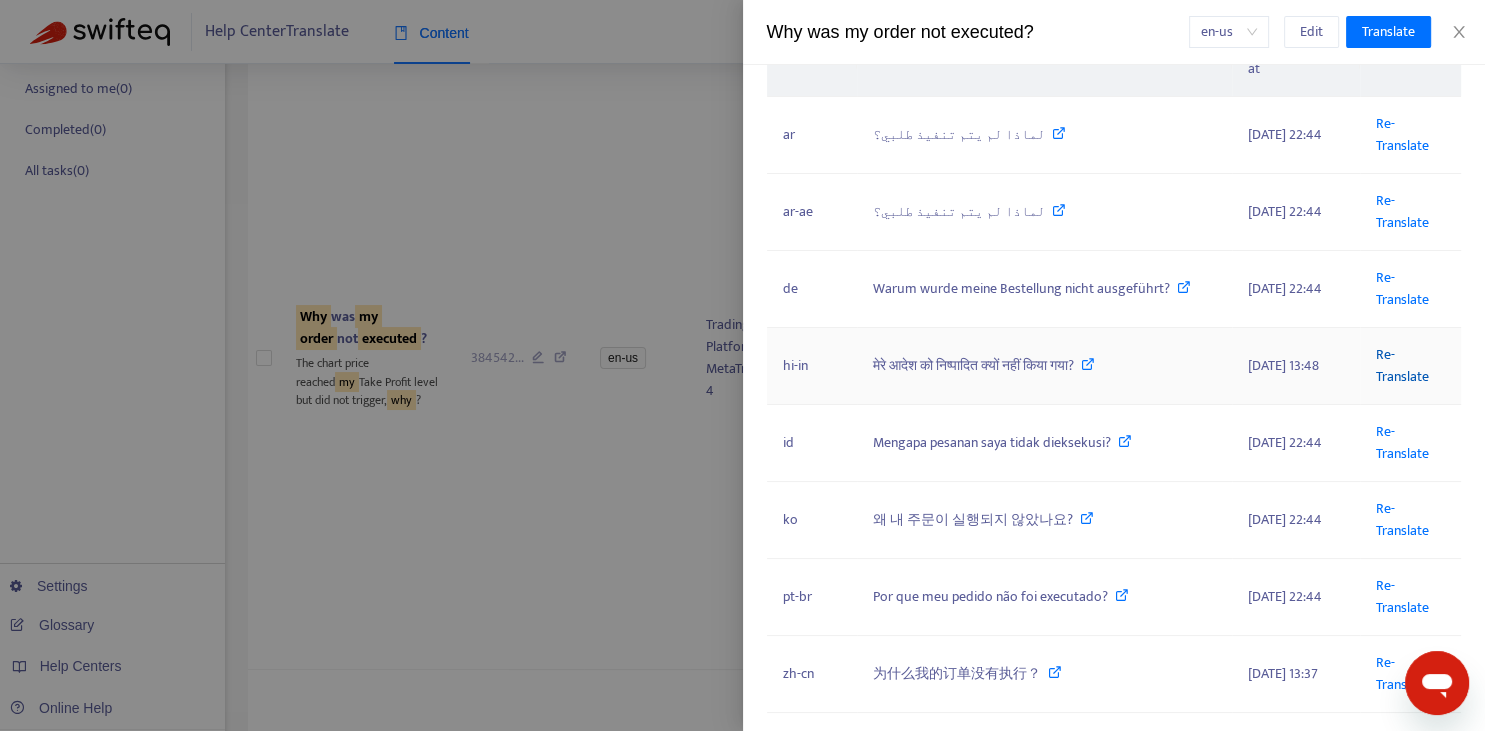 click on "Re-Translate" at bounding box center (1402, 365) 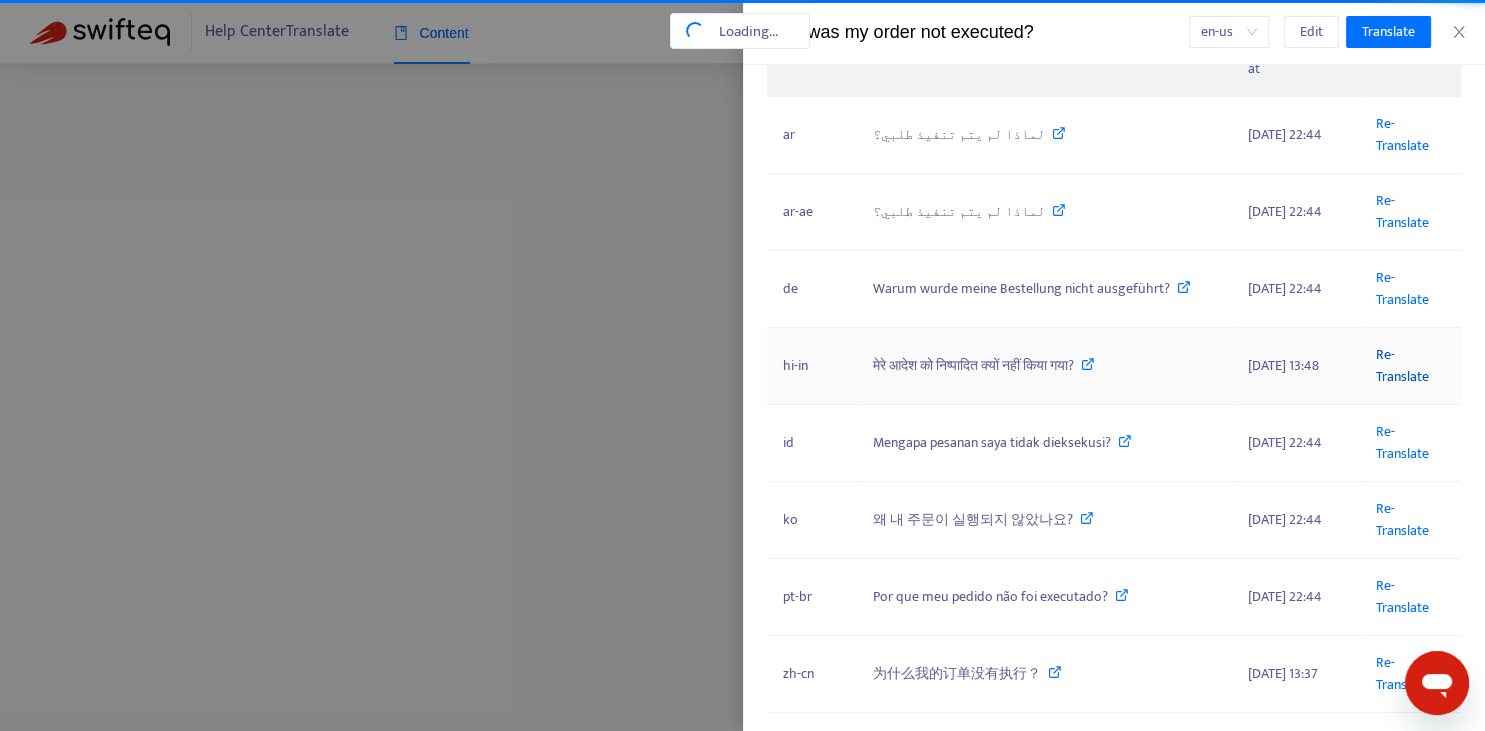 scroll, scrollTop: 103, scrollLeft: 0, axis: vertical 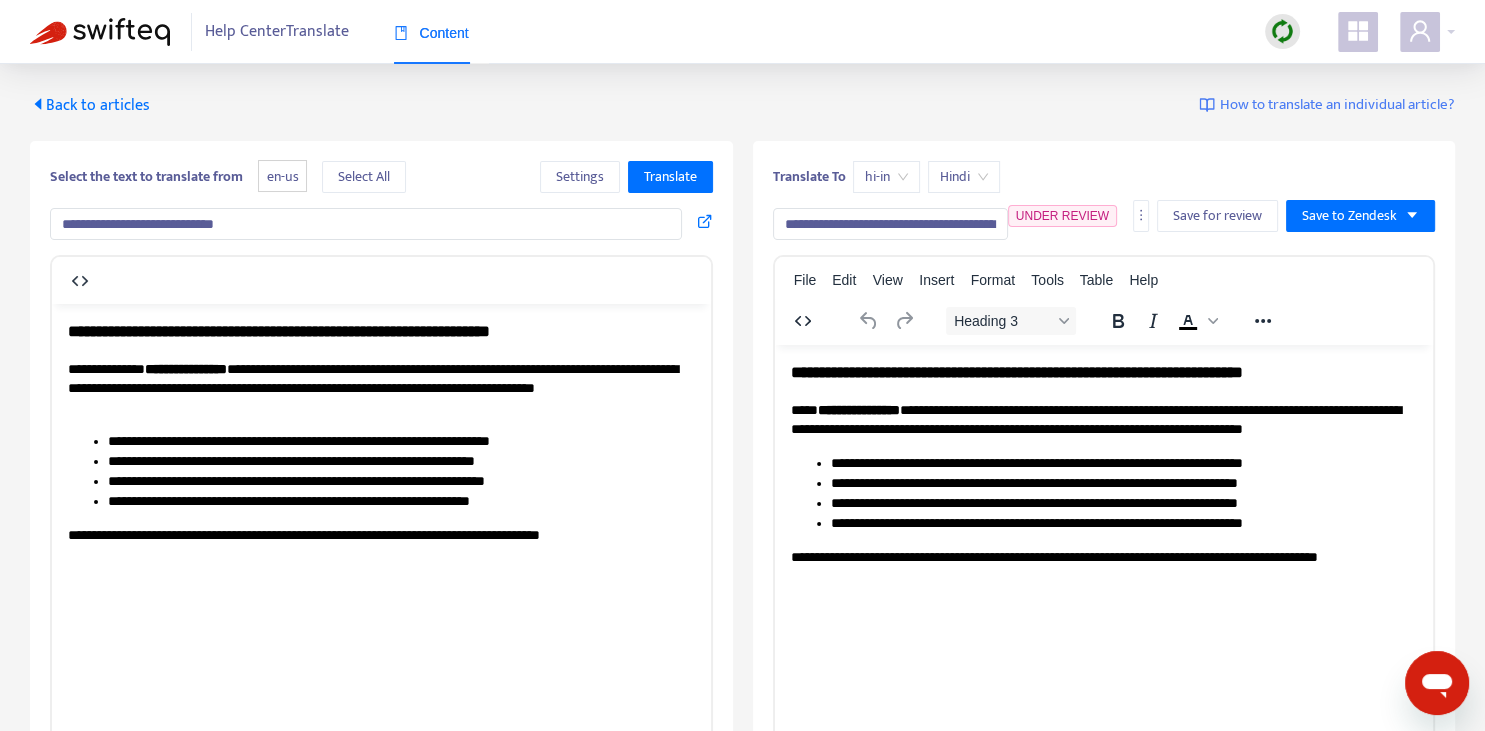 click on "**********" at bounding box center [890, 224] 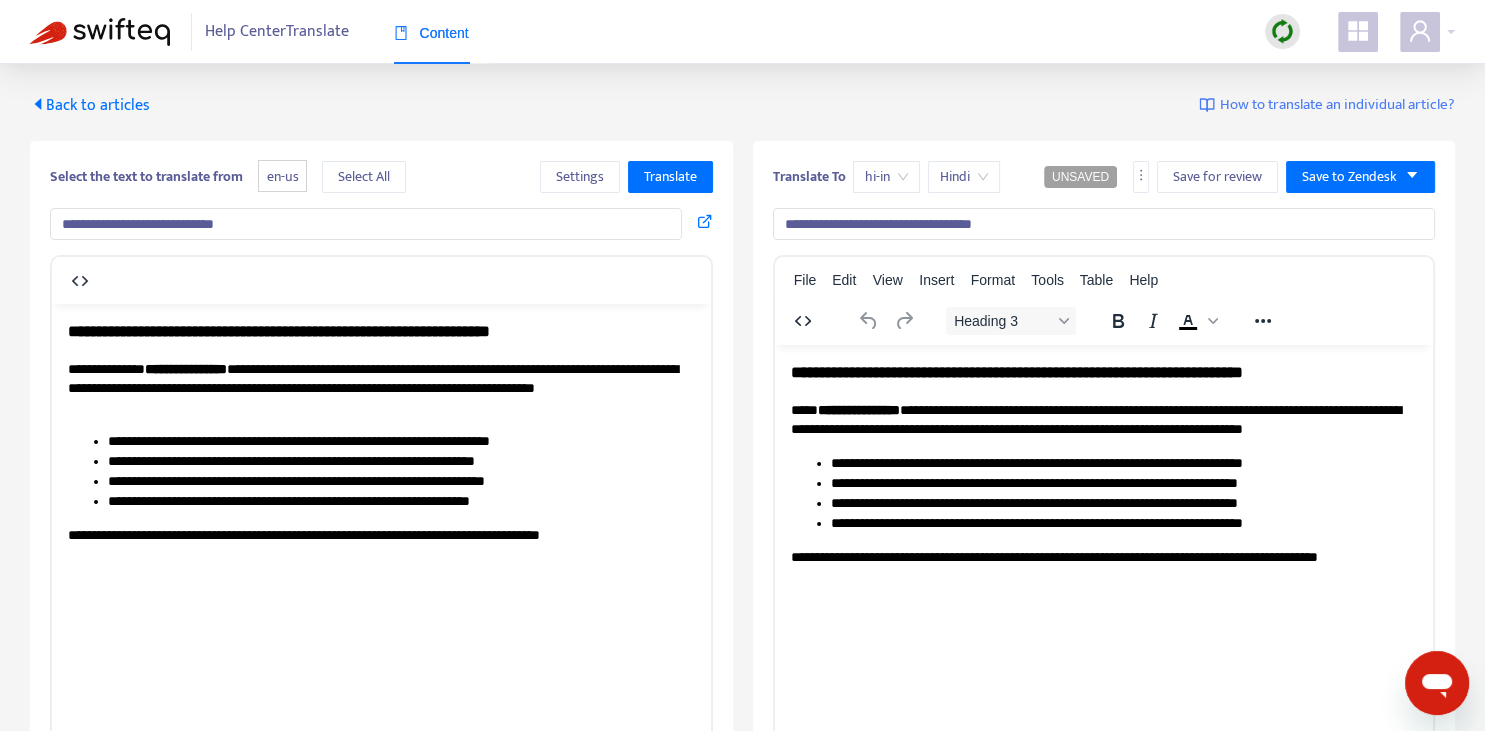 type on "**********" 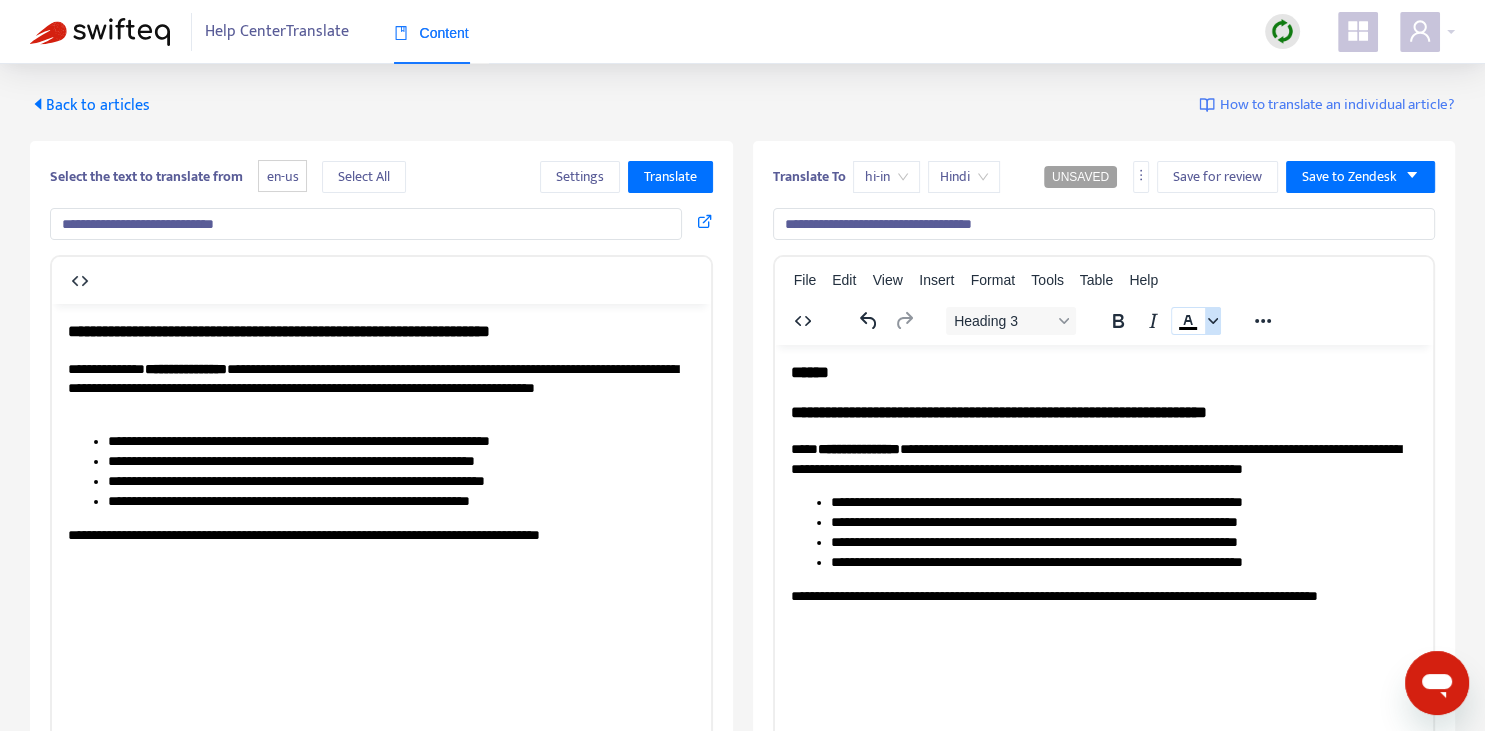 type 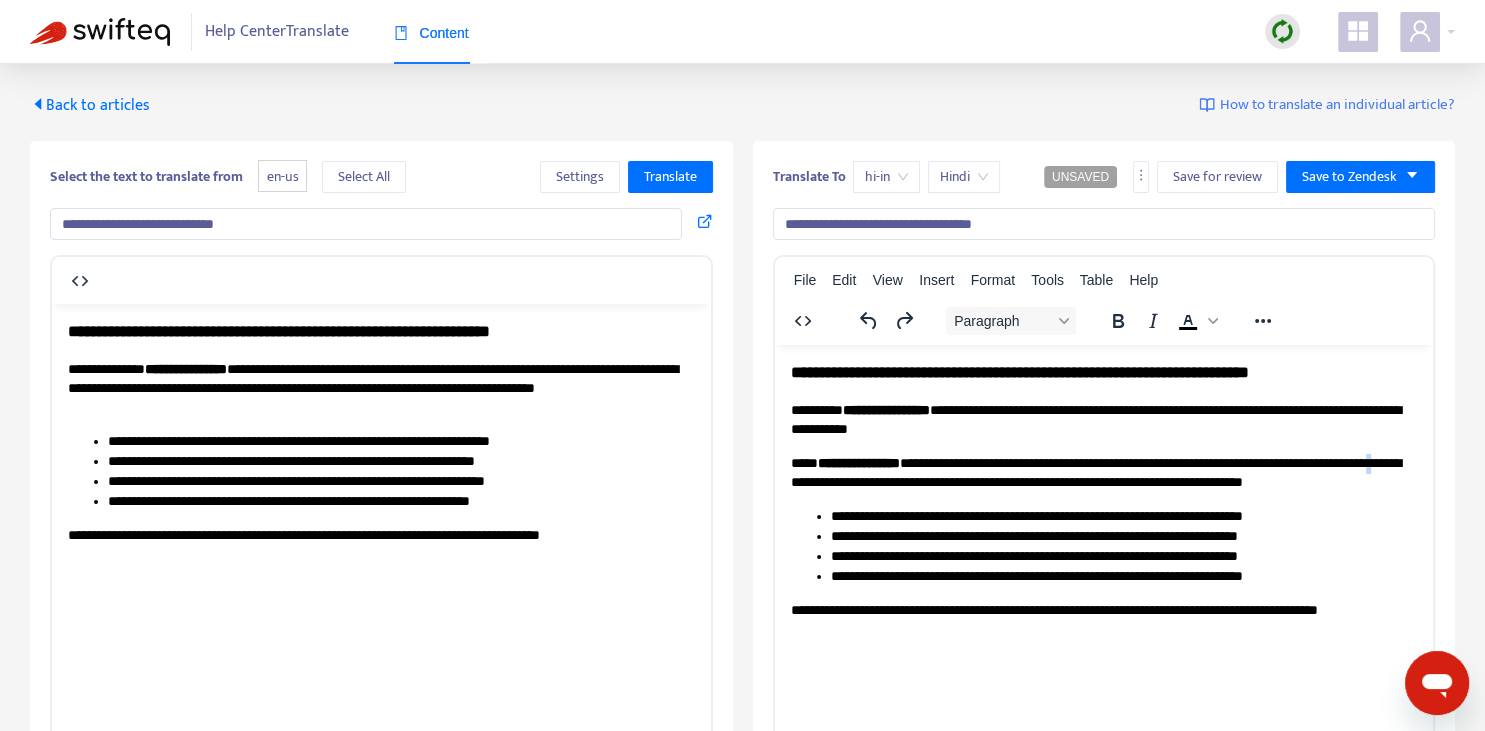 click on "**********" at bounding box center (1103, 472) 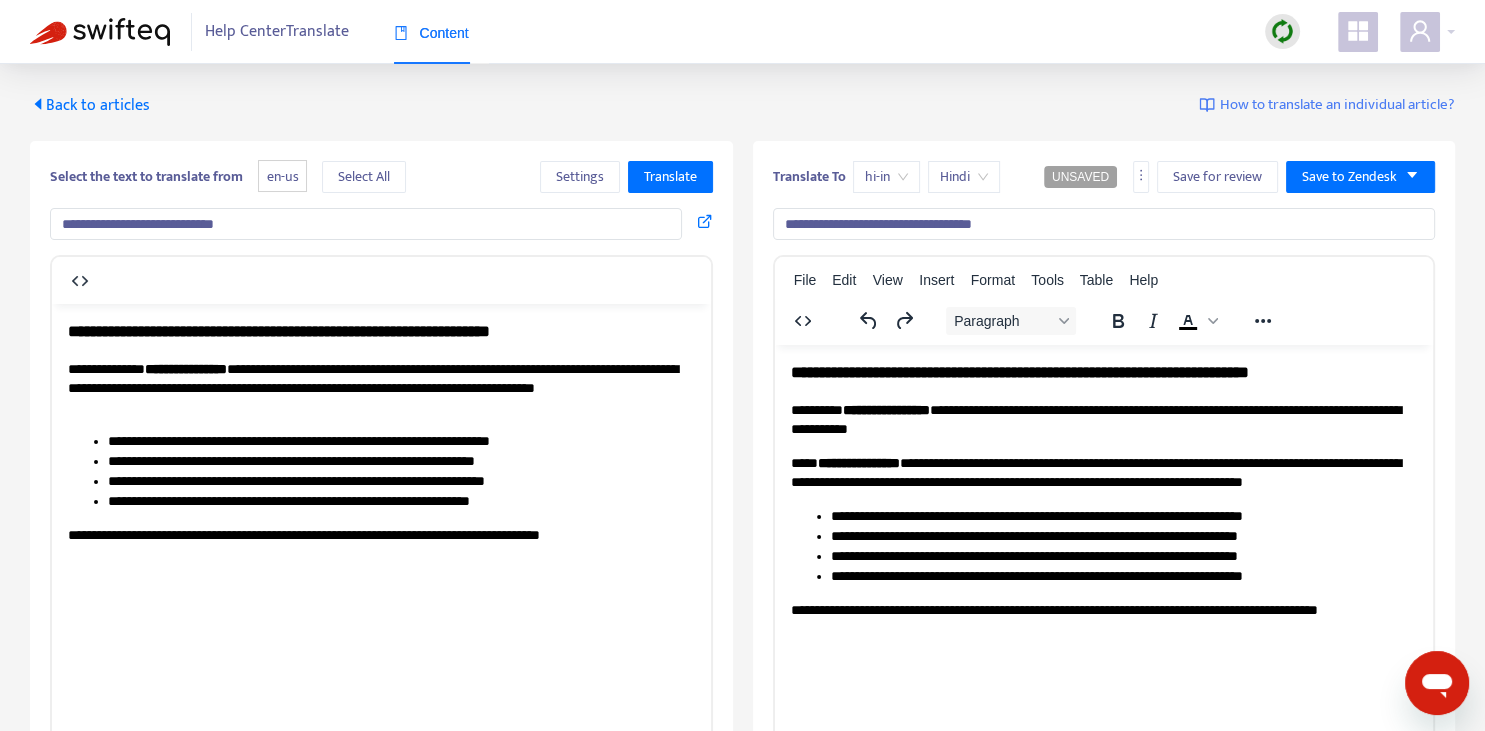 click on "**********" at bounding box center (1103, 419) 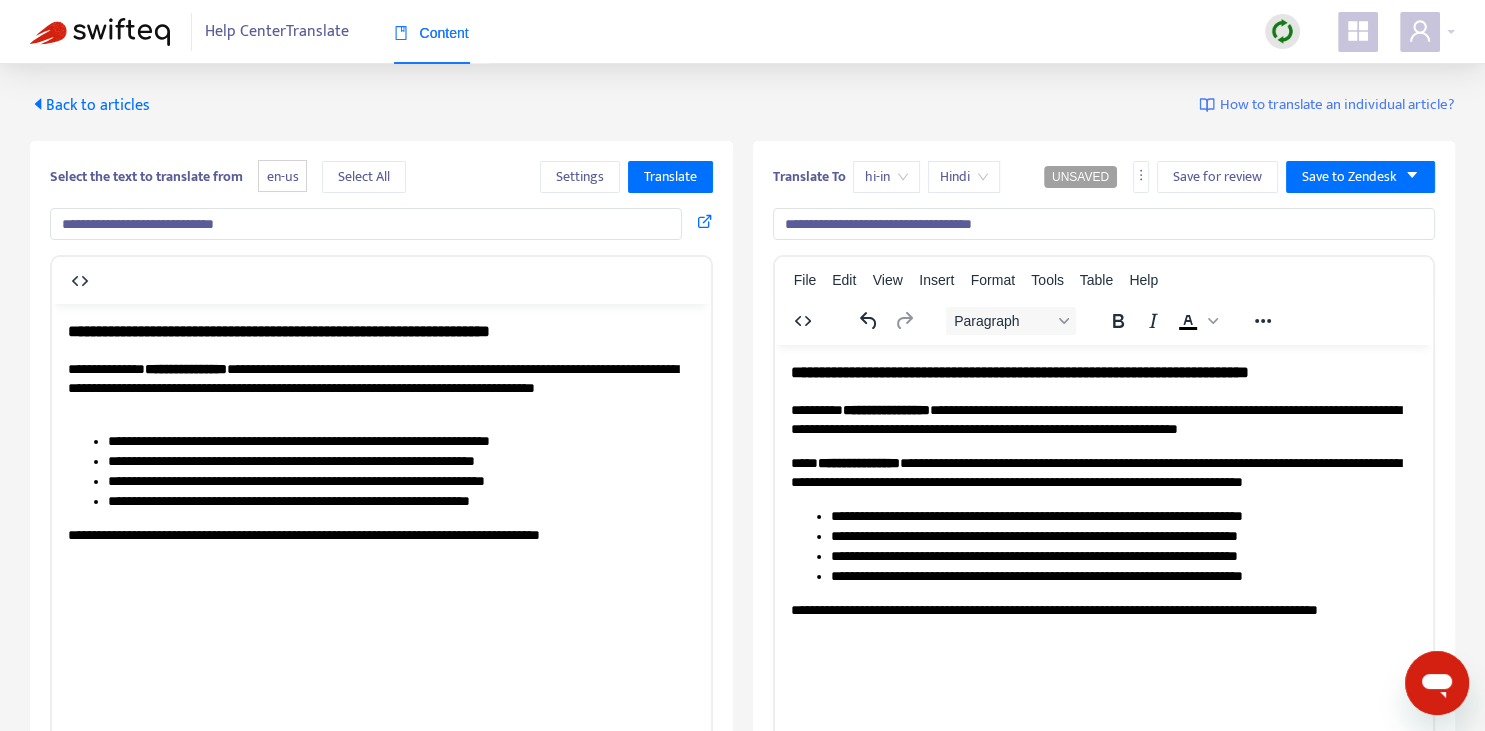 click on "**********" at bounding box center (1103, 419) 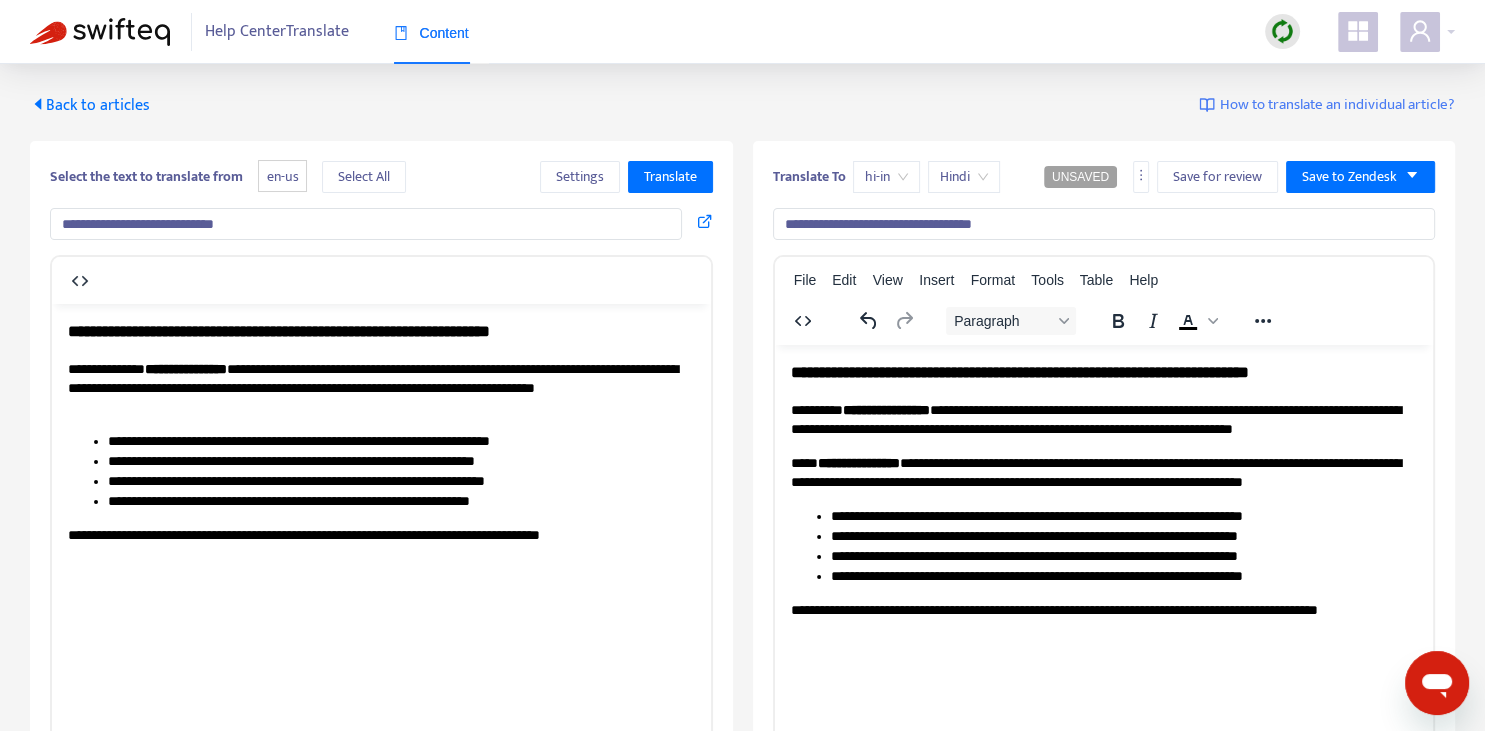 click on "**********" at bounding box center [1103, 419] 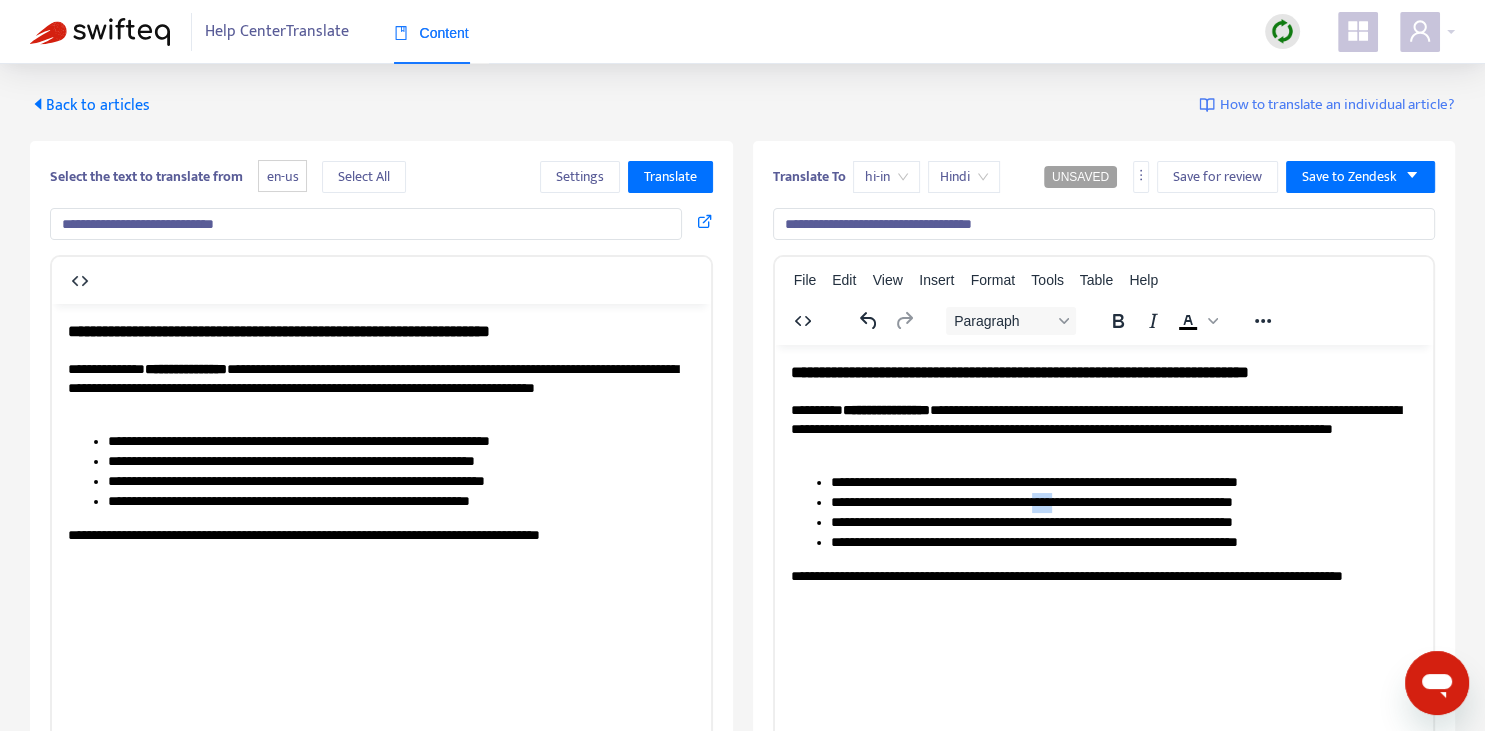drag, startPoint x: 1071, startPoint y: 501, endPoint x: 1102, endPoint y: 501, distance: 31 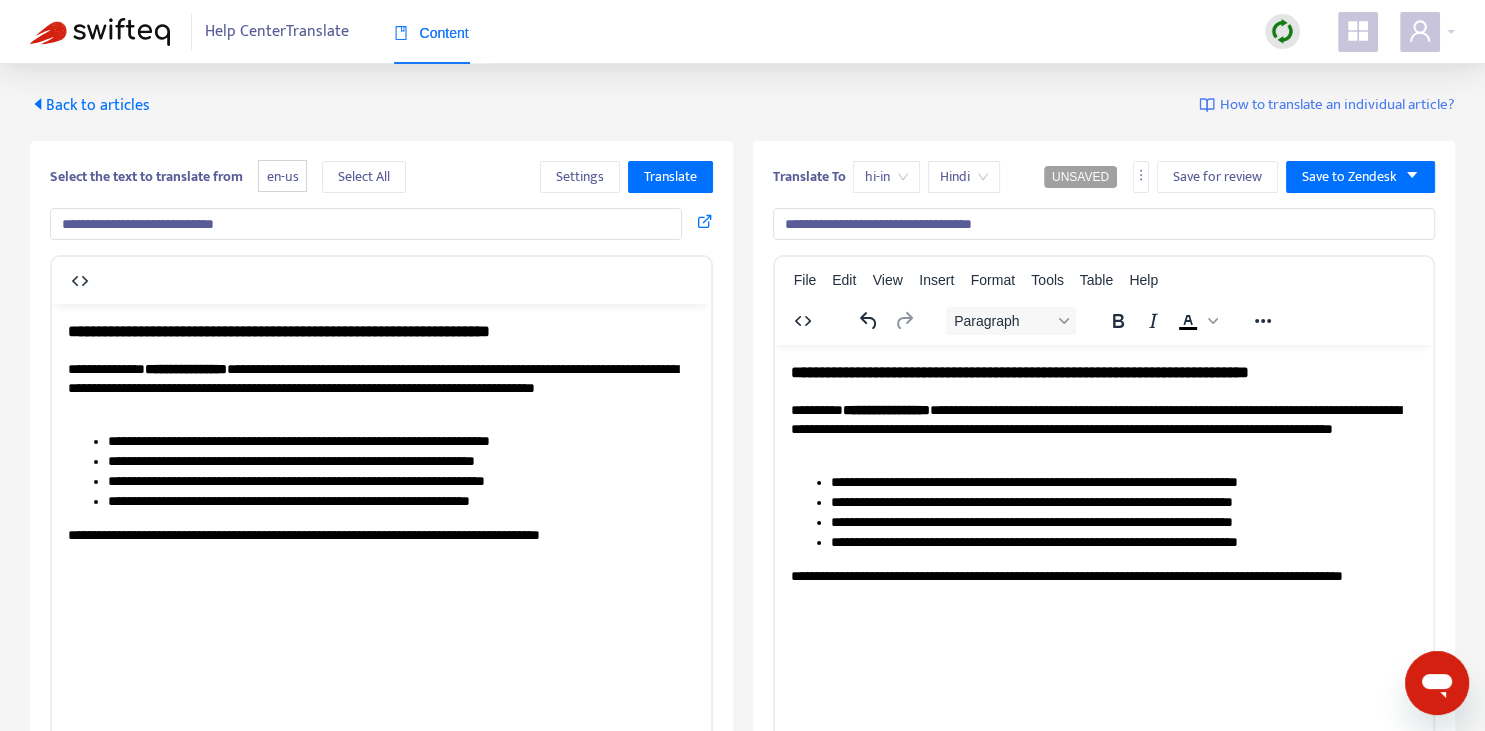 click on "**********" at bounding box center (1123, 522) 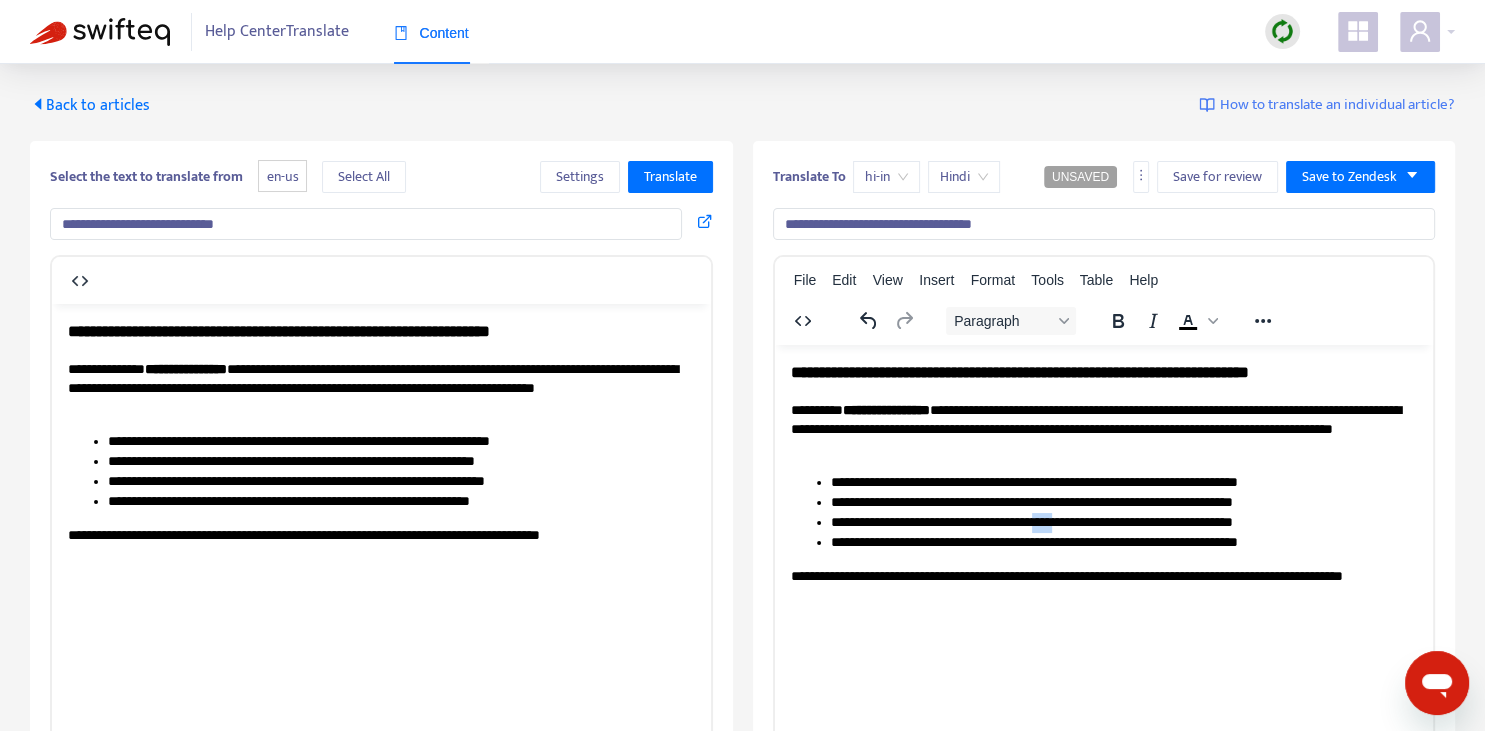drag, startPoint x: 1065, startPoint y: 520, endPoint x: 1084, endPoint y: 520, distance: 19 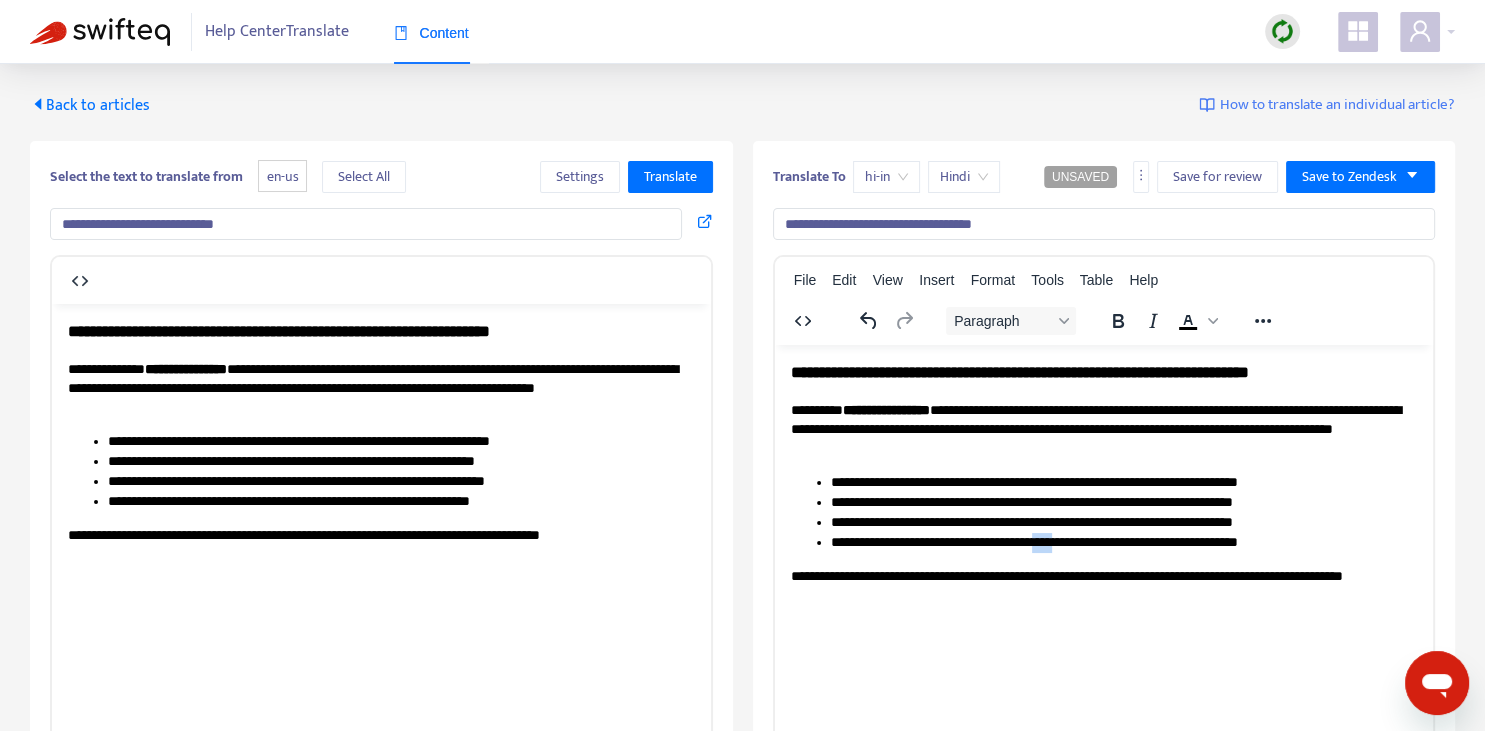 drag, startPoint x: 1066, startPoint y: 541, endPoint x: 1085, endPoint y: 541, distance: 19 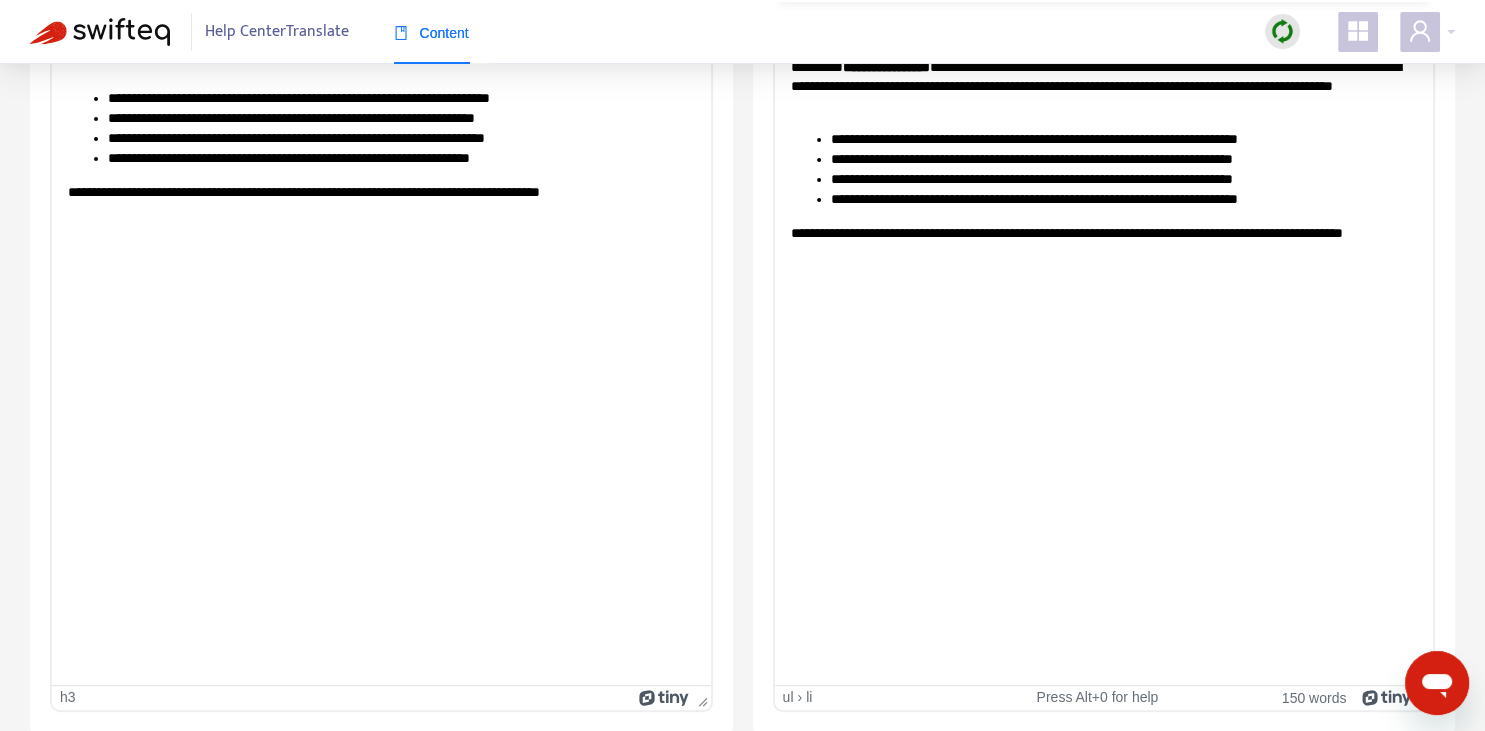scroll, scrollTop: 0, scrollLeft: 0, axis: both 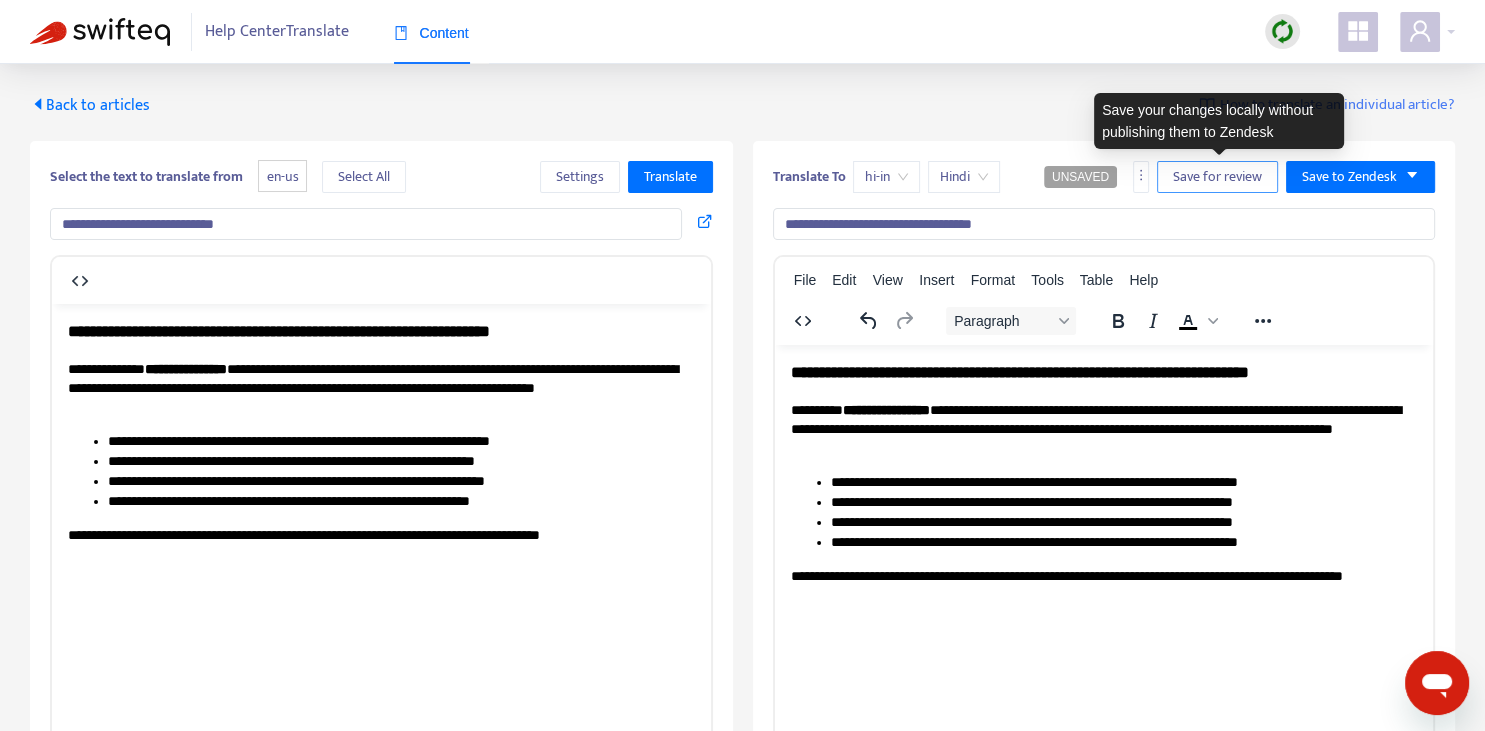 click on "Save for review" at bounding box center [1217, 177] 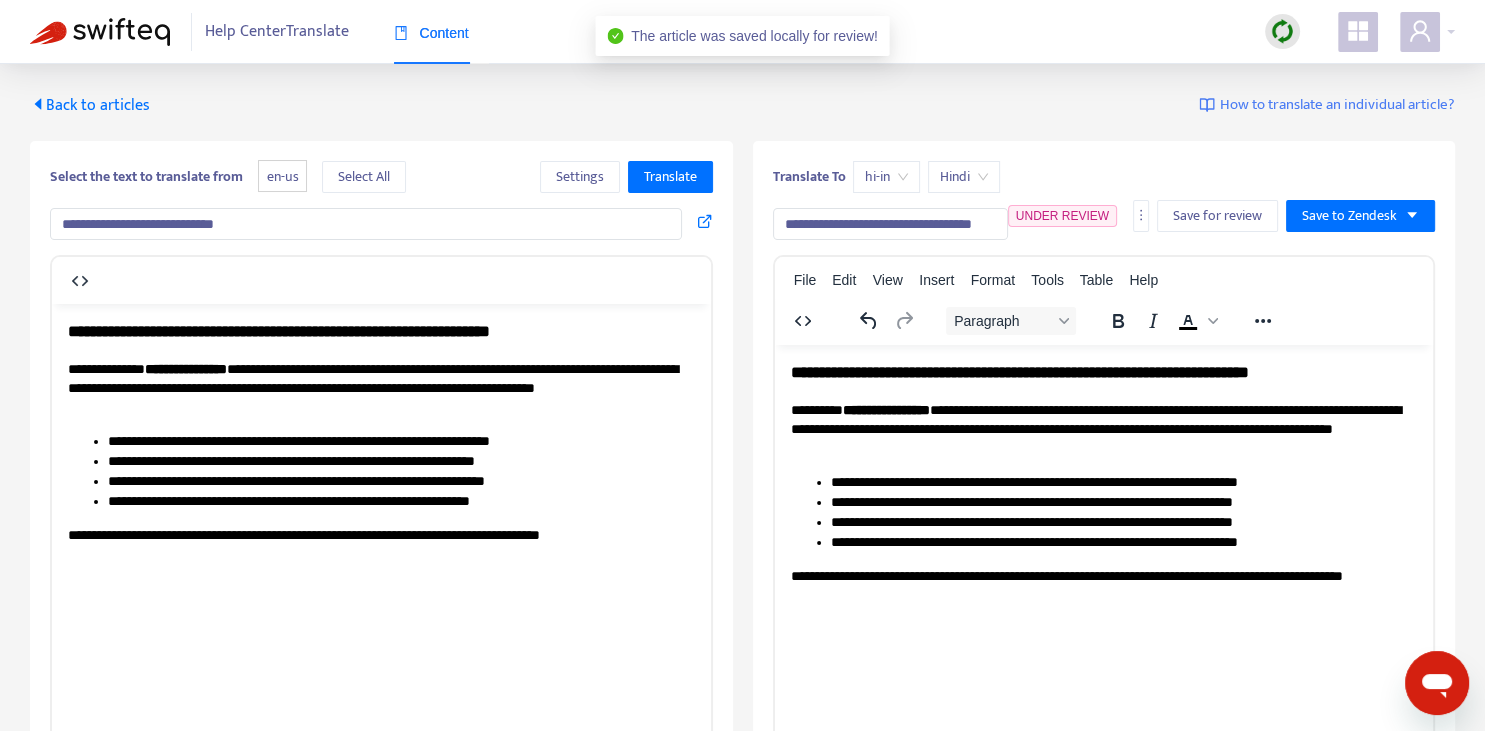 click on "Back to articles" at bounding box center (90, 105) 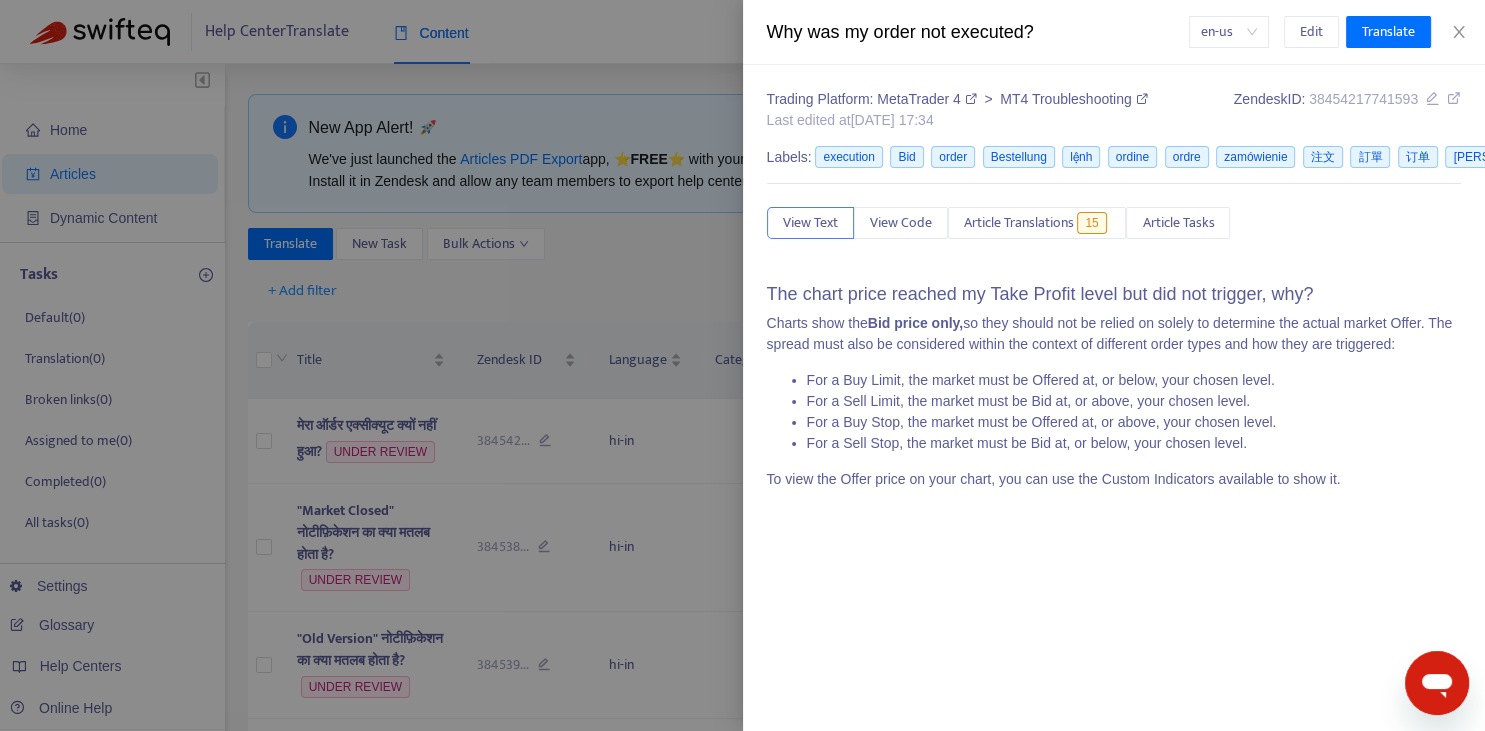 click at bounding box center (742, 365) 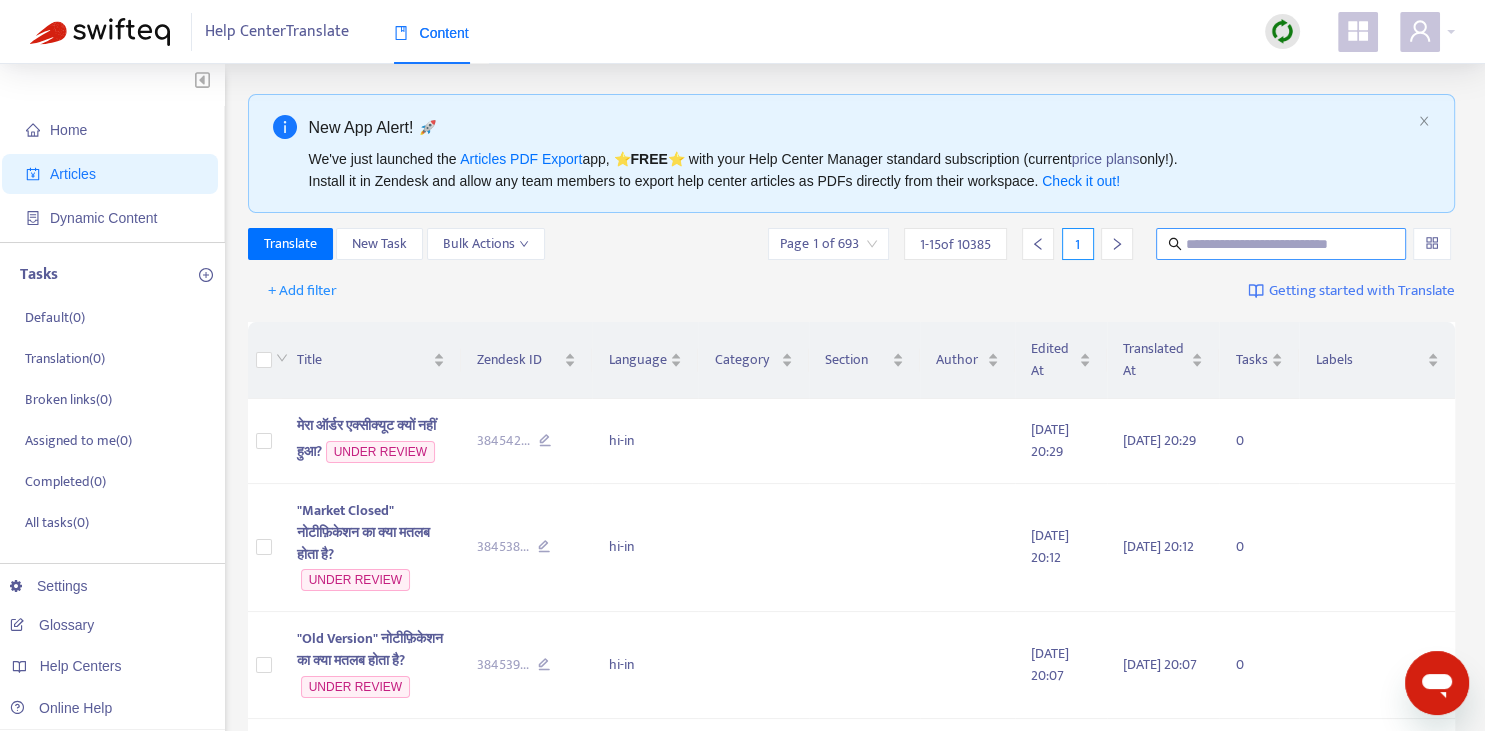 click at bounding box center (1281, 244) 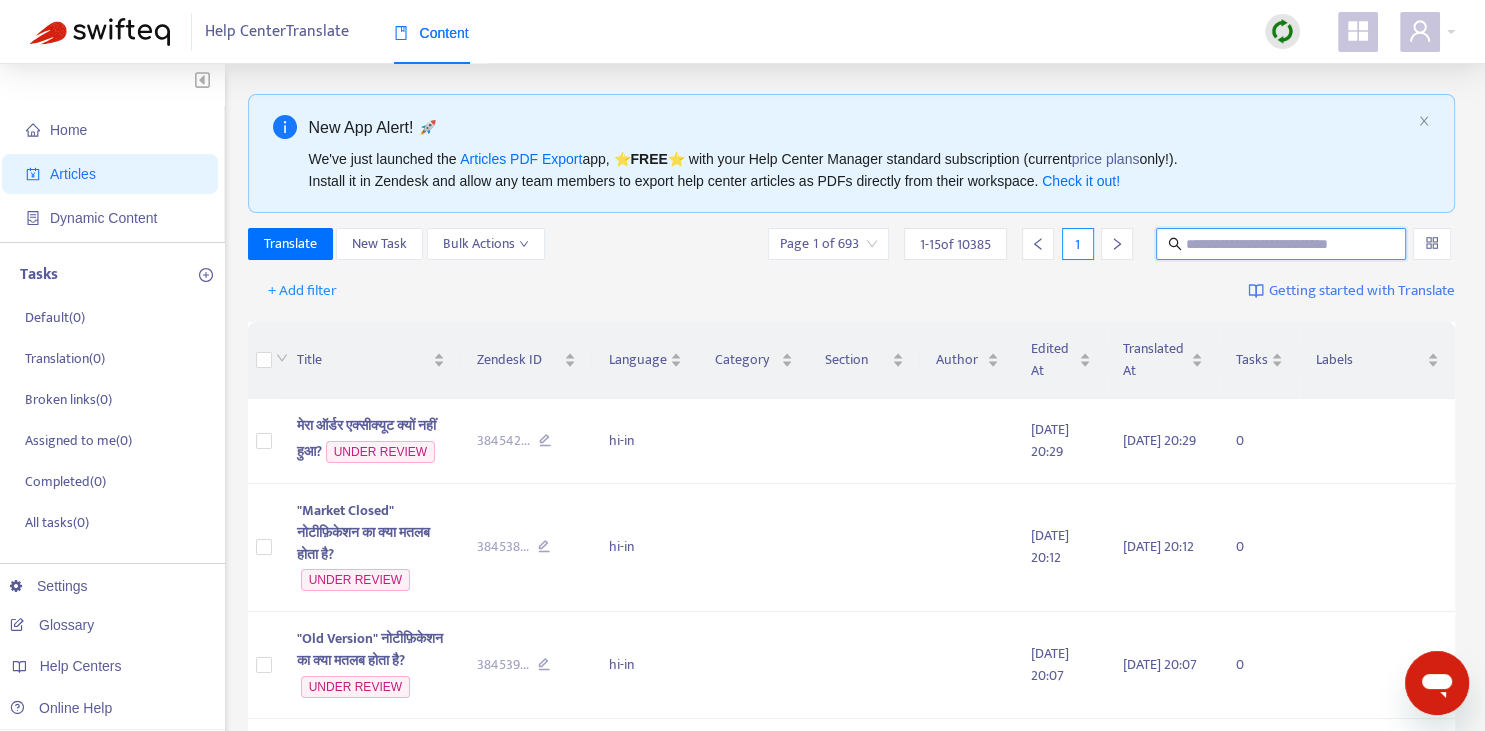 paste on "**********" 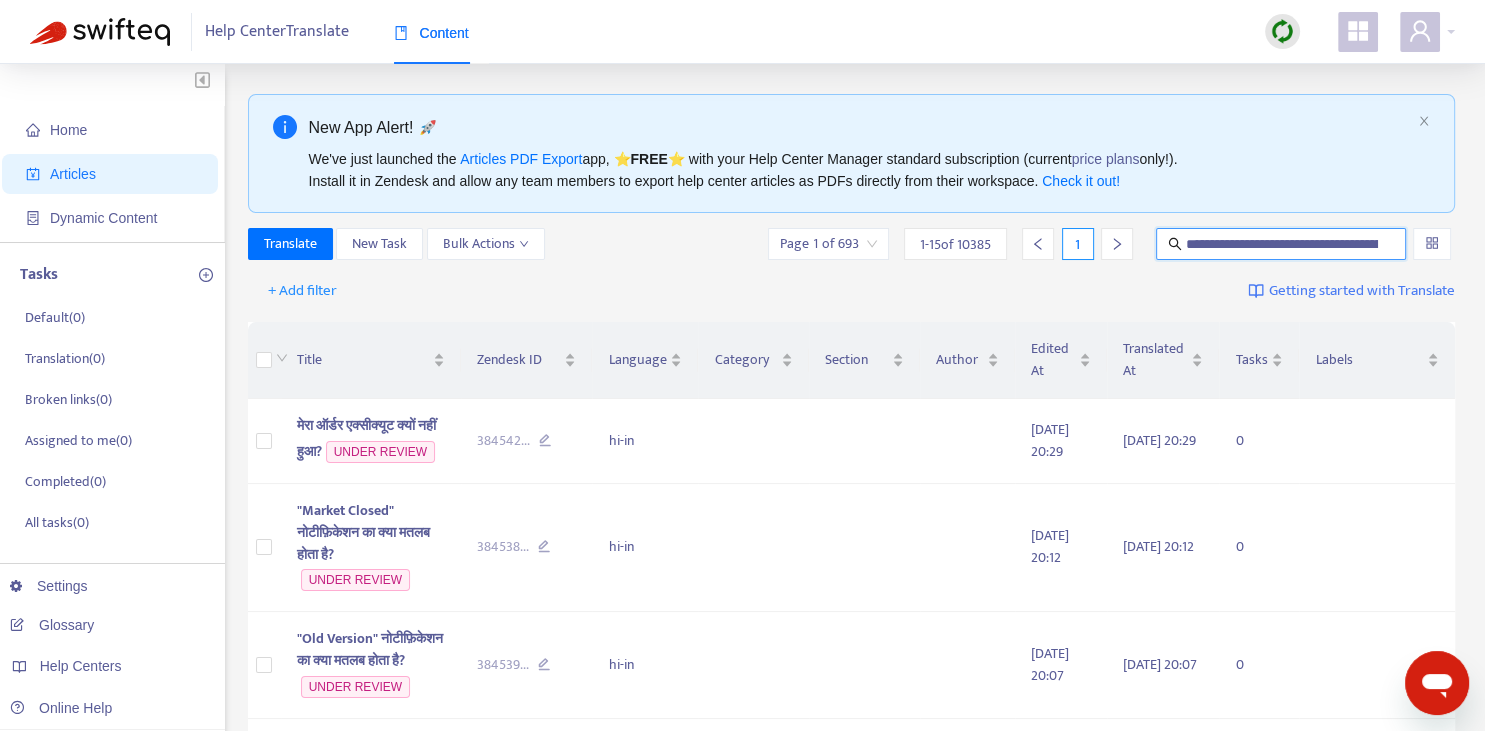 scroll, scrollTop: 0, scrollLeft: 226, axis: horizontal 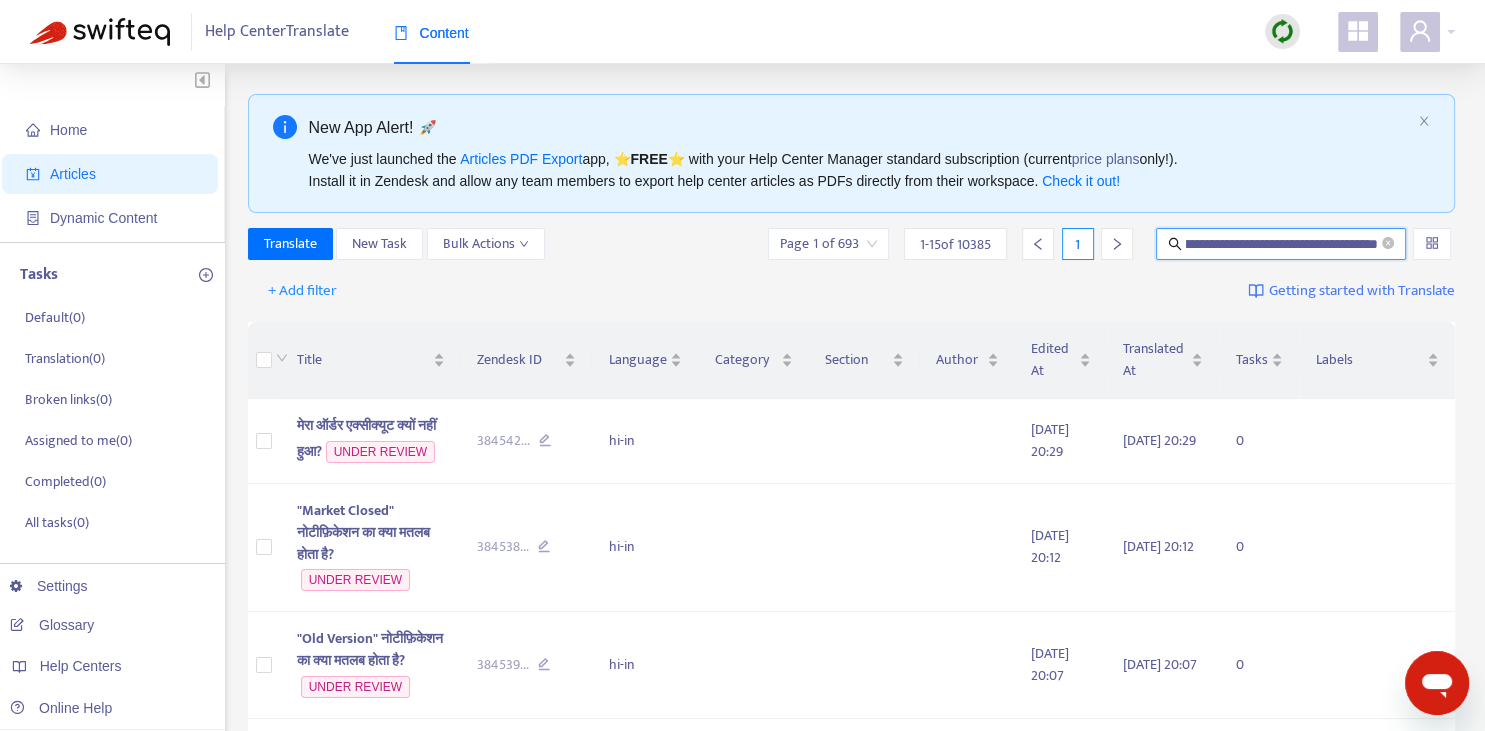 type on "**********" 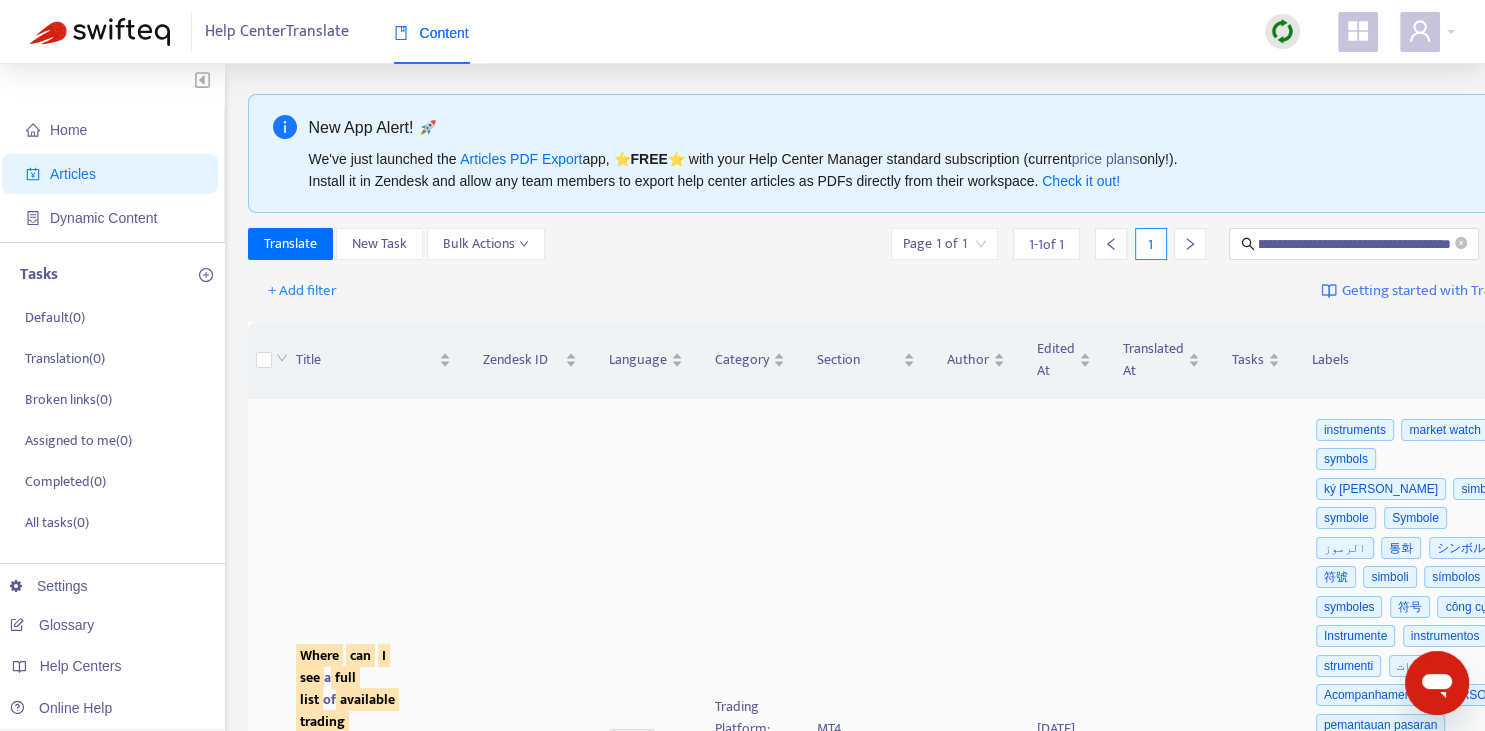 click on "Where   can   I   see  a  full   list  of  available   trading   instruments / products ? You  can  access the comprehensive  list  of tradable  products  through our  Product  Schedule." at bounding box center [373, 740] 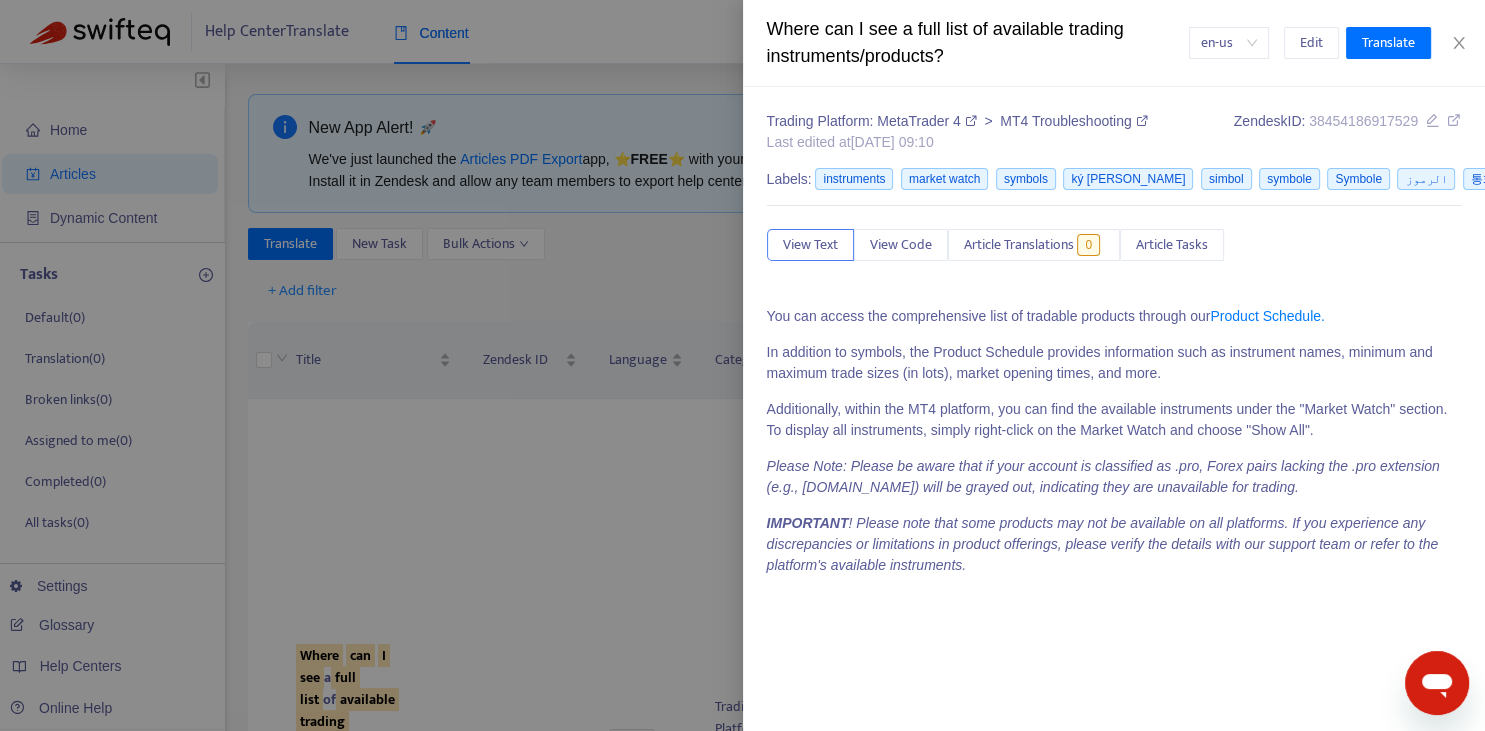 click at bounding box center (742, 365) 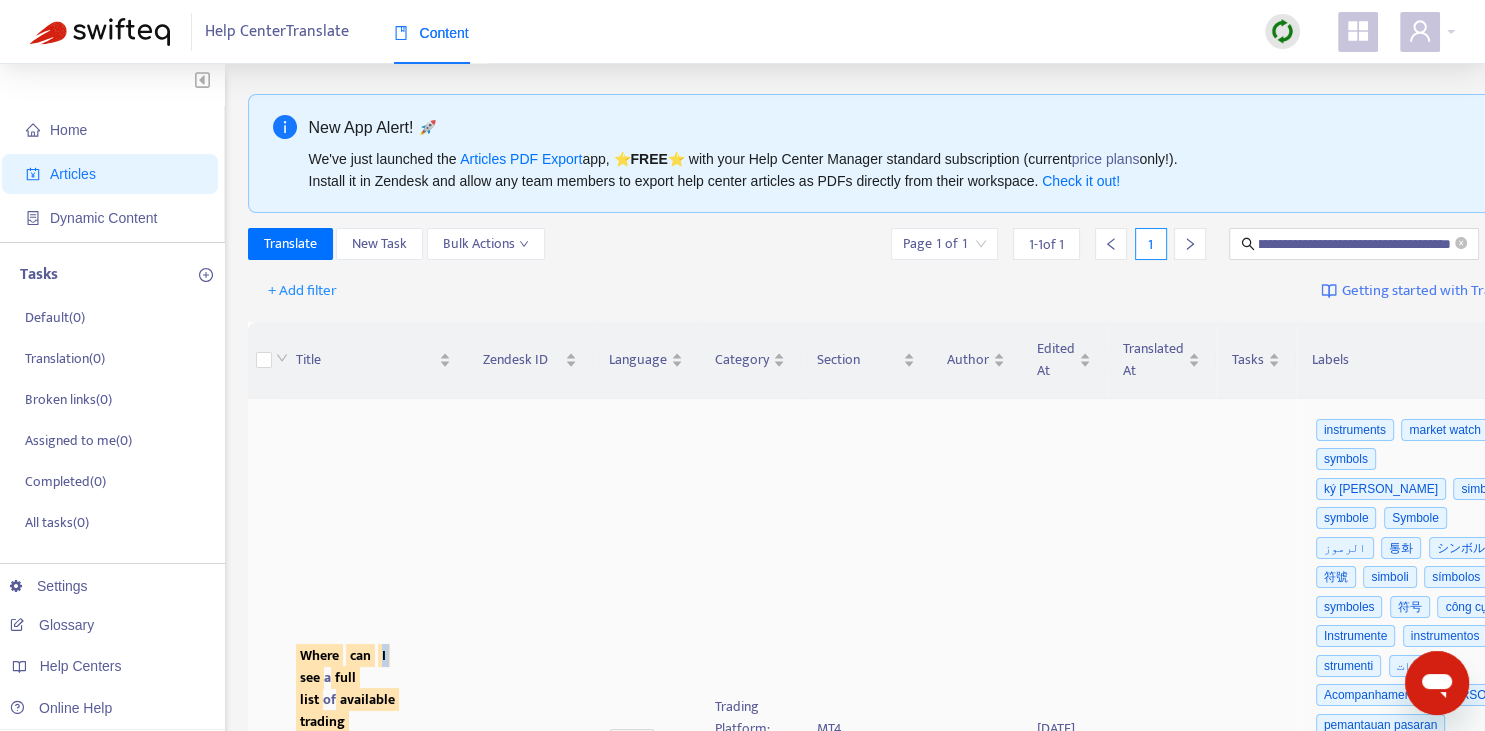 click on "I" at bounding box center (384, 655) 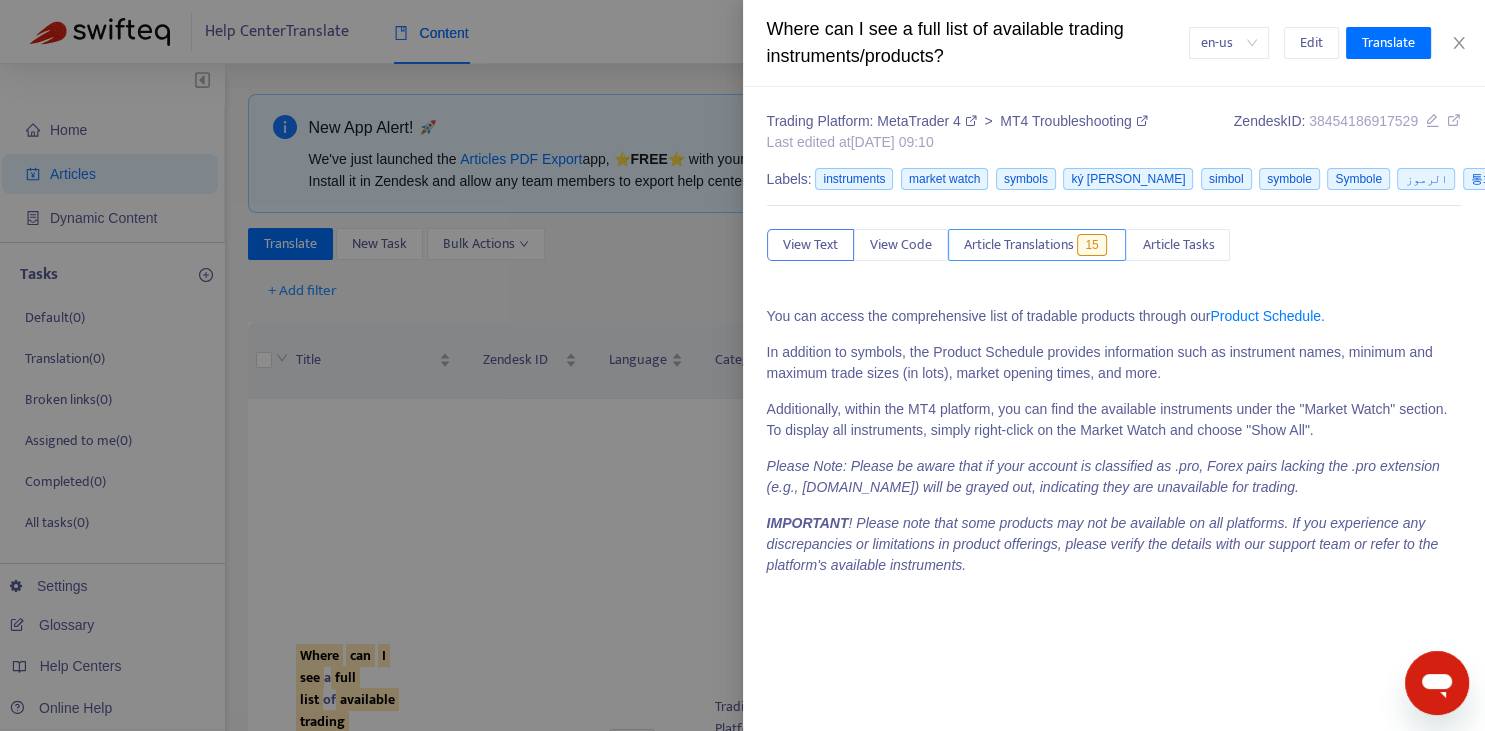 click on "Article Translations" at bounding box center (1019, 245) 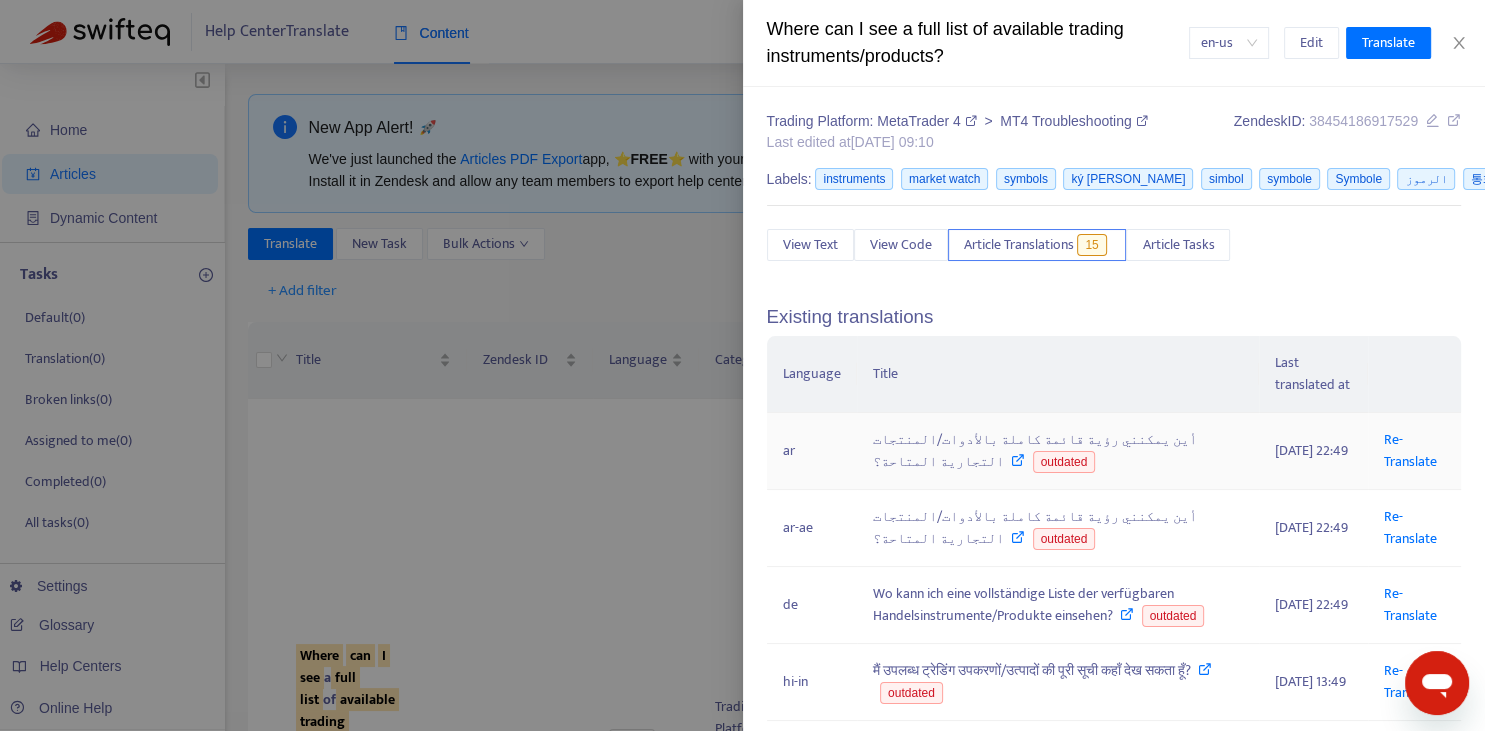scroll, scrollTop: 147, scrollLeft: 0, axis: vertical 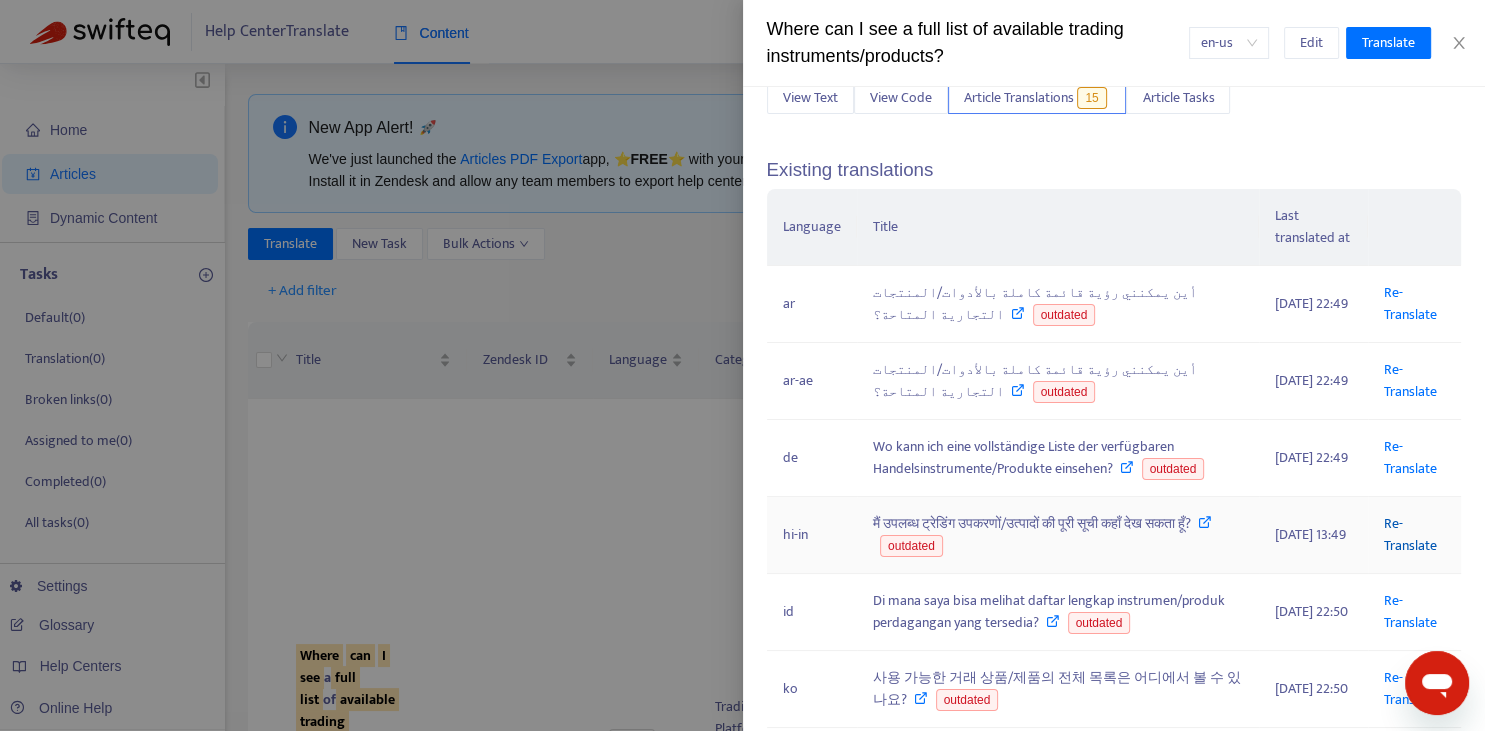 click on "Re-Translate" at bounding box center (1410, 534) 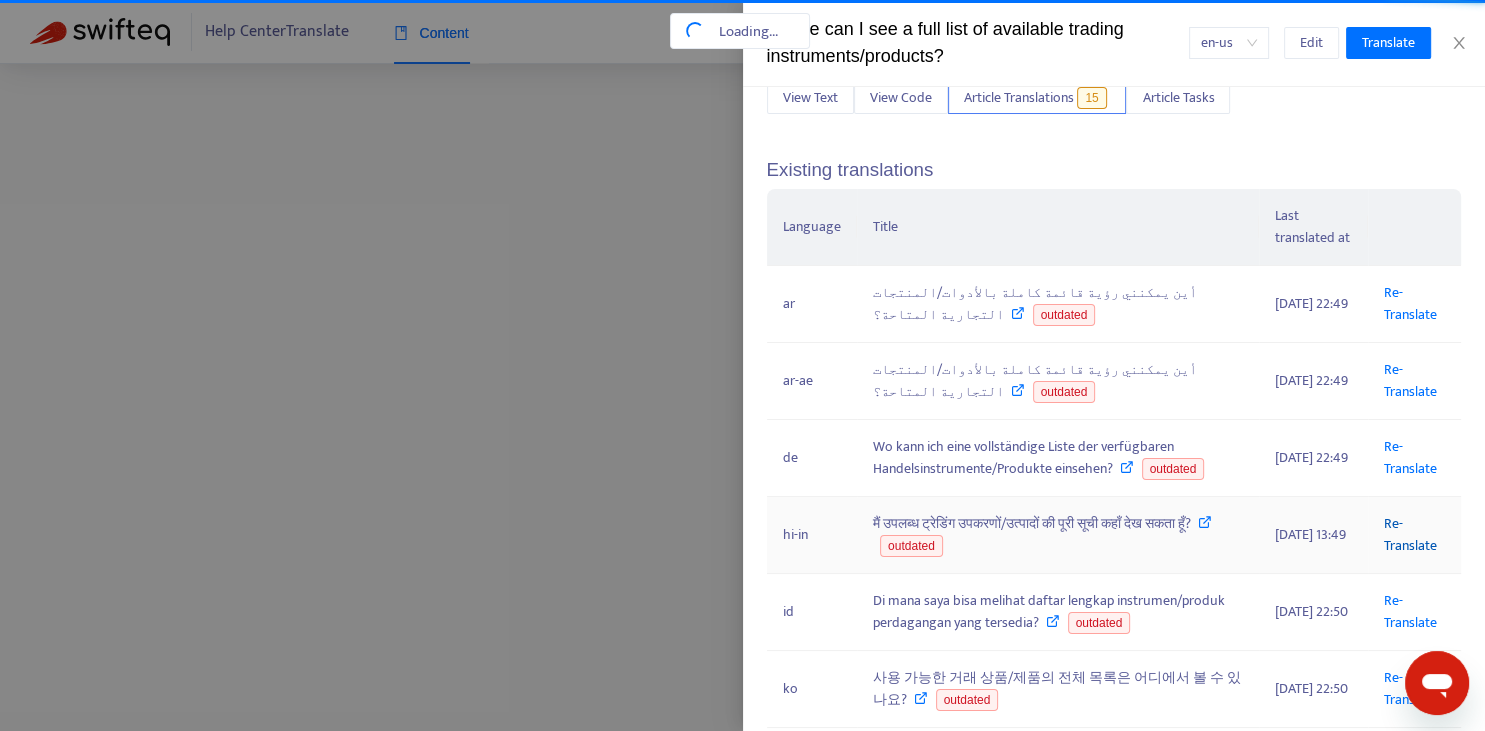 scroll, scrollTop: 0, scrollLeft: 226, axis: horizontal 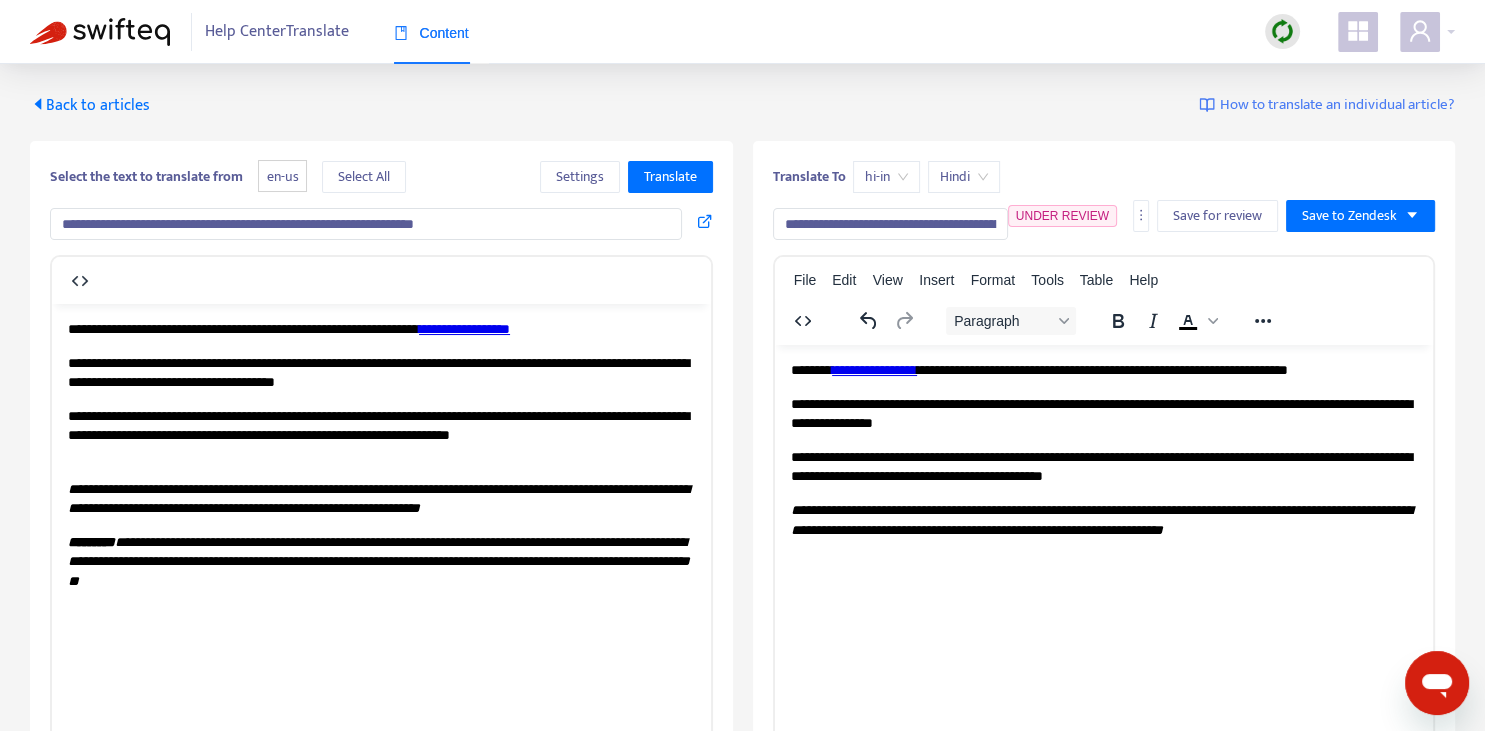 click on "**********" at bounding box center [890, 224] 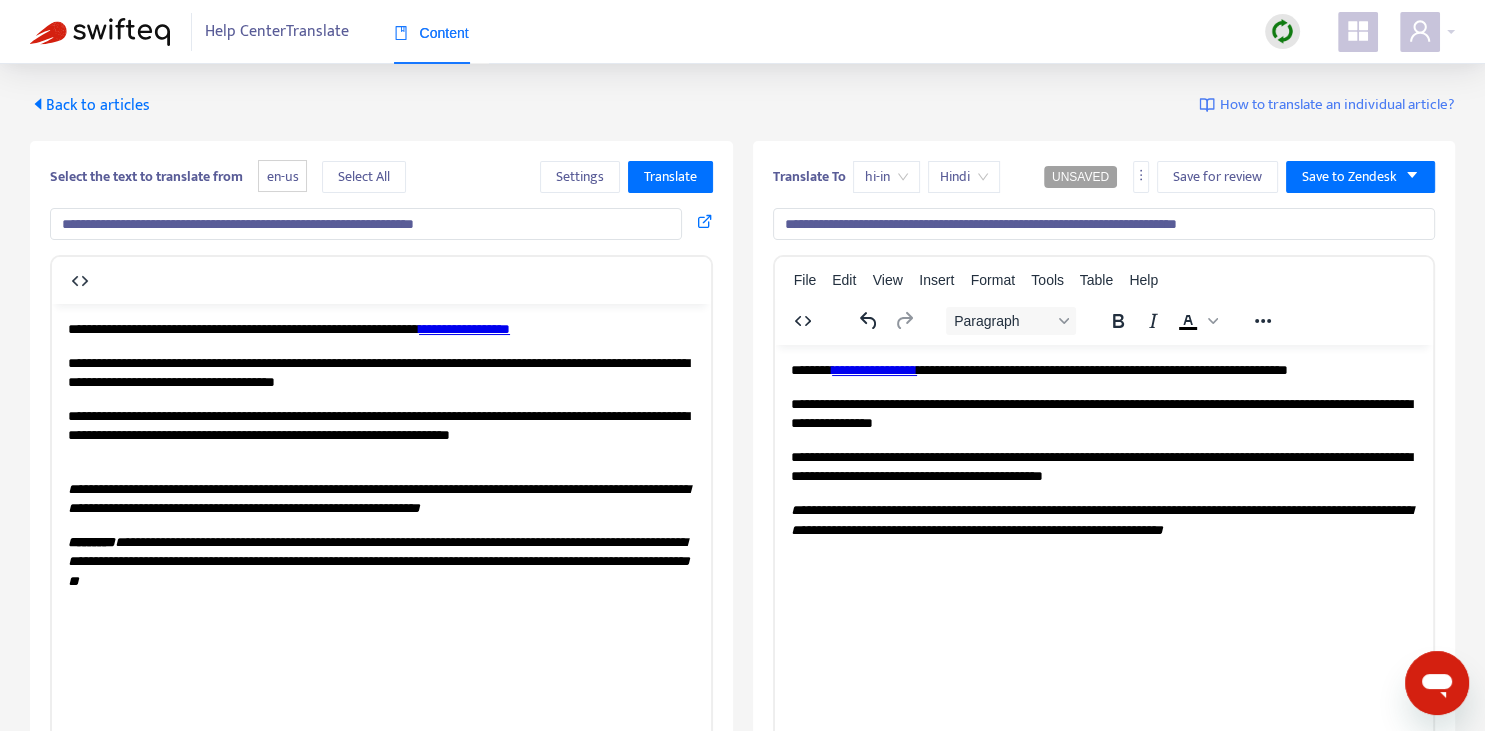 type on "**********" 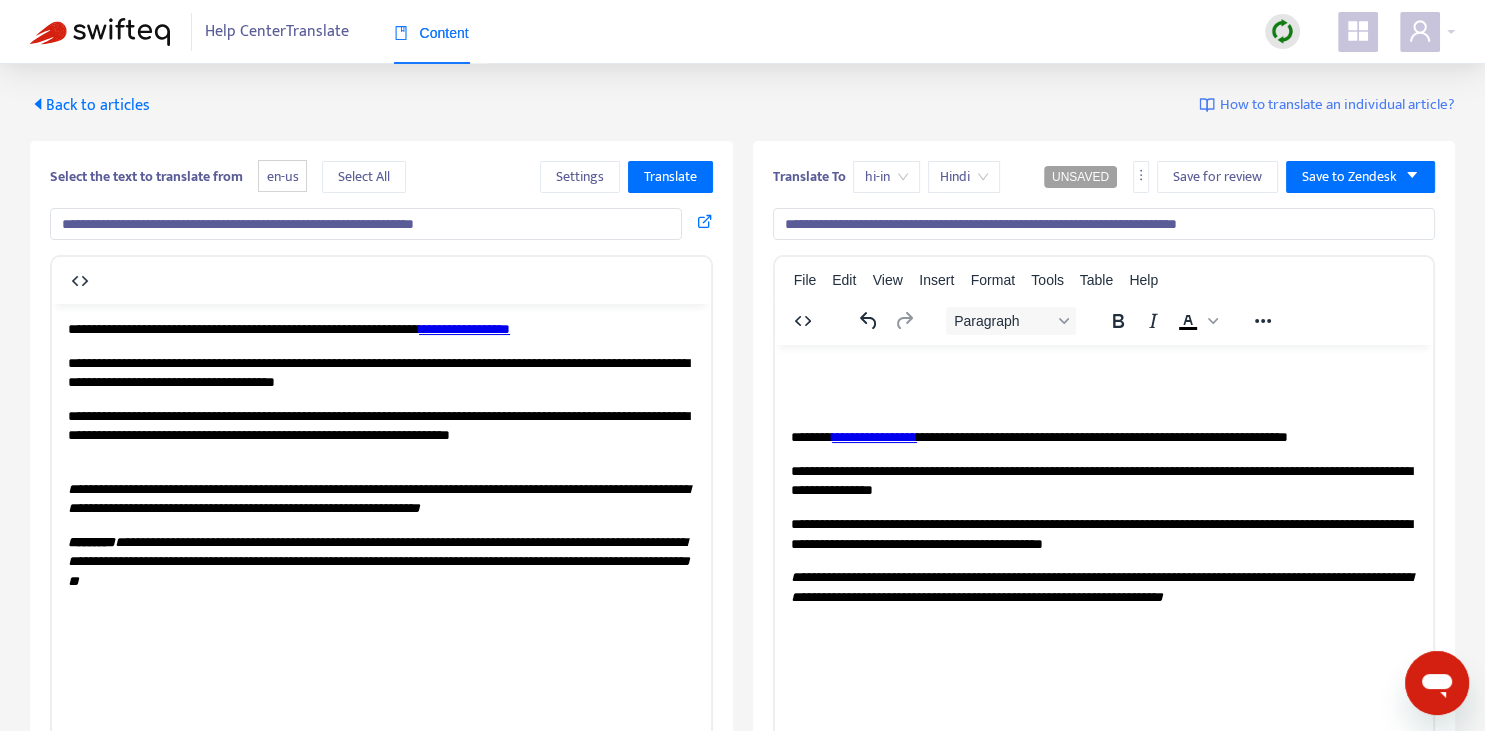 type 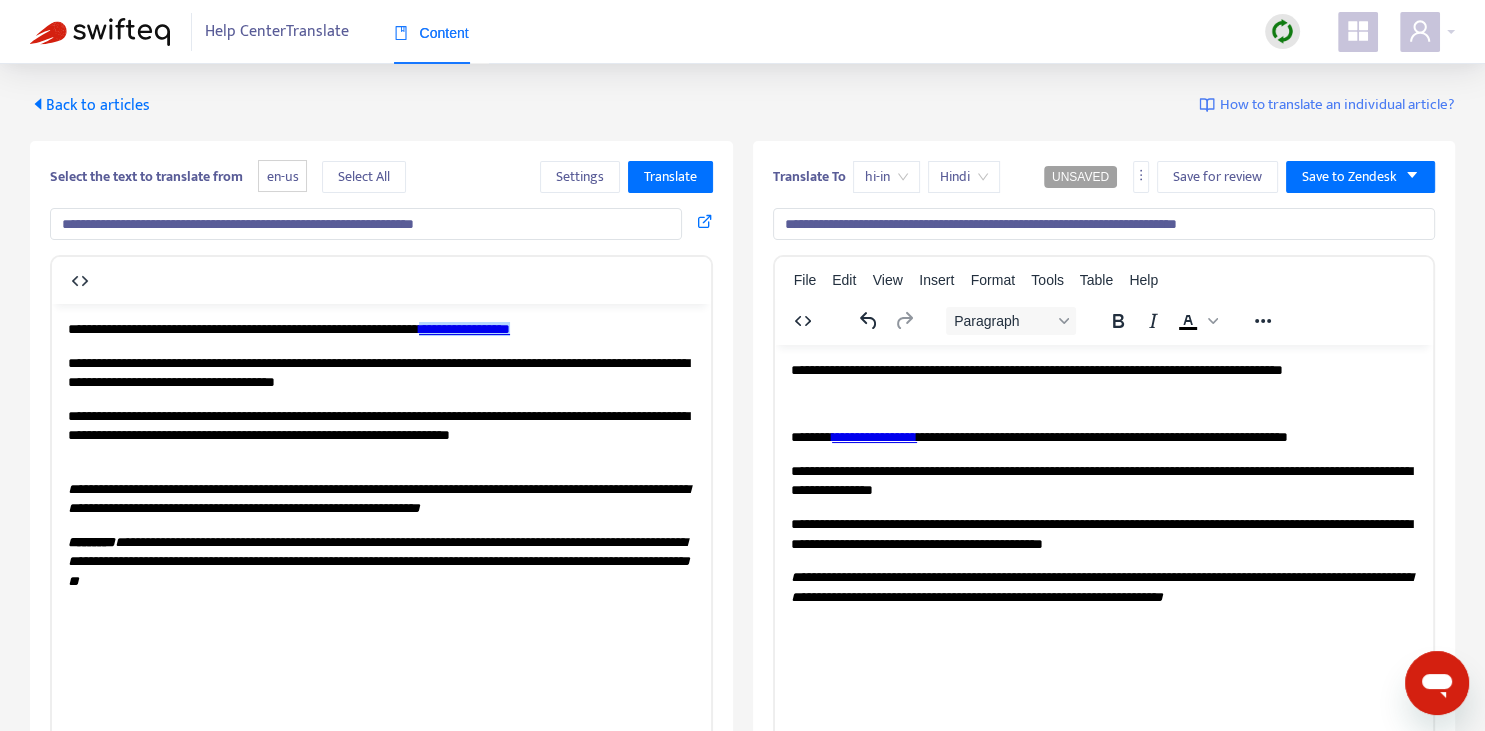 click on "**********" at bounding box center (464, 328) 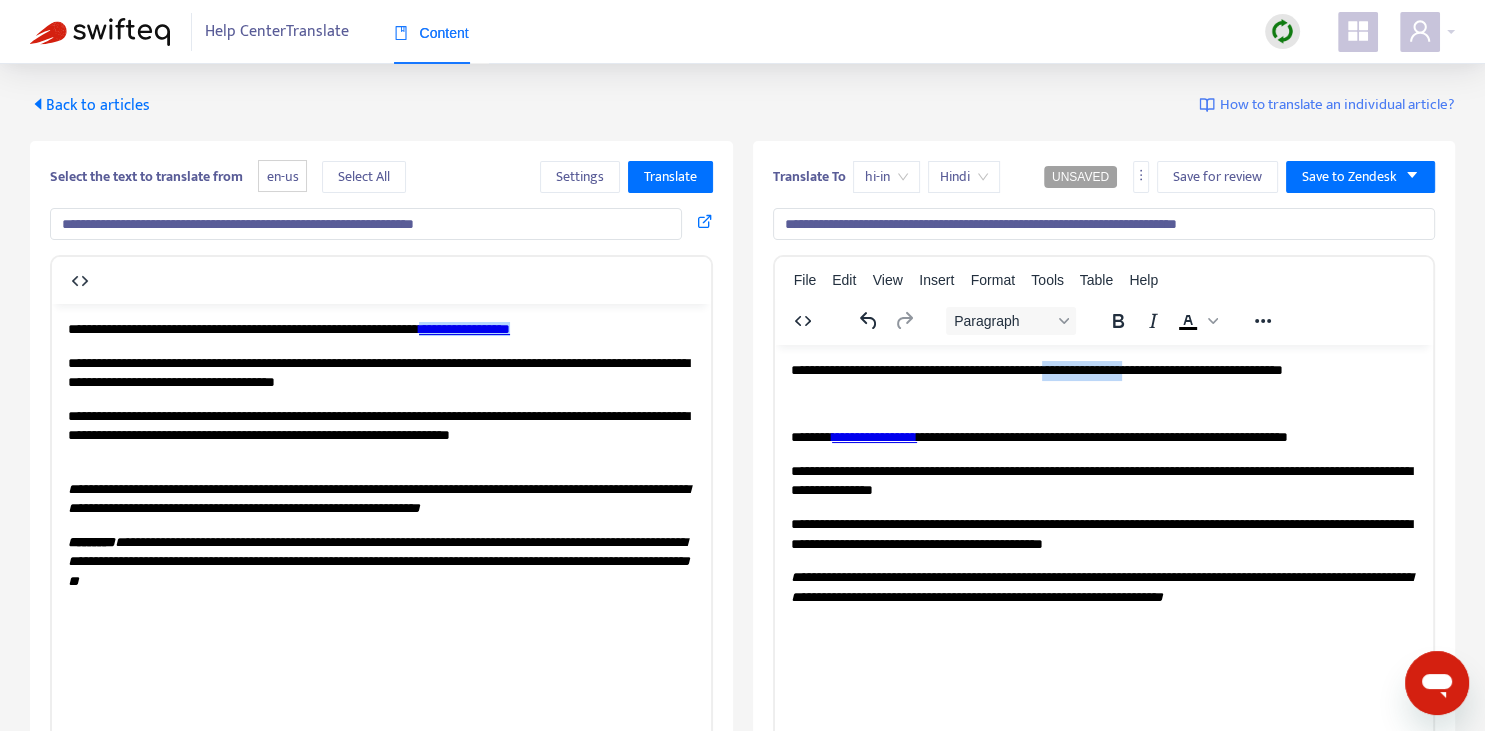 drag, startPoint x: 1058, startPoint y: 371, endPoint x: 1138, endPoint y: 375, distance: 80.09994 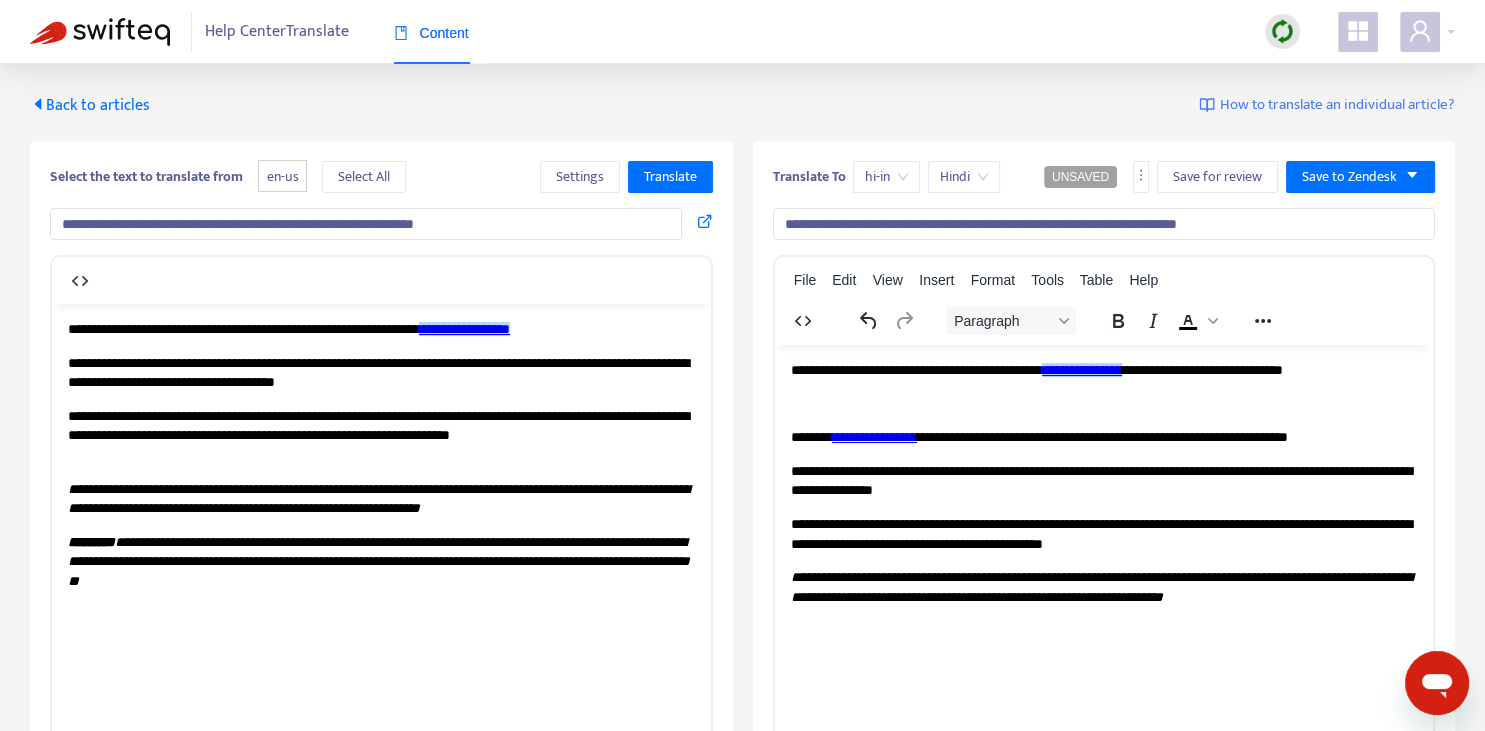 click on "**********" at bounding box center (1103, 370) 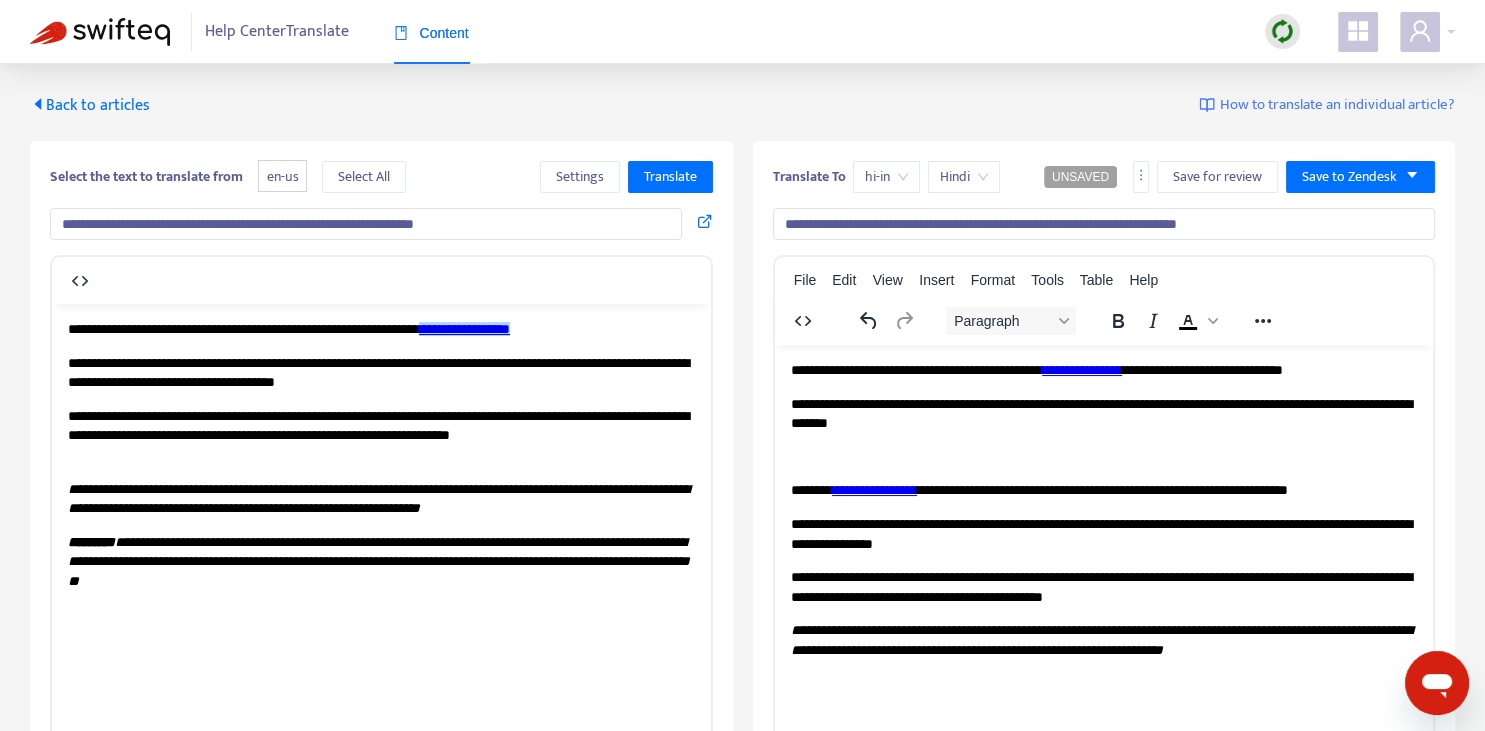 click on "**********" at bounding box center (1103, 413) 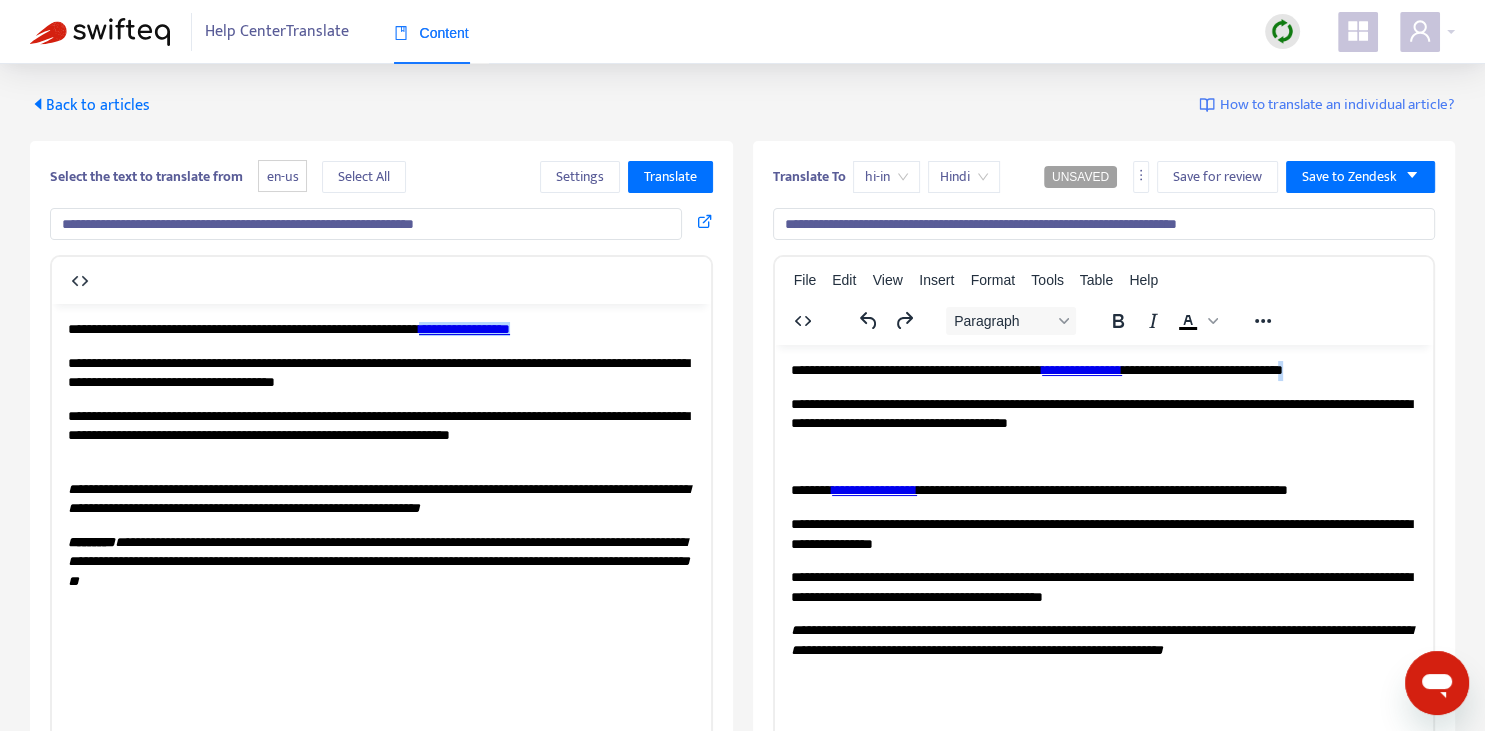 click on "**********" at bounding box center (1103, 370) 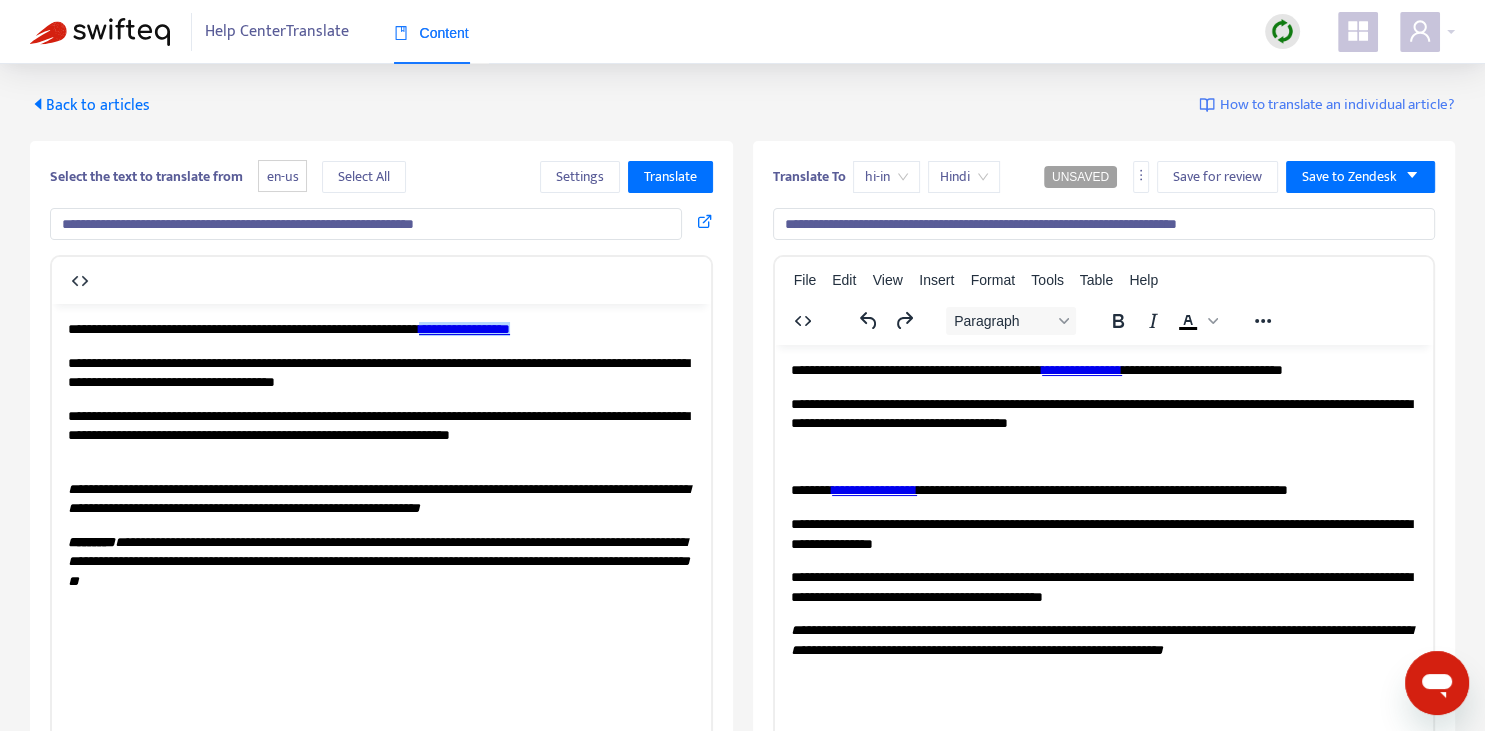click on "**********" at bounding box center [1103, 413] 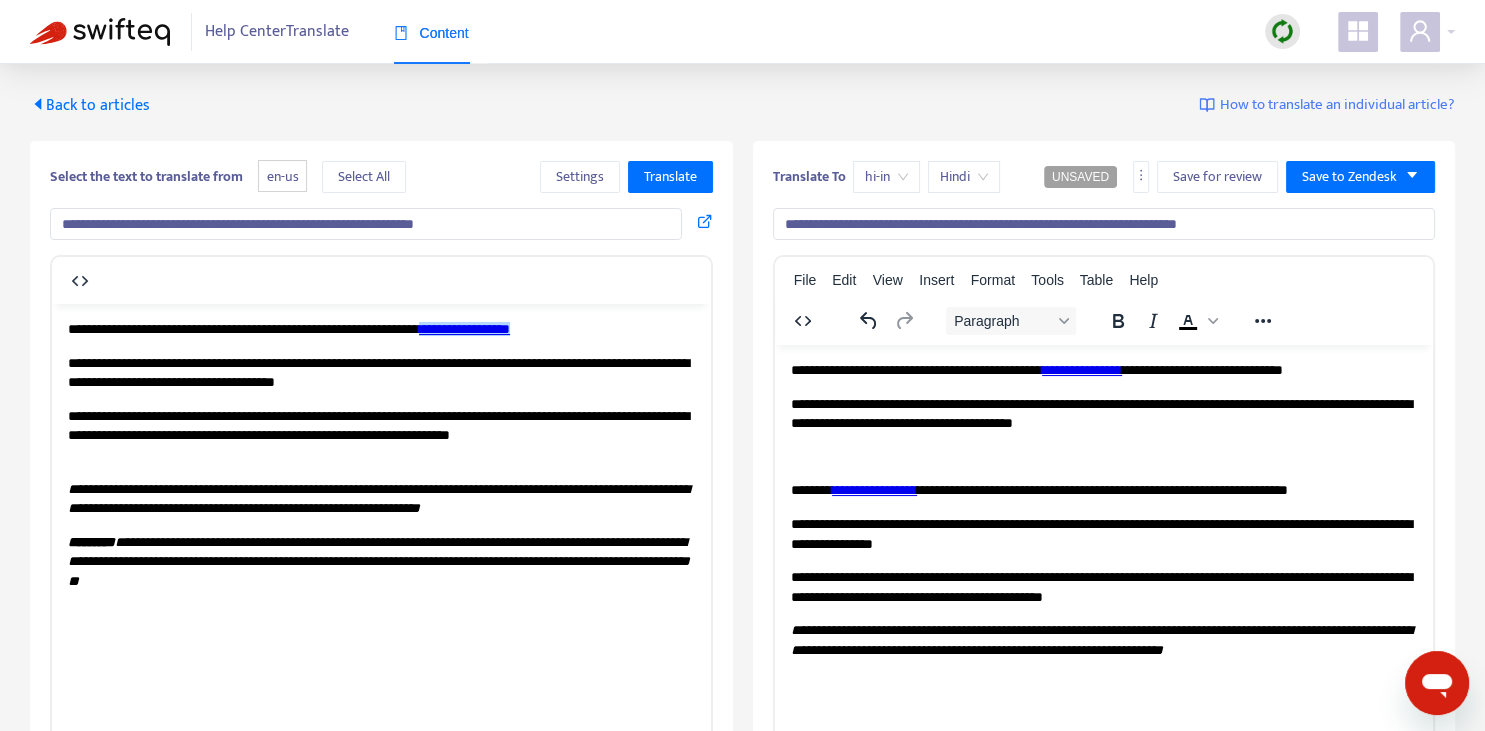 click on "**********" at bounding box center (1103, 490) 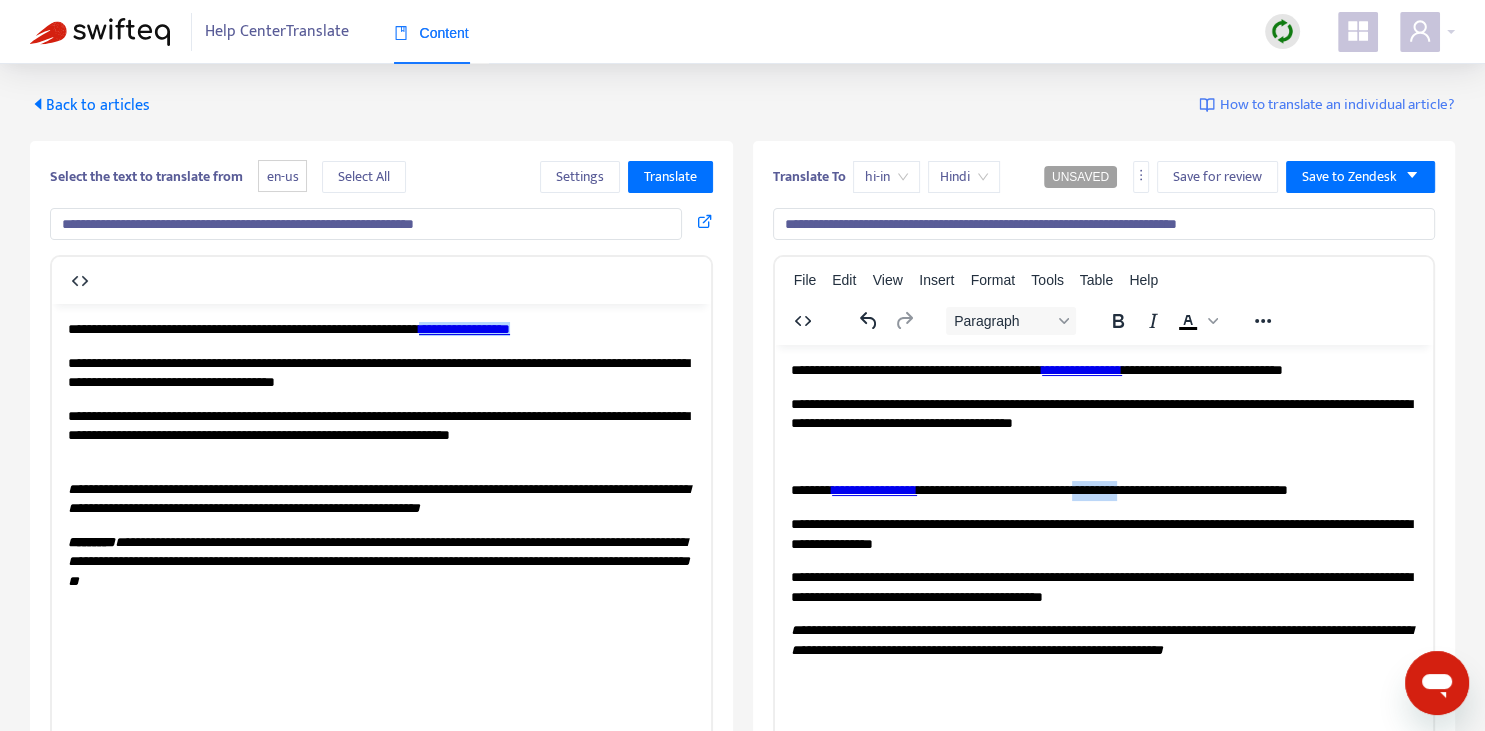click on "**********" at bounding box center (1103, 490) 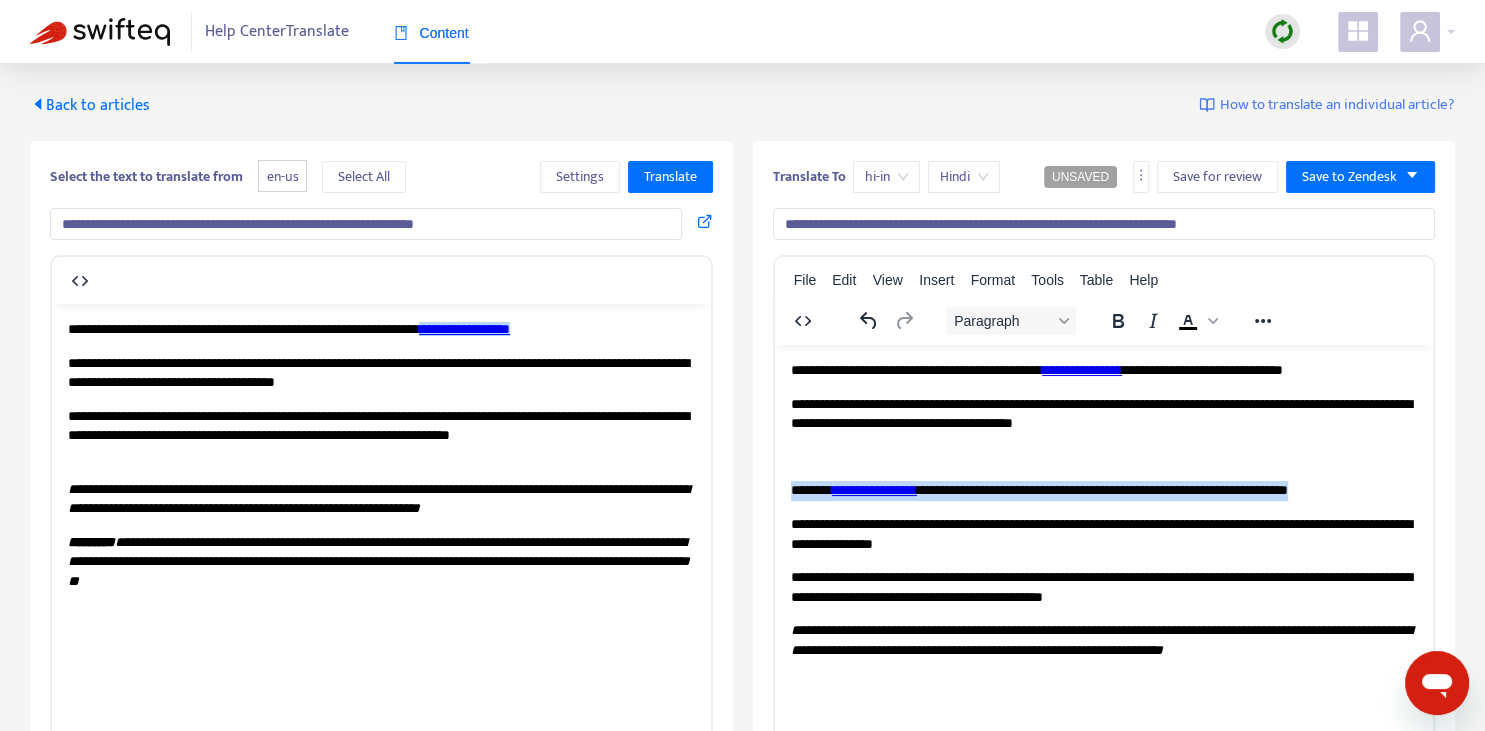 click on "**********" at bounding box center [1103, 490] 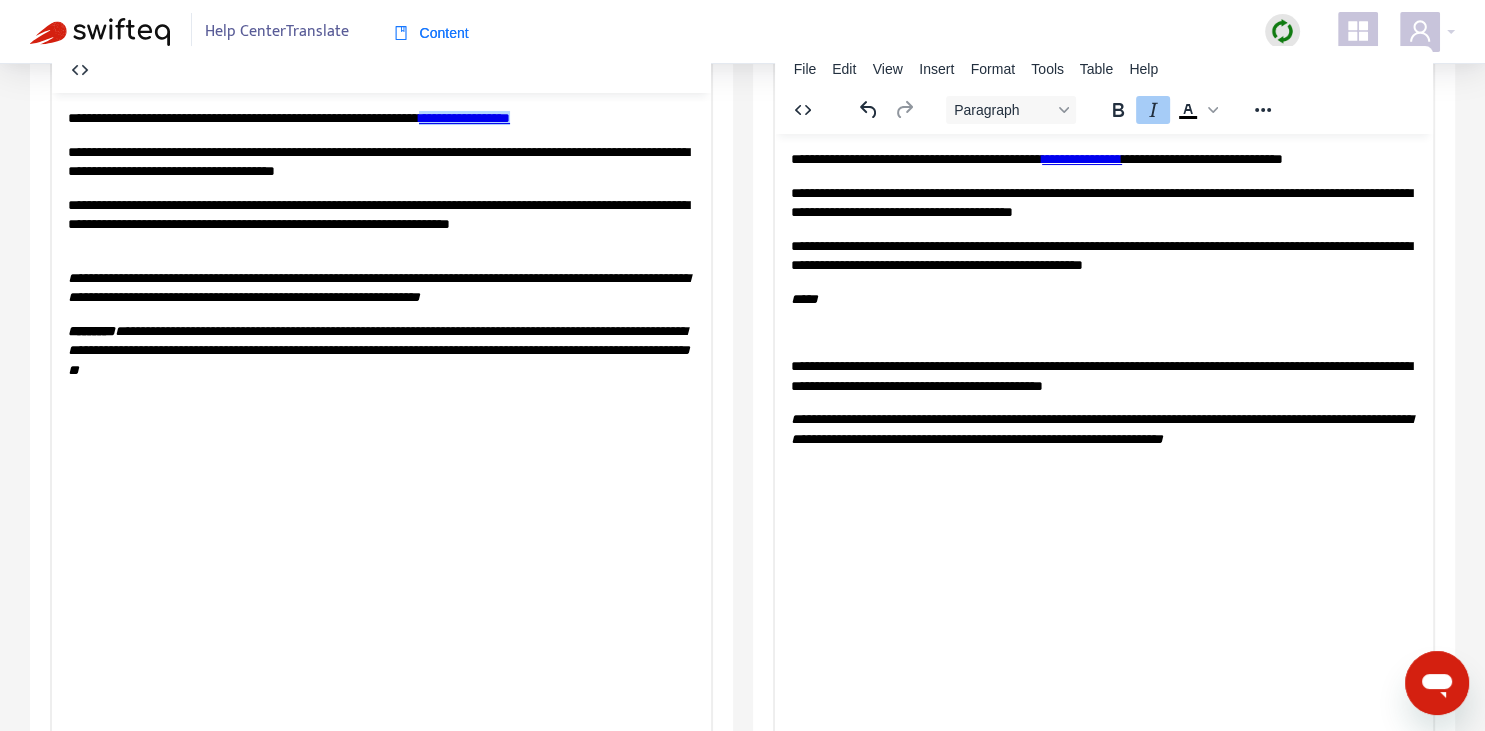 scroll, scrollTop: 70, scrollLeft: 0, axis: vertical 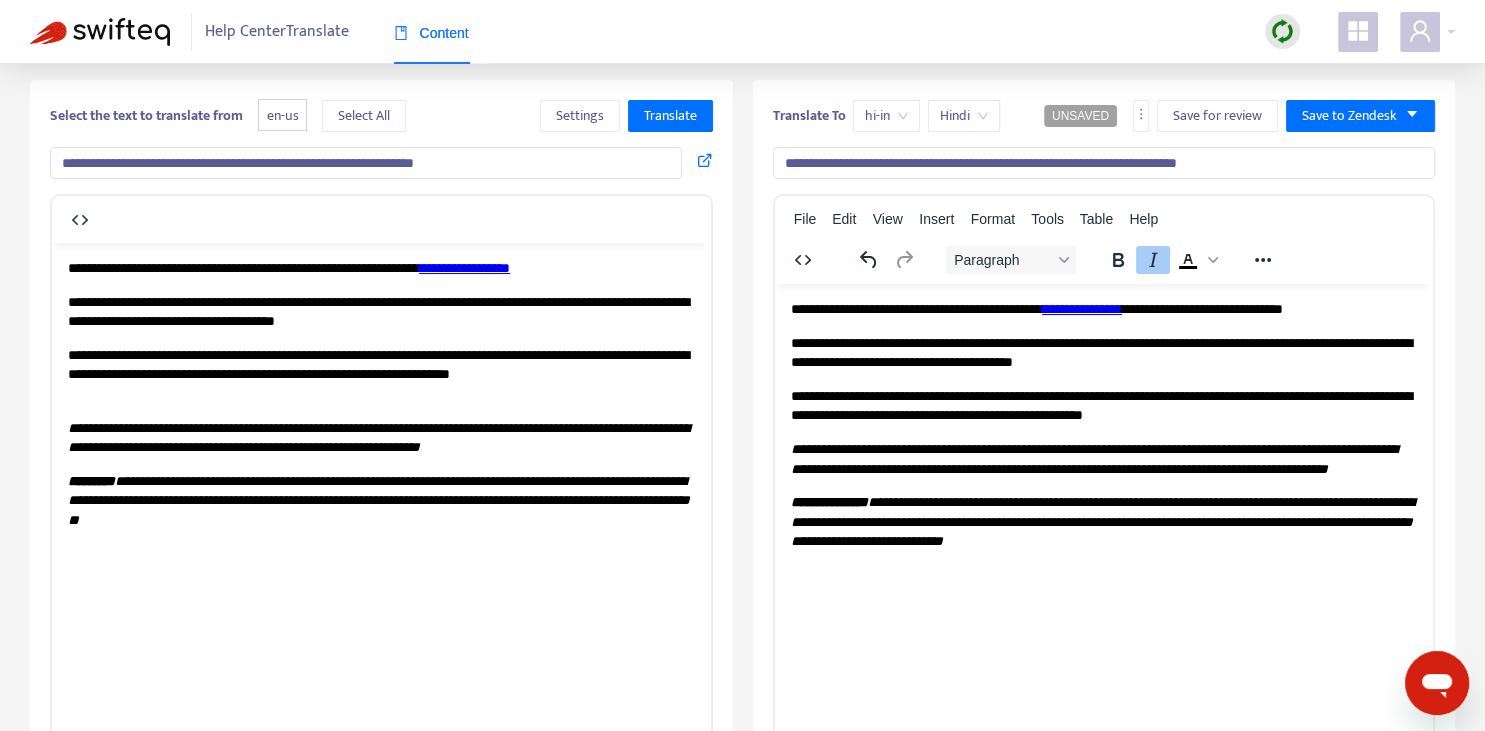 click on "**********" at bounding box center (381, 394) 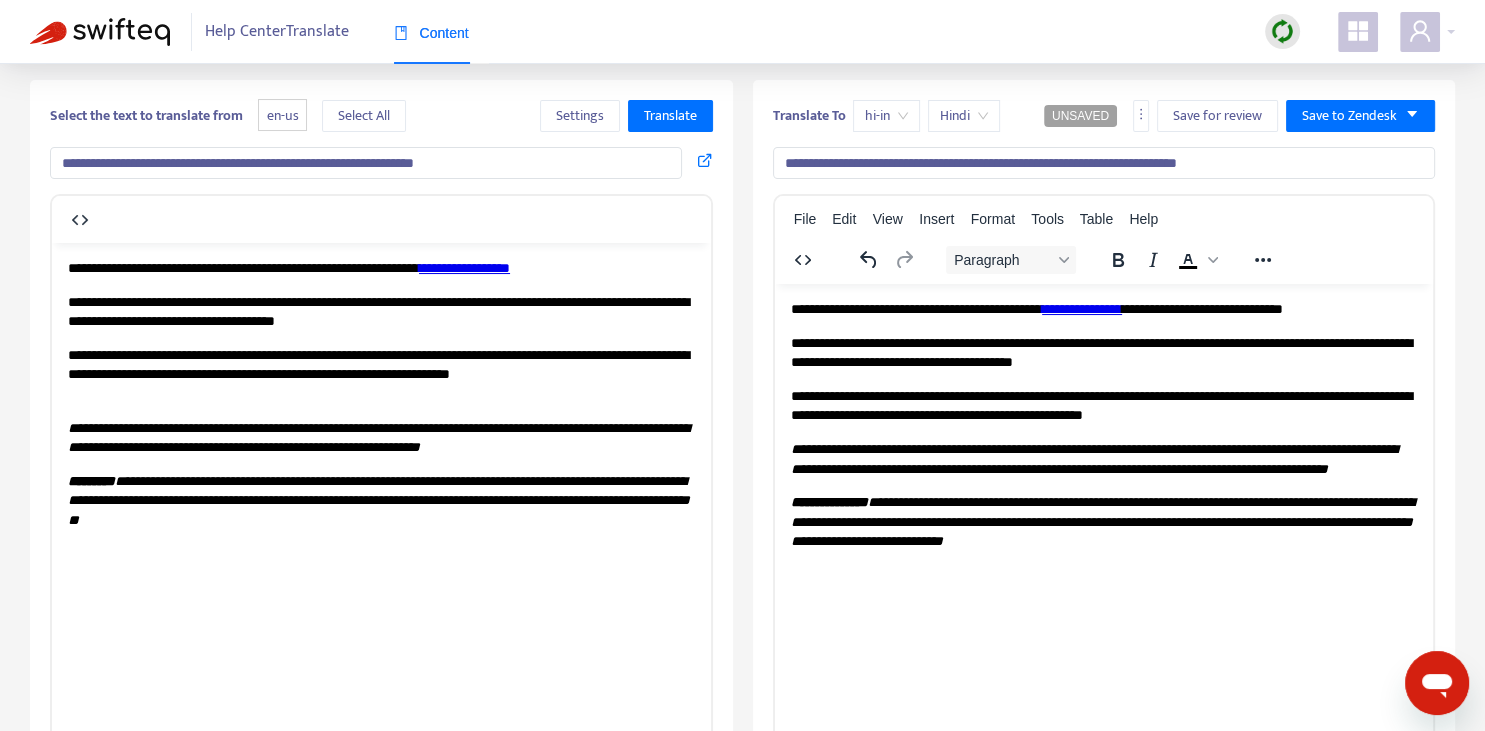click on "**********" at bounding box center (1103, 425) 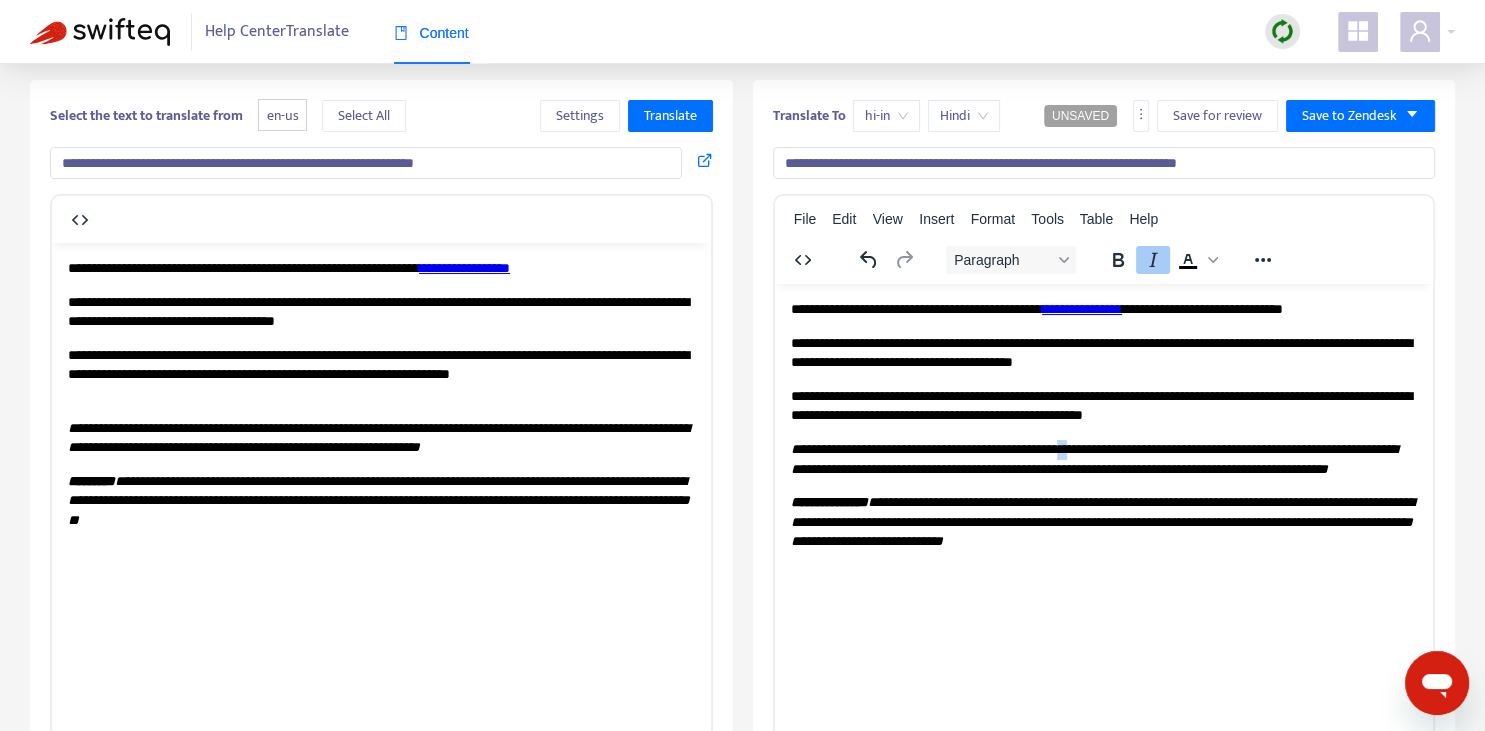 click on "**********" at bounding box center (1093, 458) 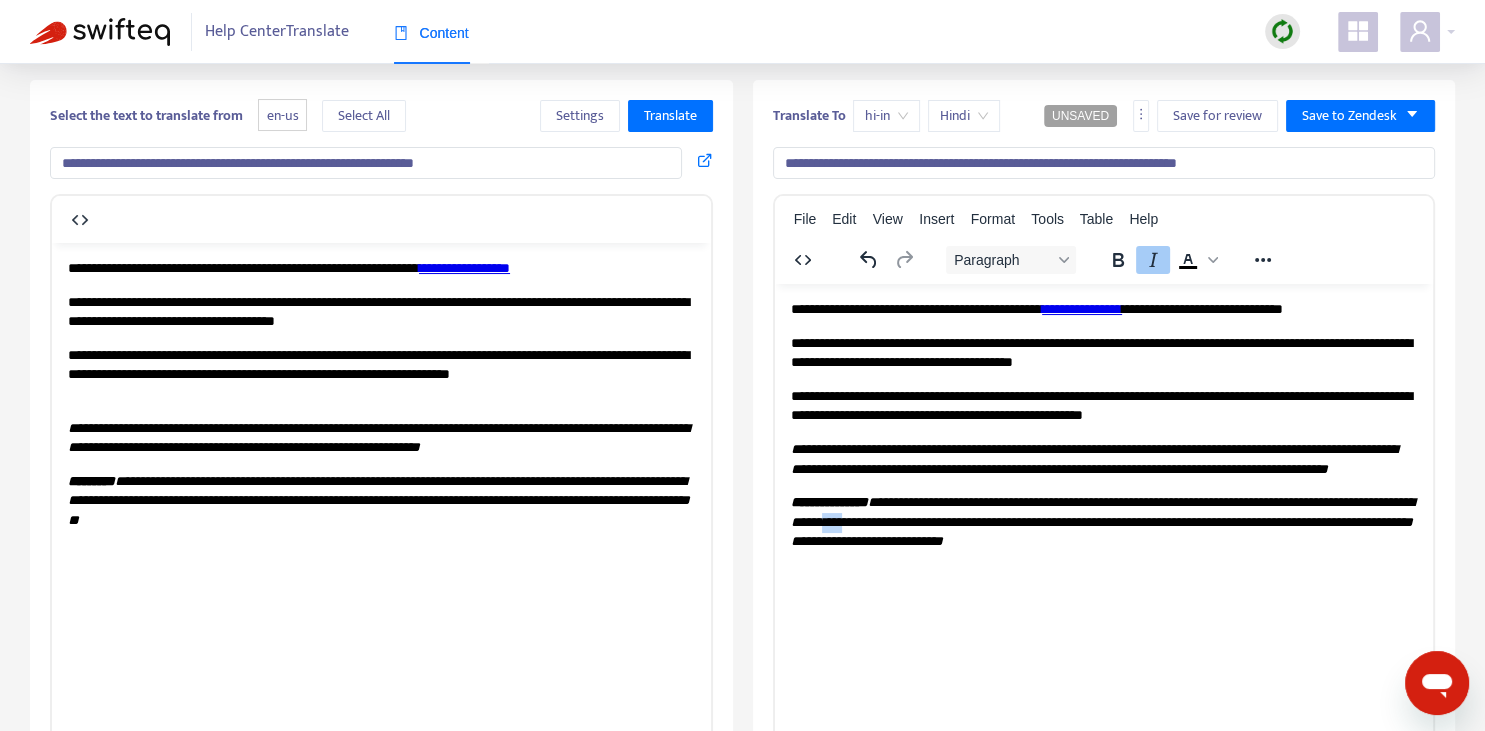 drag, startPoint x: 954, startPoint y: 539, endPoint x: 968, endPoint y: 542, distance: 14.3178215 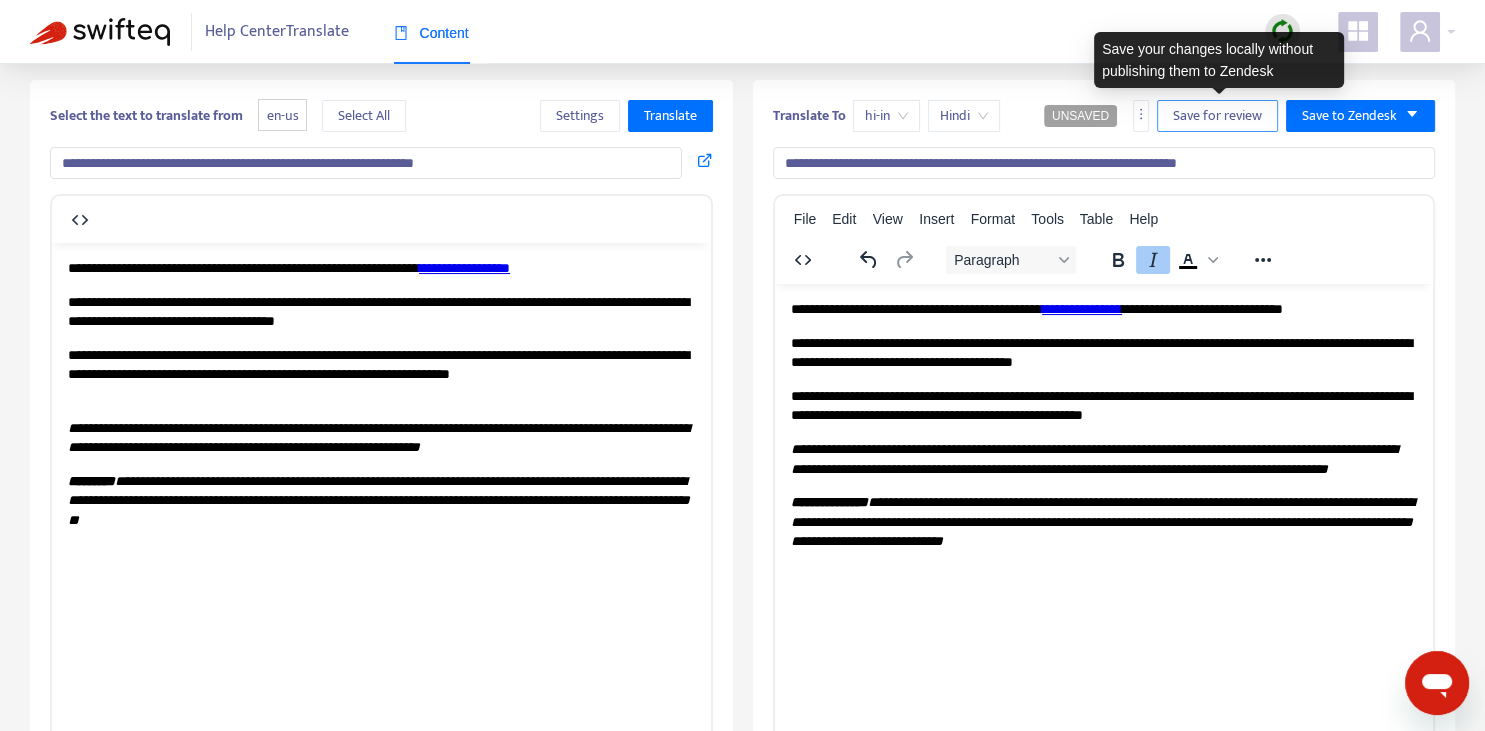 click on "Save for review" at bounding box center [1217, 116] 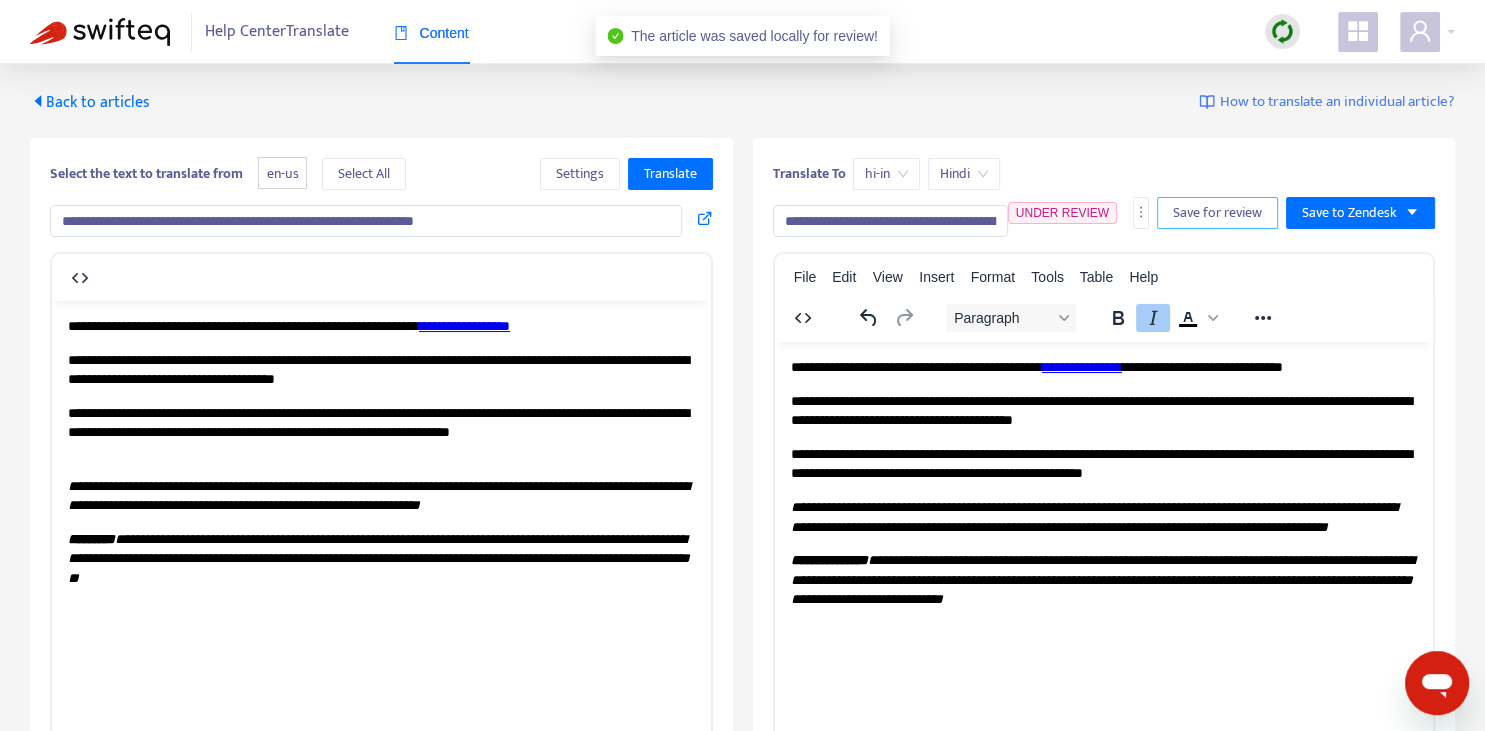 scroll, scrollTop: 0, scrollLeft: 0, axis: both 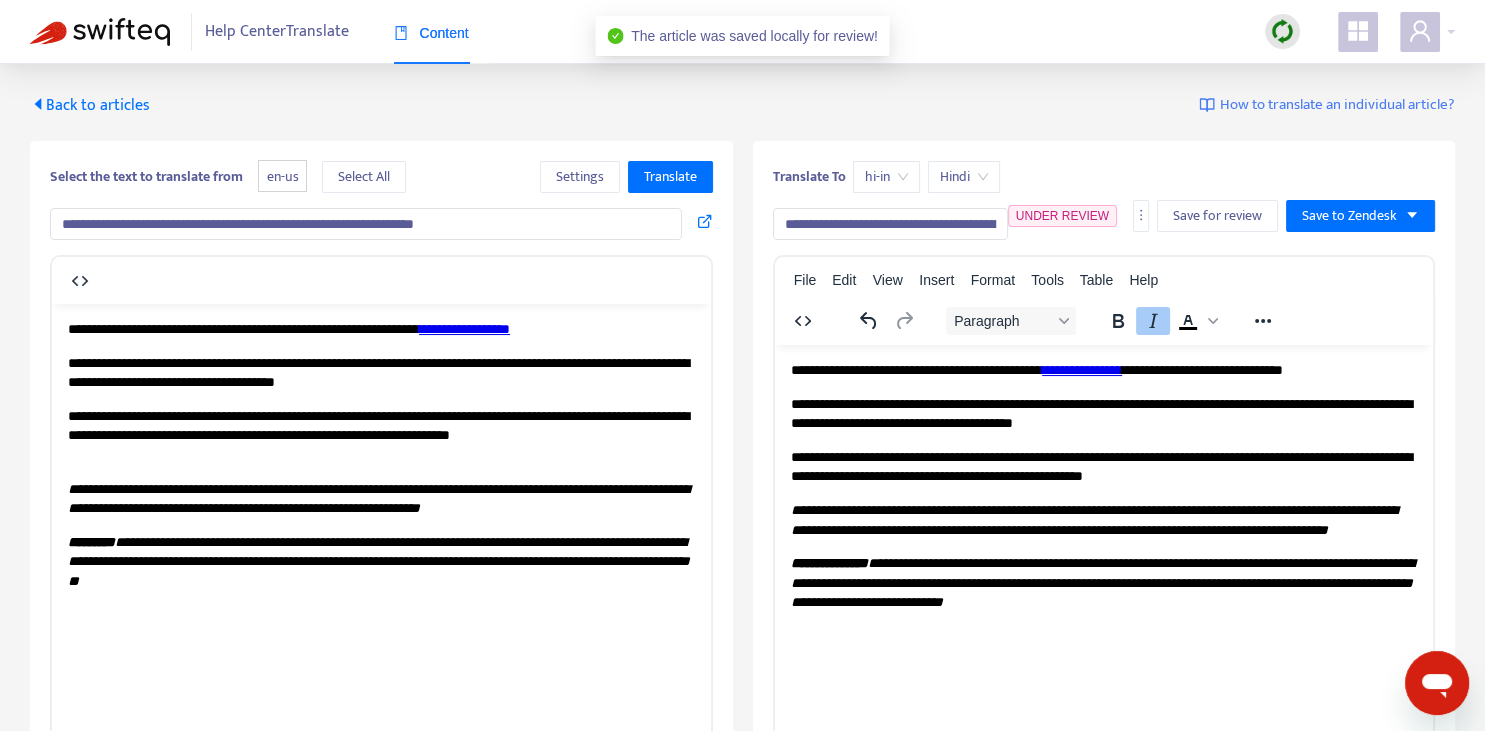 click on "Back to articles" at bounding box center [90, 105] 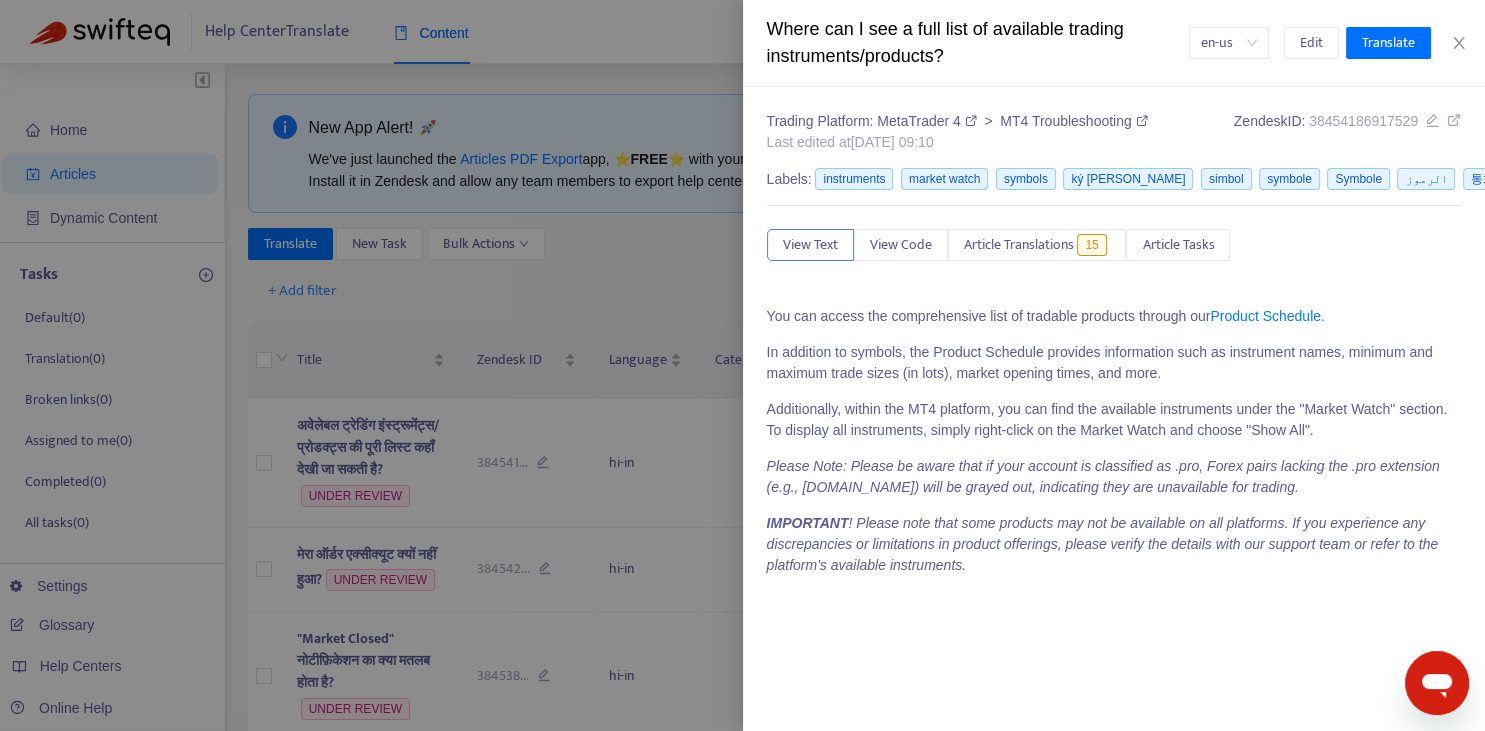 click at bounding box center (742, 365) 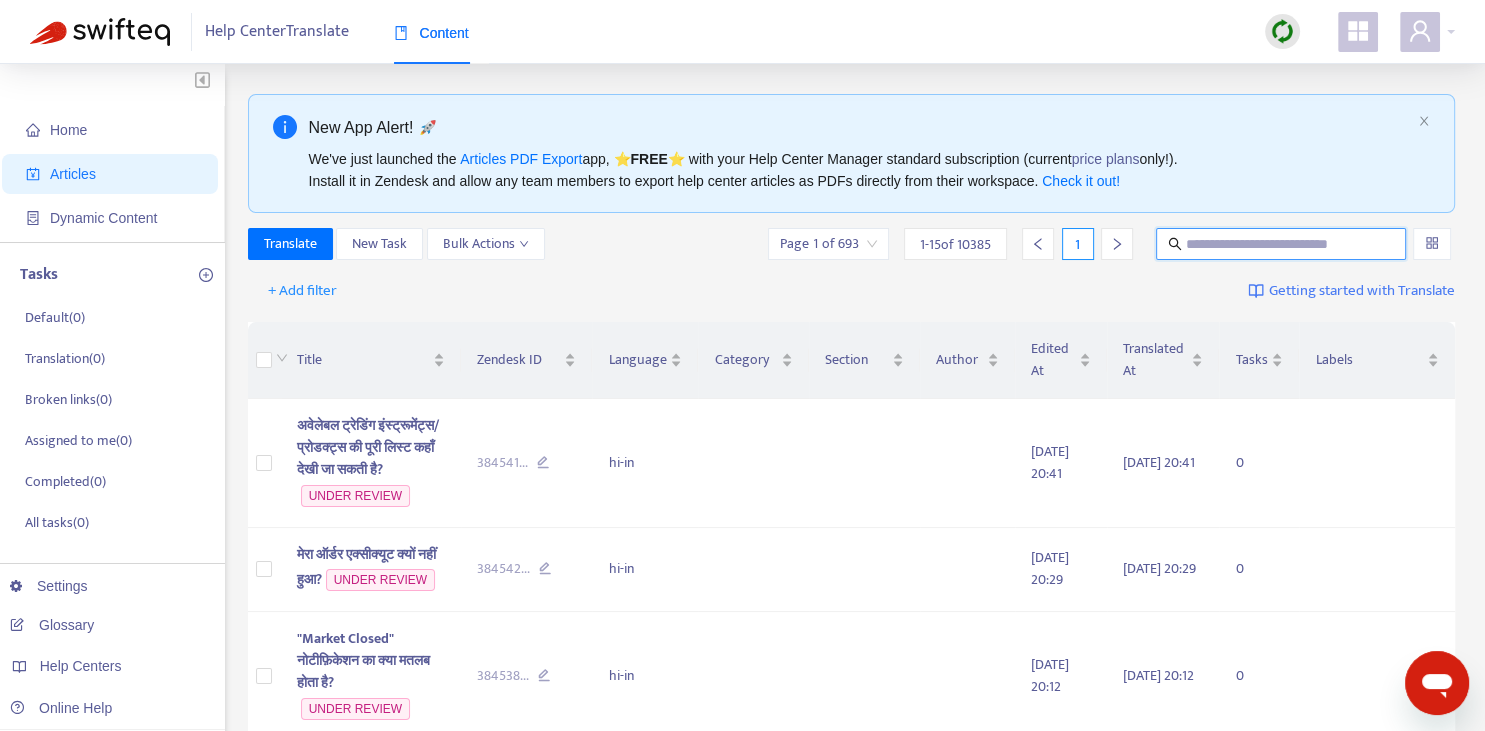 click at bounding box center (1282, 244) 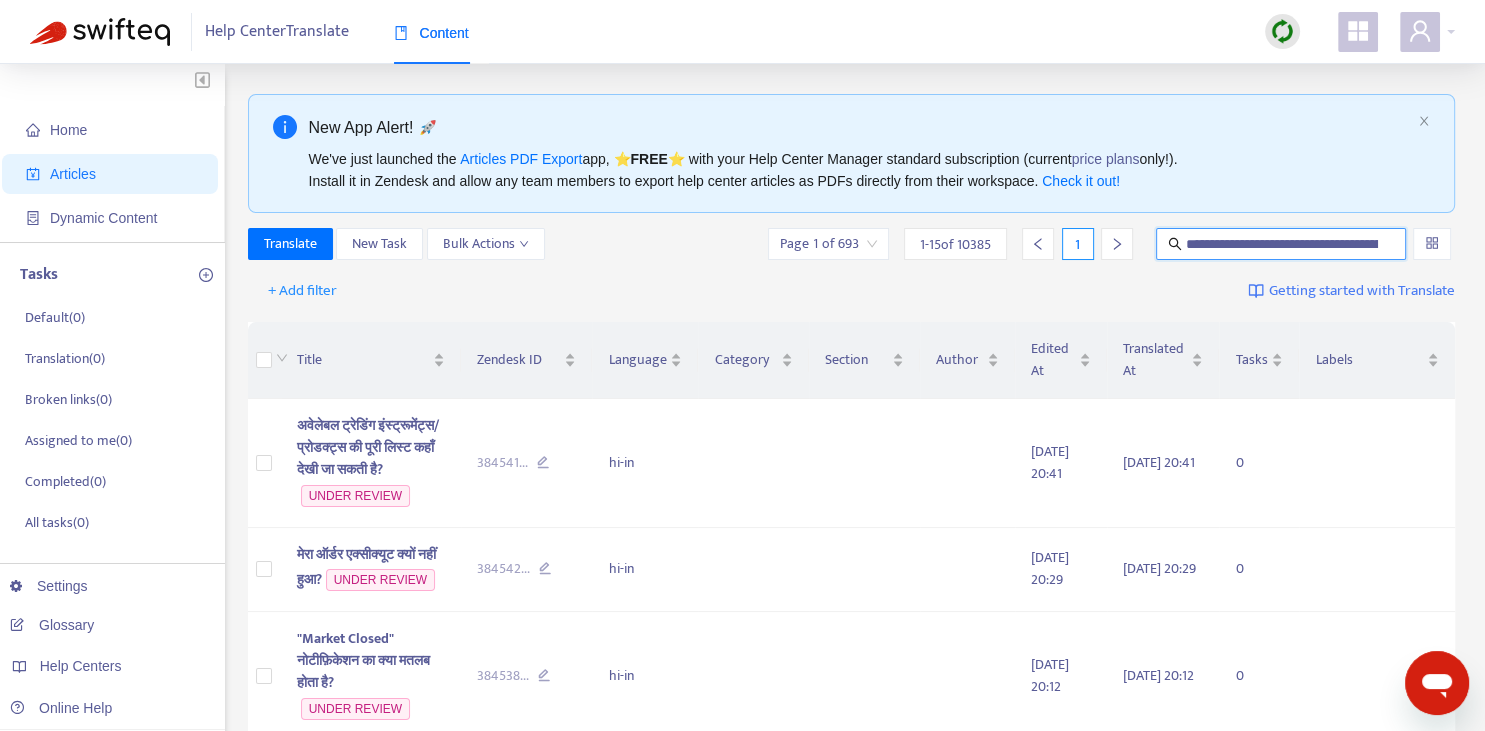 scroll, scrollTop: 0, scrollLeft: 198, axis: horizontal 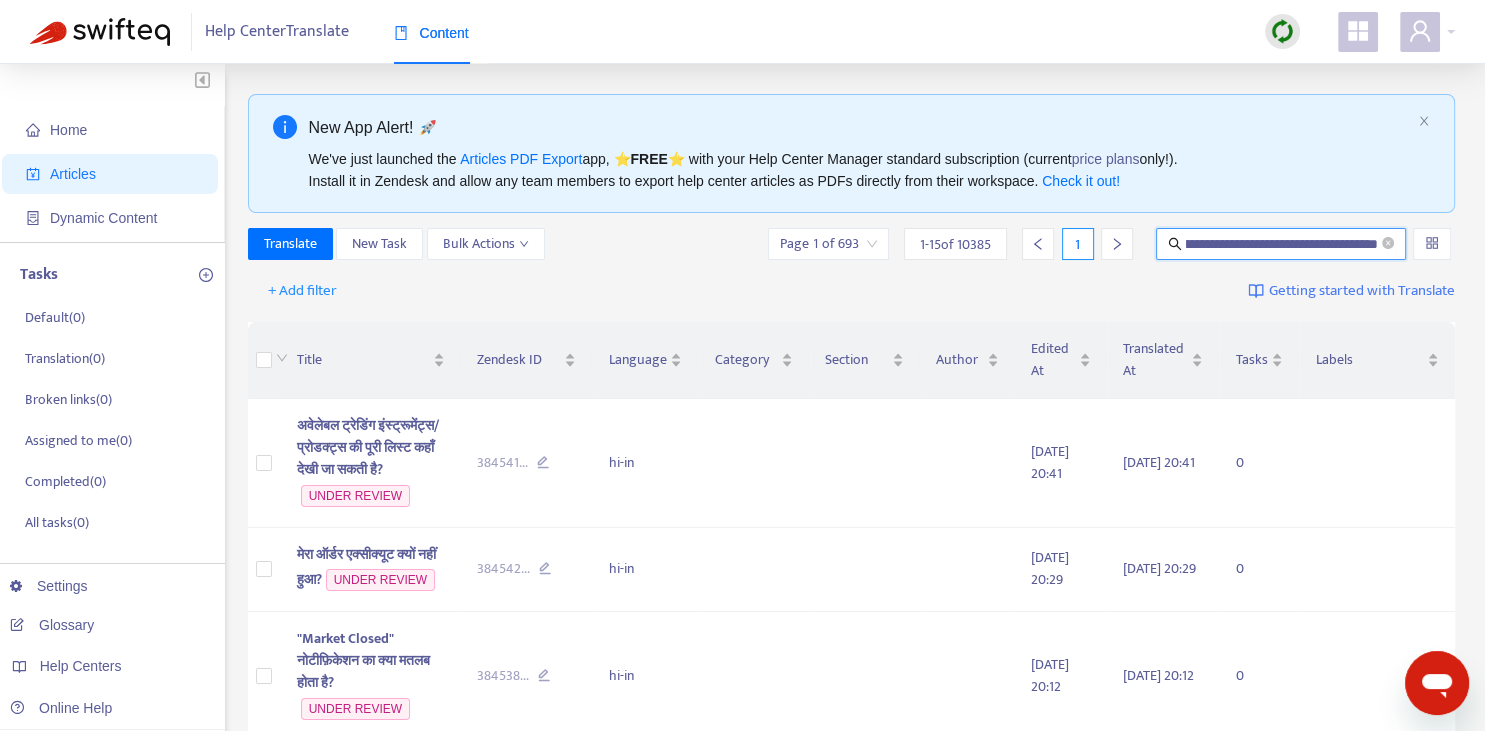 type on "**********" 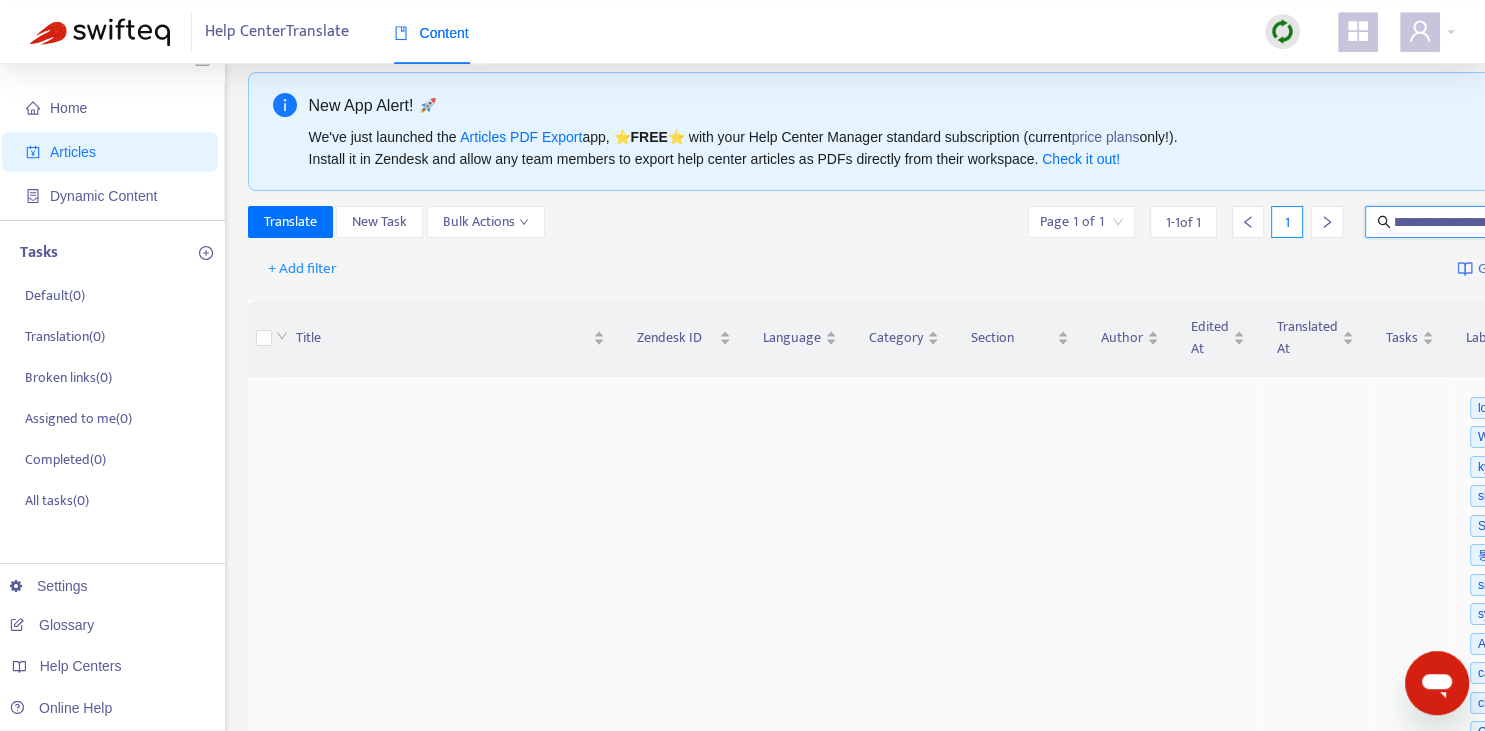 scroll, scrollTop: 211, scrollLeft: 0, axis: vertical 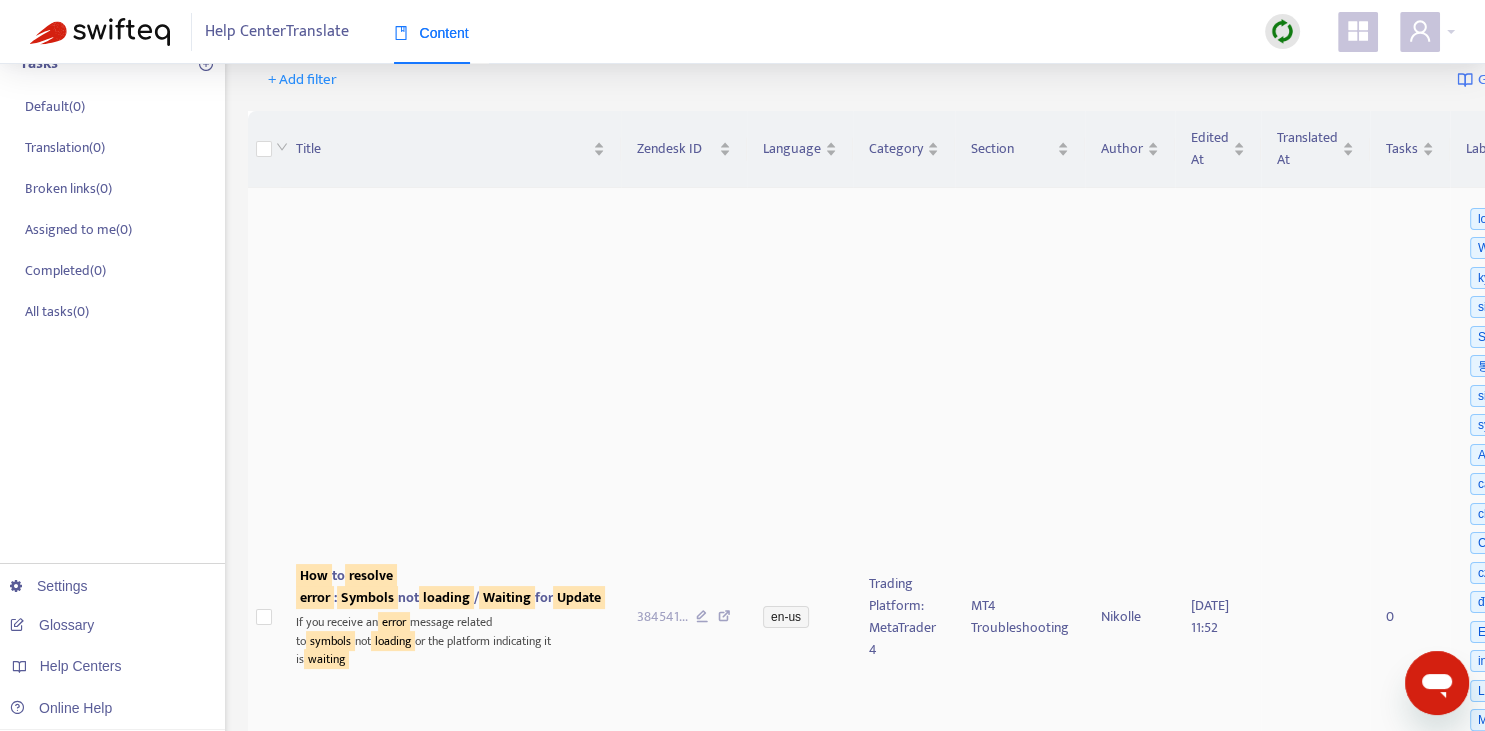 click on "Symbols" at bounding box center [367, 597] 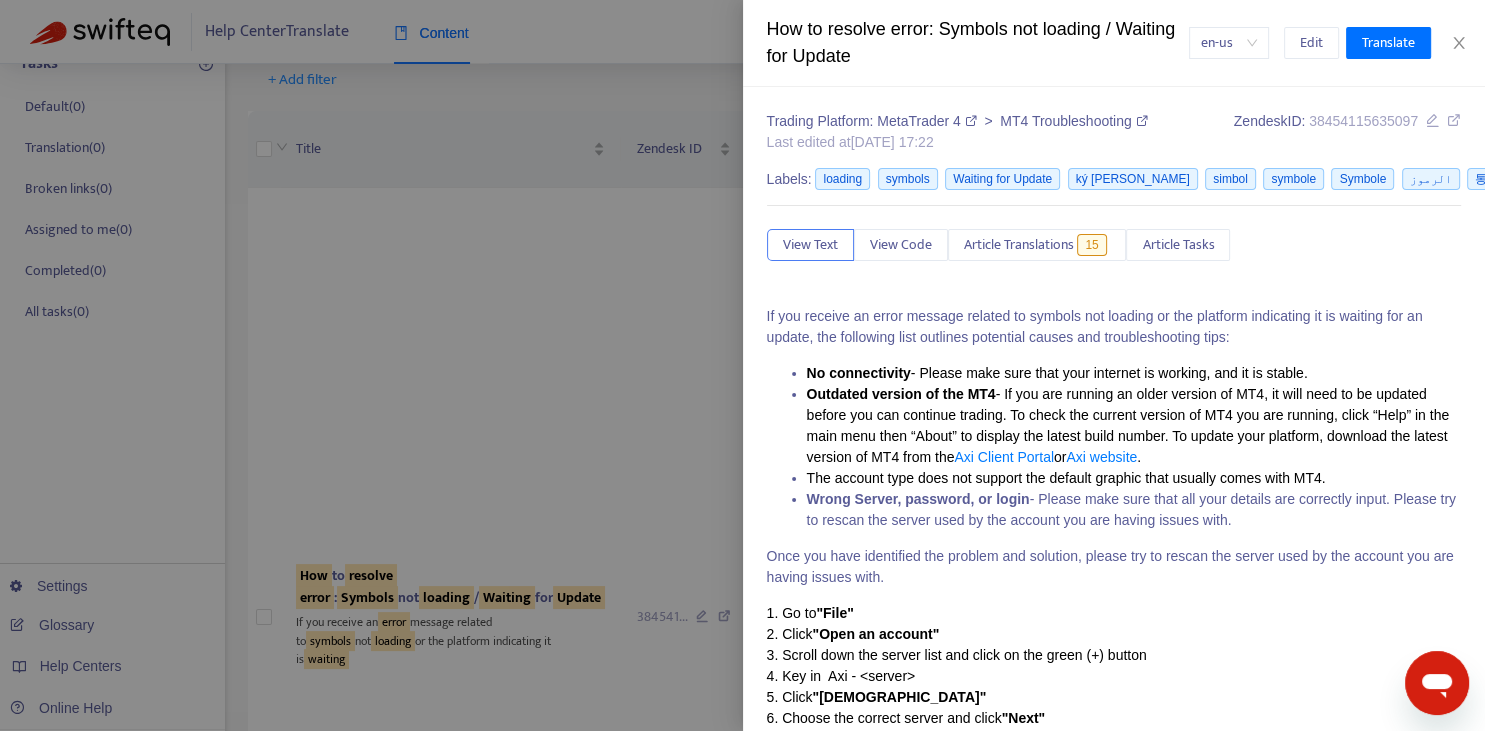 scroll, scrollTop: 118, scrollLeft: 0, axis: vertical 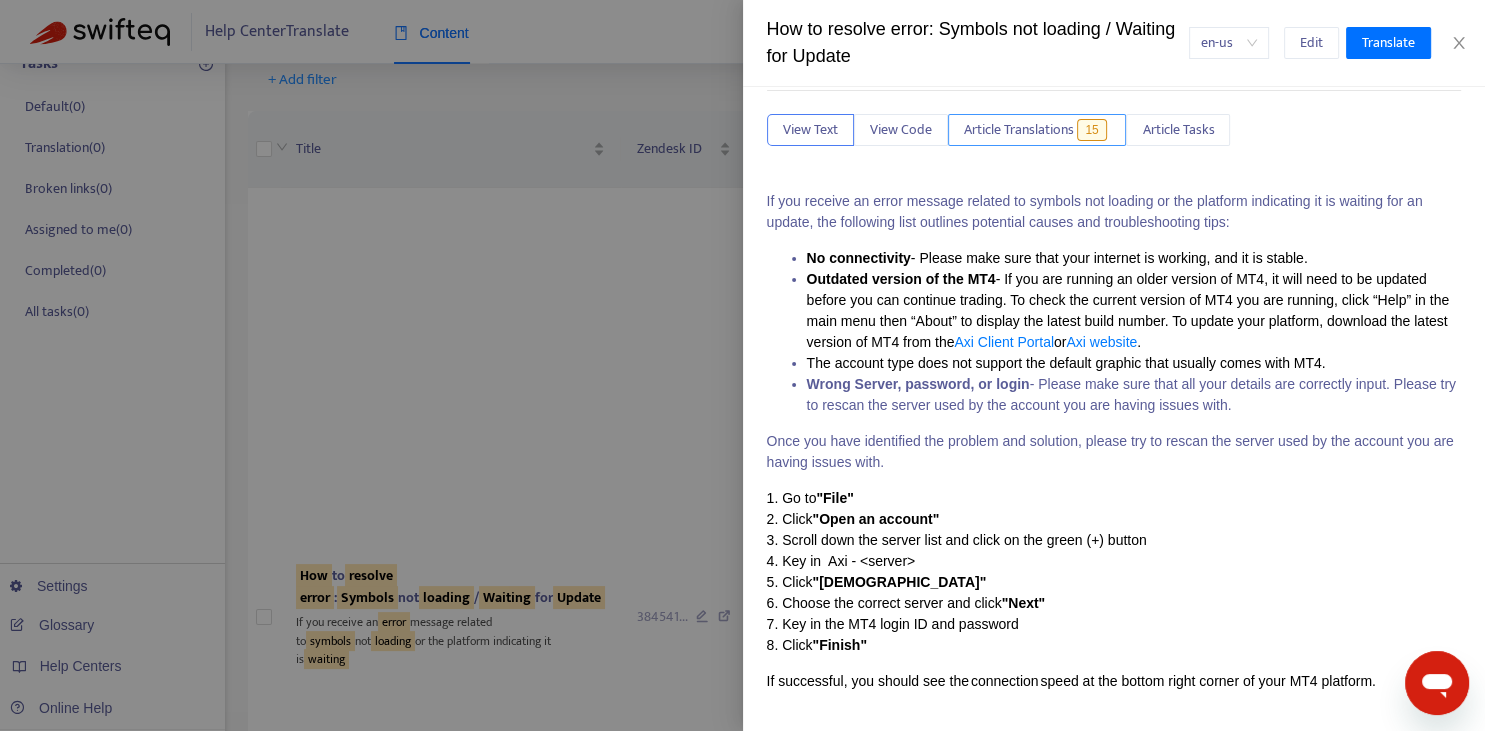 click on "Article Translations" at bounding box center (1019, 130) 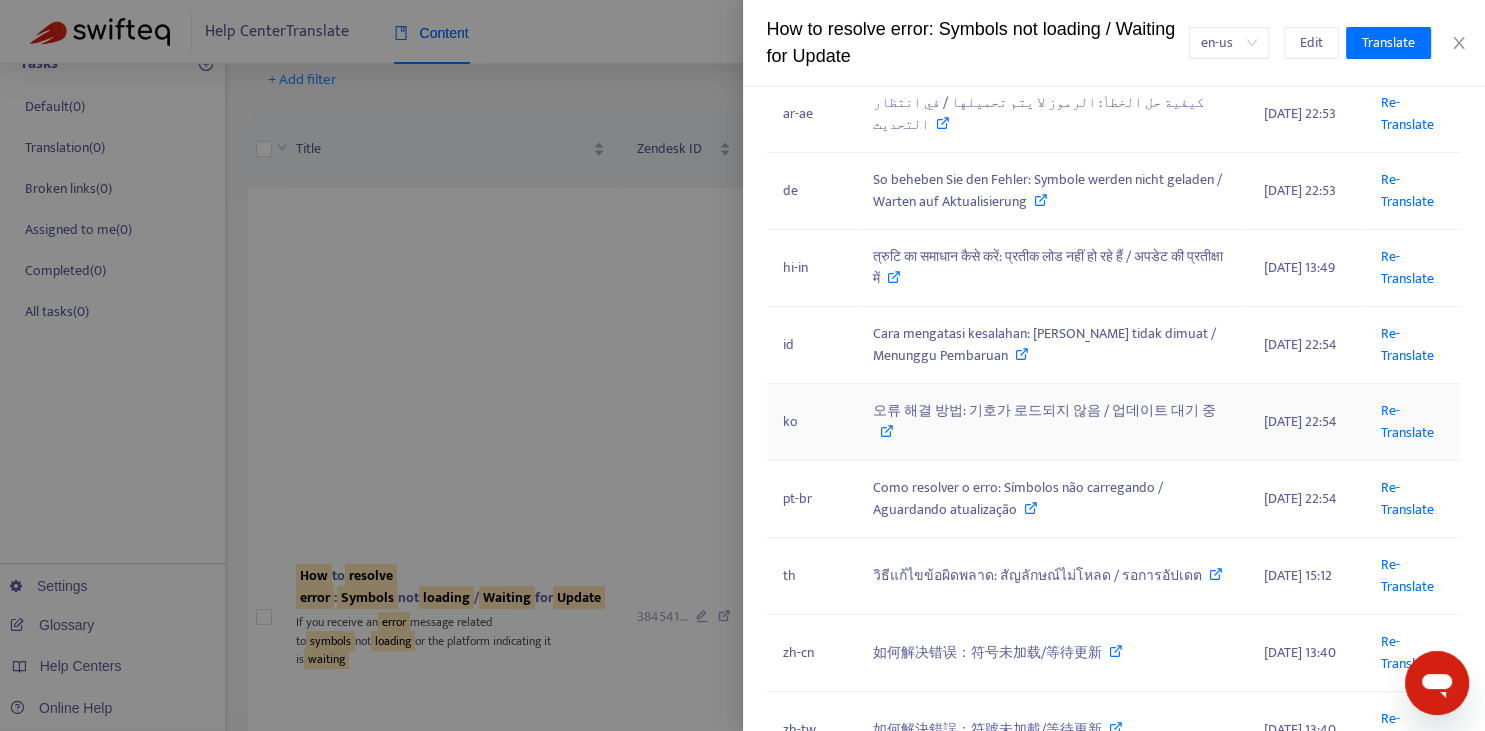 scroll, scrollTop: 412, scrollLeft: 0, axis: vertical 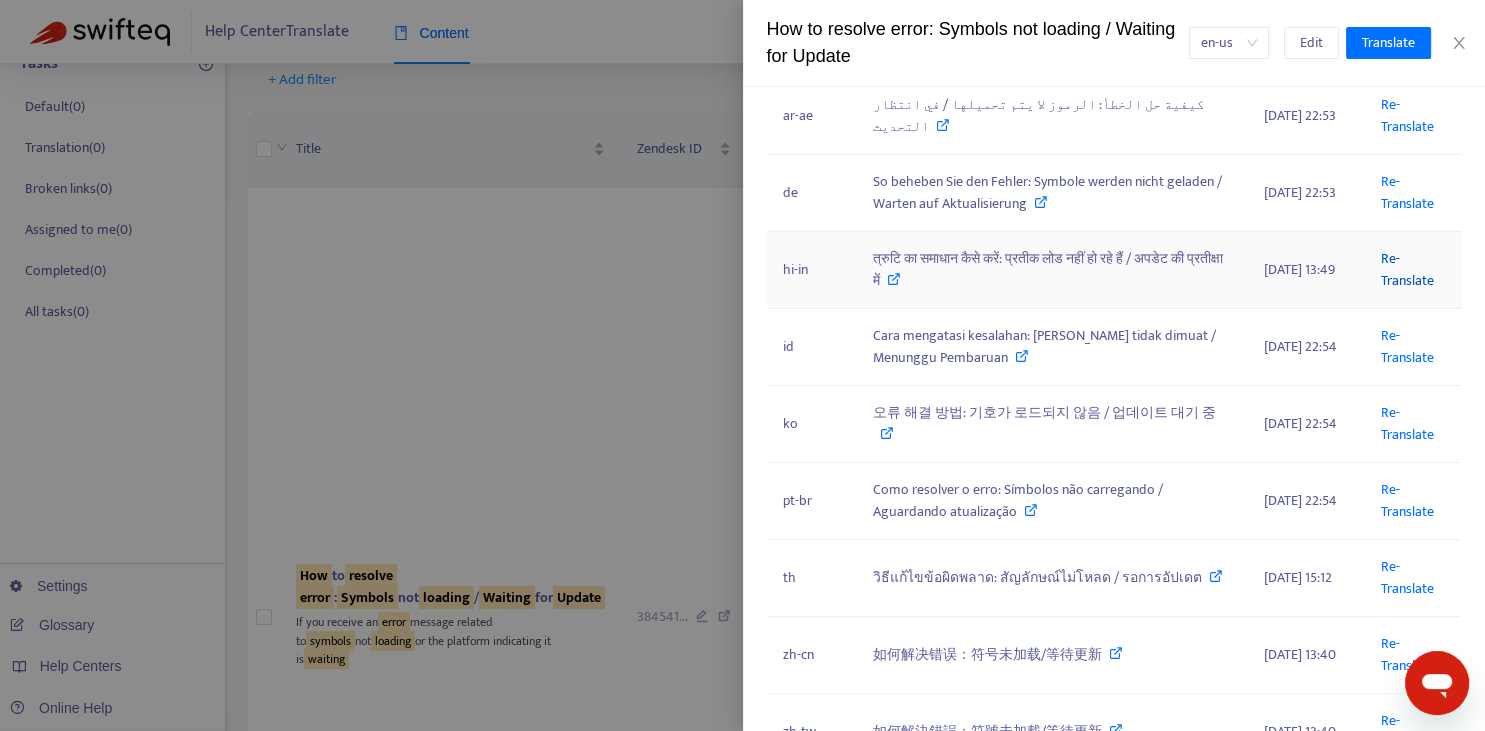 click on "Re-Translate" at bounding box center [1407, 269] 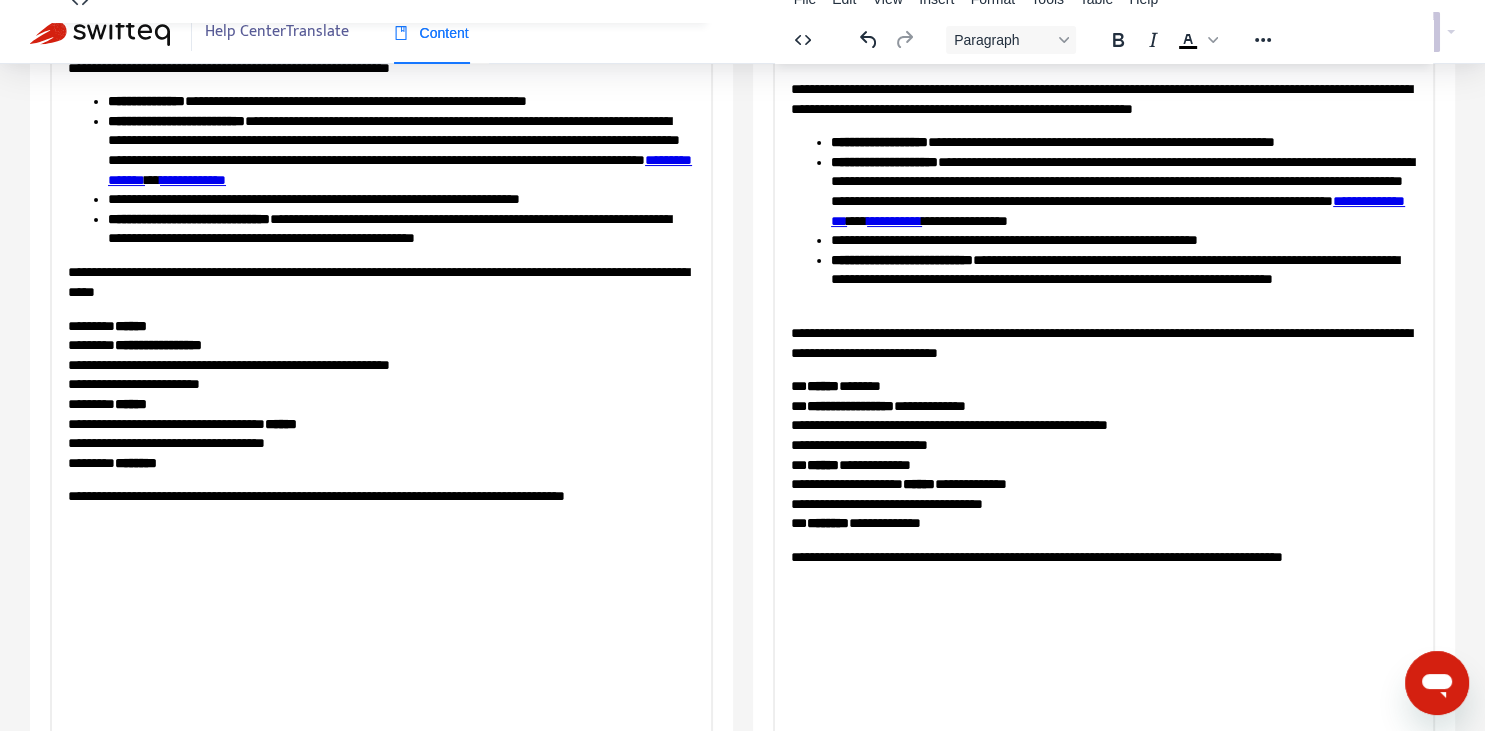 scroll, scrollTop: 343, scrollLeft: 0, axis: vertical 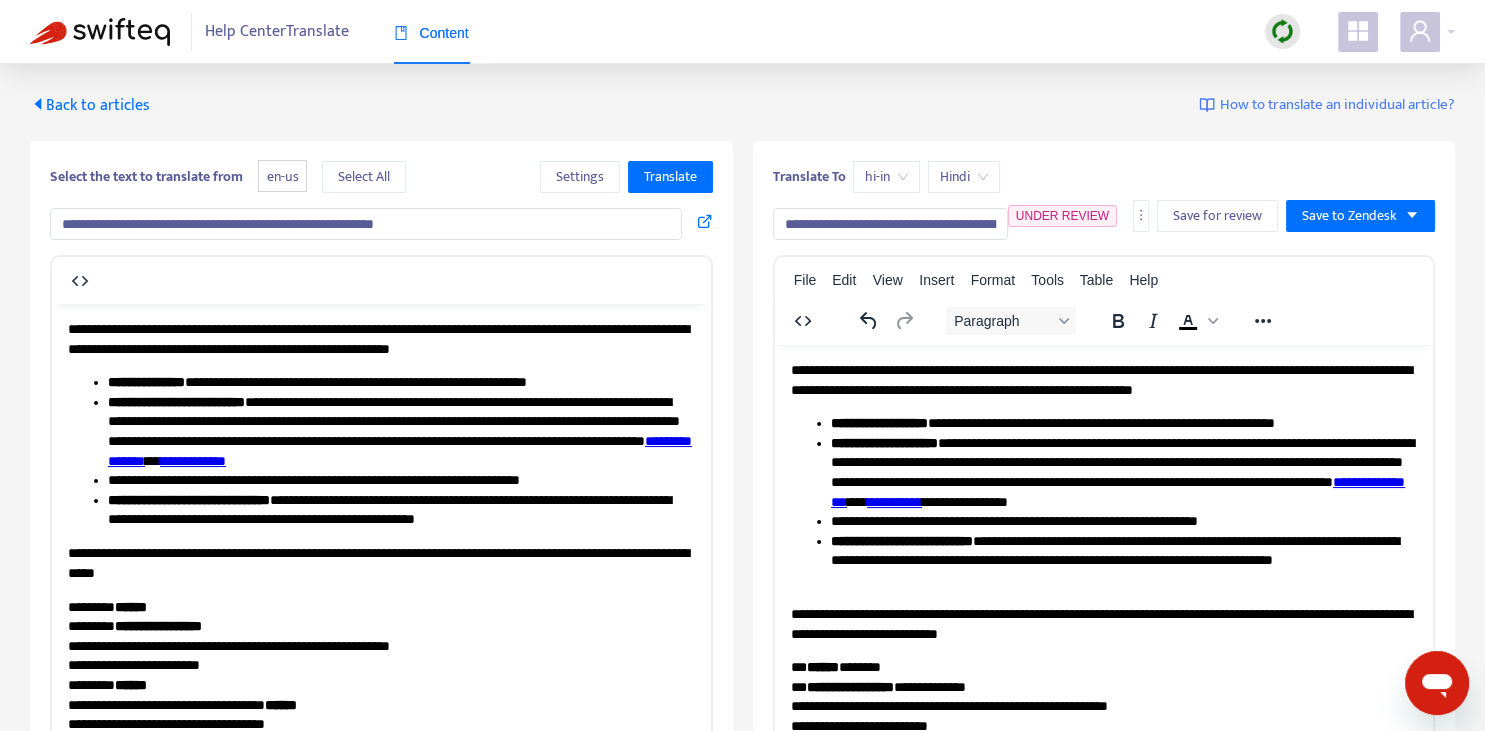 drag, startPoint x: 195, startPoint y: 224, endPoint x: 460, endPoint y: 234, distance: 265.1886 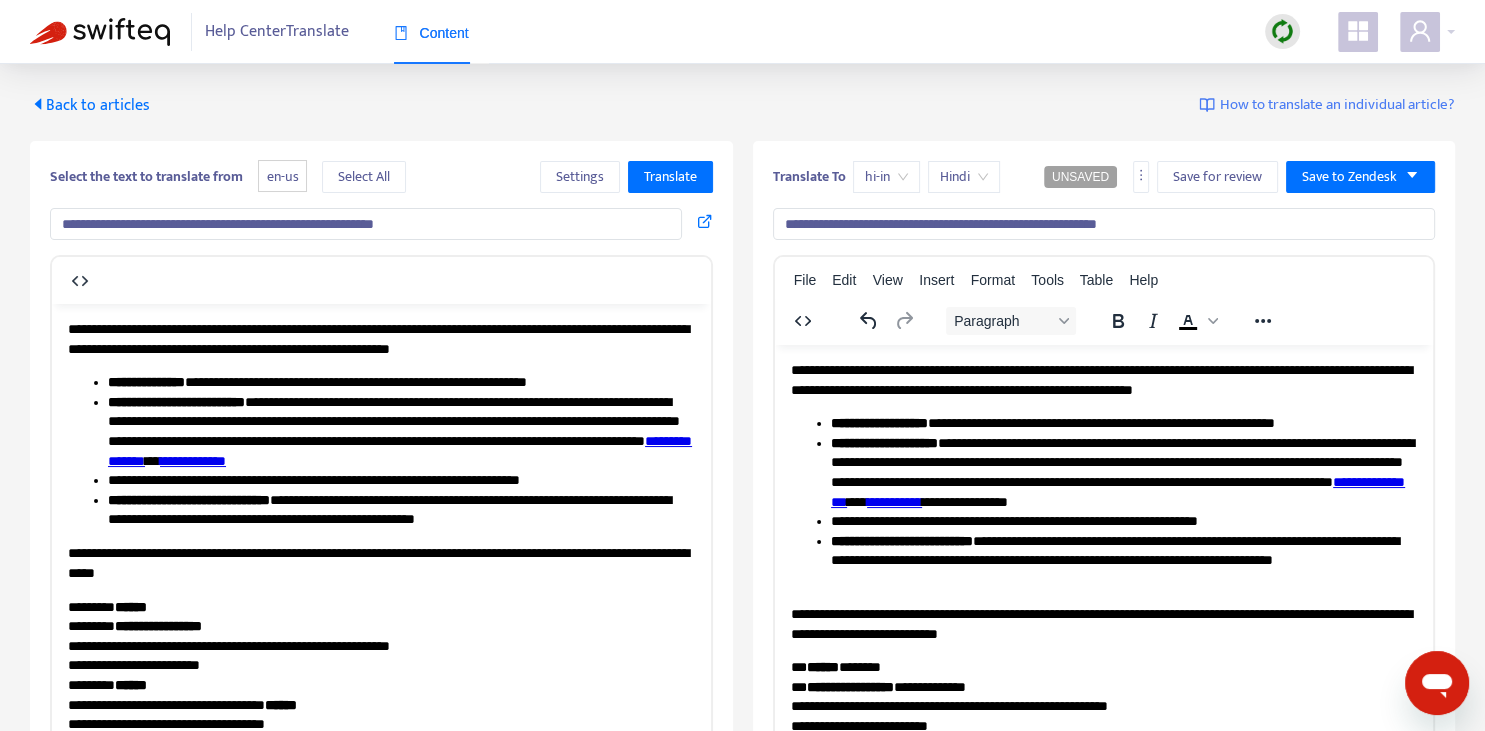 drag, startPoint x: 918, startPoint y: 226, endPoint x: 749, endPoint y: 216, distance: 169.2956 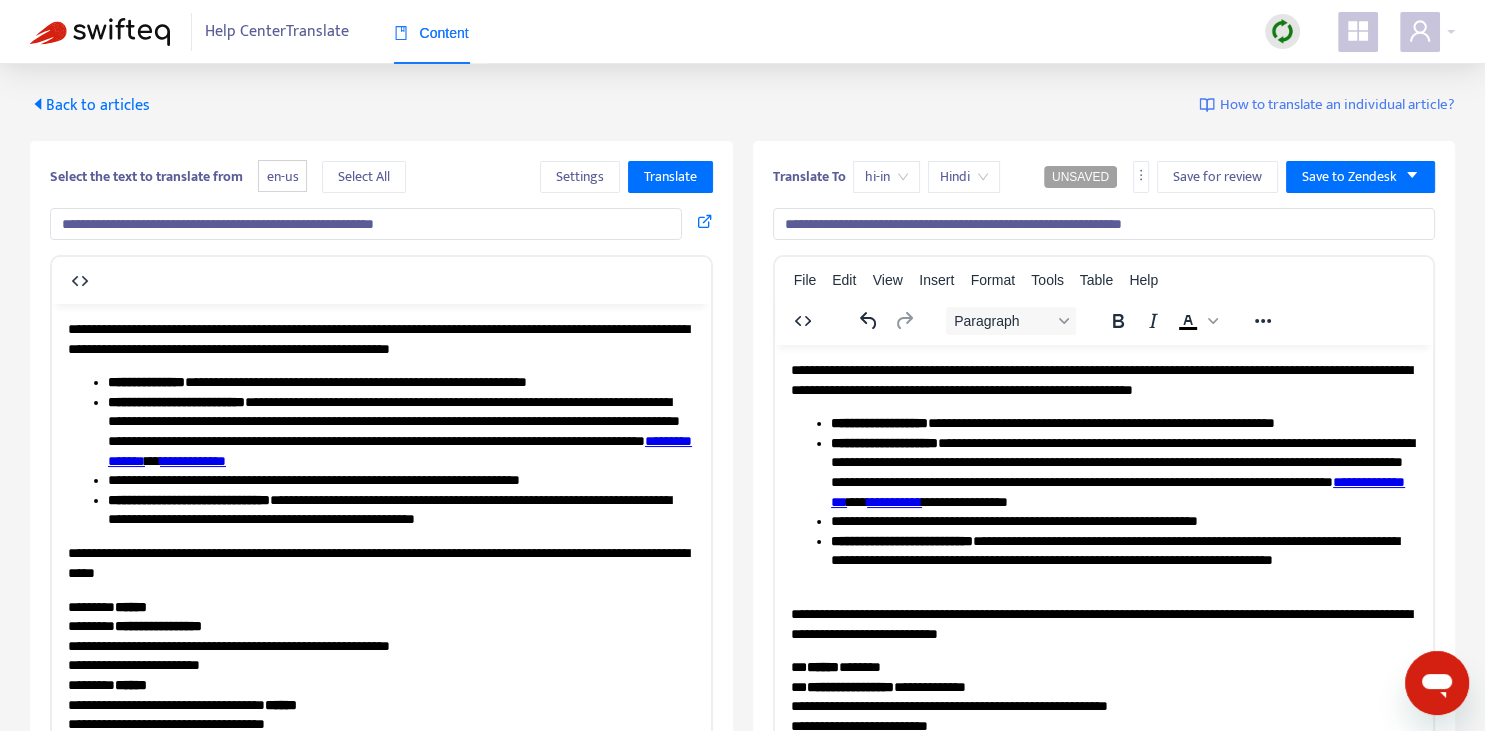 type on "**********" 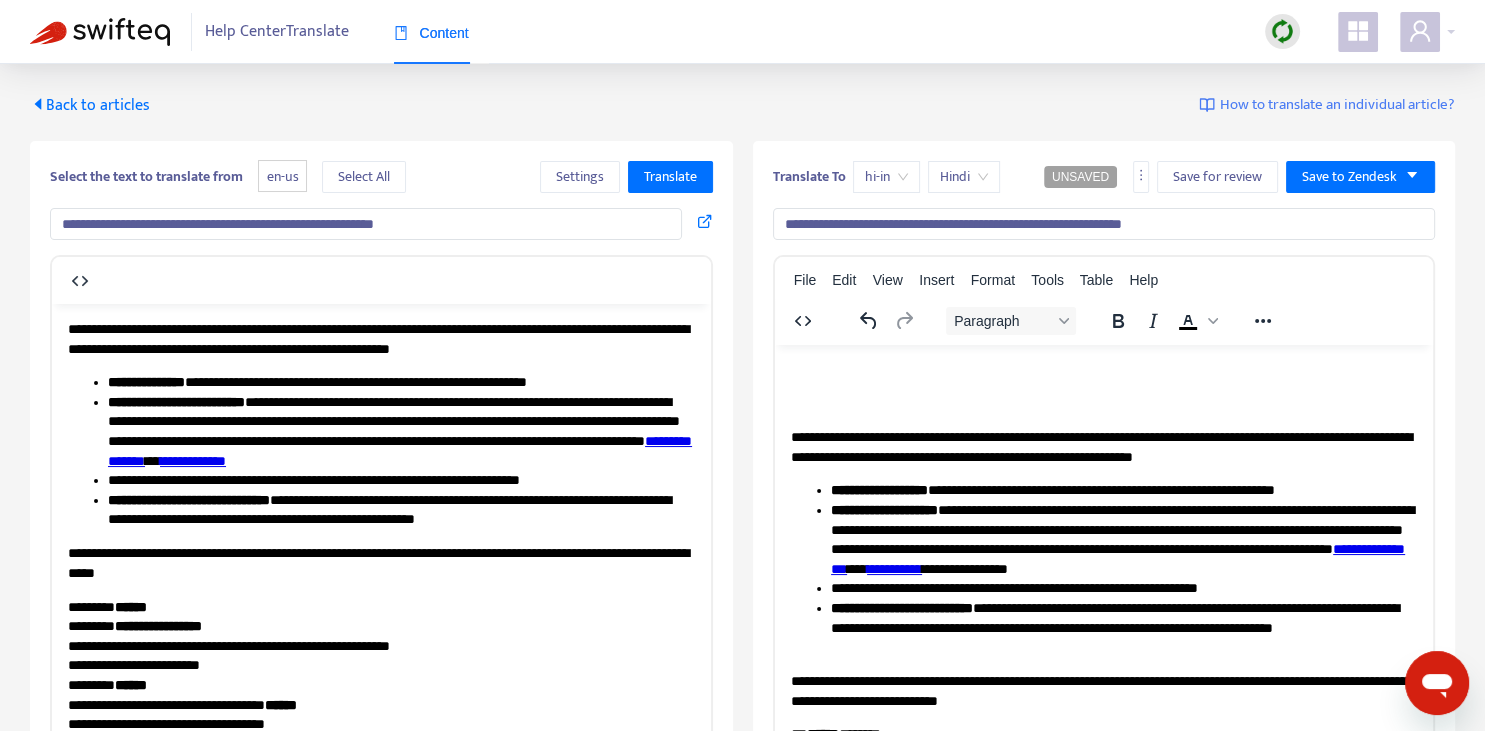 type 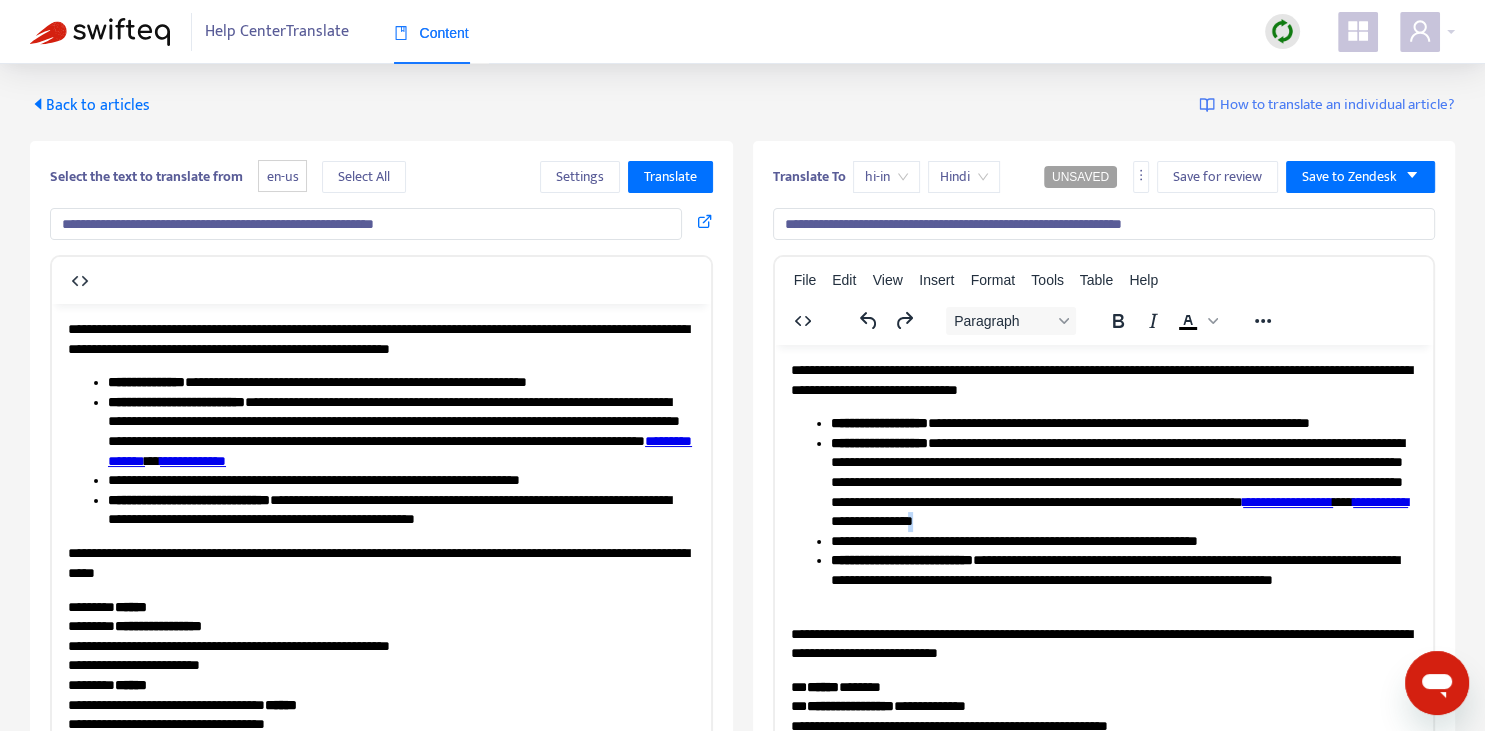 click on "**********" at bounding box center [1123, 482] 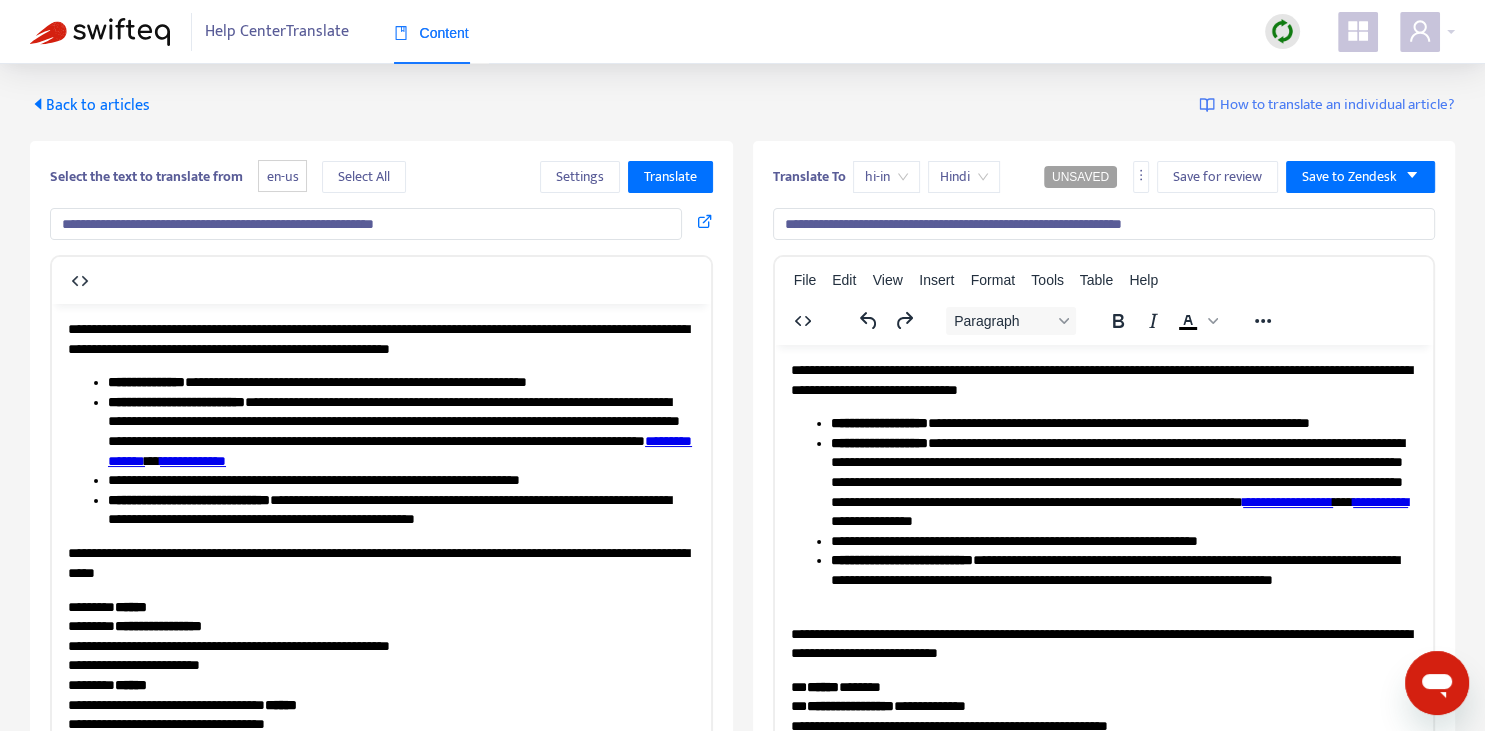 click on "**********" at bounding box center [1116, 471] 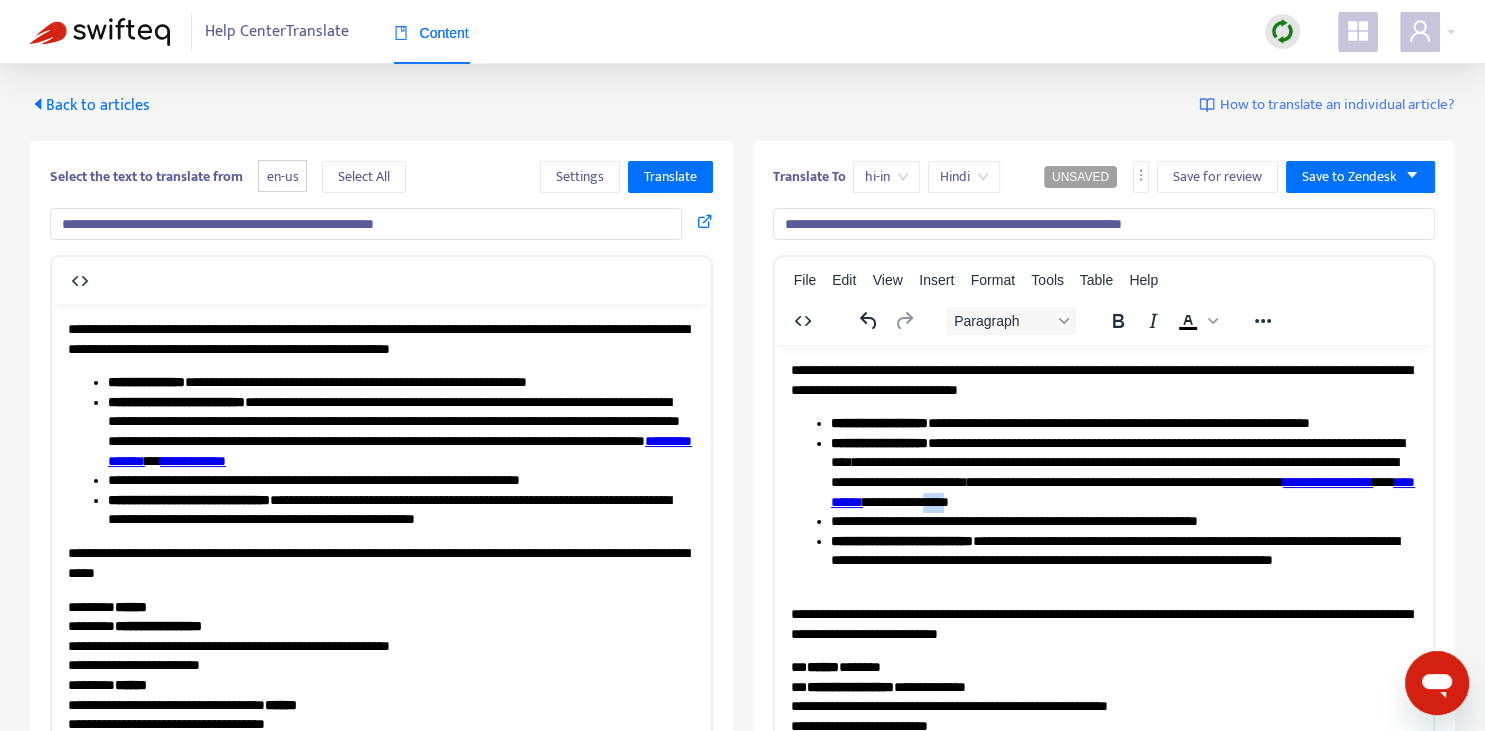 drag, startPoint x: 1256, startPoint y: 497, endPoint x: 1273, endPoint y: 497, distance: 17 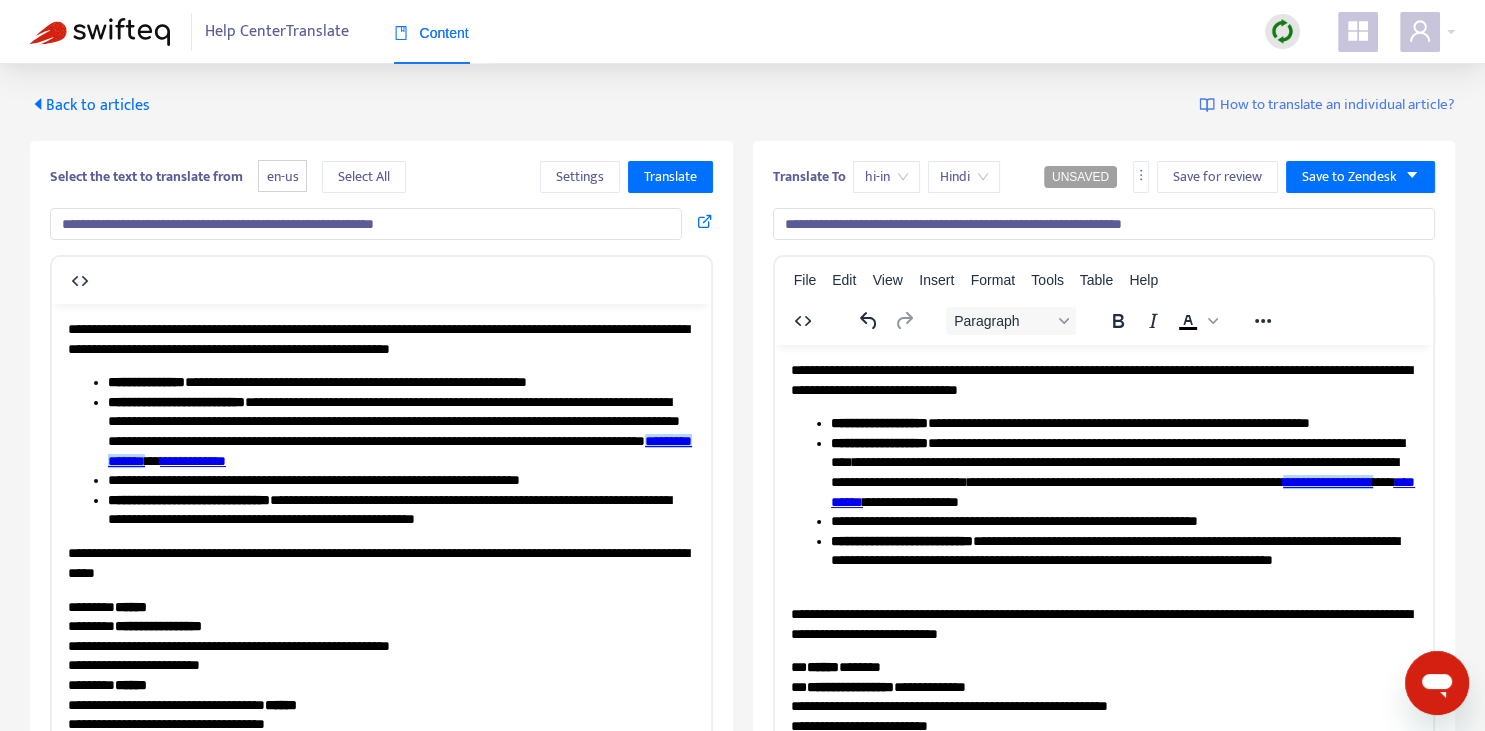 click on "**********" at bounding box center [1327, 481] 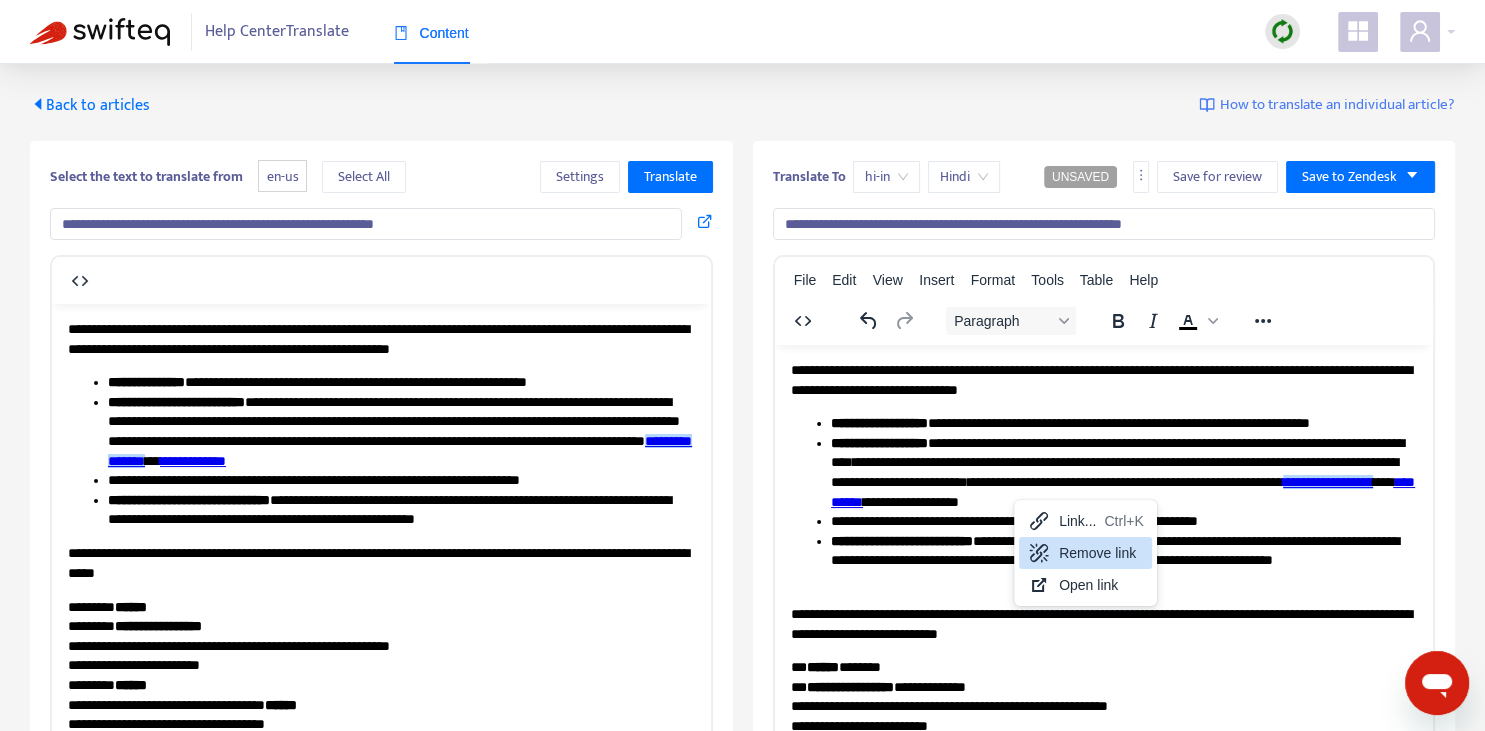 click on "Remove link" at bounding box center [1101, 553] 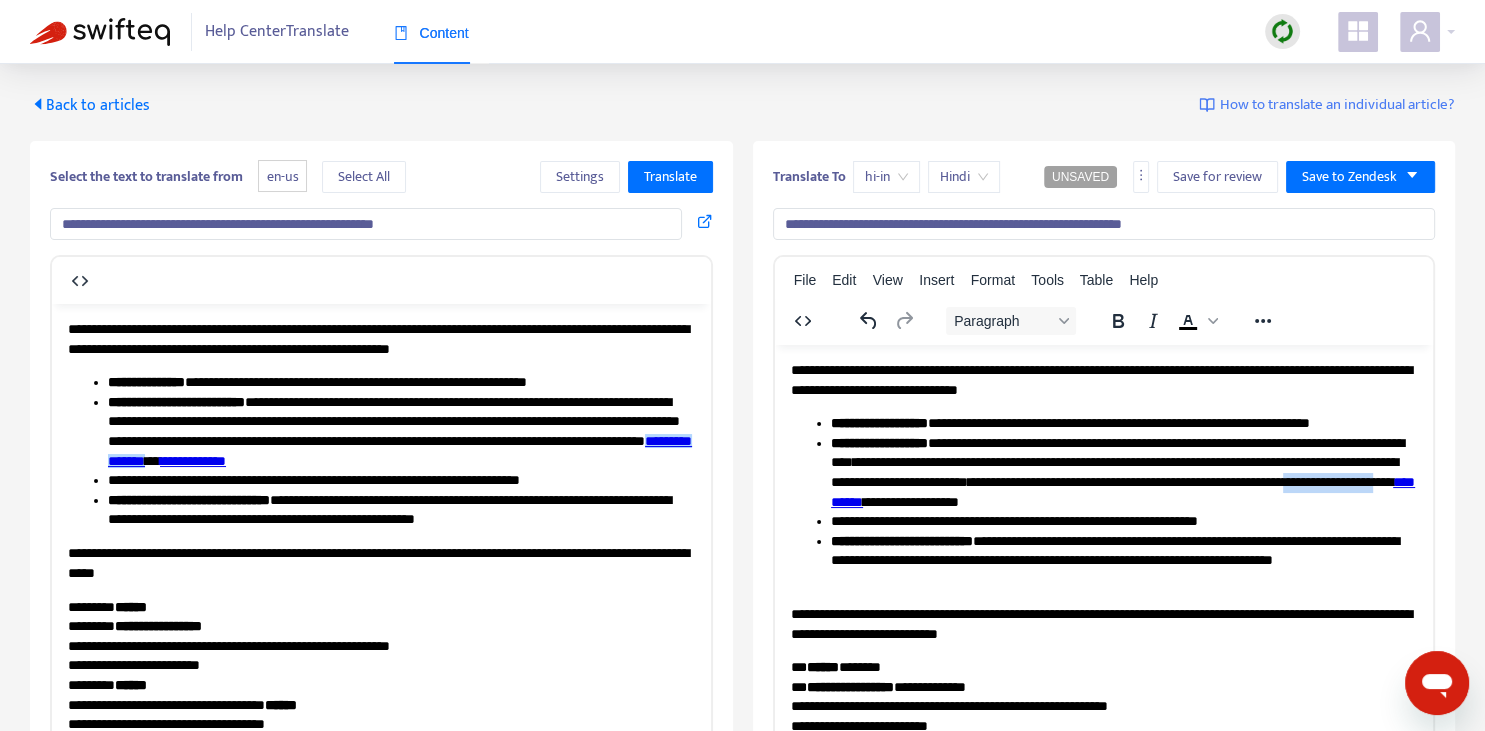 drag, startPoint x: 990, startPoint y: 499, endPoint x: 1085, endPoint y: 501, distance: 95.02105 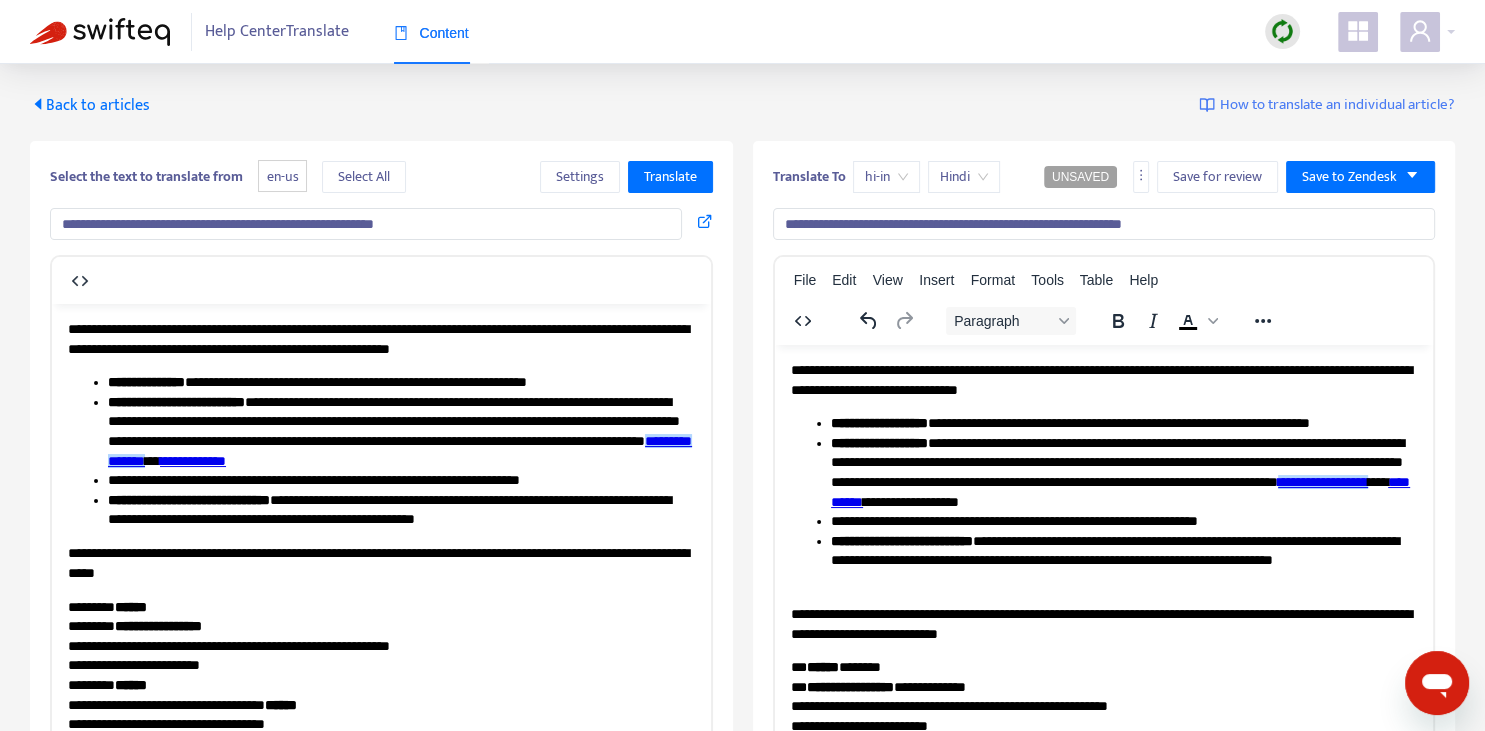 click on "**********" at bounding box center (1119, 491) 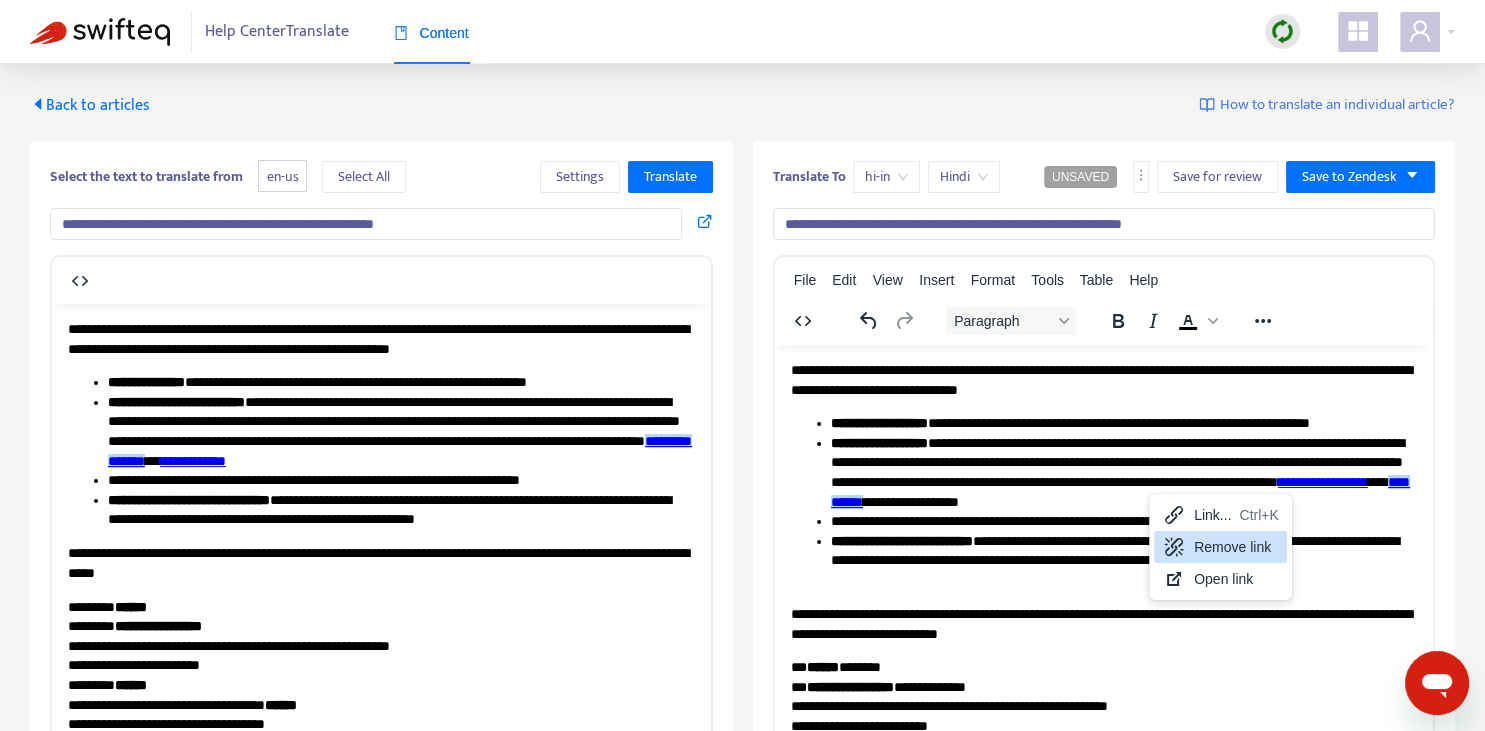 click on "Remove link" at bounding box center (1236, 547) 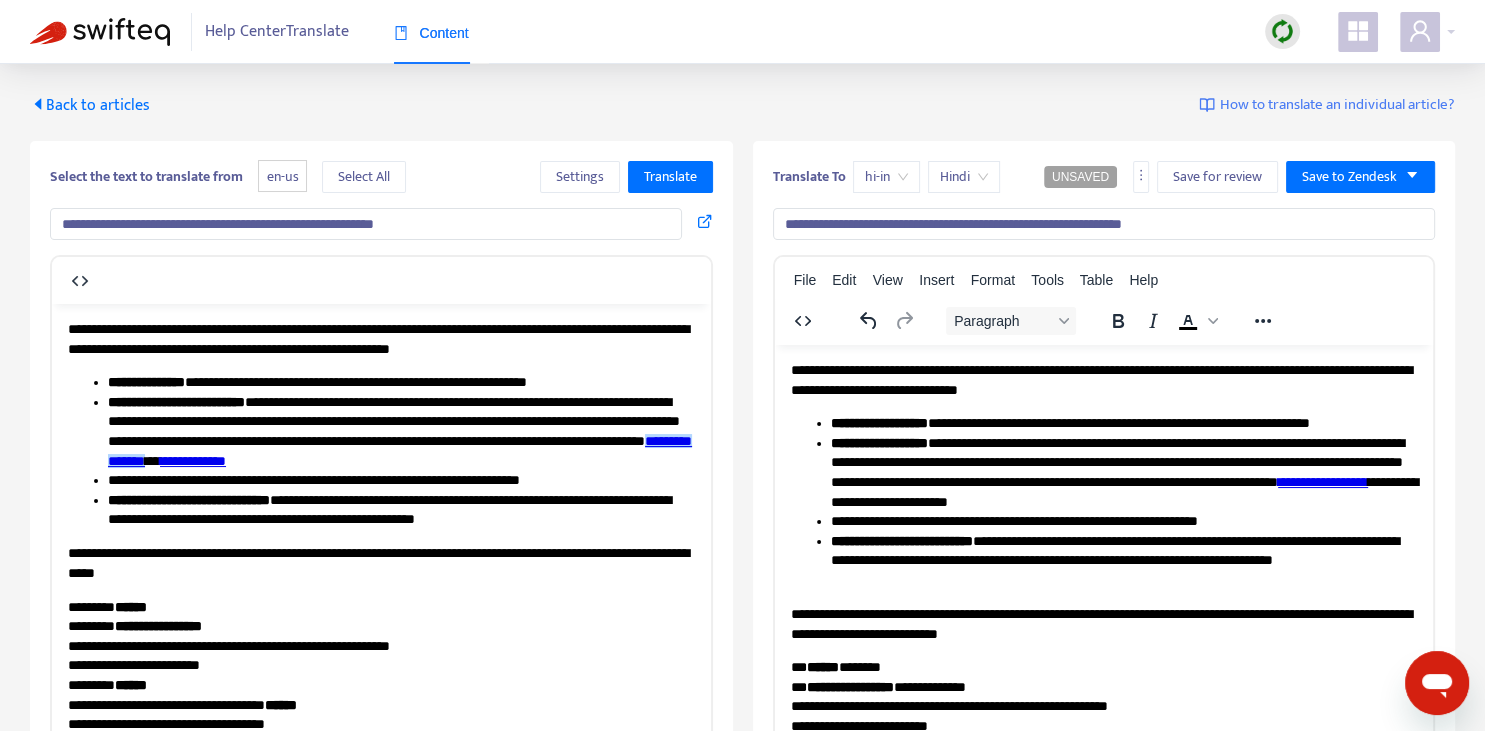 click on "**********" at bounding box center (1123, 491) 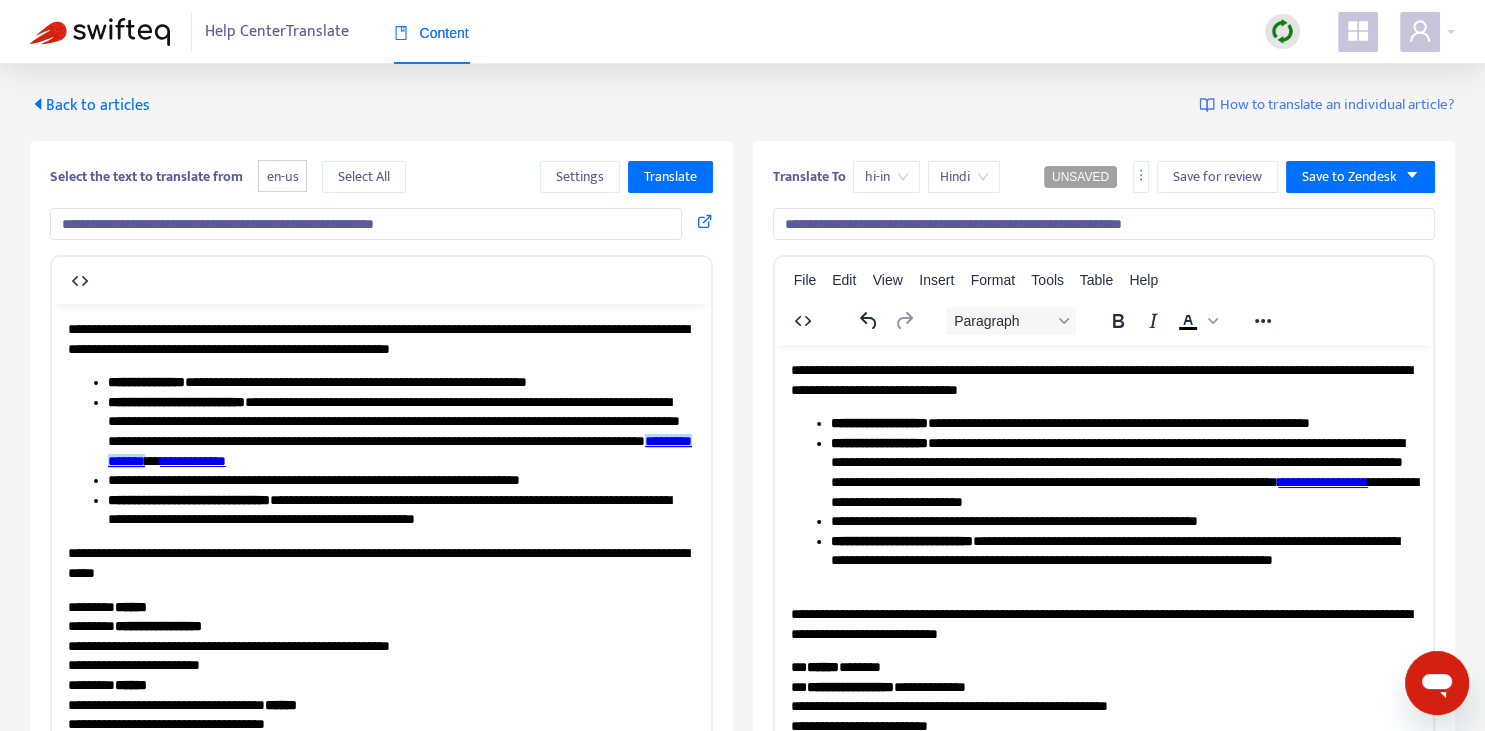click on "**********" at bounding box center (193, 460) 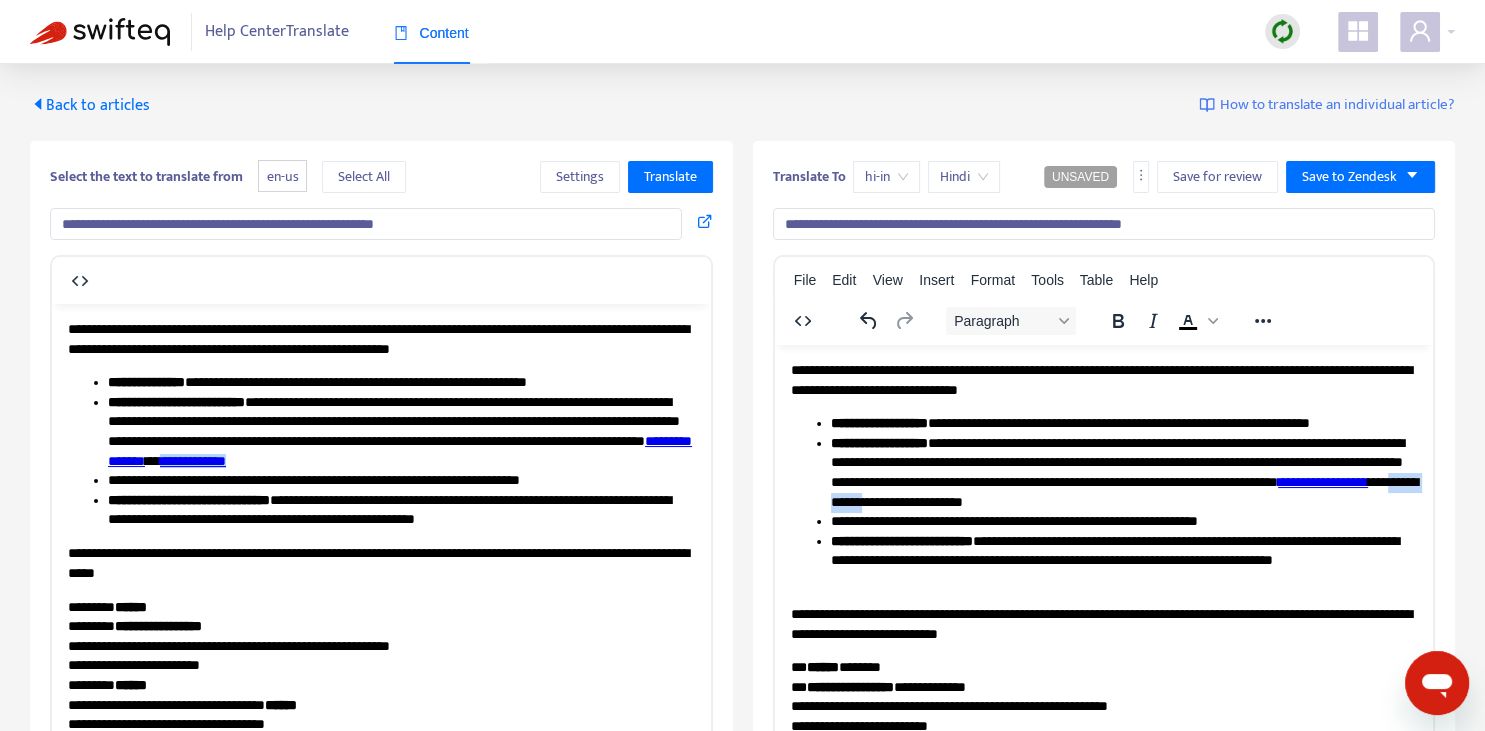 drag, startPoint x: 1106, startPoint y: 499, endPoint x: 1187, endPoint y: 507, distance: 81.394104 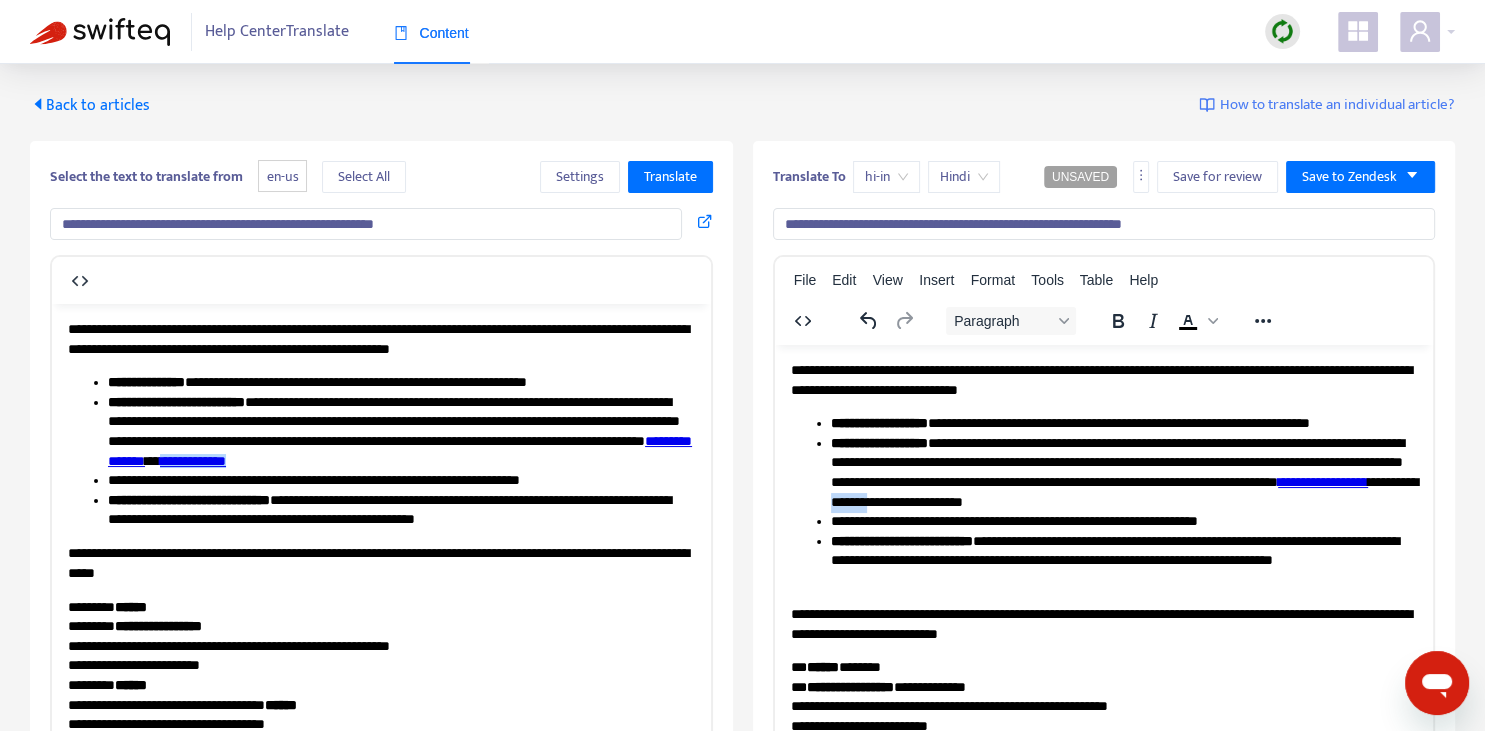 drag, startPoint x: 1149, startPoint y: 496, endPoint x: 1192, endPoint y: 497, distance: 43.011627 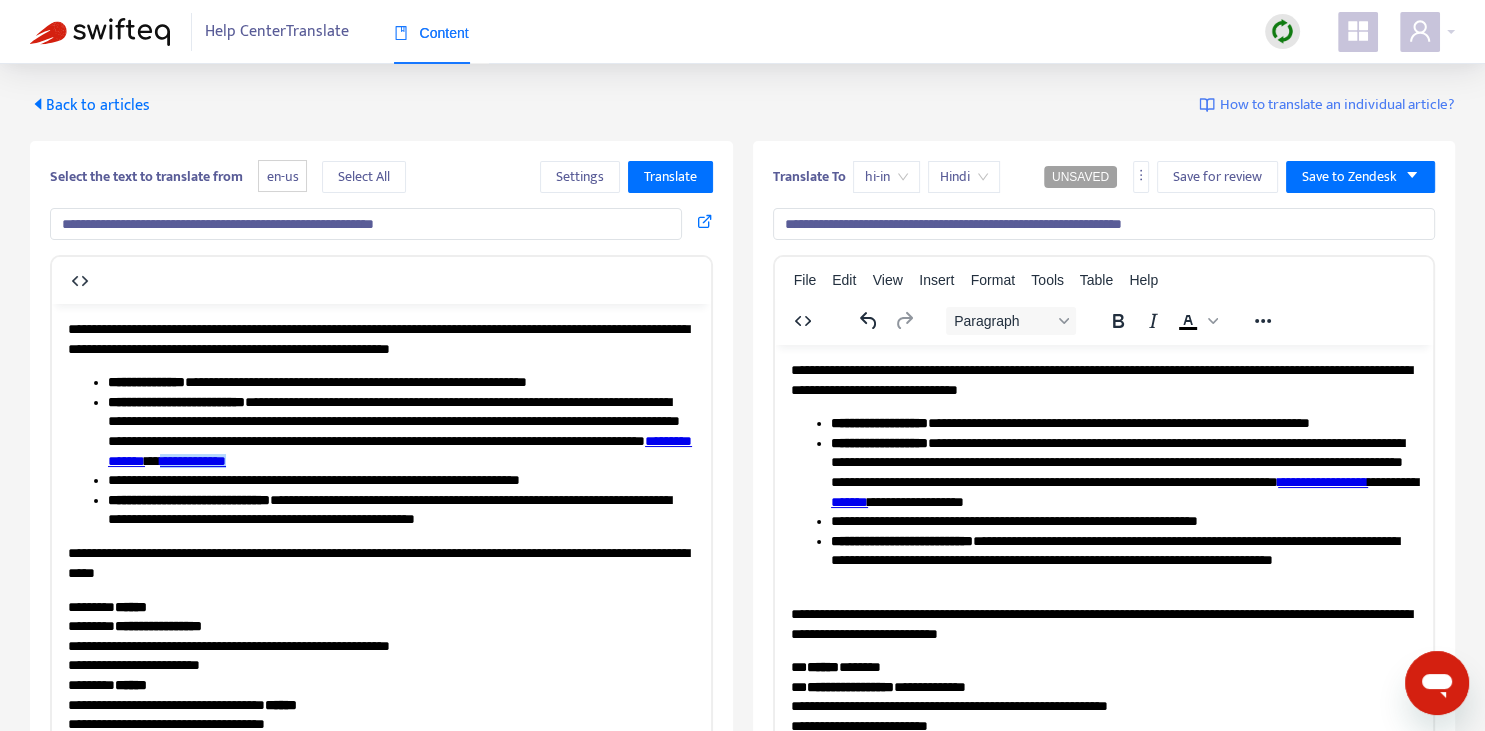 click on "**********" at bounding box center (1123, 472) 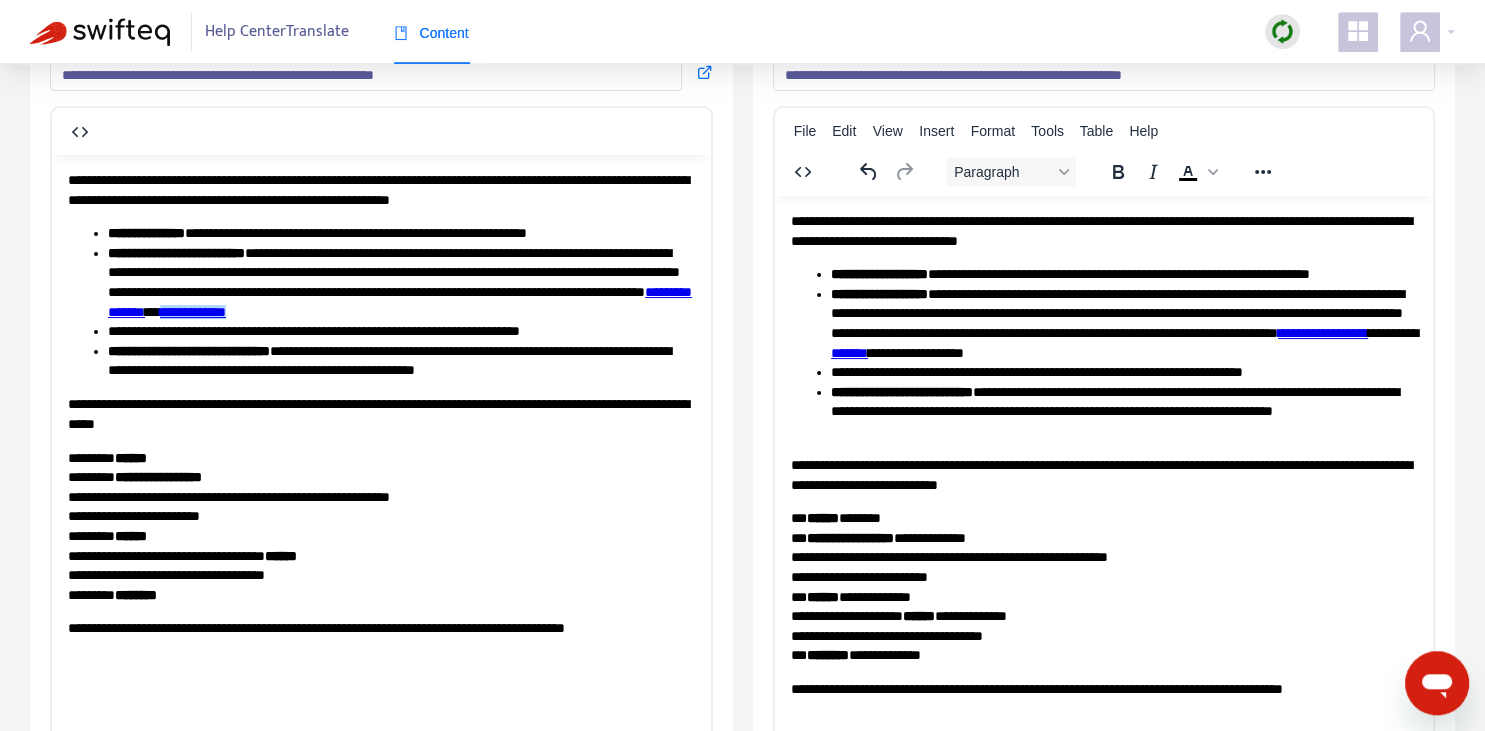 scroll, scrollTop: 281, scrollLeft: 0, axis: vertical 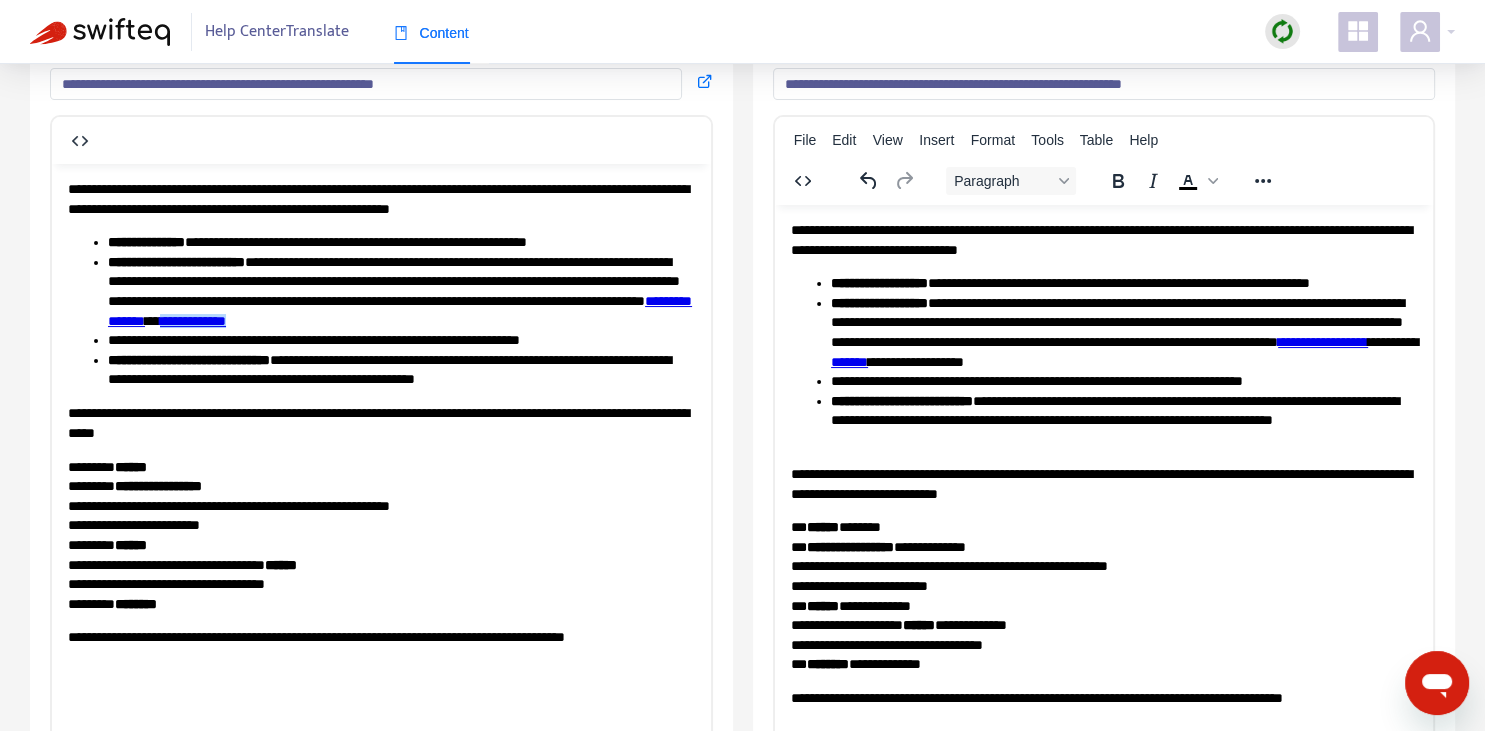 click on "**********" at bounding box center (901, 400) 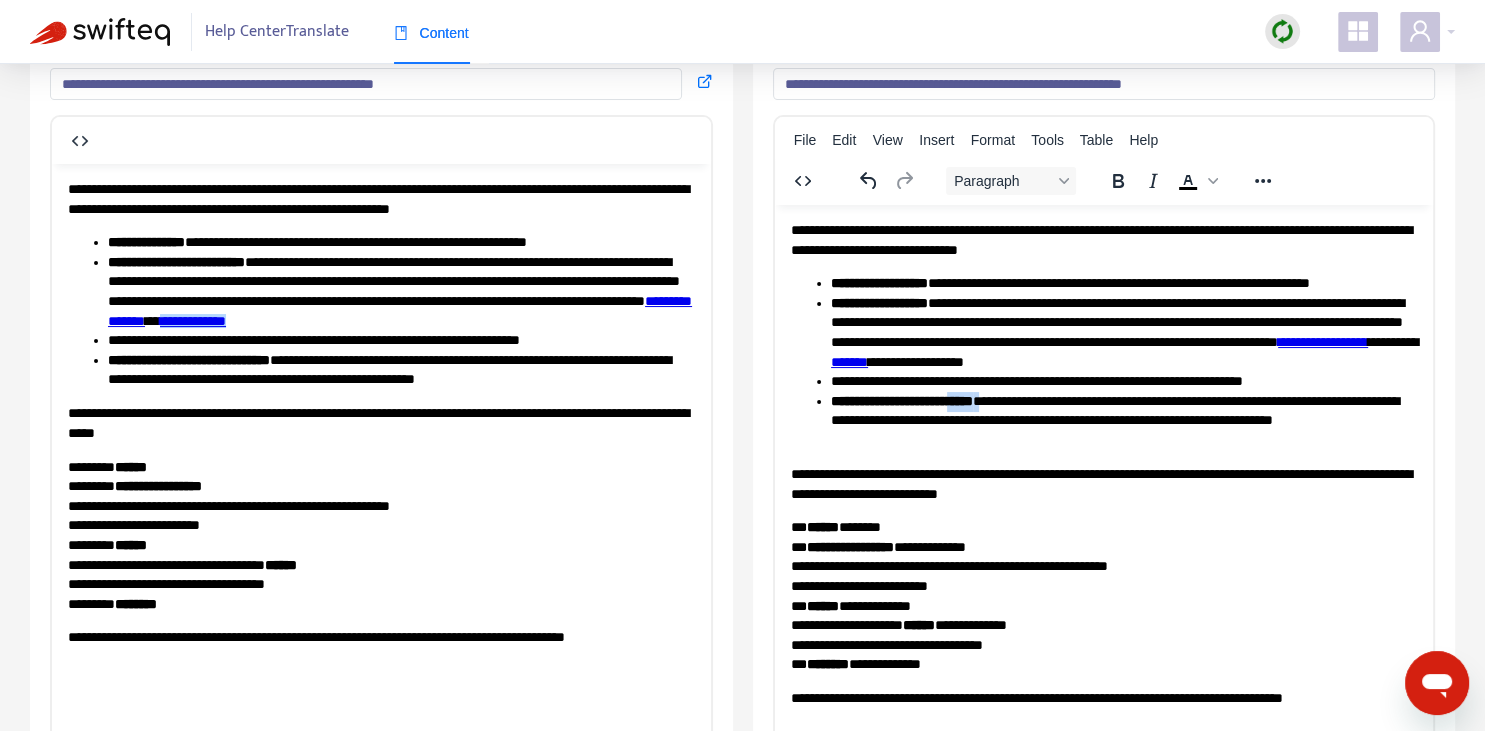 click on "**********" at bounding box center (901, 400) 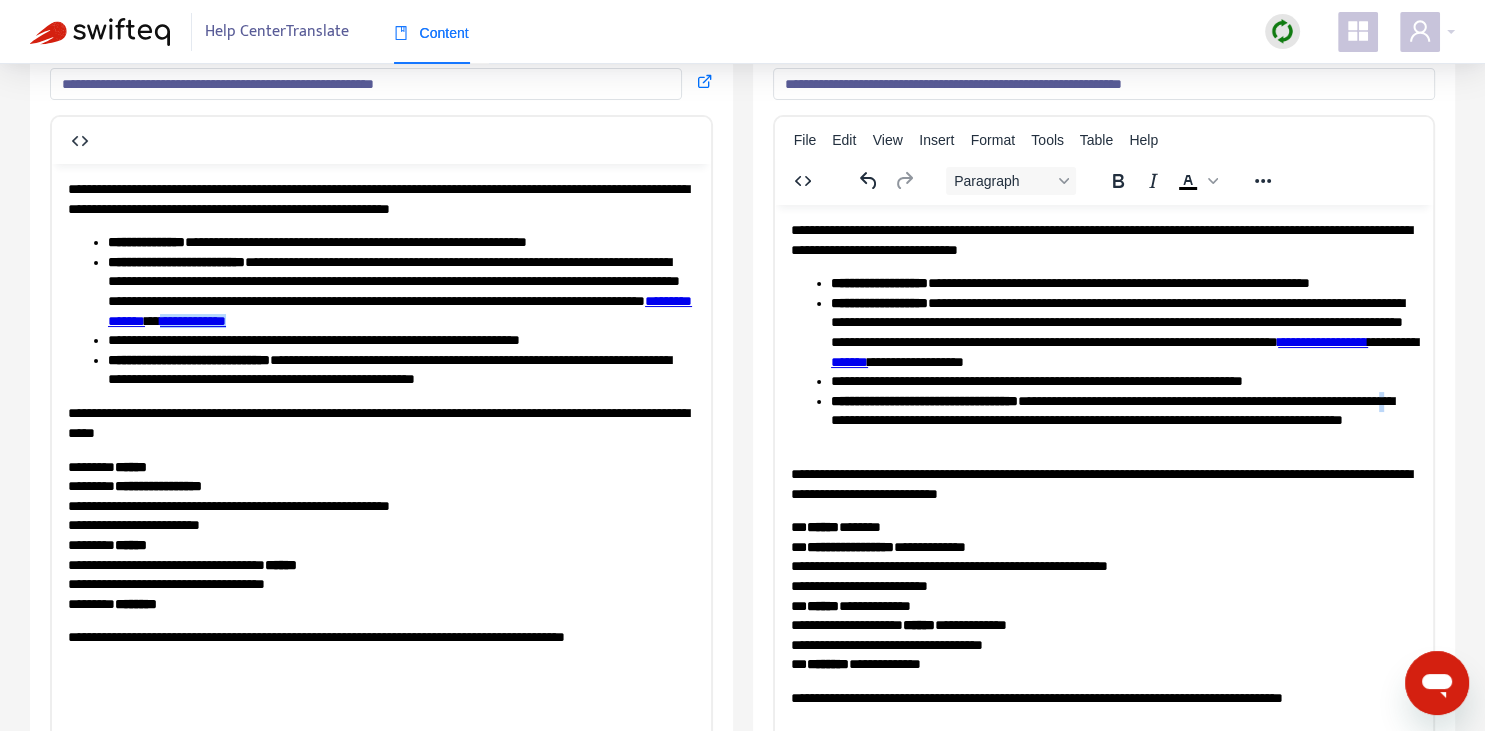 copy on "*" 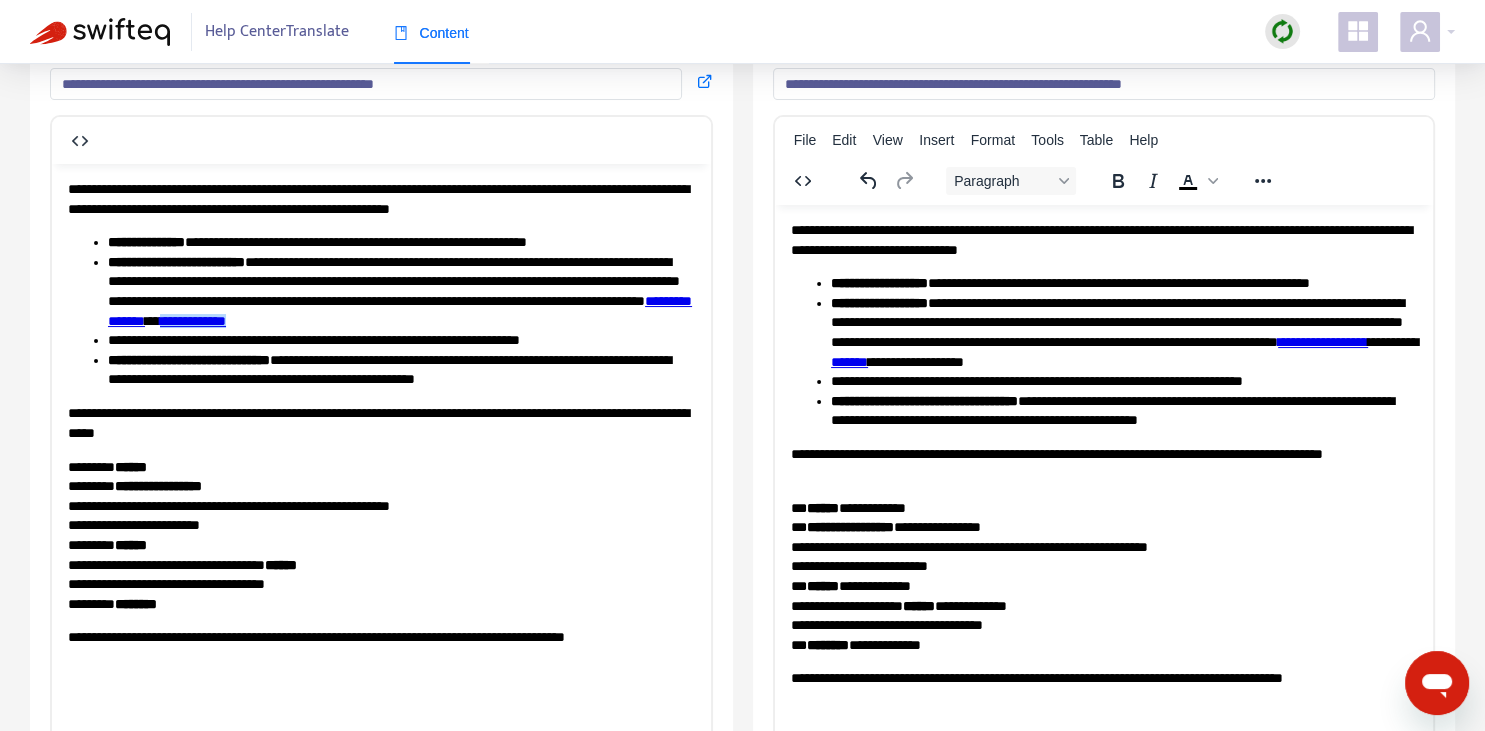 click on "**********" at bounding box center [968, 546] 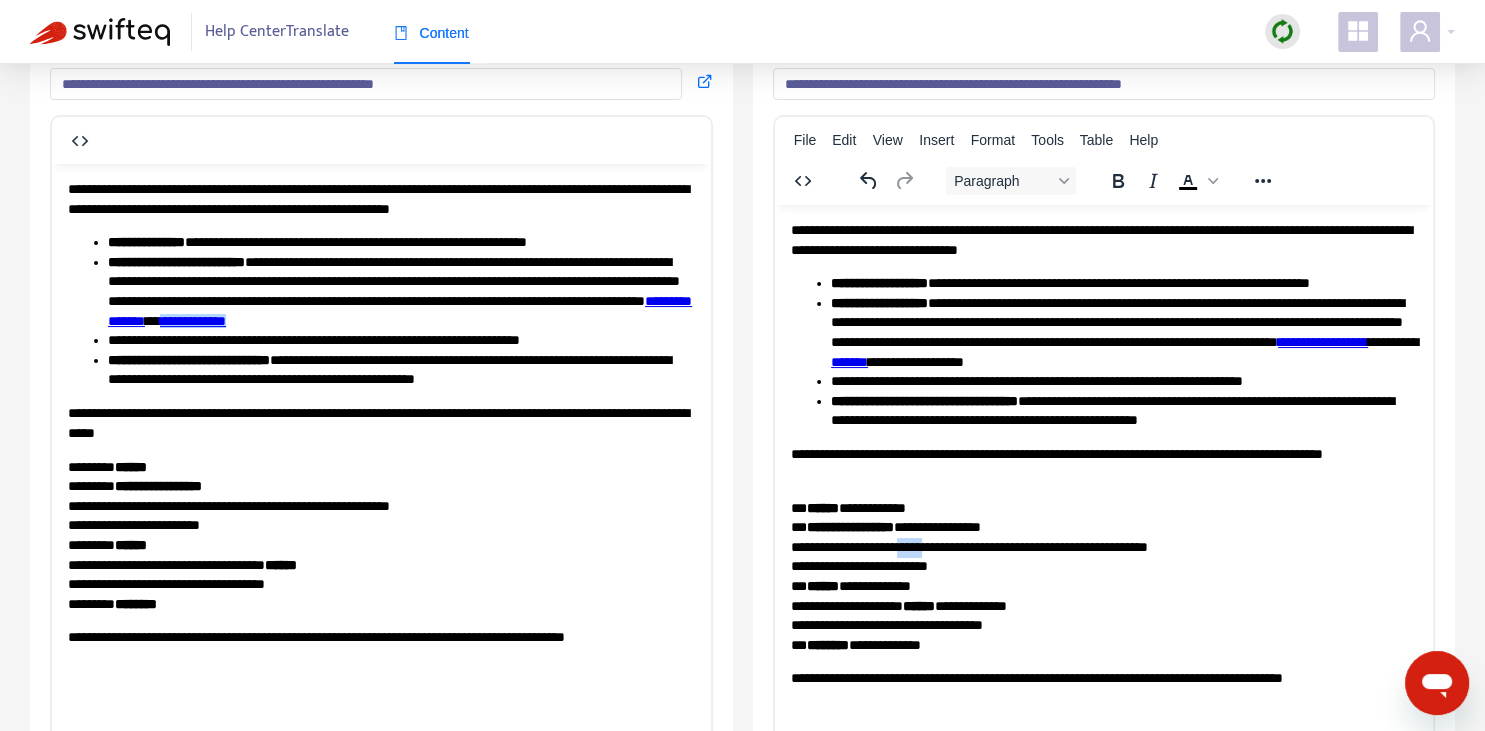 click on "**********" at bounding box center [968, 546] 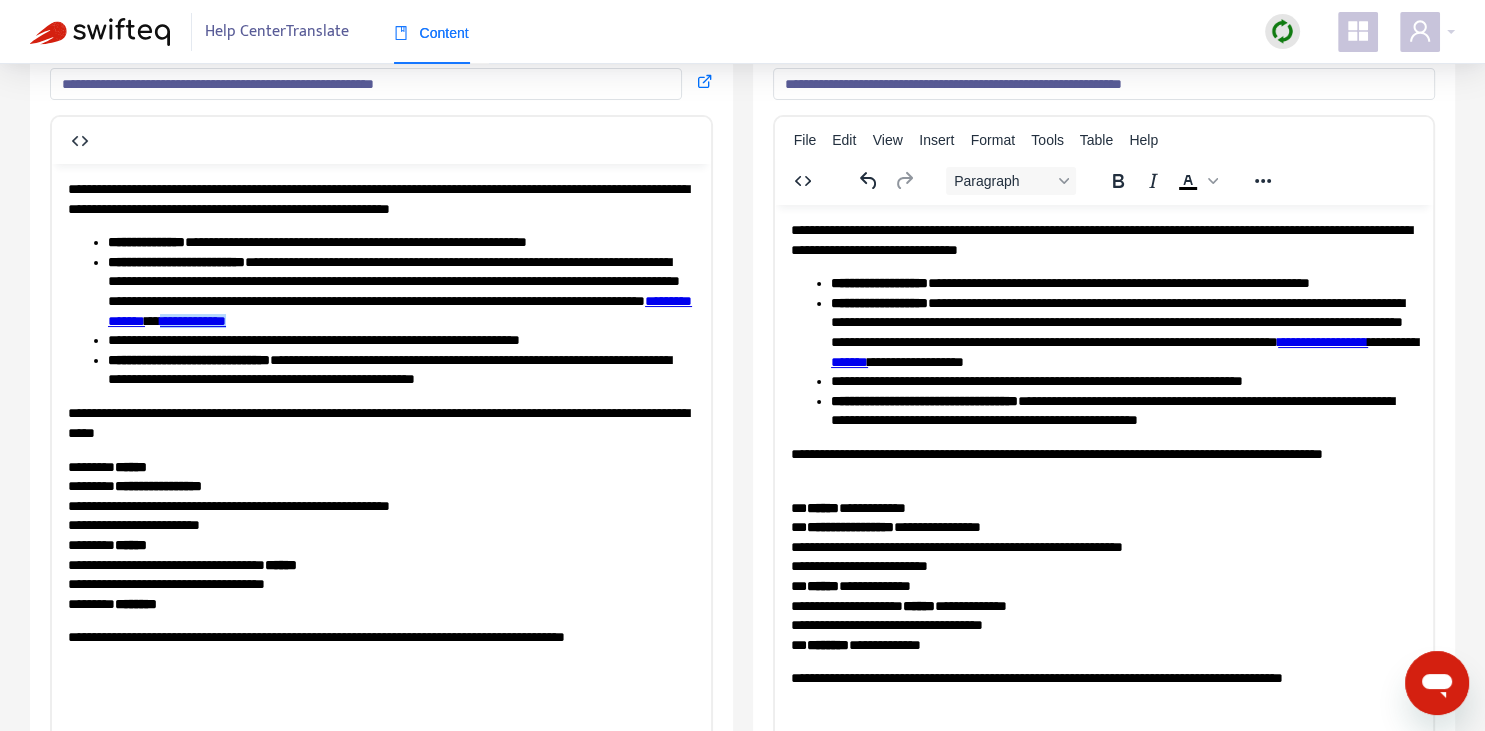 click on "**********" at bounding box center (956, 546) 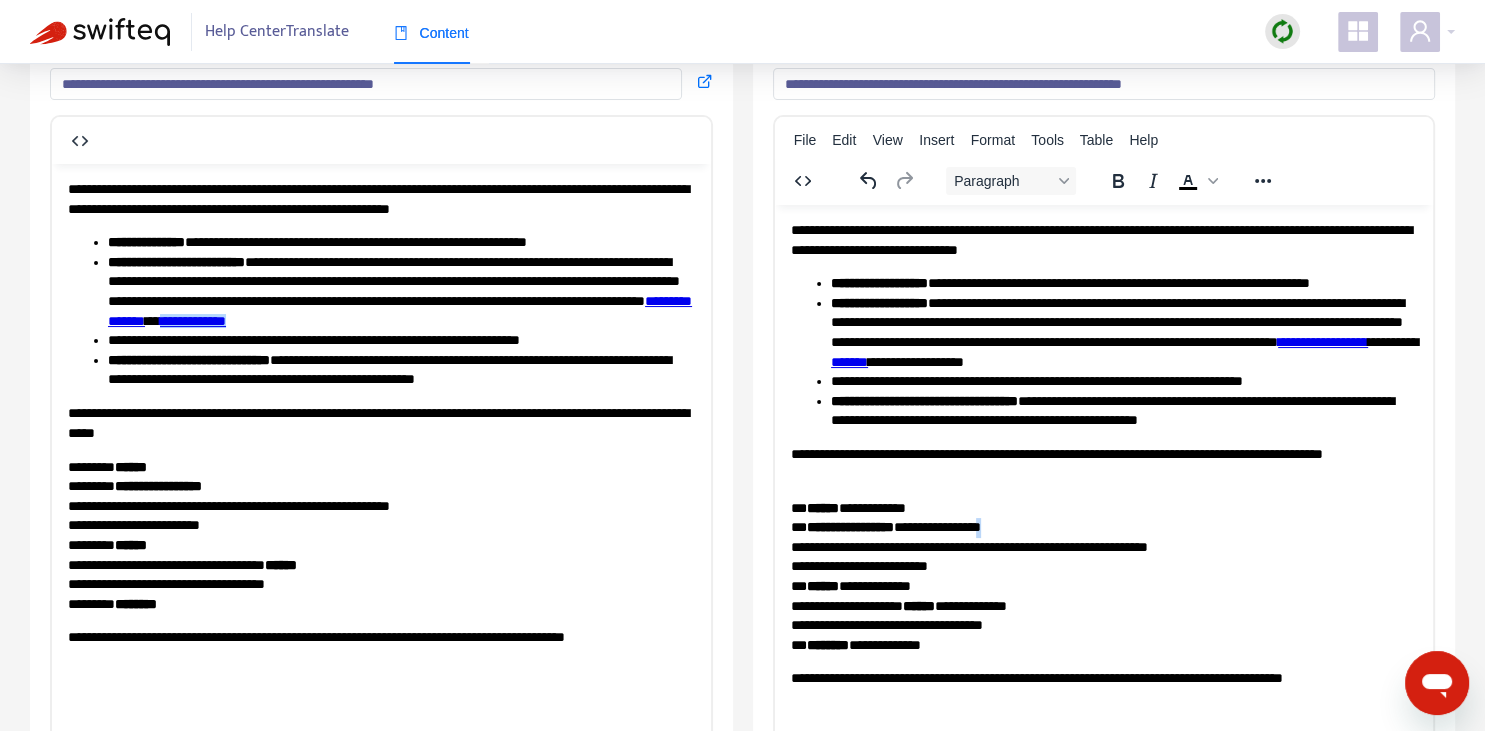 click on "**********" at bounding box center (936, 526) 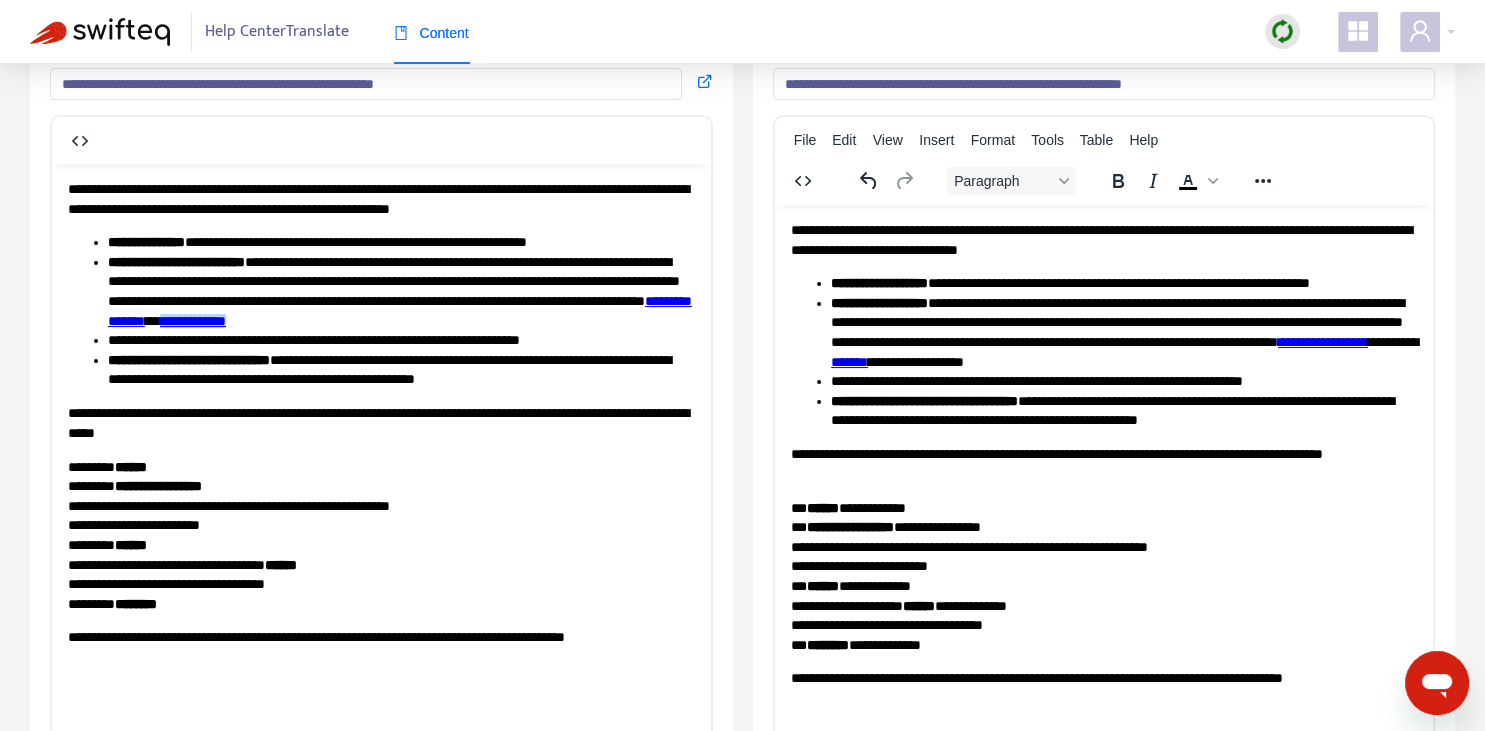 click on "**********" at bounding box center (968, 546) 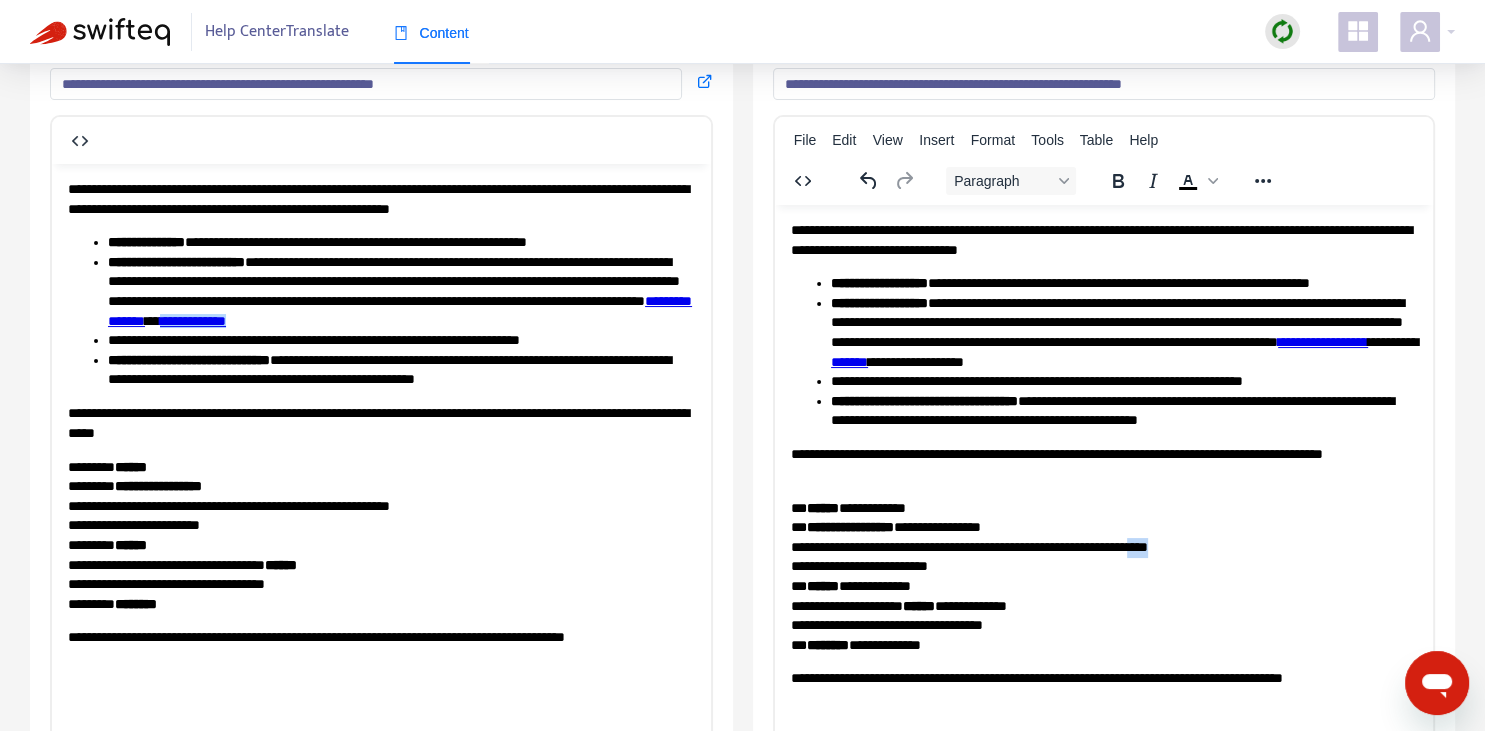 click on "**********" at bounding box center [968, 546] 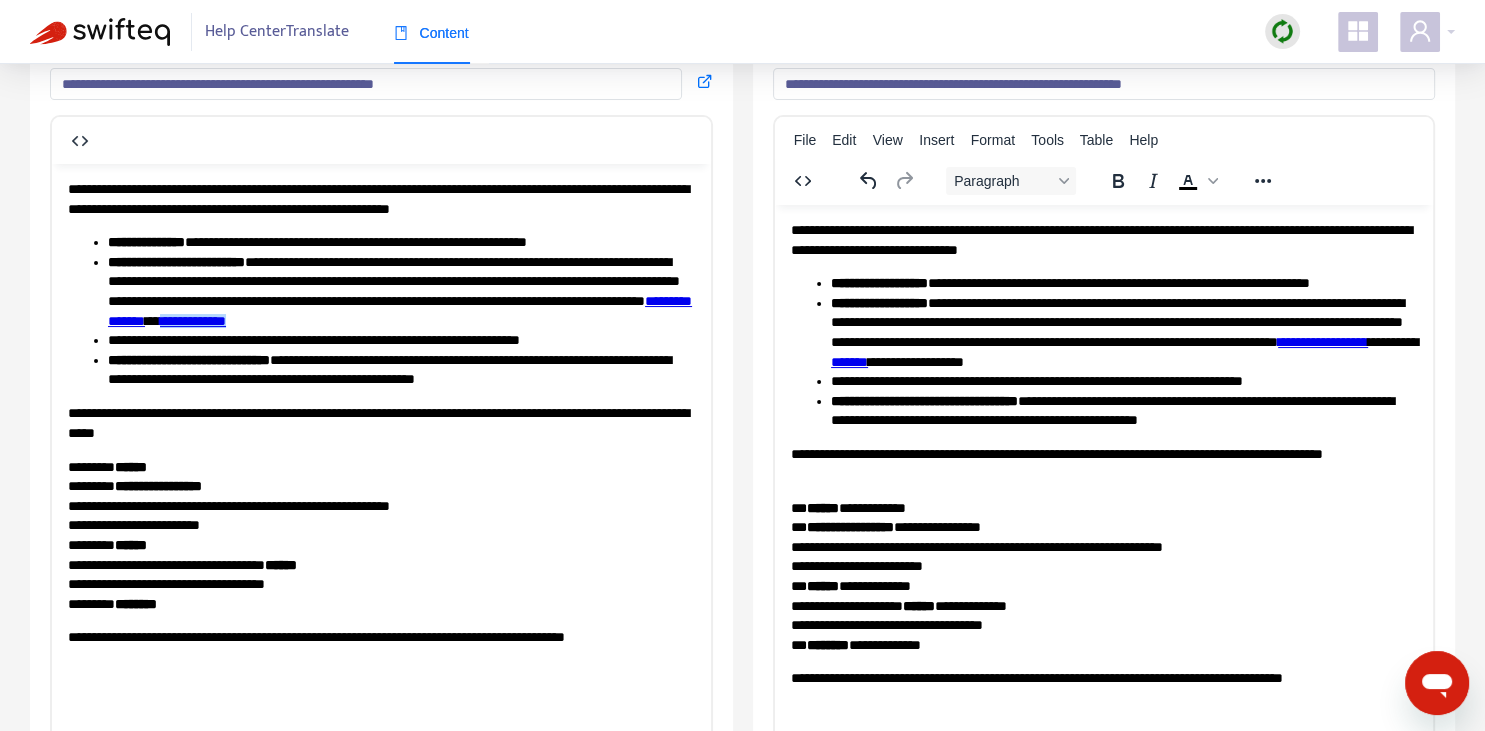 click on "**********" at bounding box center (874, 585) 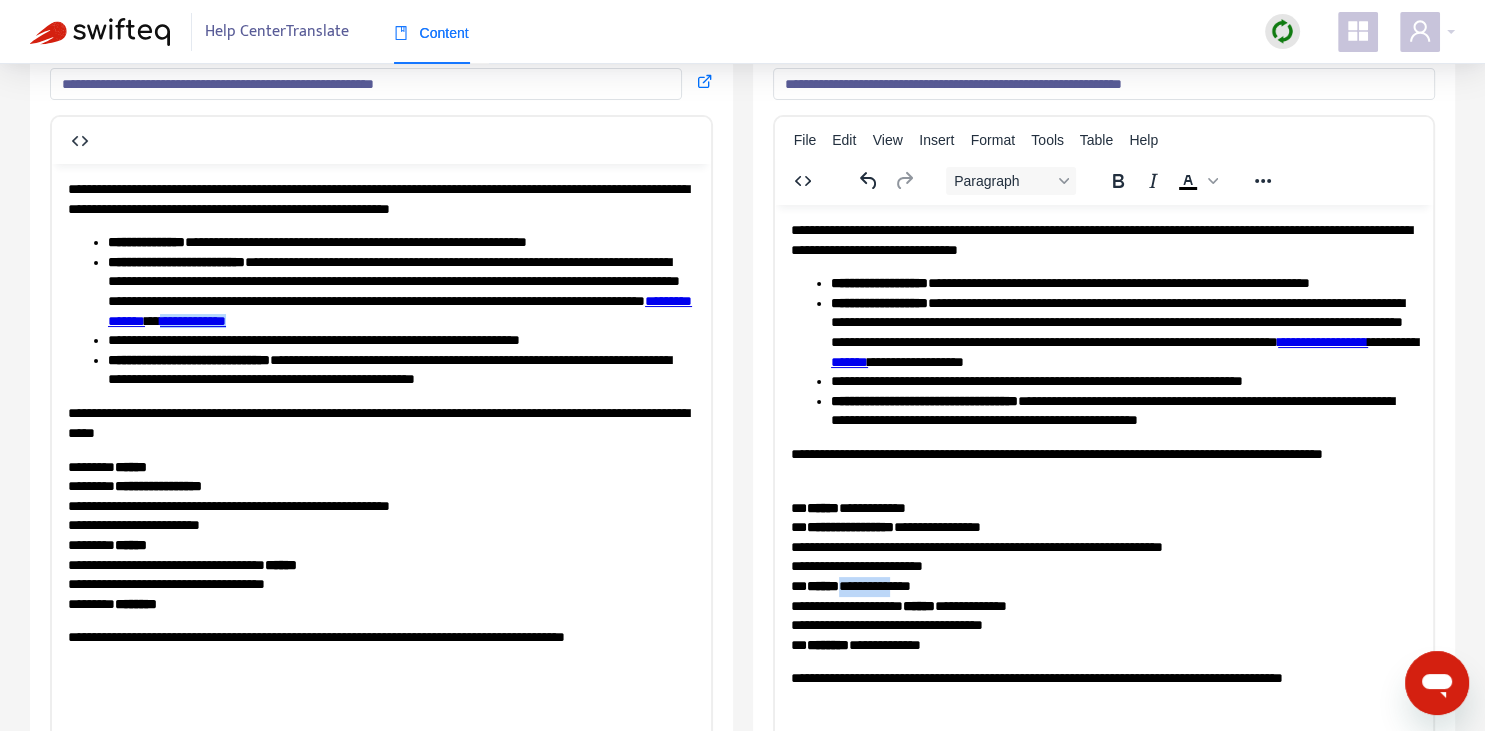 click on "**********" at bounding box center [874, 585] 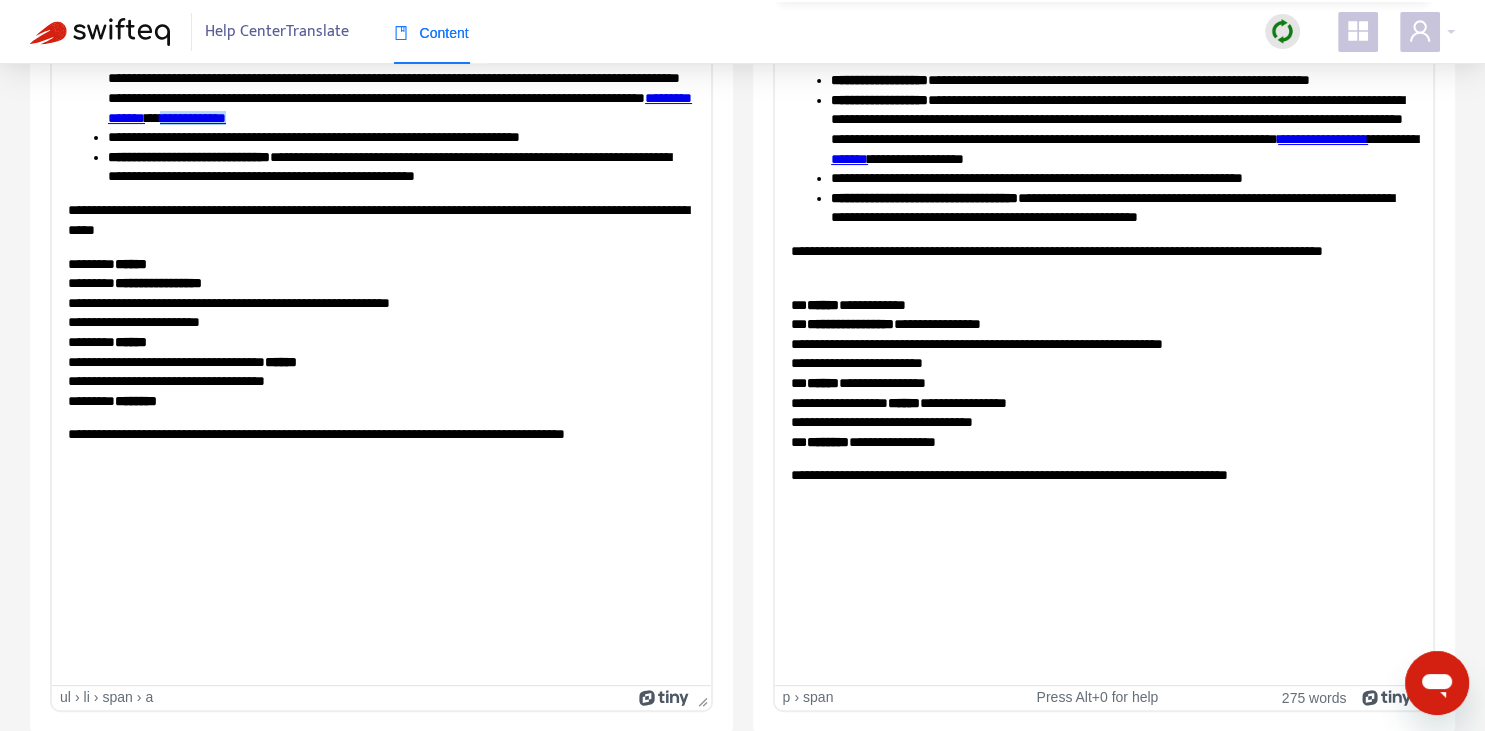 scroll, scrollTop: 61, scrollLeft: 0, axis: vertical 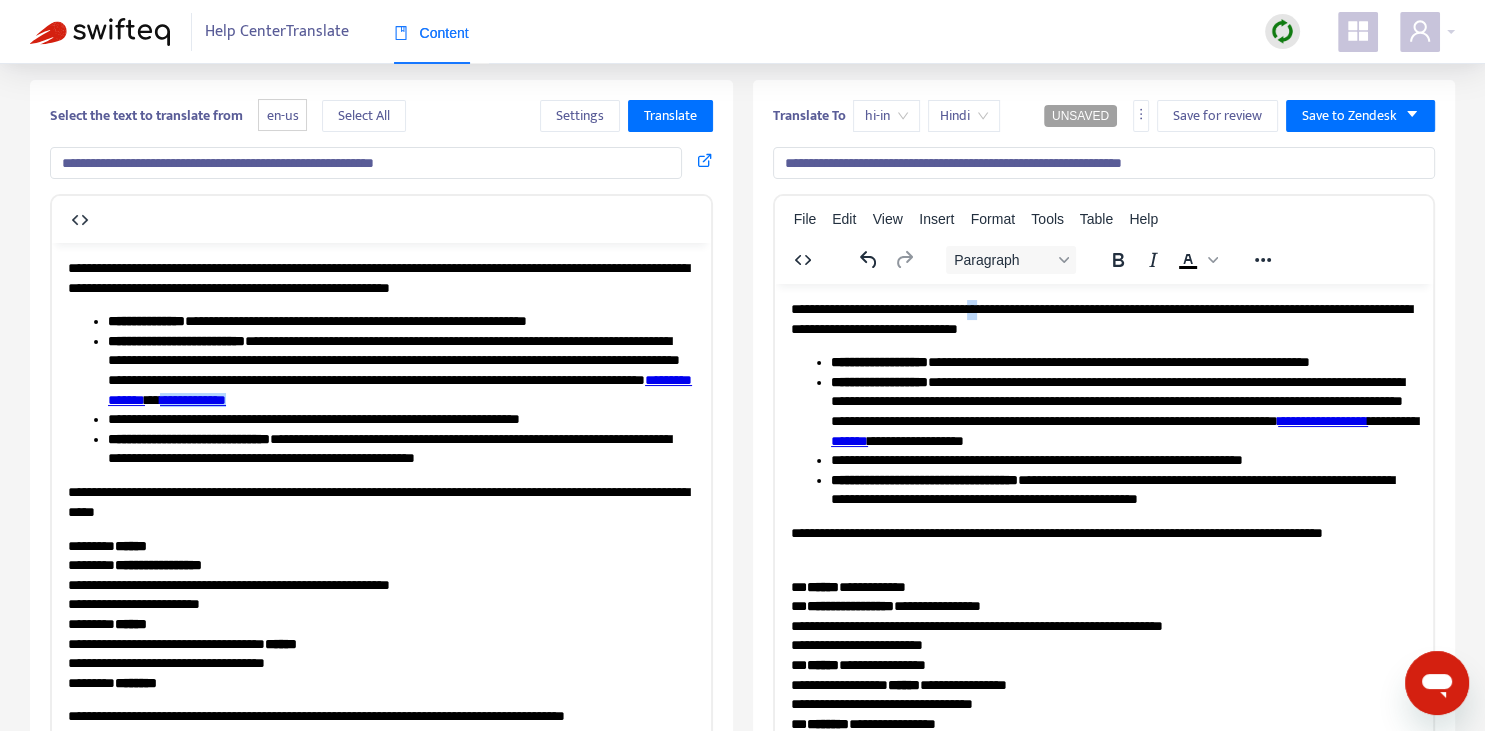 click on "**********" at bounding box center [1103, 318] 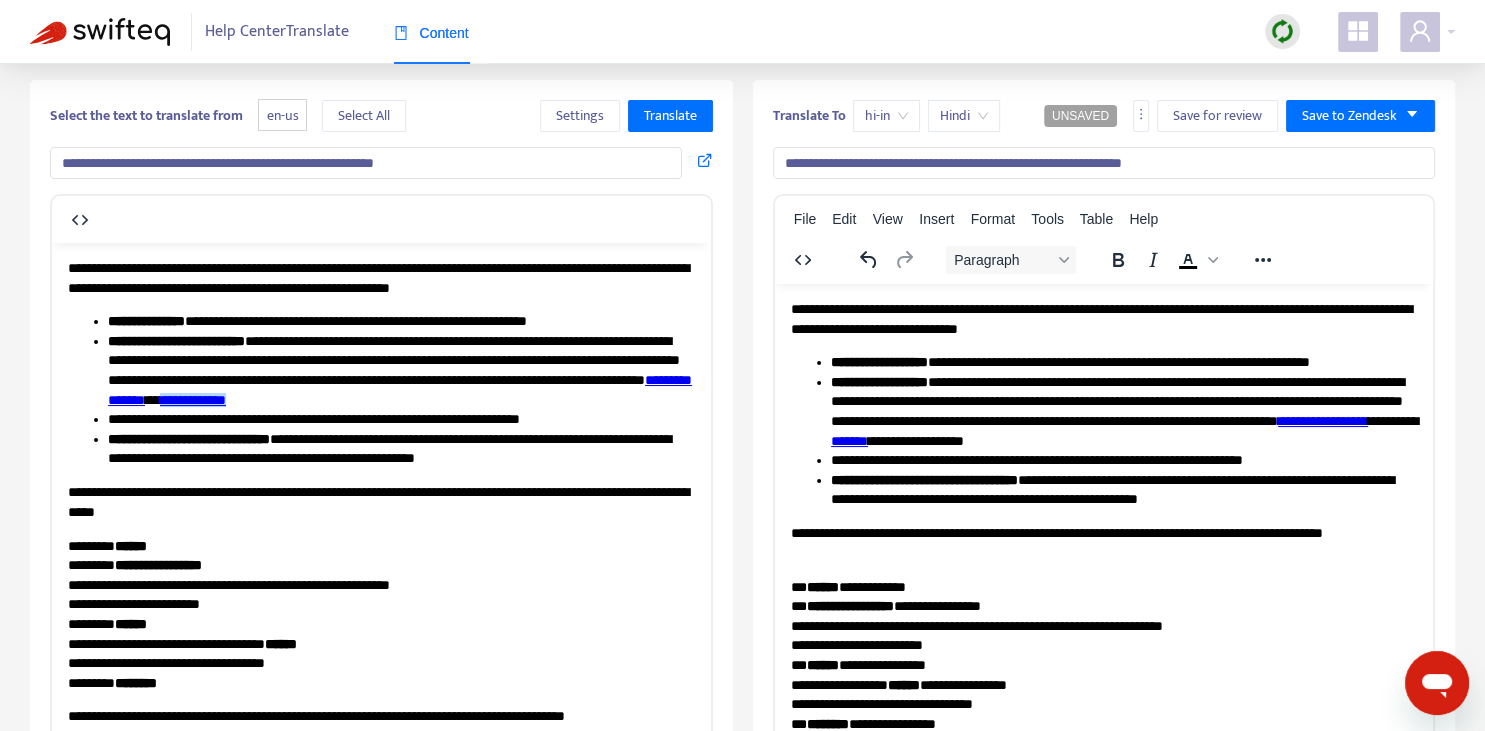 click on "**********" at bounding box center (1116, 400) 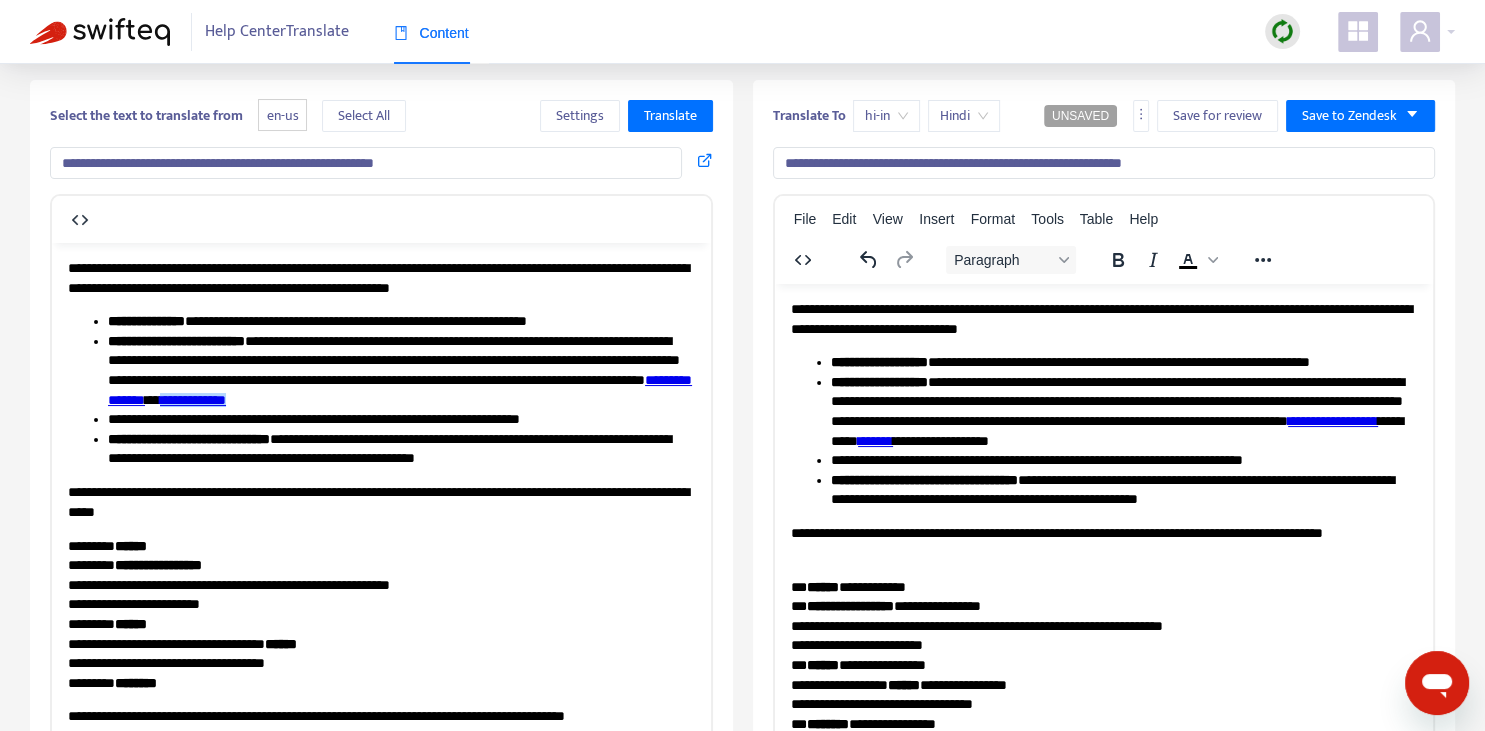 scroll, scrollTop: 132, scrollLeft: 0, axis: vertical 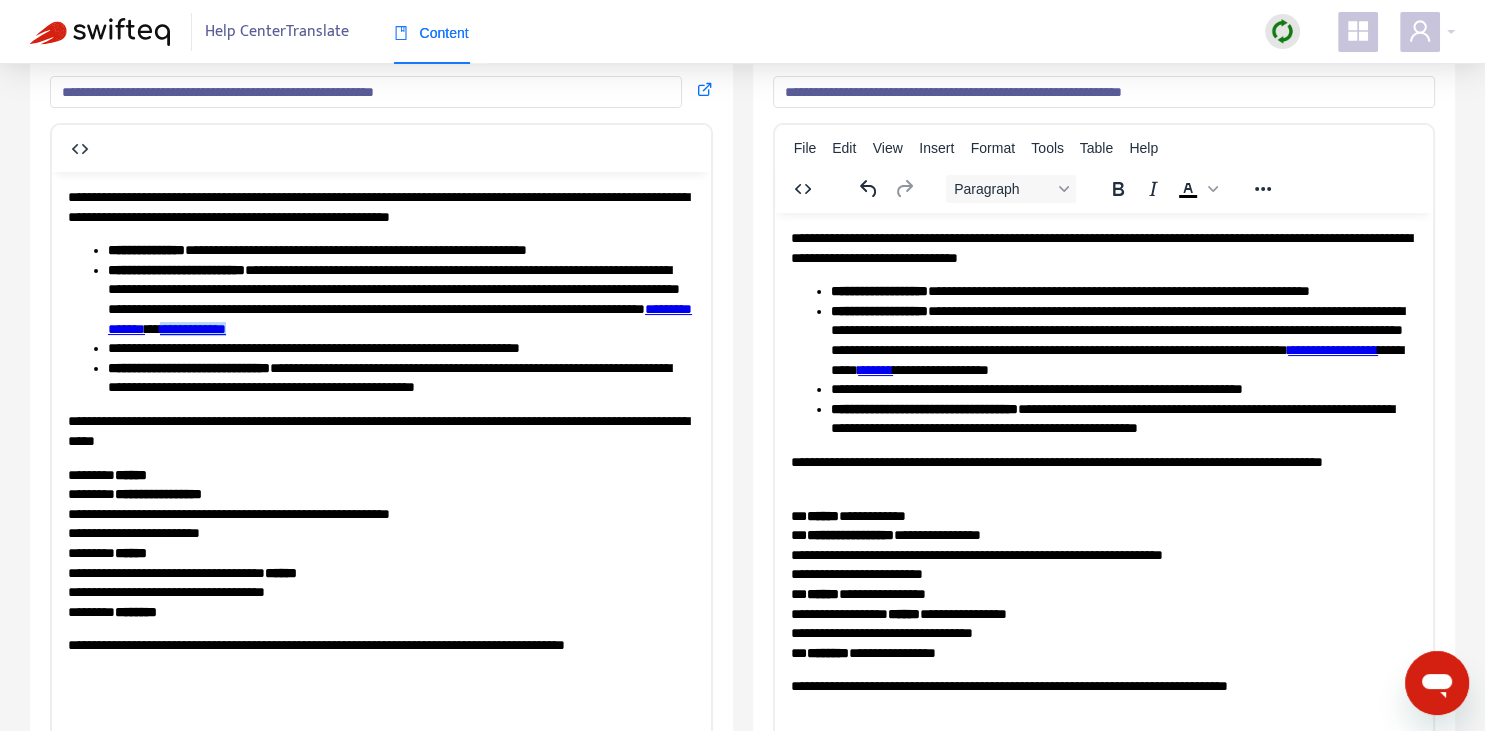 click on "**********" at bounding box center [1123, 419] 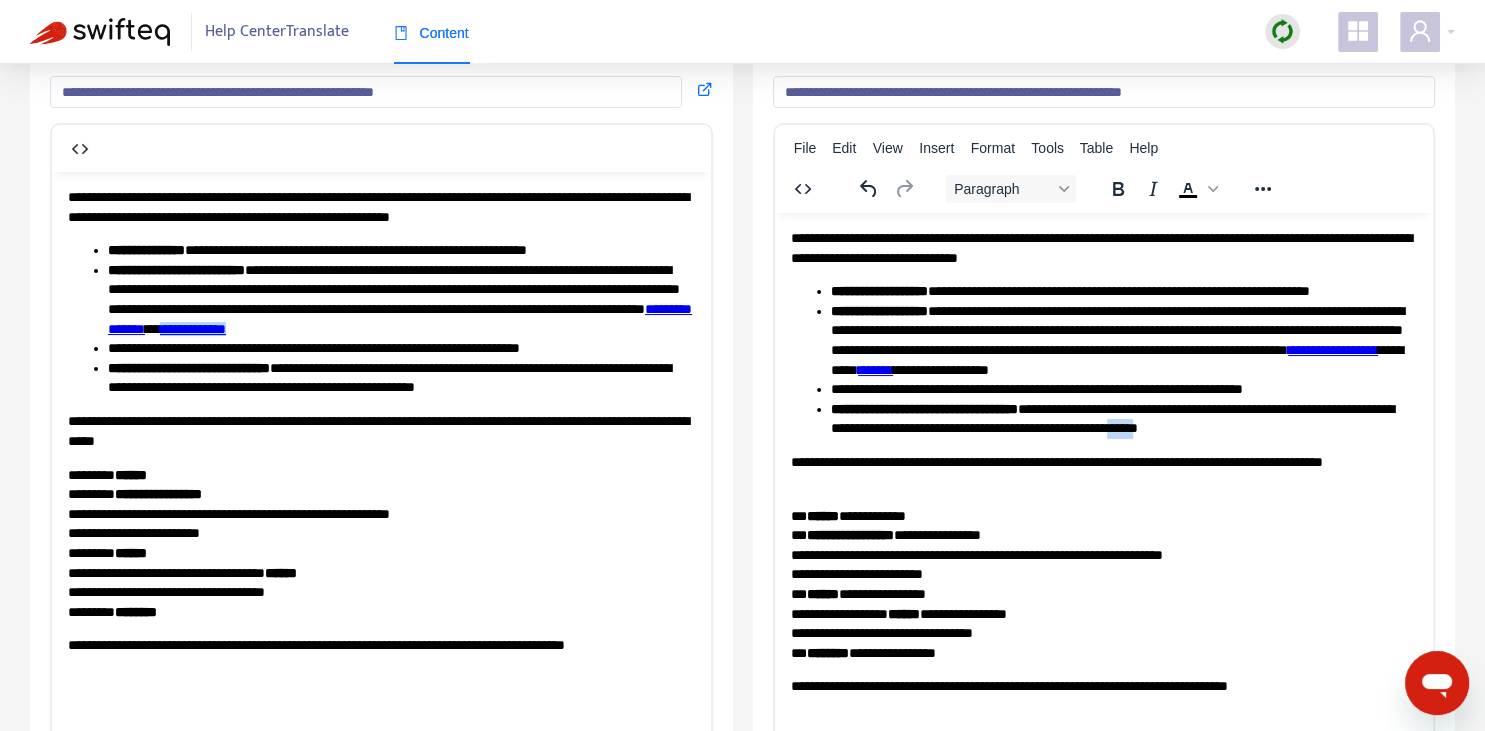 click on "**********" at bounding box center [1123, 419] 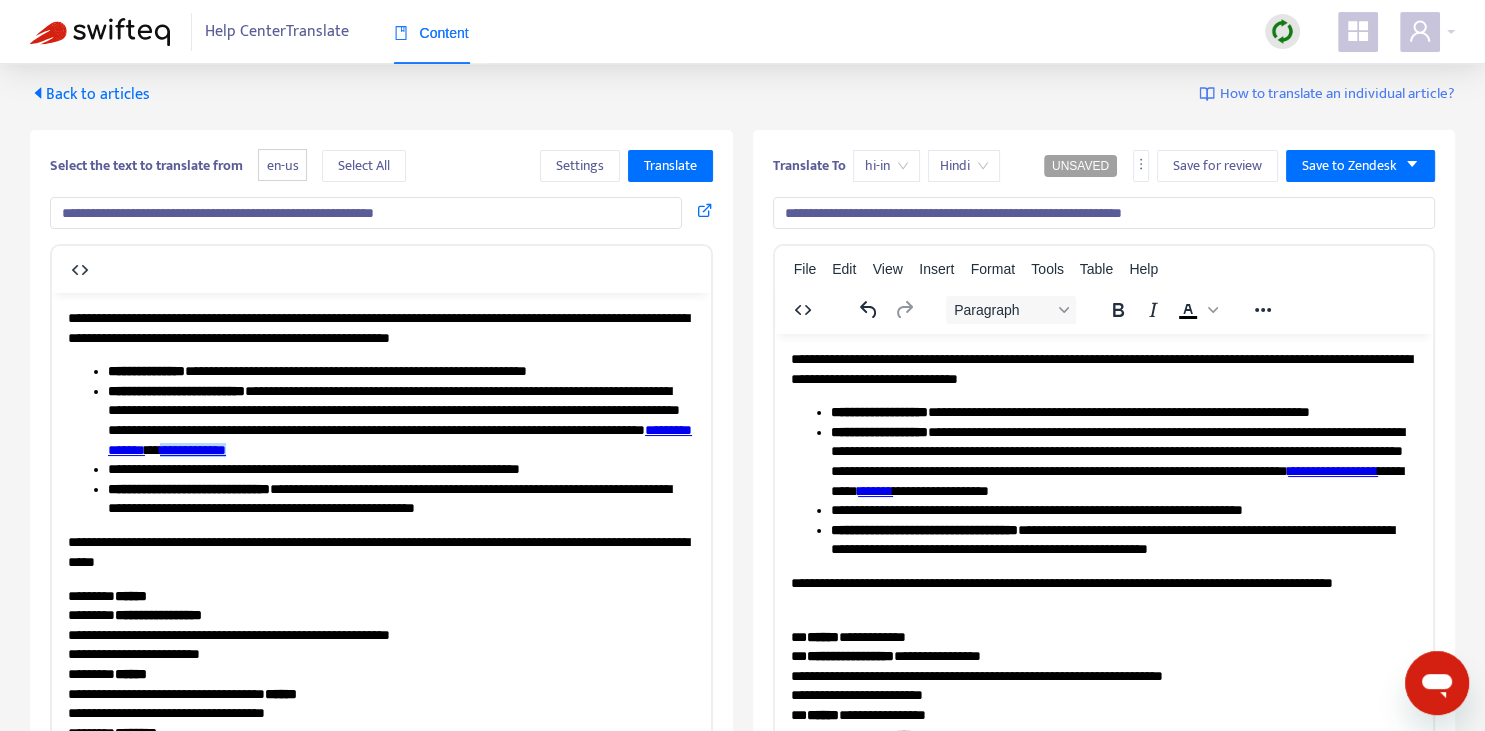 scroll, scrollTop: 0, scrollLeft: 0, axis: both 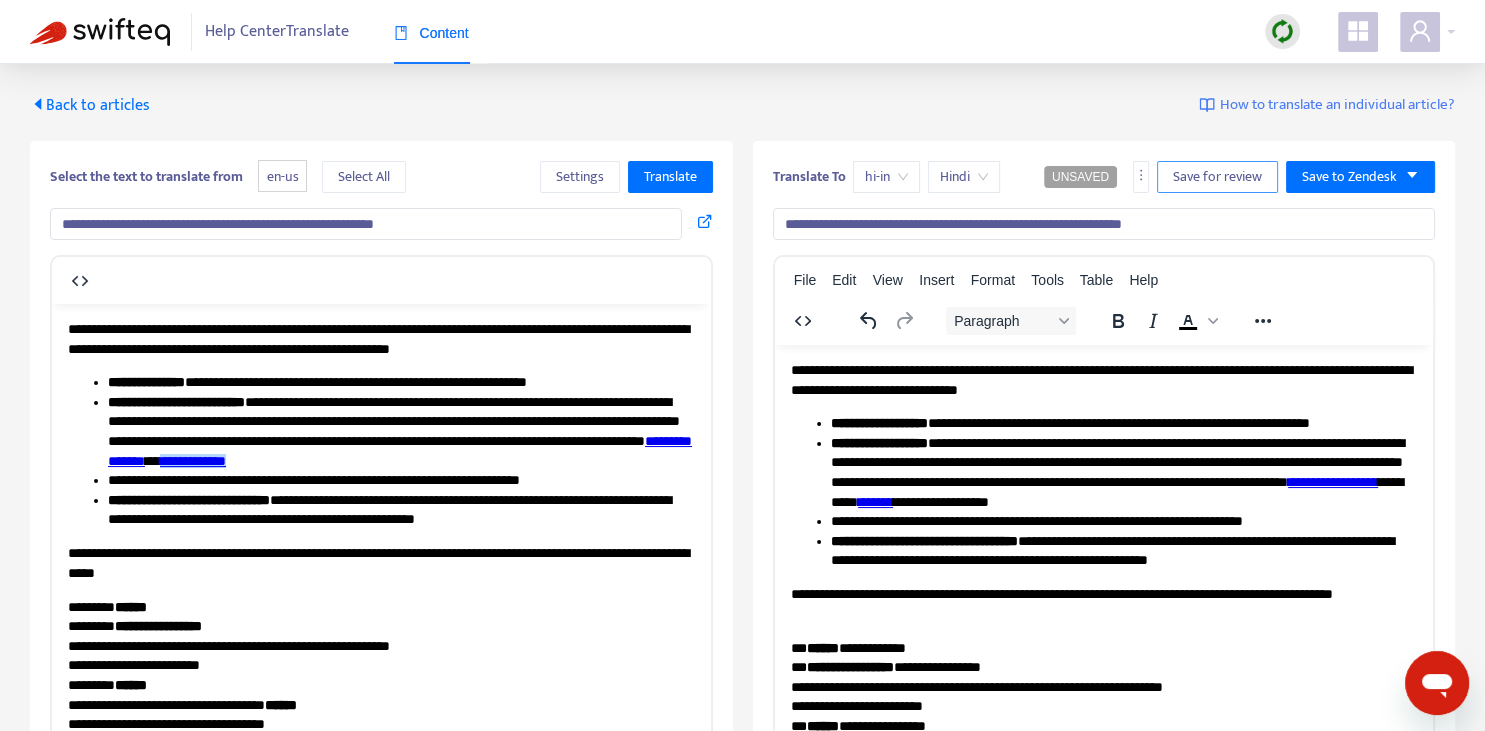 click on "Save for review" at bounding box center (1217, 177) 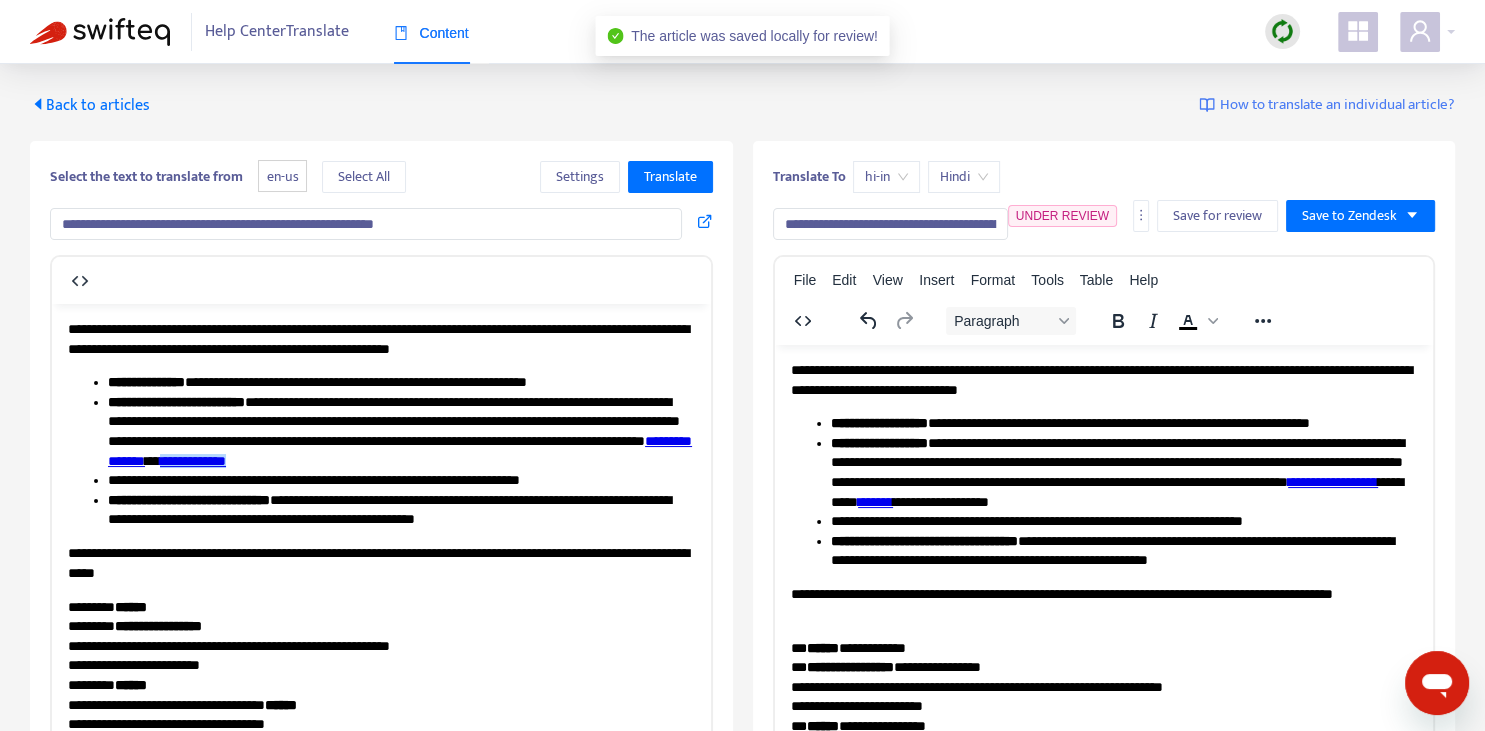 click on "Back to articles" at bounding box center (90, 105) 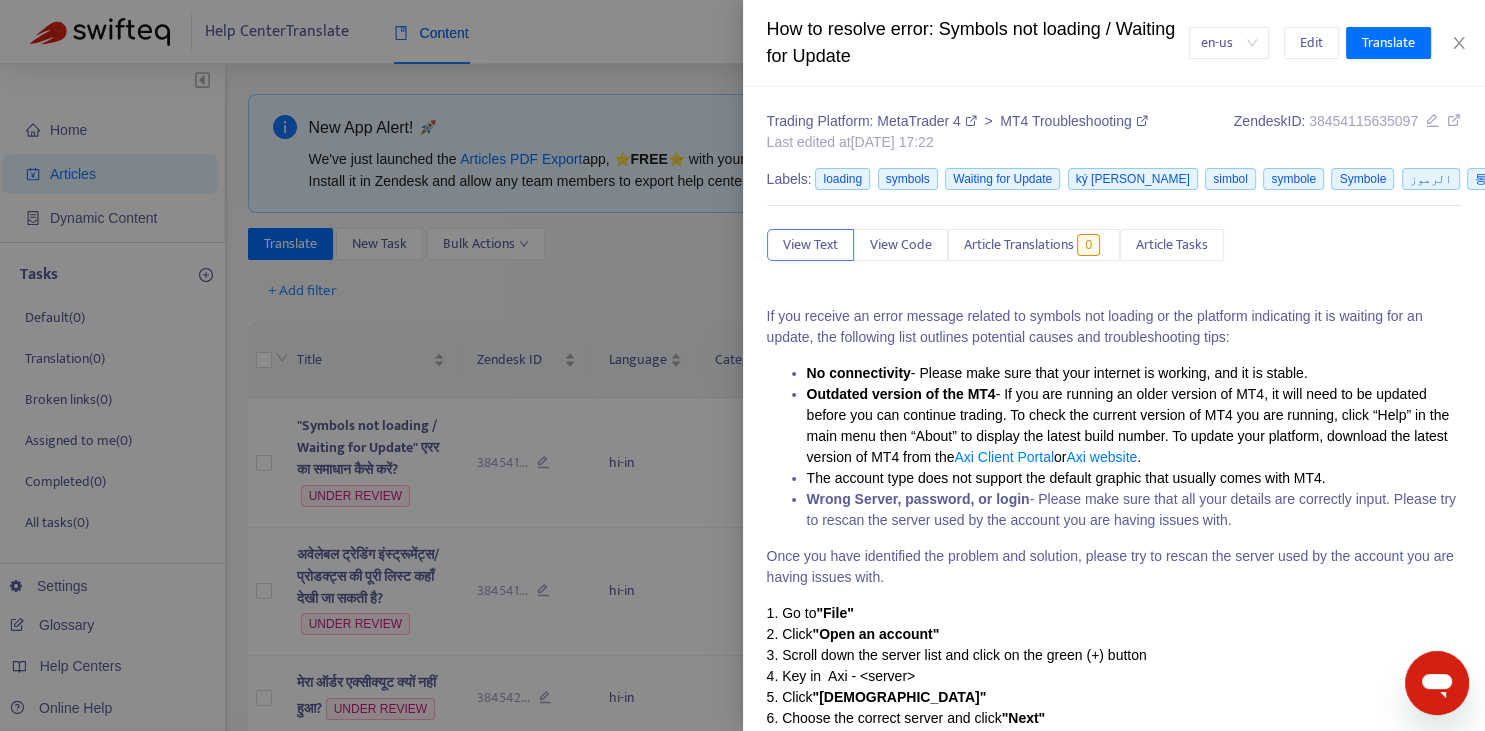click at bounding box center (742, 365) 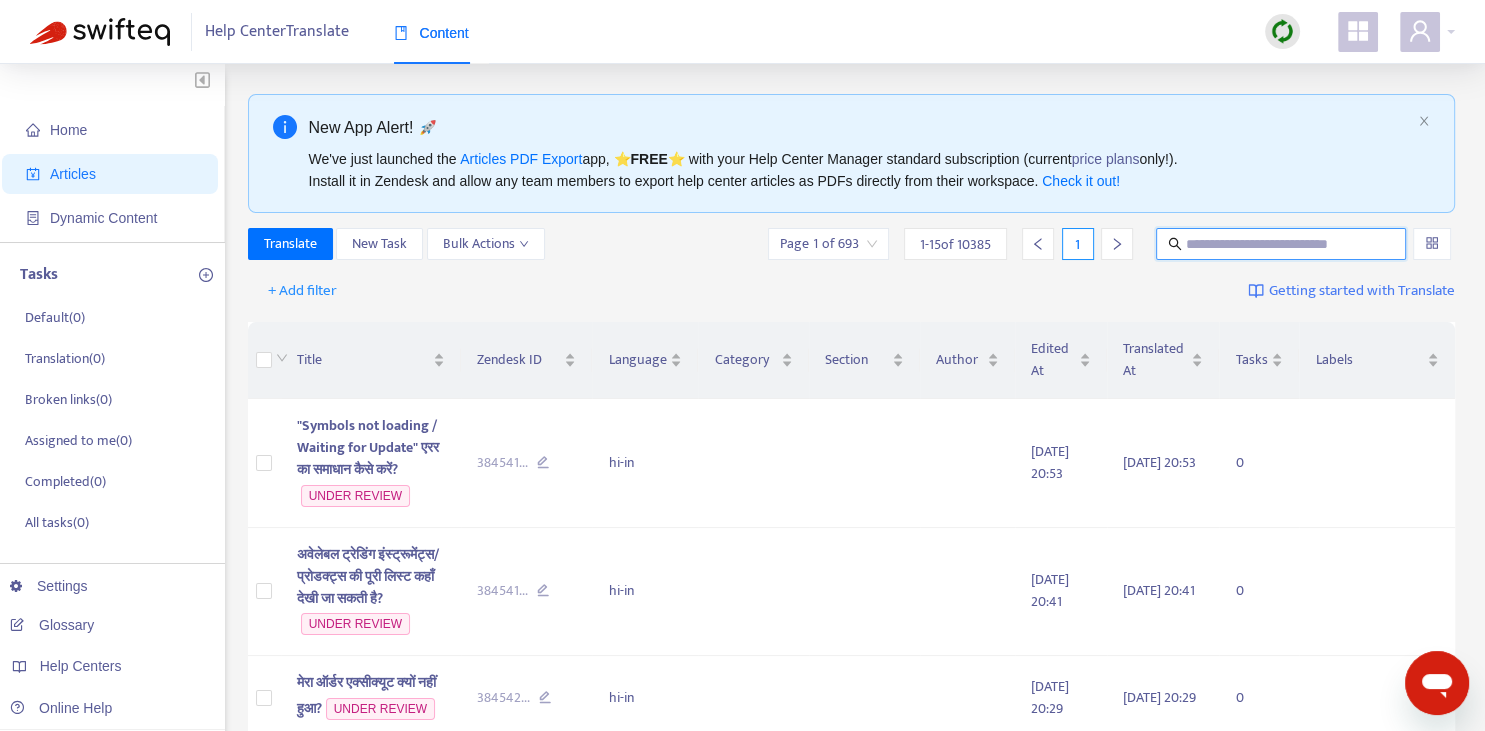 click at bounding box center [1282, 244] 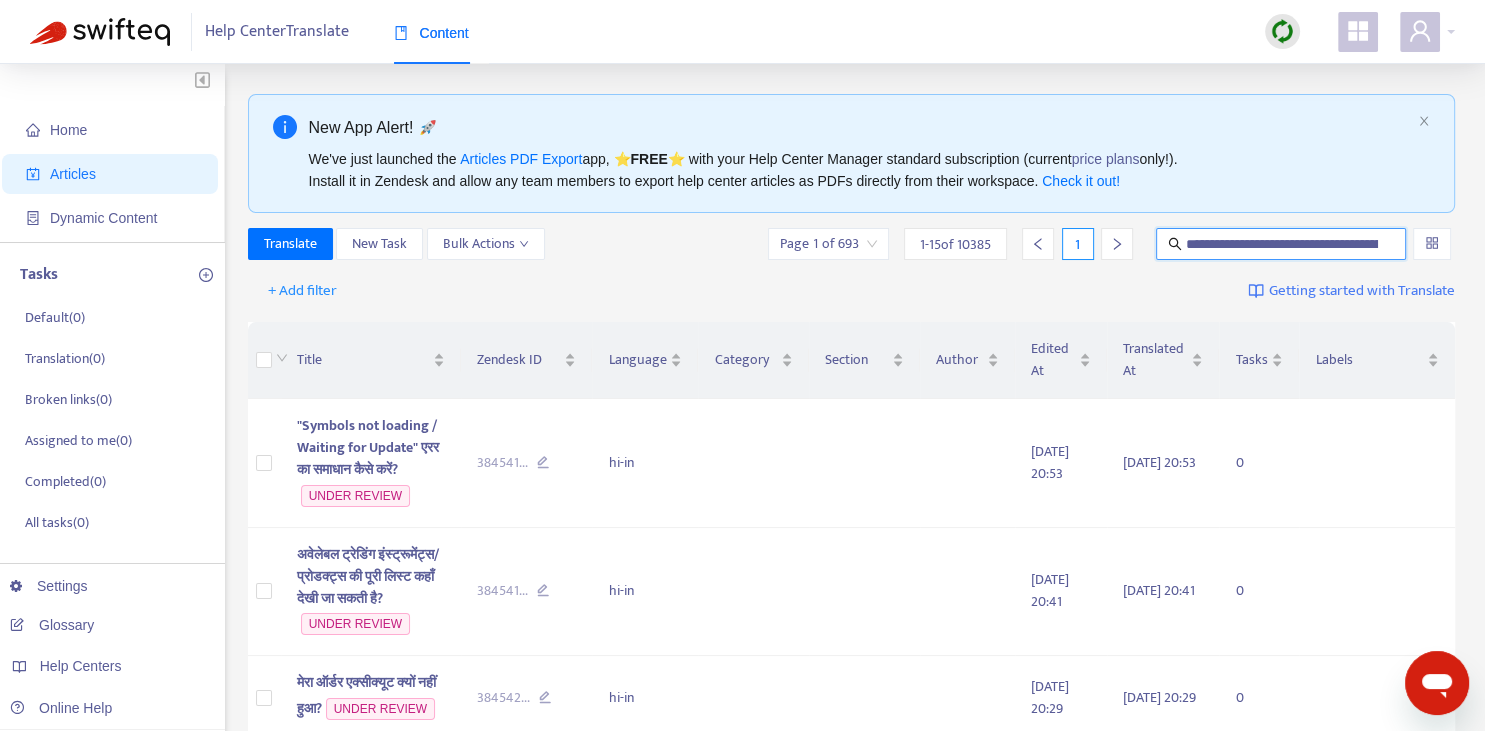 scroll, scrollTop: 0, scrollLeft: 222, axis: horizontal 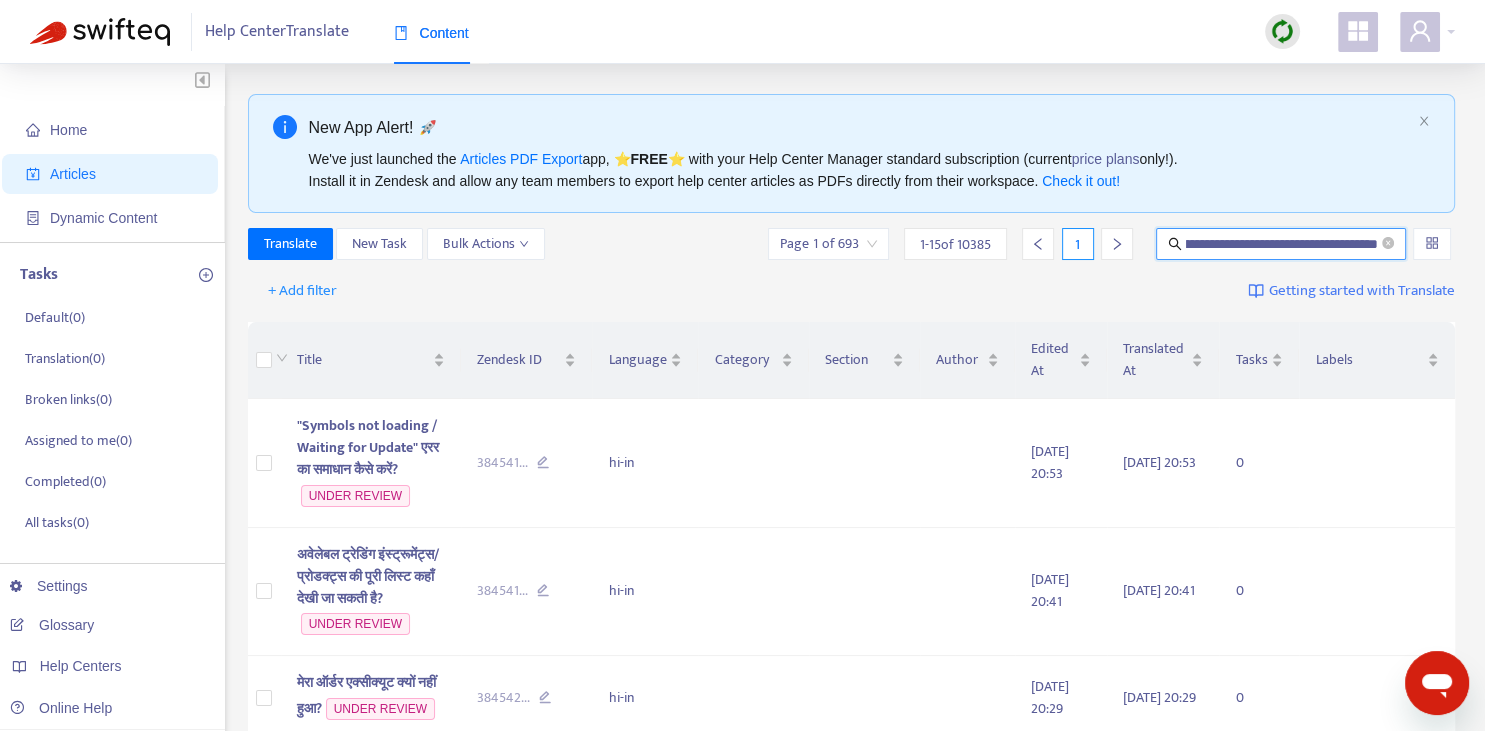 type on "**********" 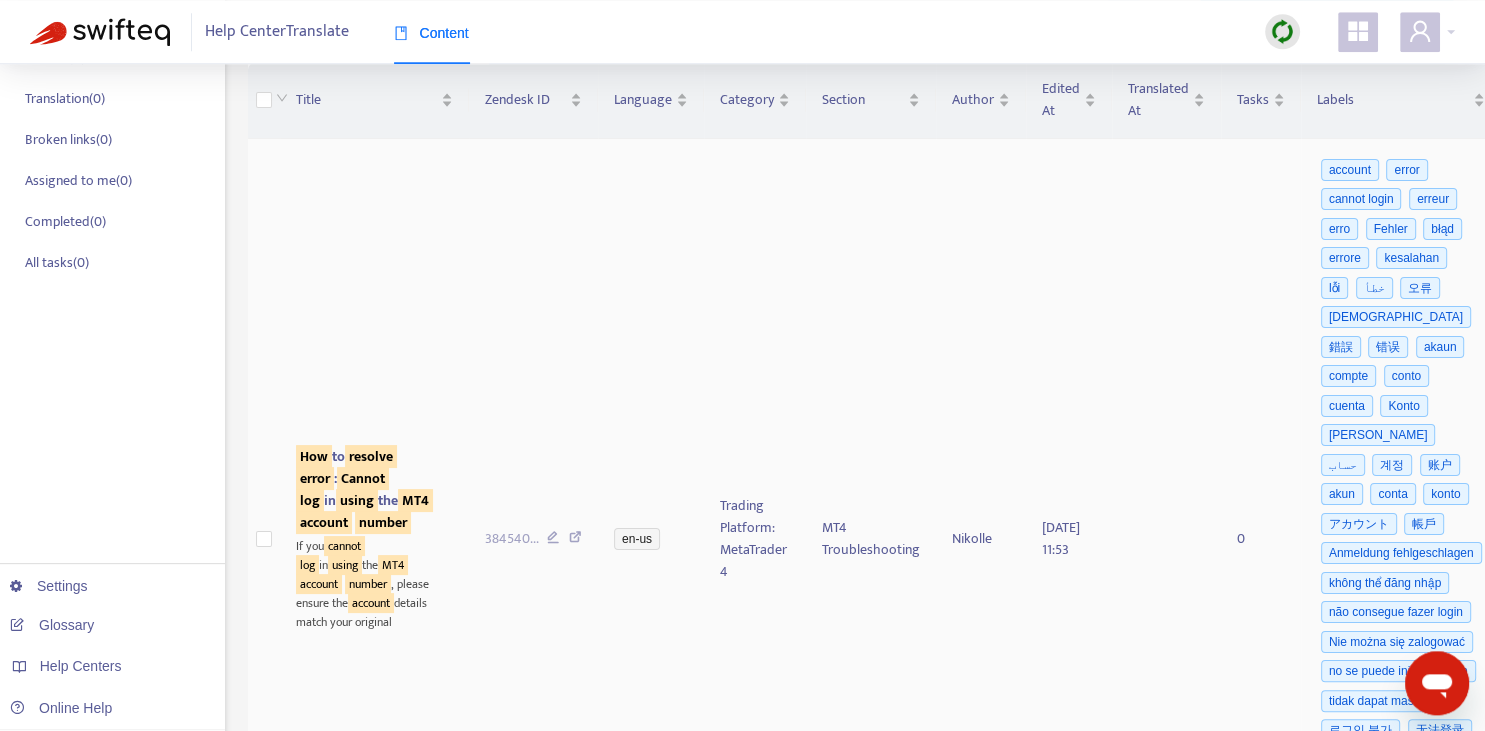 scroll, scrollTop: 352, scrollLeft: 0, axis: vertical 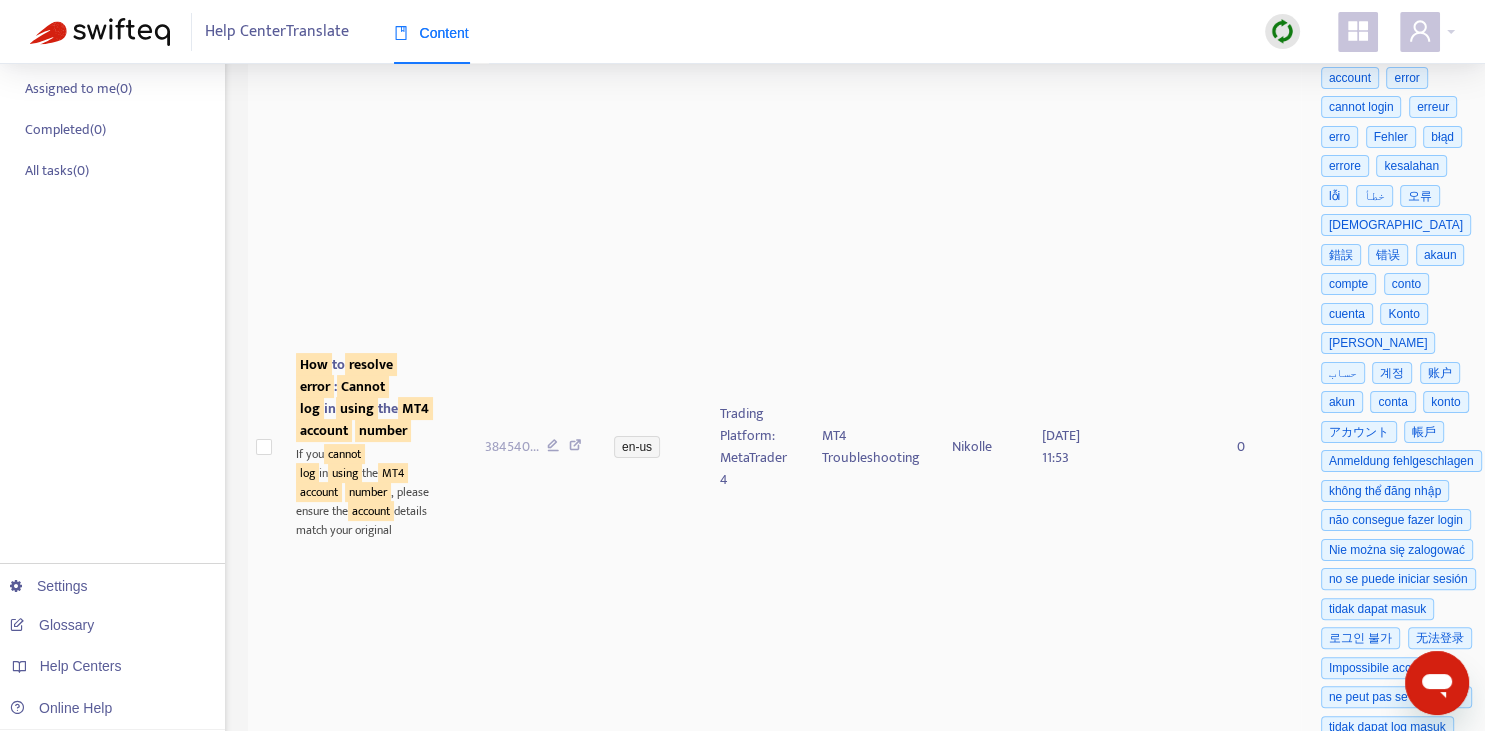 click on "Cannot" at bounding box center (363, 386) 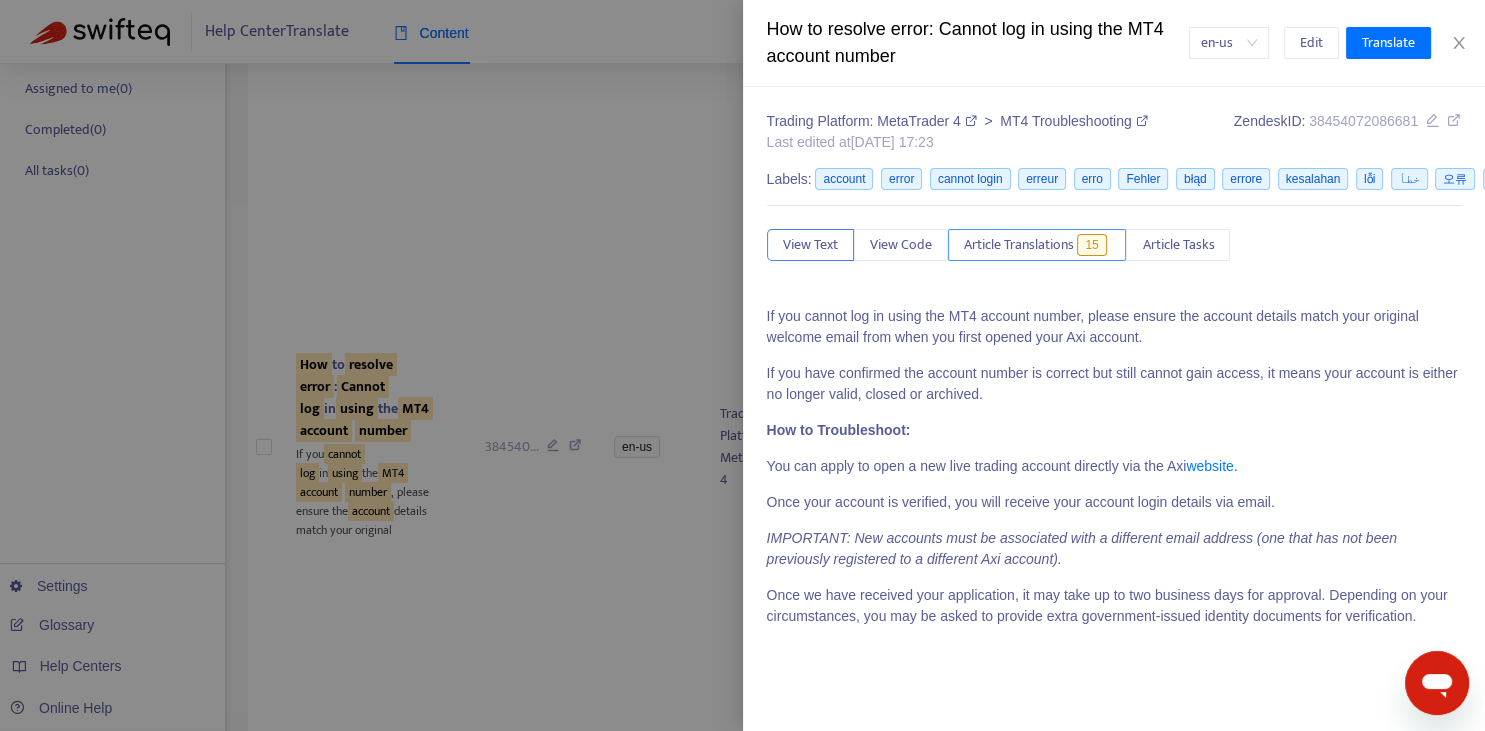 click on "Article Translations" at bounding box center (1019, 245) 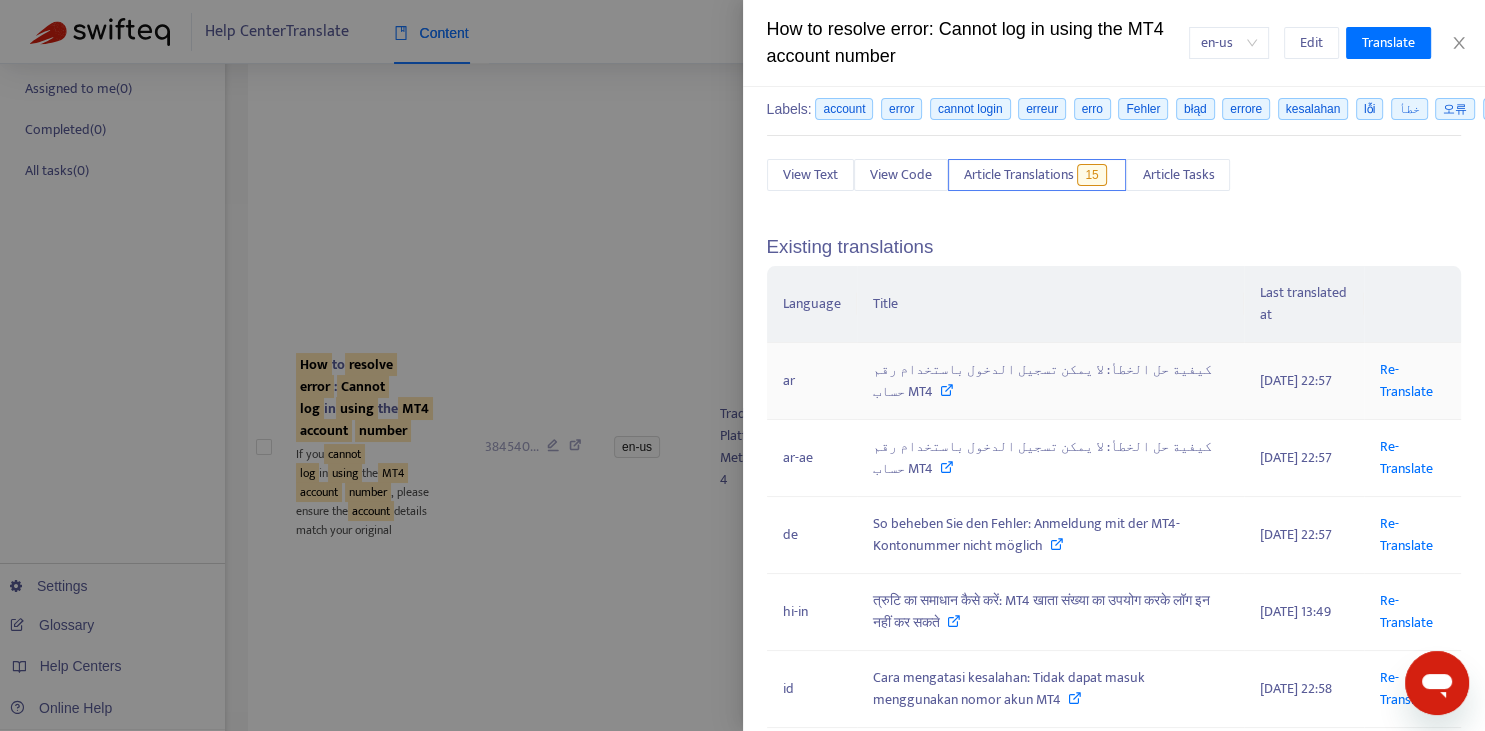 scroll, scrollTop: 74, scrollLeft: 0, axis: vertical 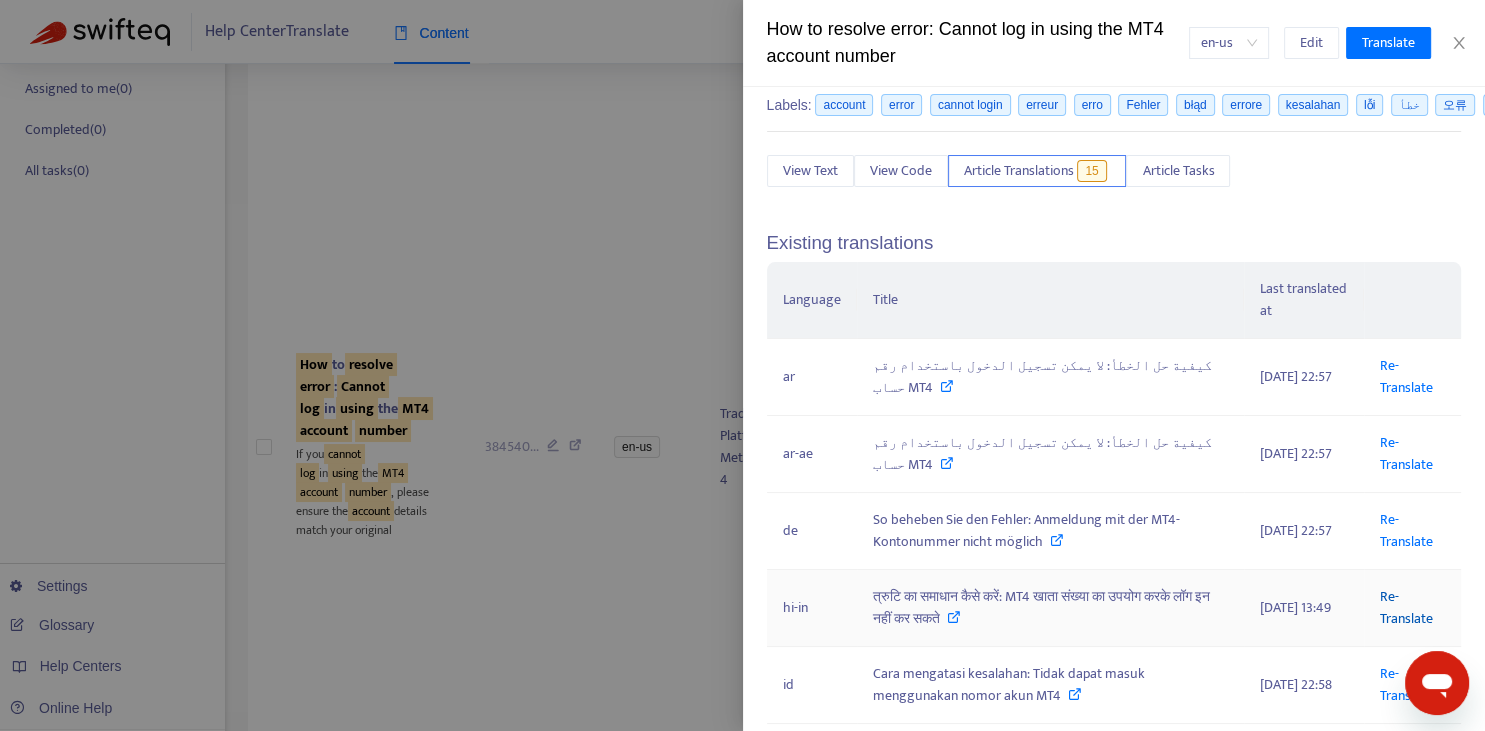 click on "Re-Translate" at bounding box center (1406, 607) 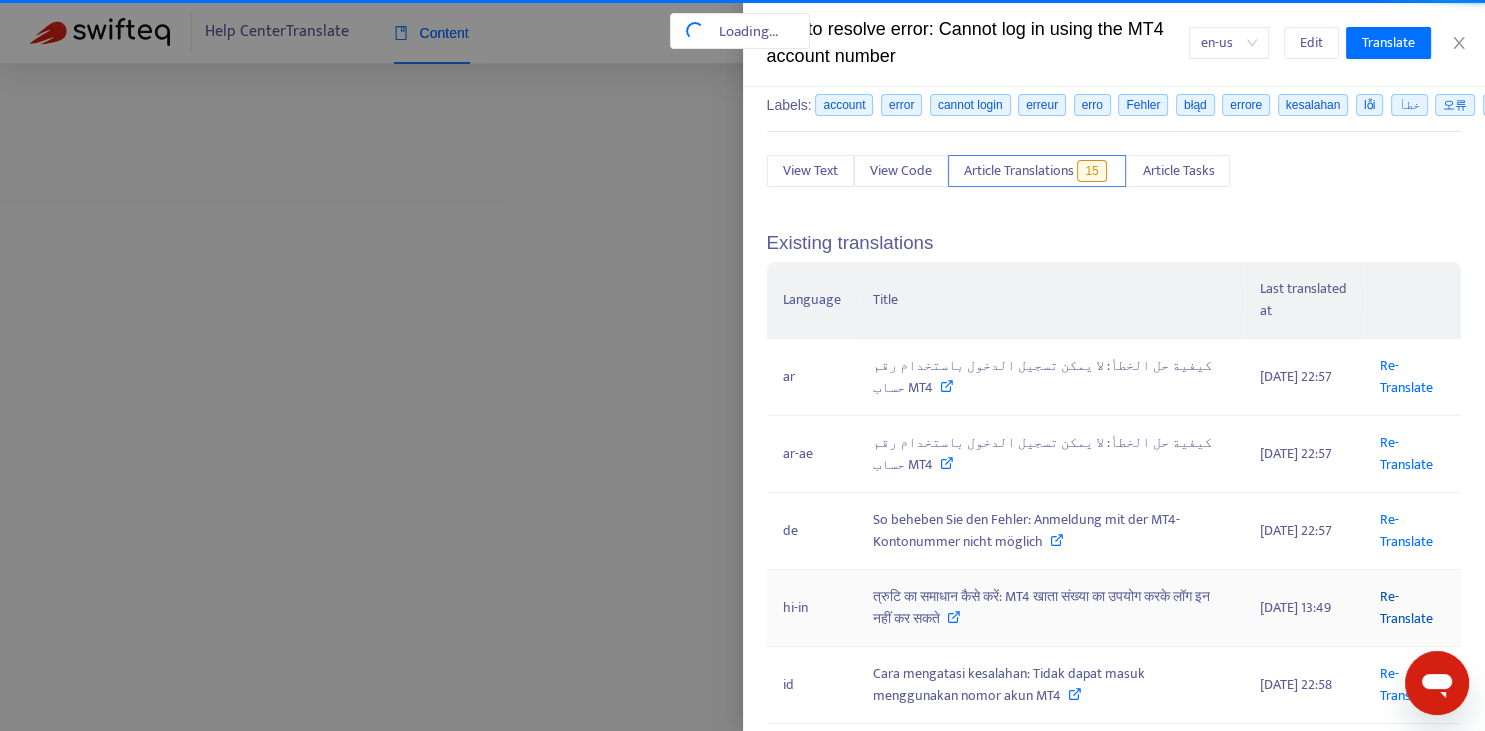 scroll, scrollTop: 123, scrollLeft: 0, axis: vertical 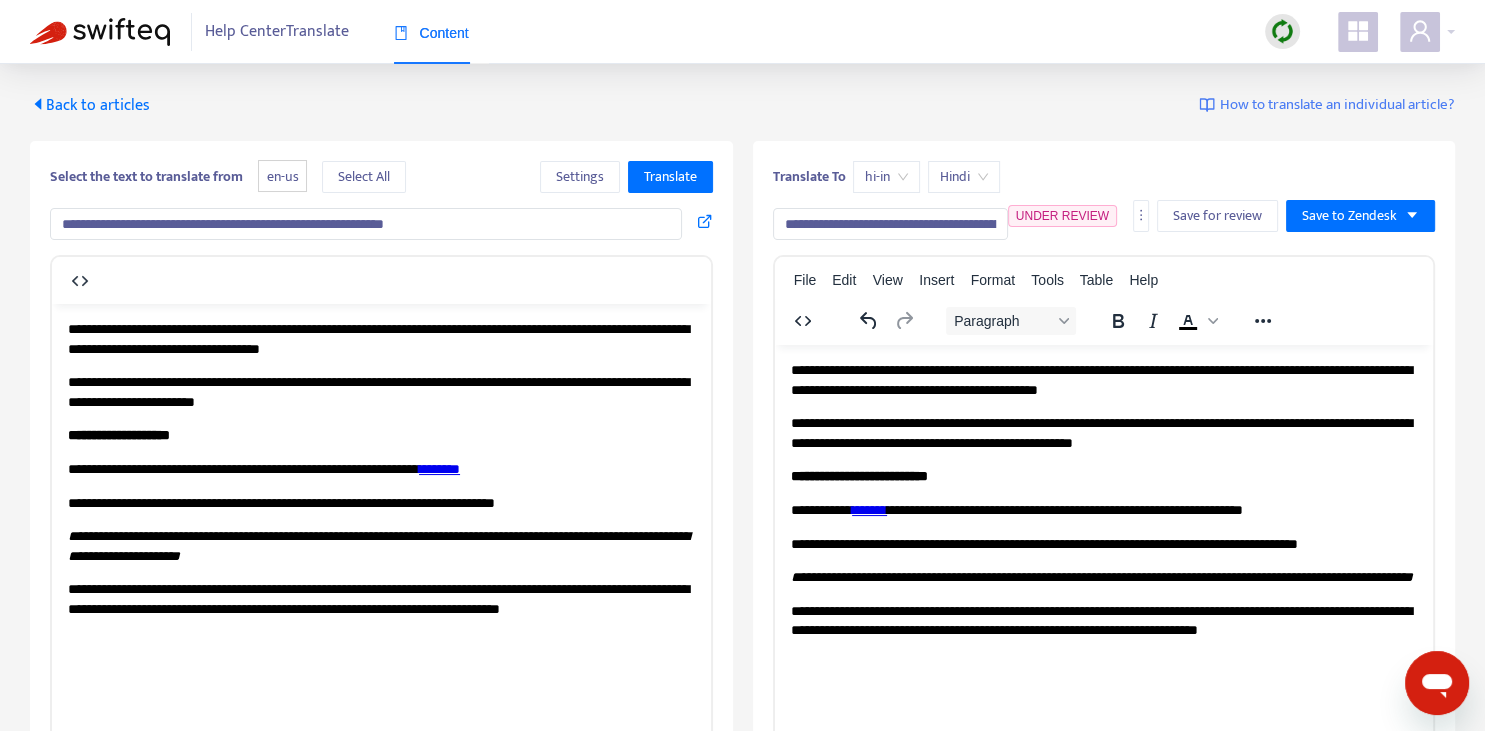 drag, startPoint x: 194, startPoint y: 223, endPoint x: 495, endPoint y: 229, distance: 301.05978 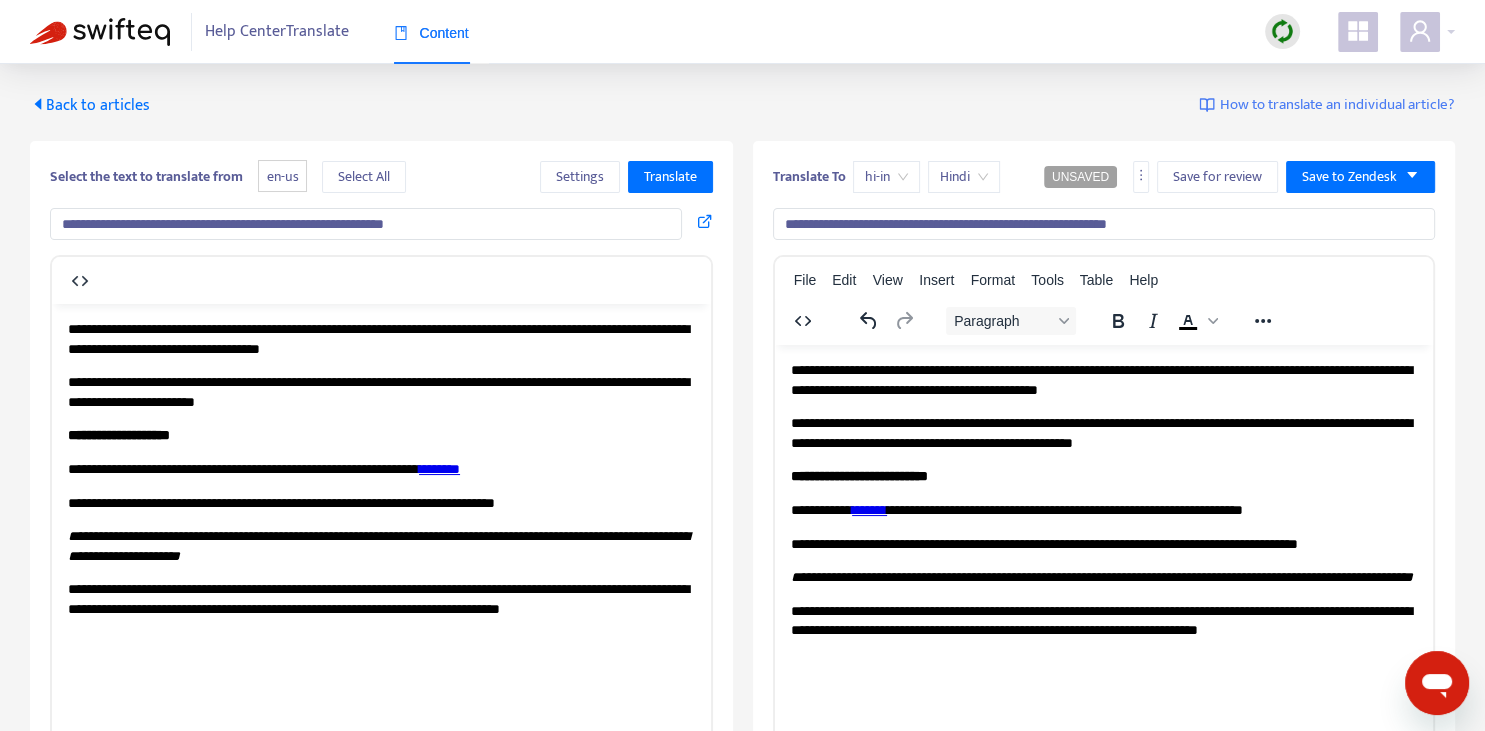 drag, startPoint x: 919, startPoint y: 228, endPoint x: 688, endPoint y: 201, distance: 232.57257 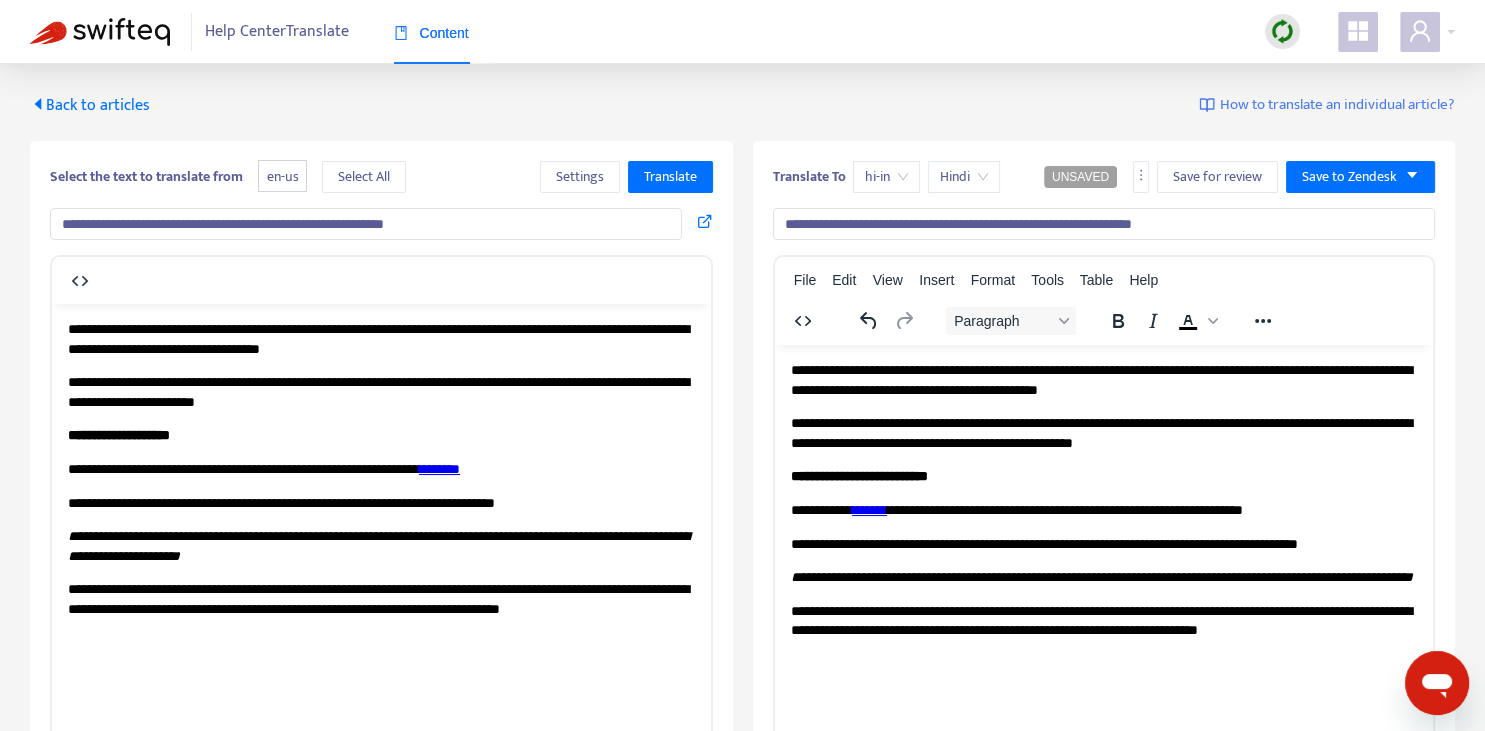 type on "**********" 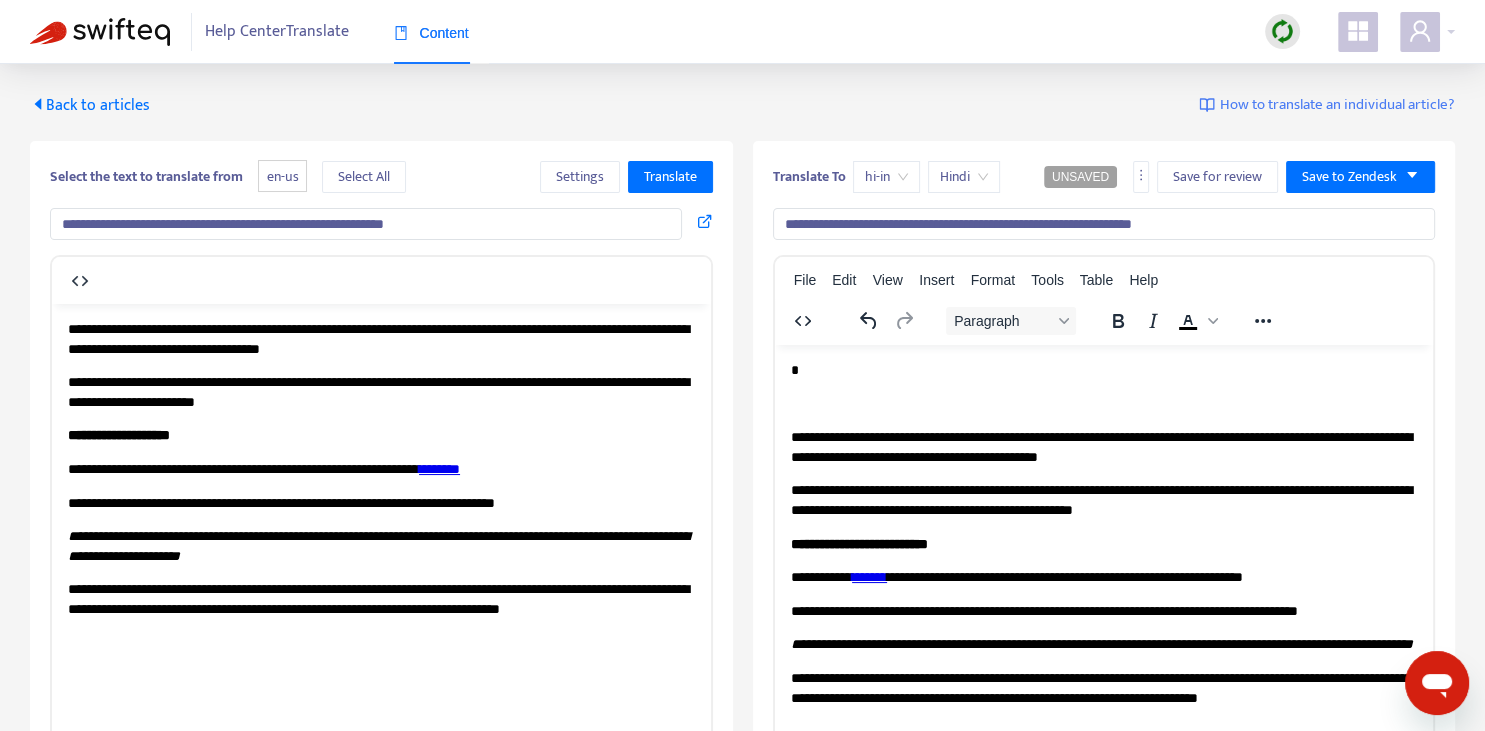 type 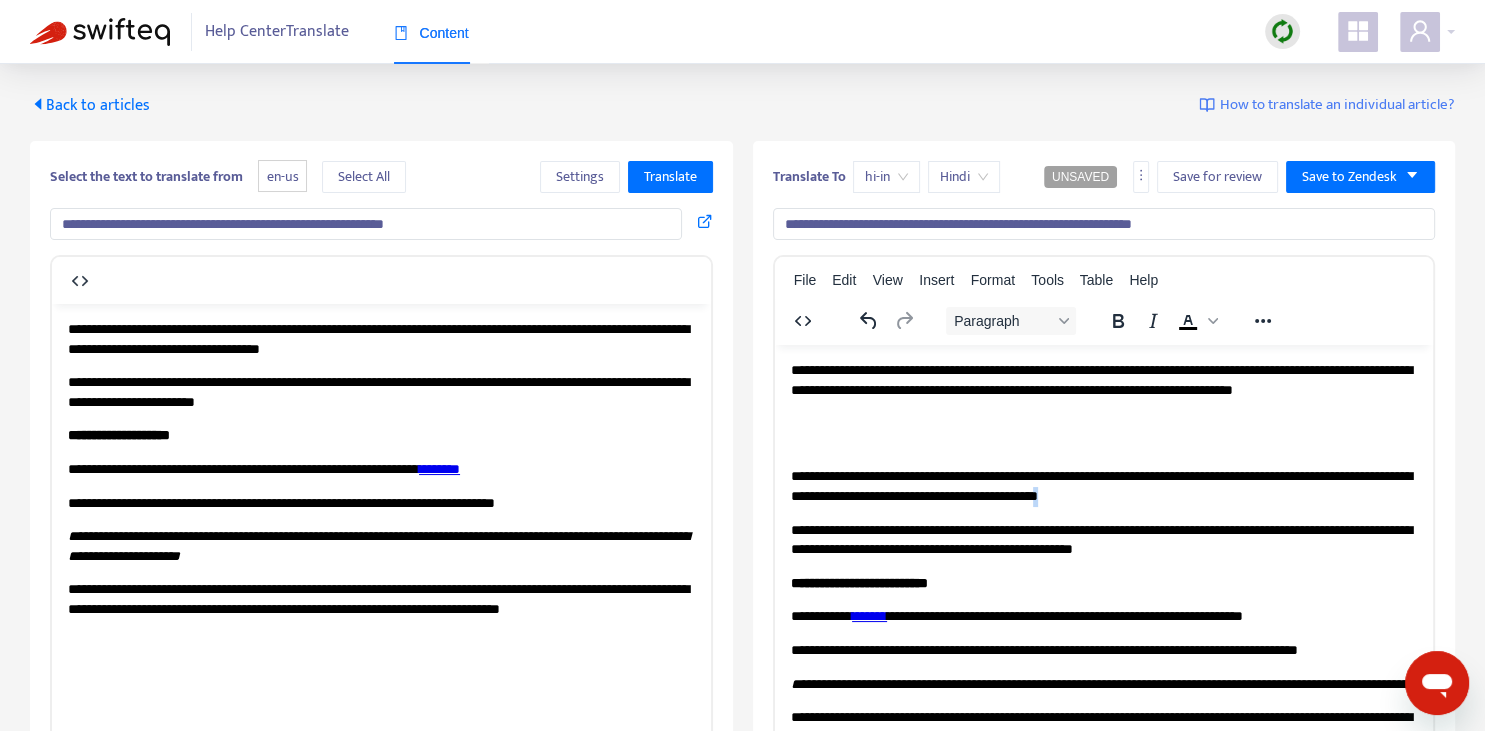 click on "**********" at bounding box center [1103, 485] 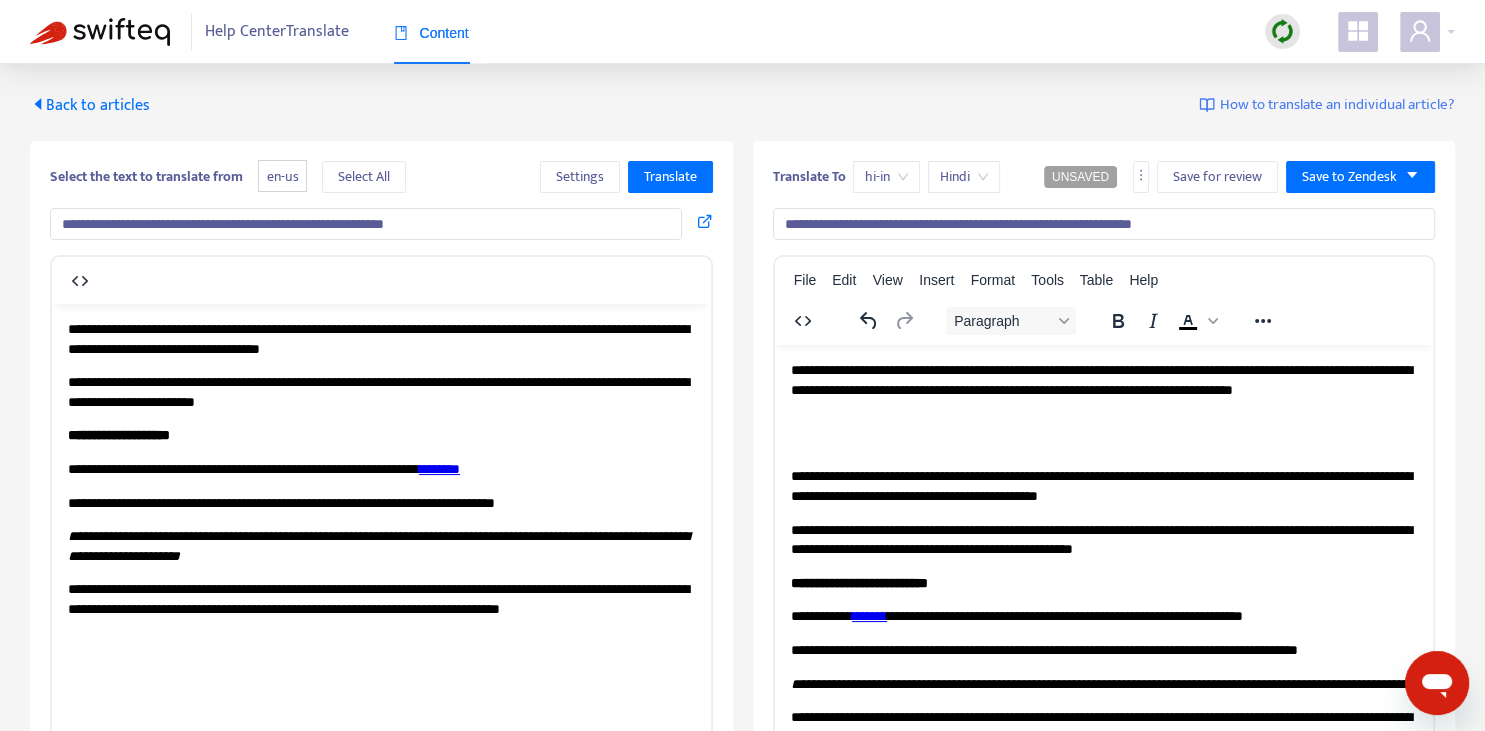 click on "**********" at bounding box center [1103, 389] 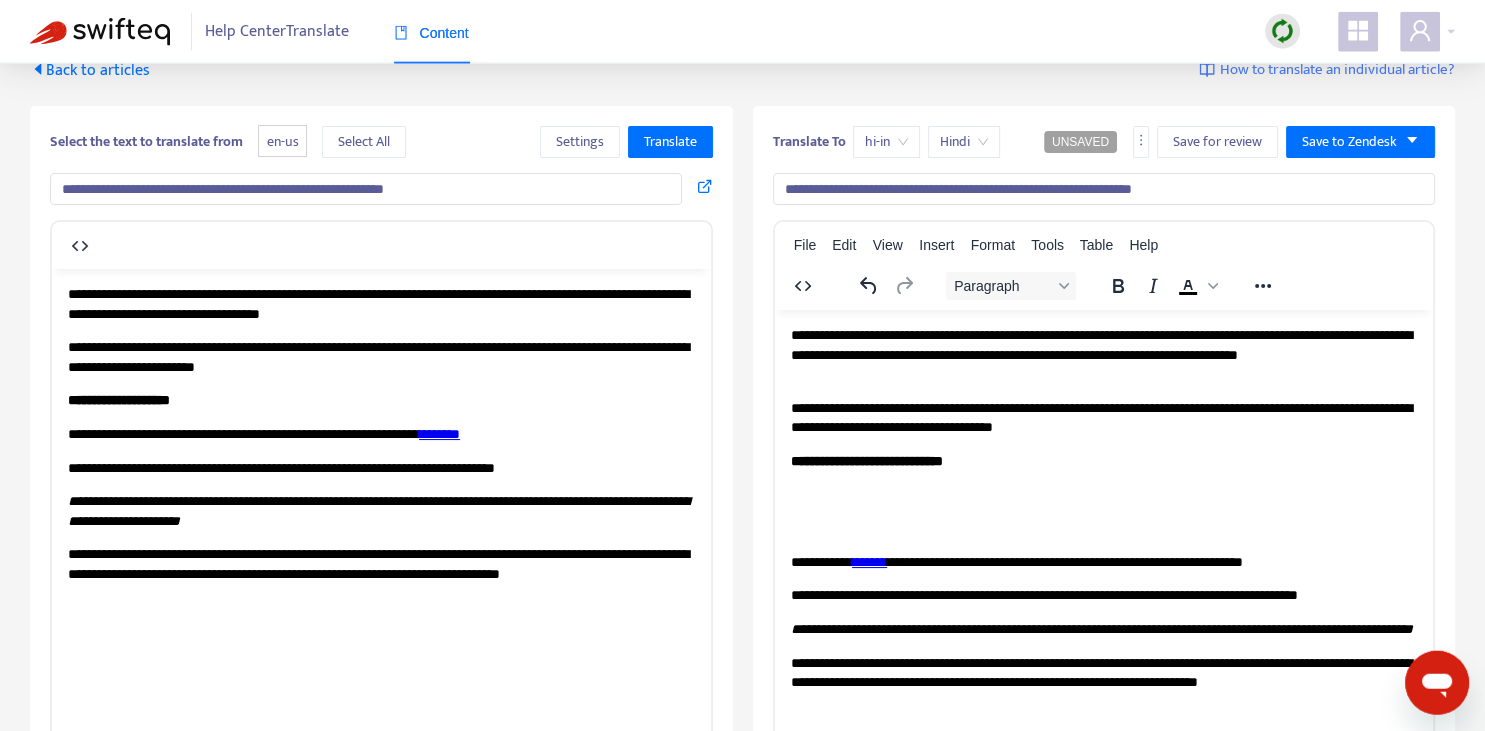scroll, scrollTop: 70, scrollLeft: 0, axis: vertical 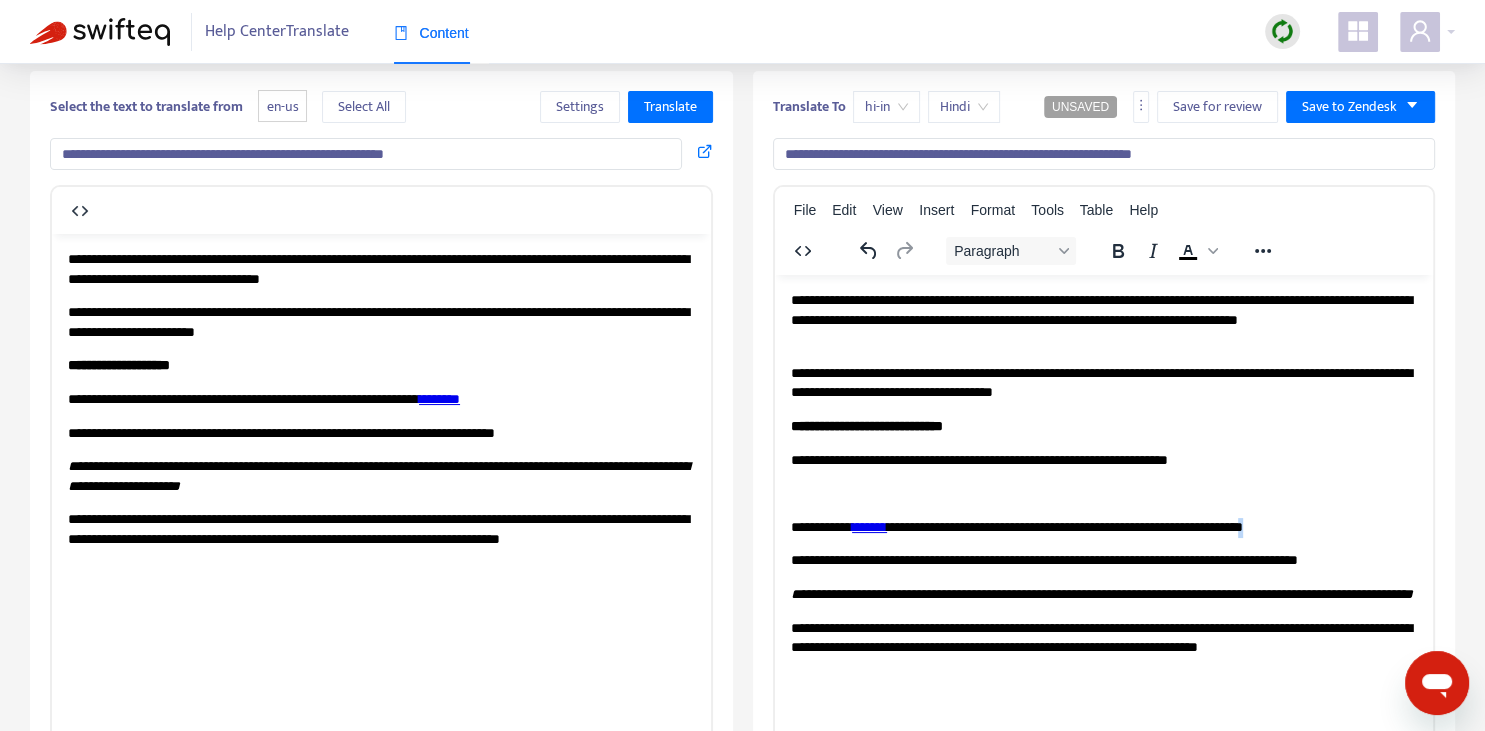 click on "**********" at bounding box center (1103, 527) 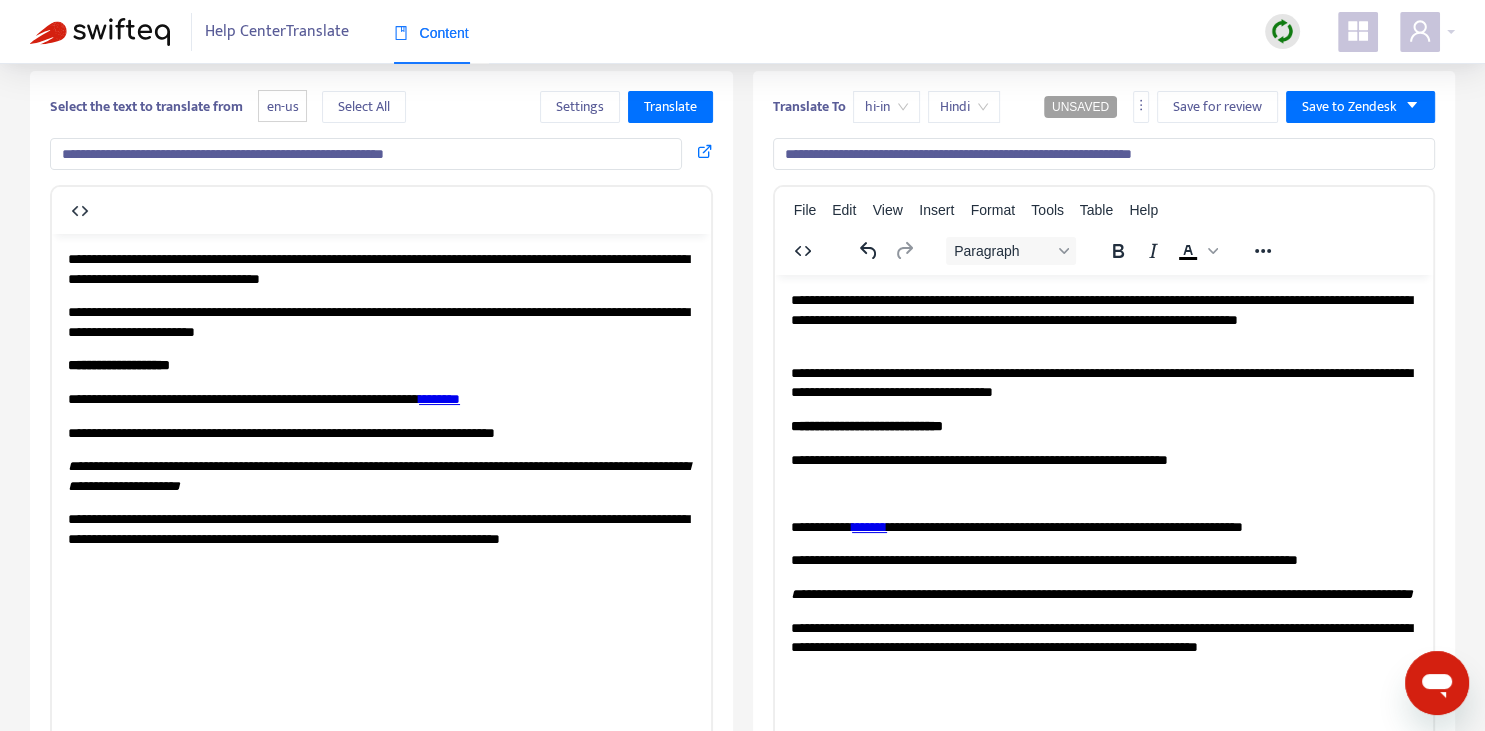 click on "**********" at bounding box center [1103, 460] 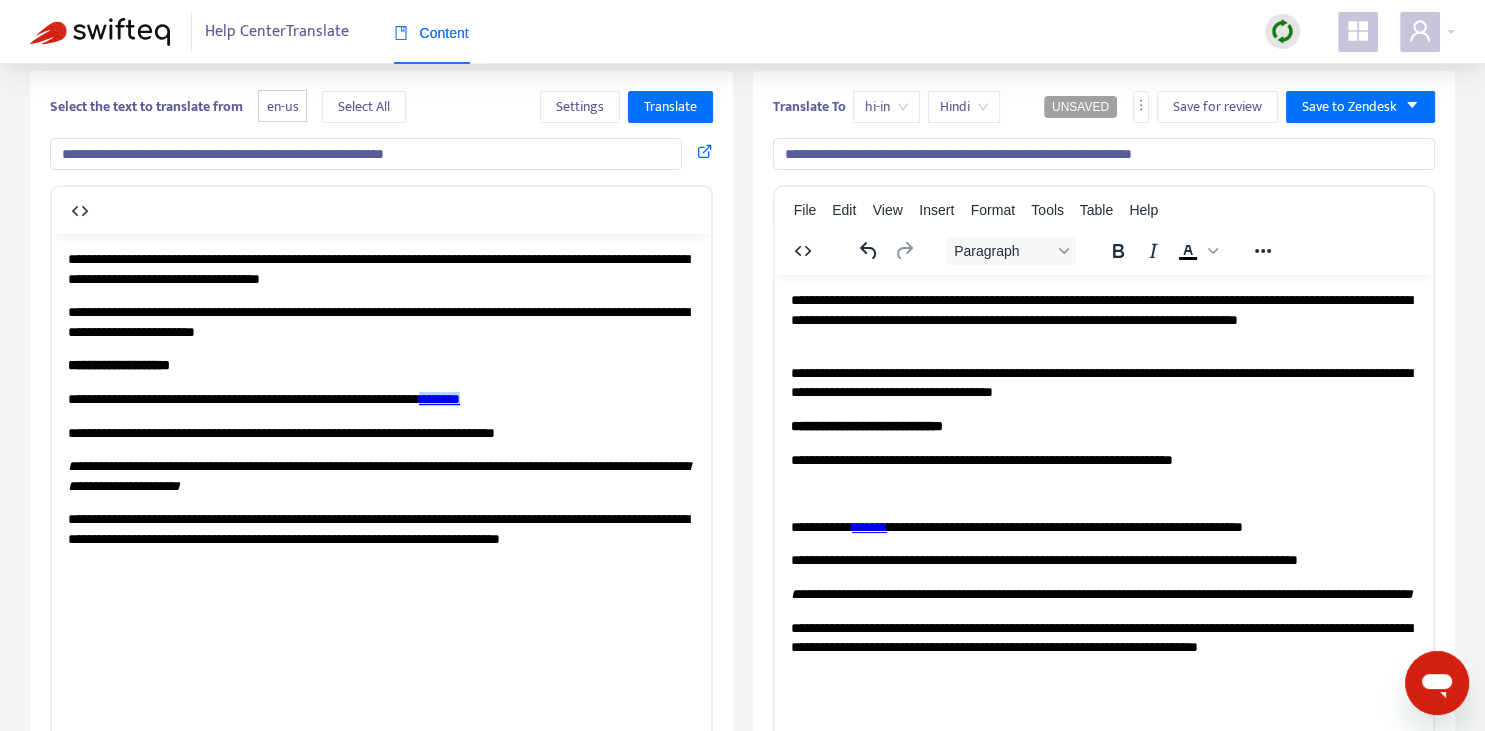 click on "**********" at bounding box center (1103, 460) 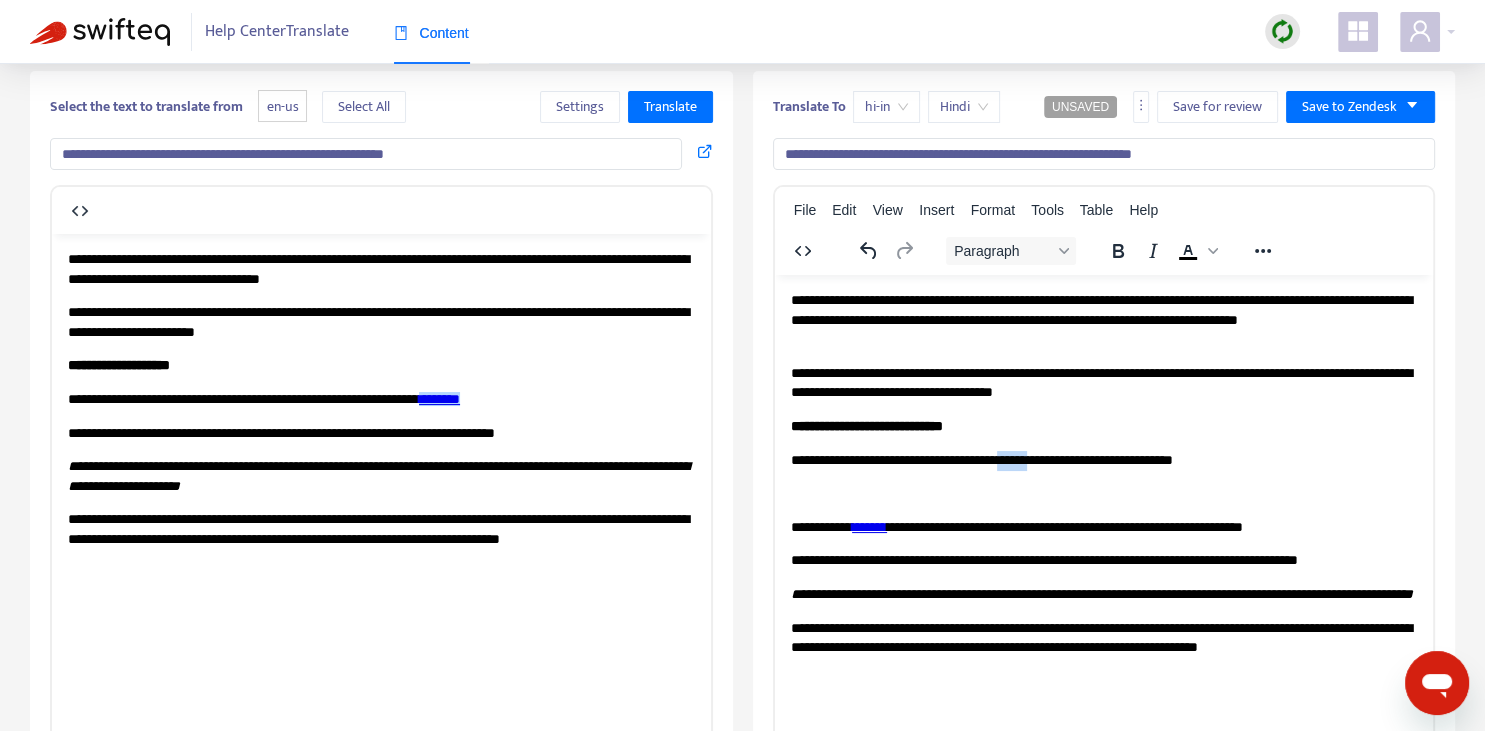 drag, startPoint x: 1032, startPoint y: 454, endPoint x: 1069, endPoint y: 454, distance: 37 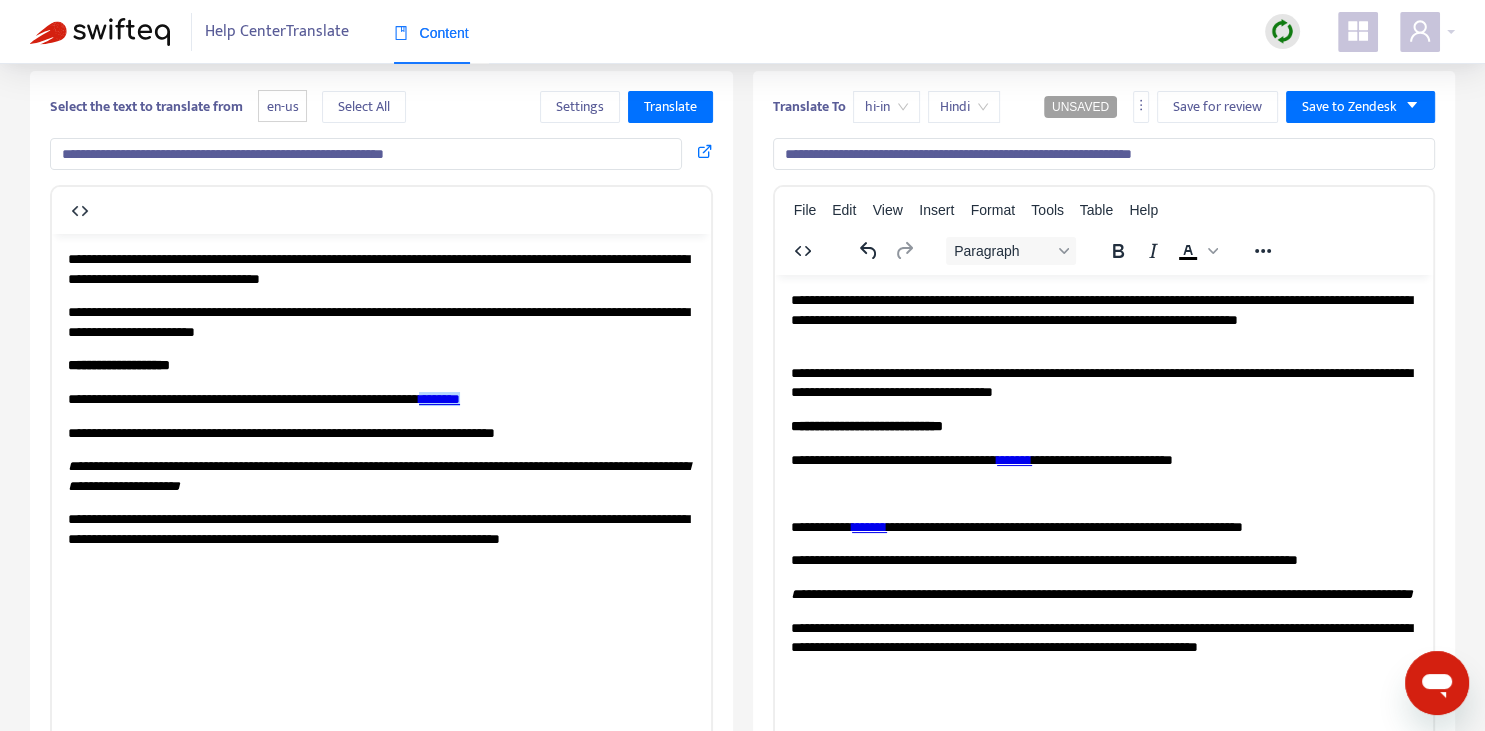 click on "**********" at bounding box center [1103, 460] 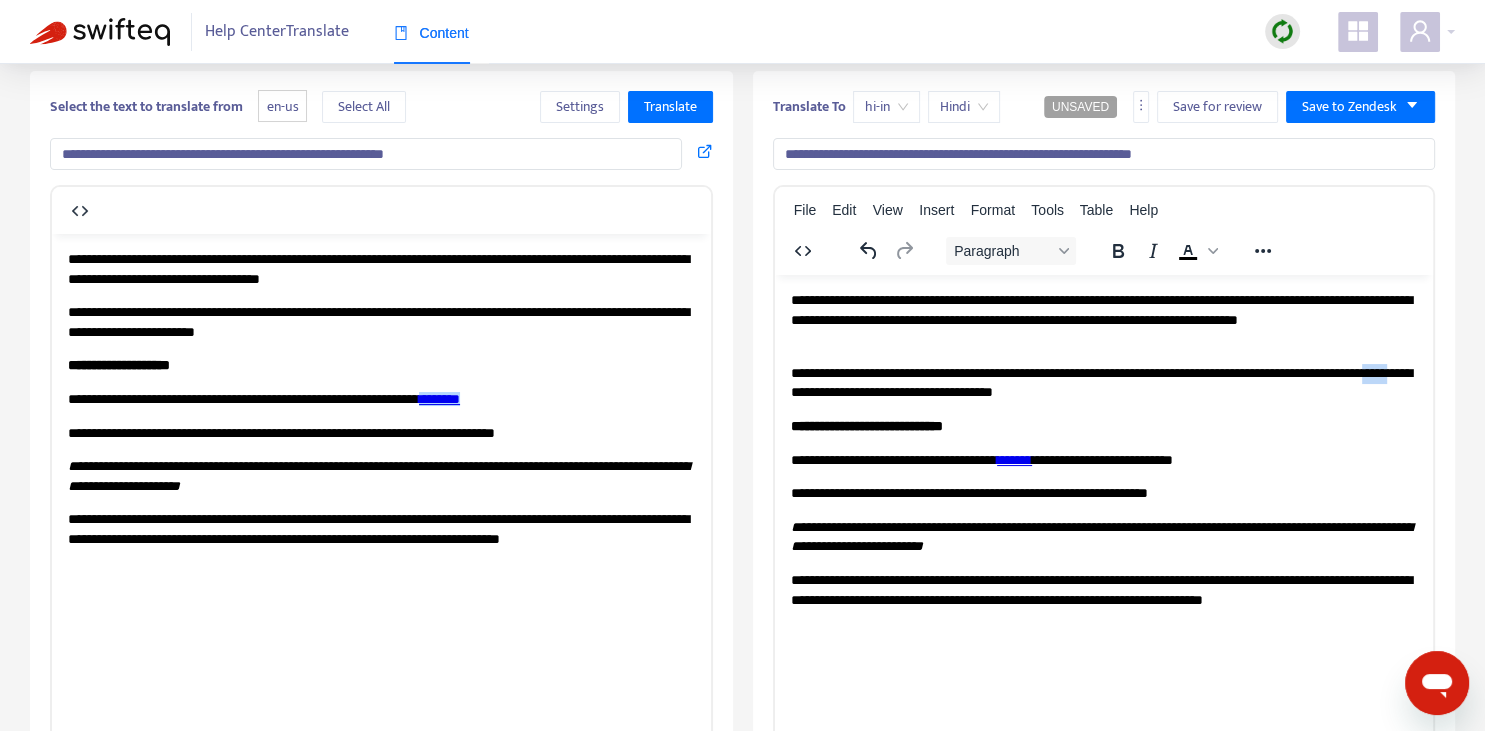 drag, startPoint x: 906, startPoint y: 387, endPoint x: 940, endPoint y: 385, distance: 34.058773 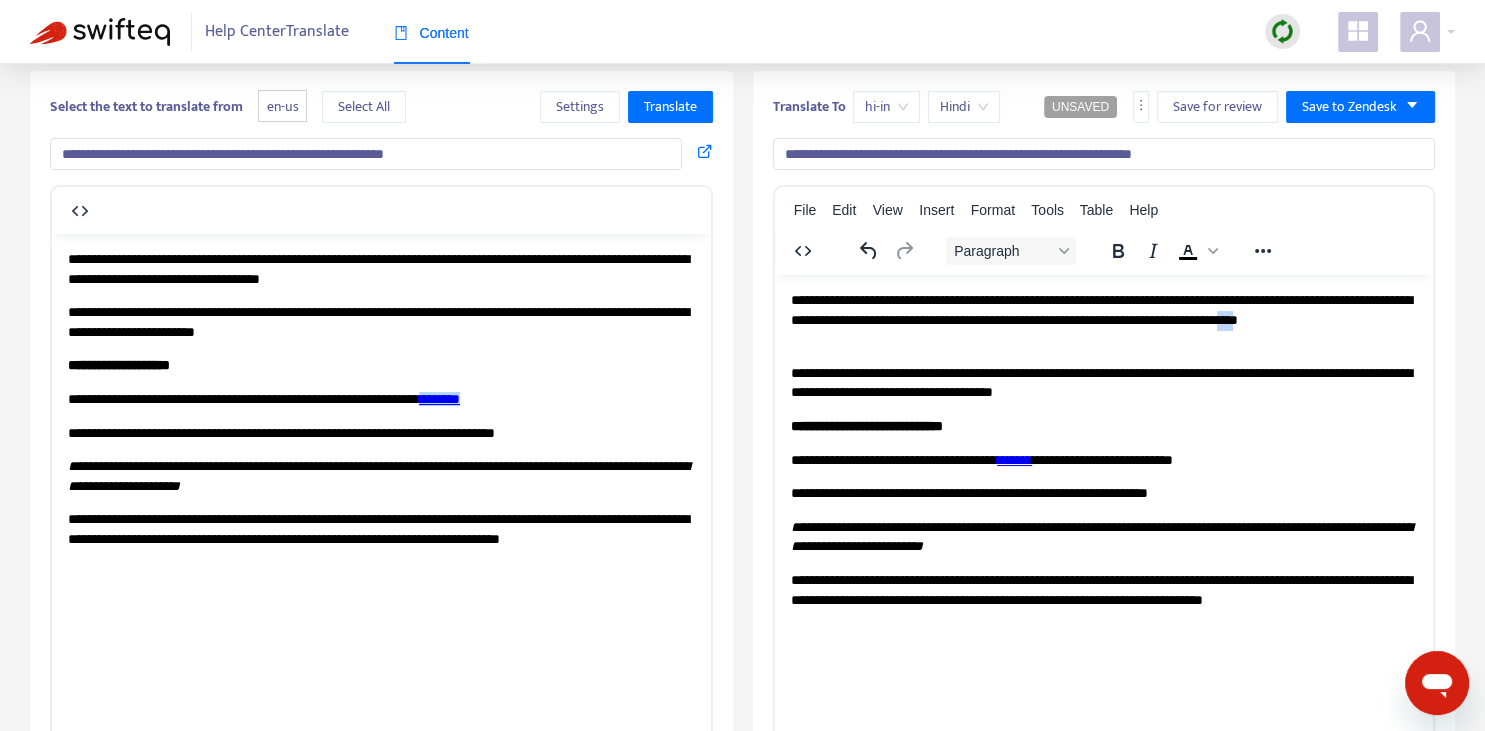 click on "**********" at bounding box center [1103, 319] 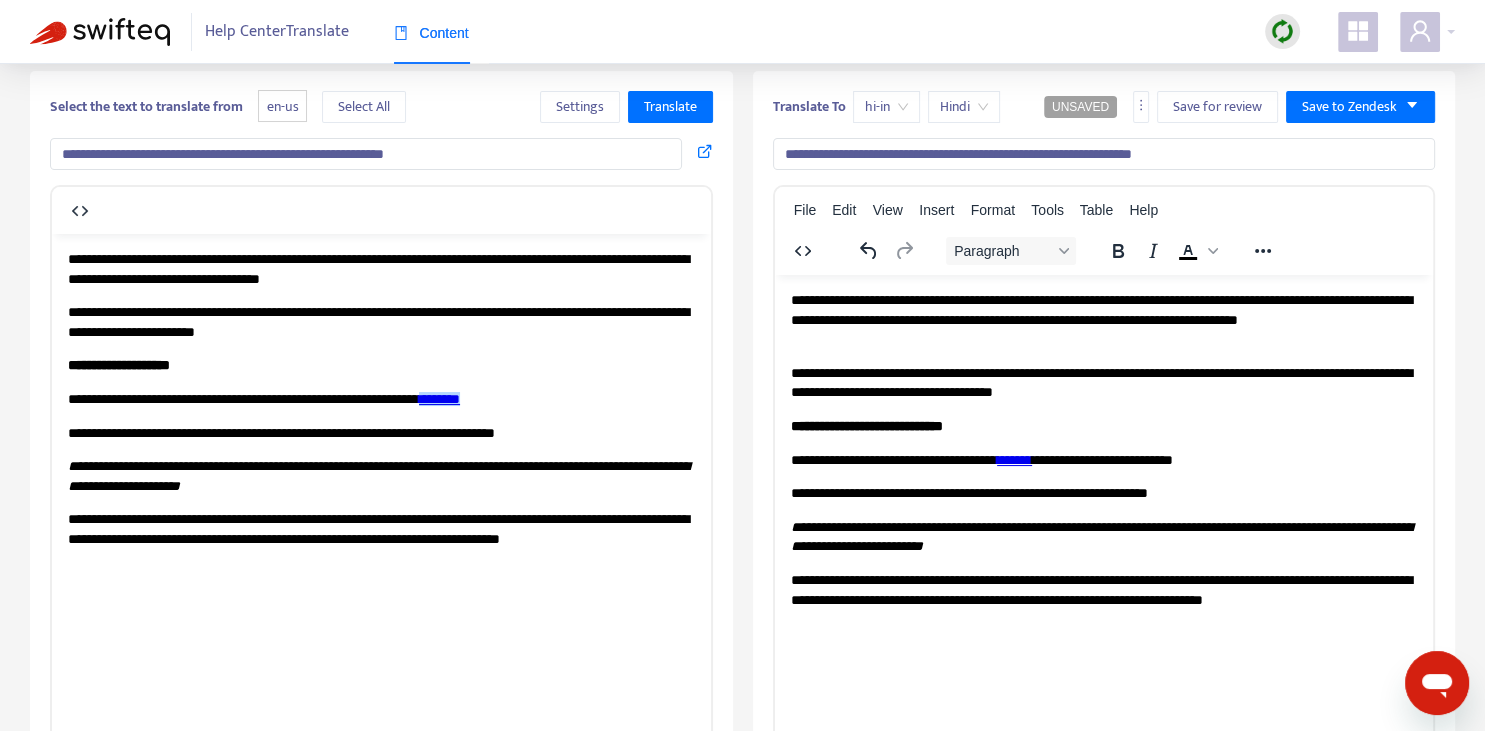 click on "**********" at bounding box center [1103, 382] 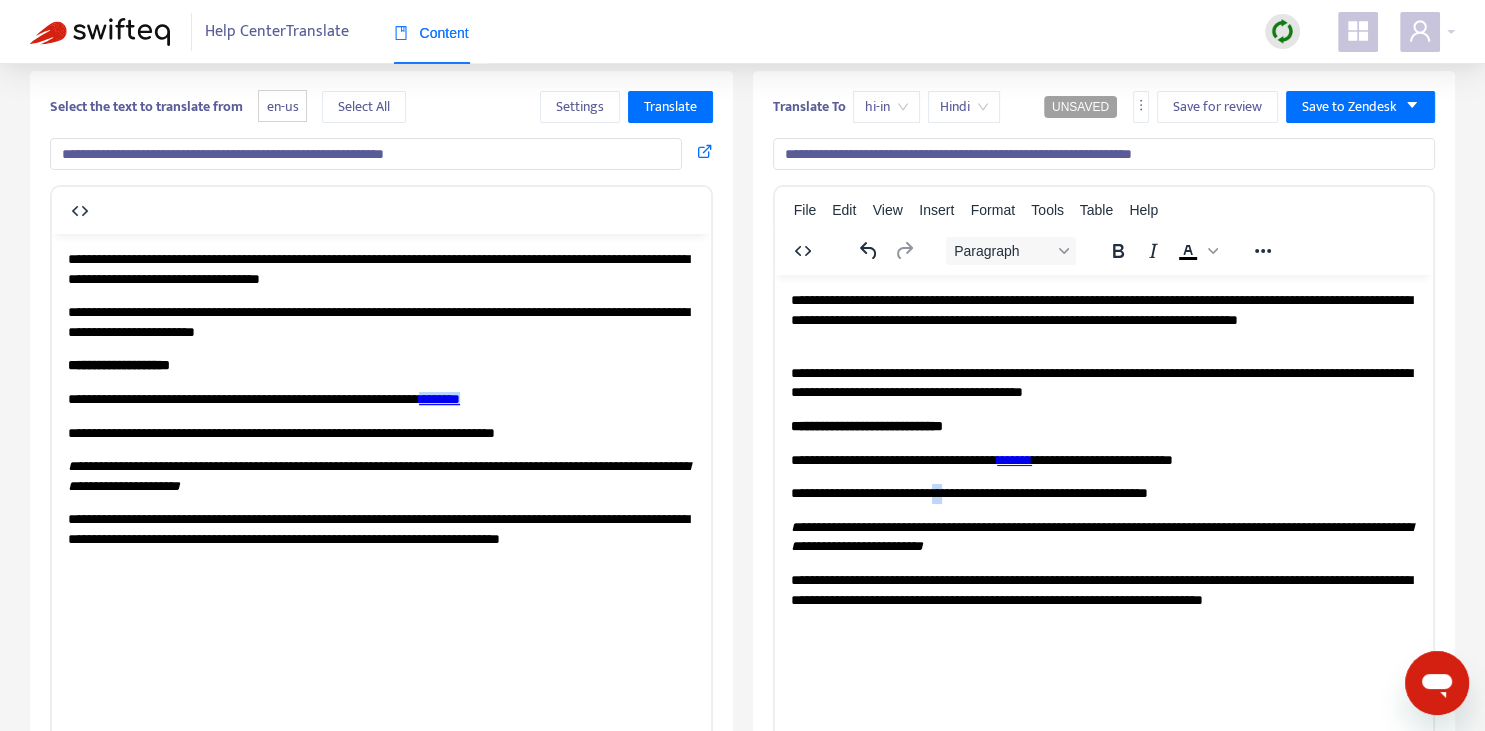 click on "**********" at bounding box center [1103, 493] 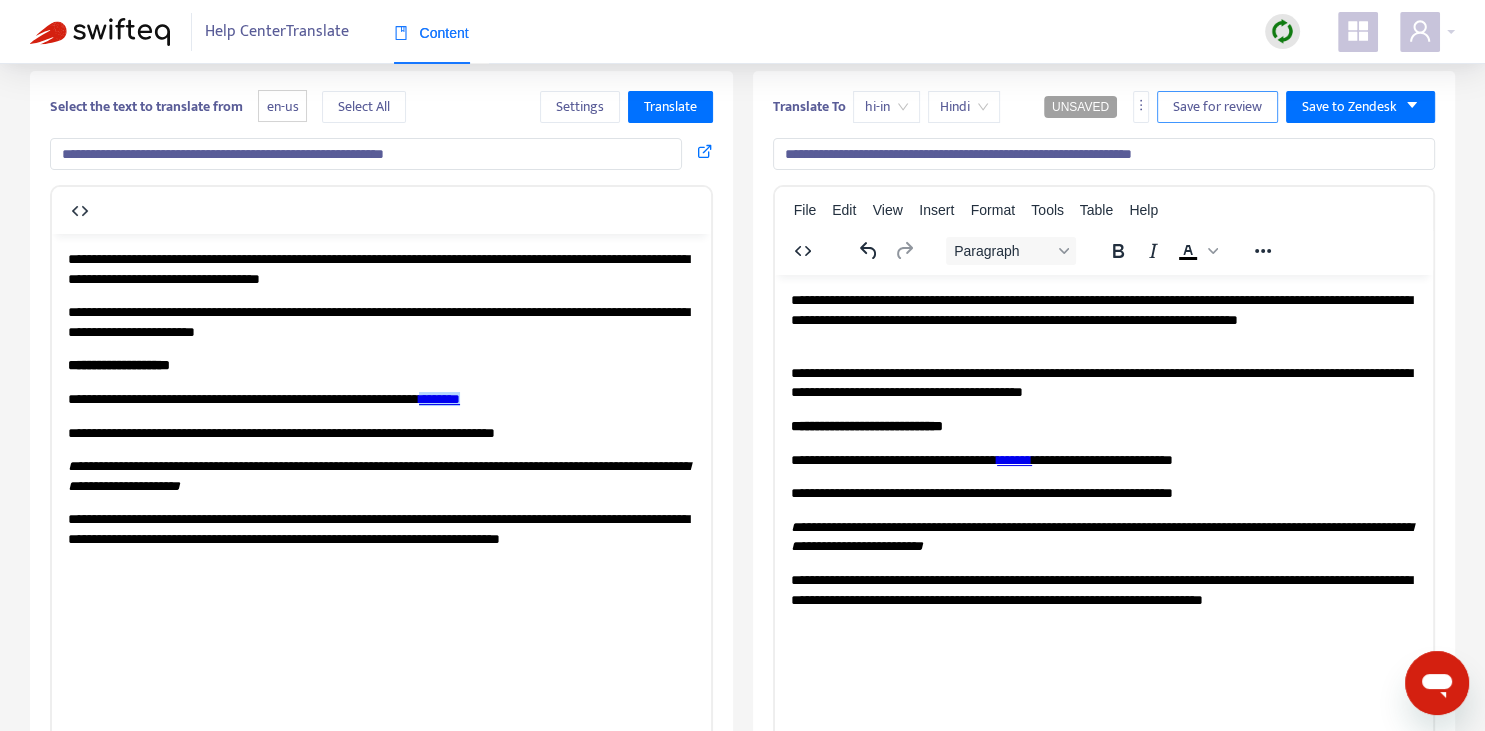 drag, startPoint x: 1203, startPoint y: 113, endPoint x: 436, endPoint y: 5, distance: 774.56635 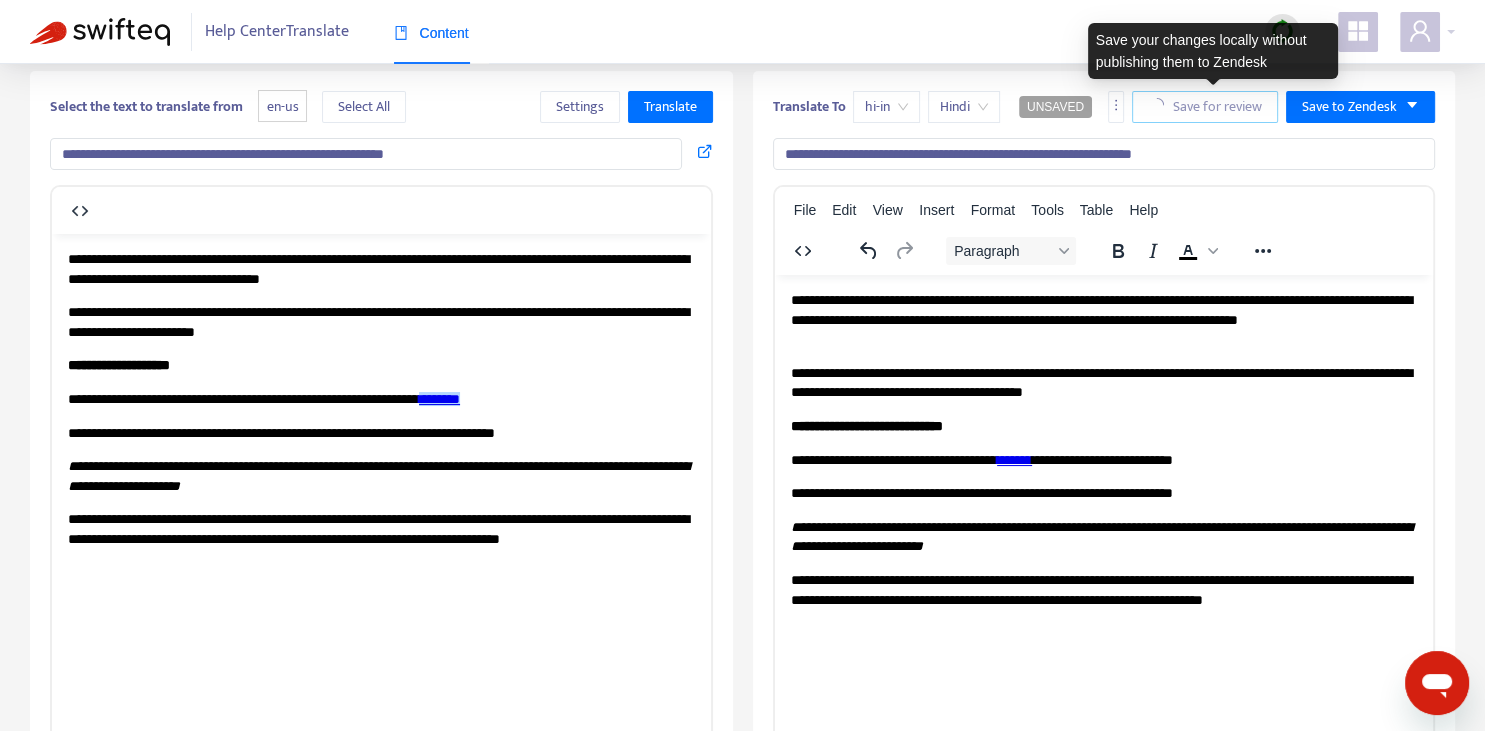 scroll, scrollTop: 343, scrollLeft: 0, axis: vertical 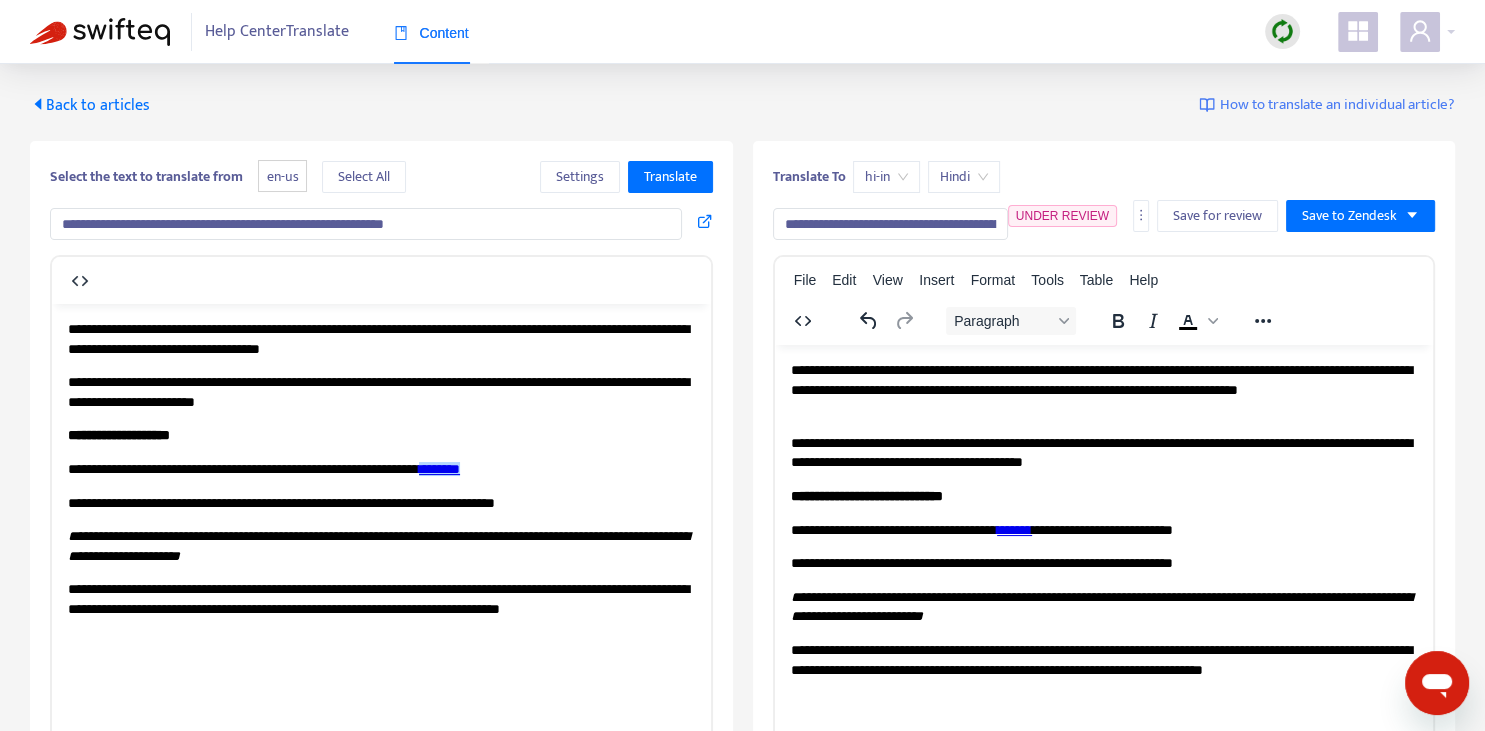 click on "Back to articles" at bounding box center (90, 105) 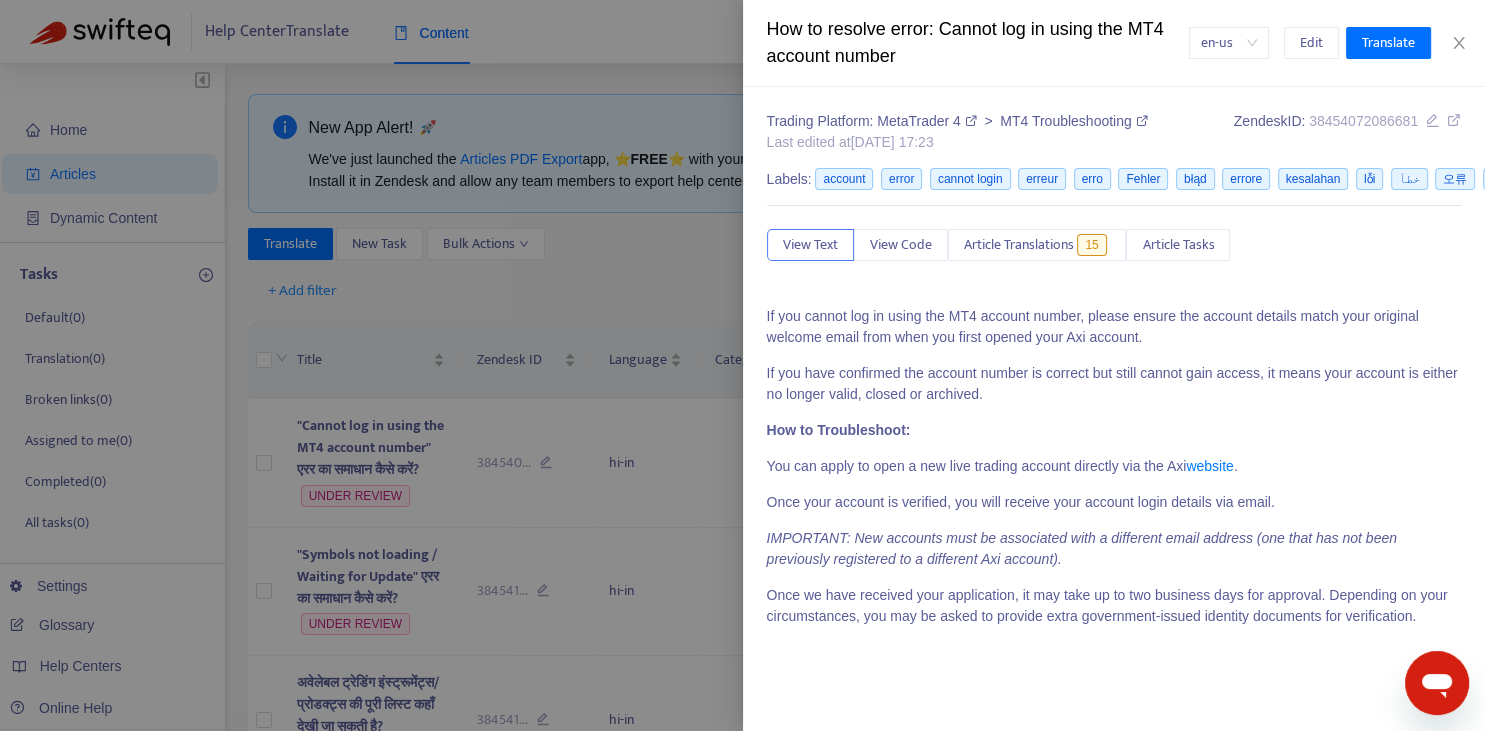 click at bounding box center (742, 365) 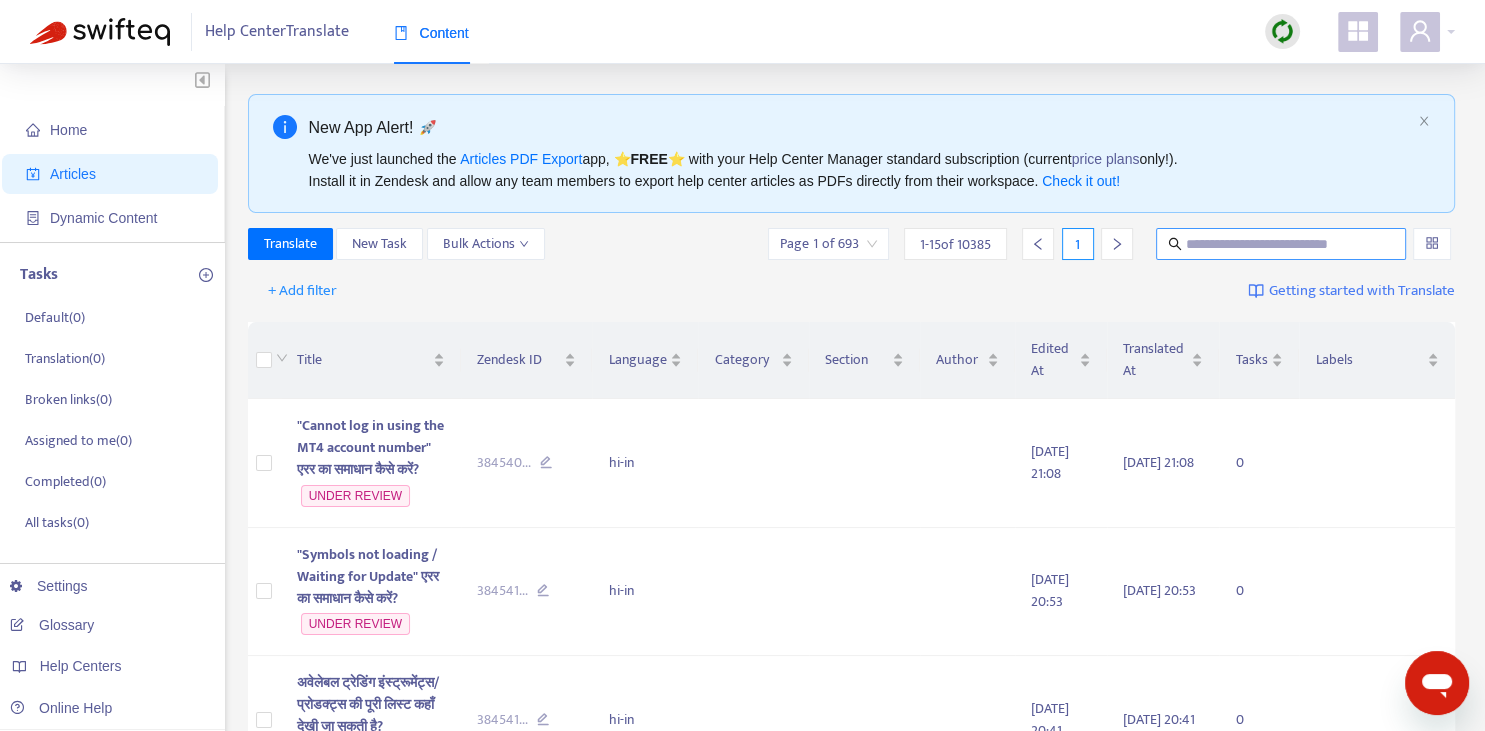 click at bounding box center [1282, 244] 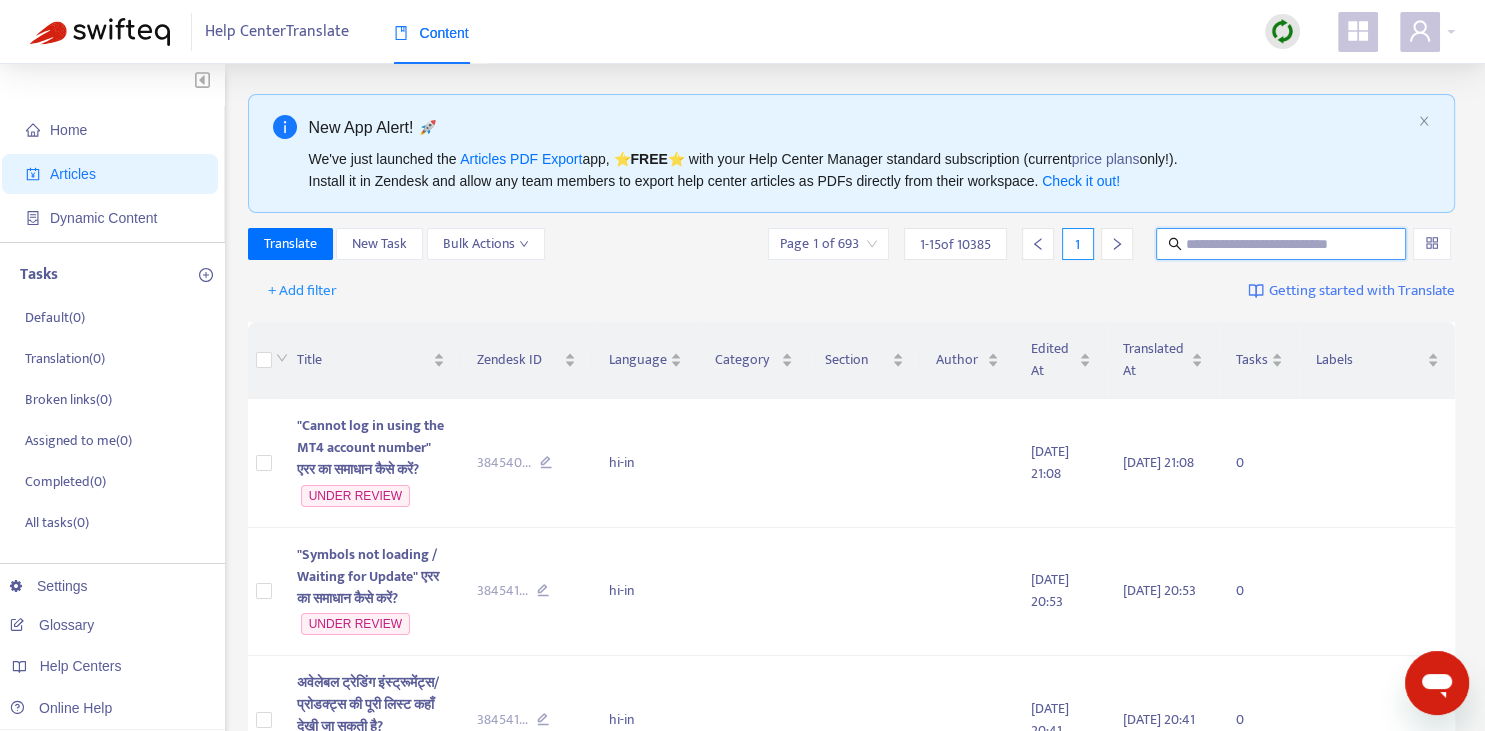 paste on "**********" 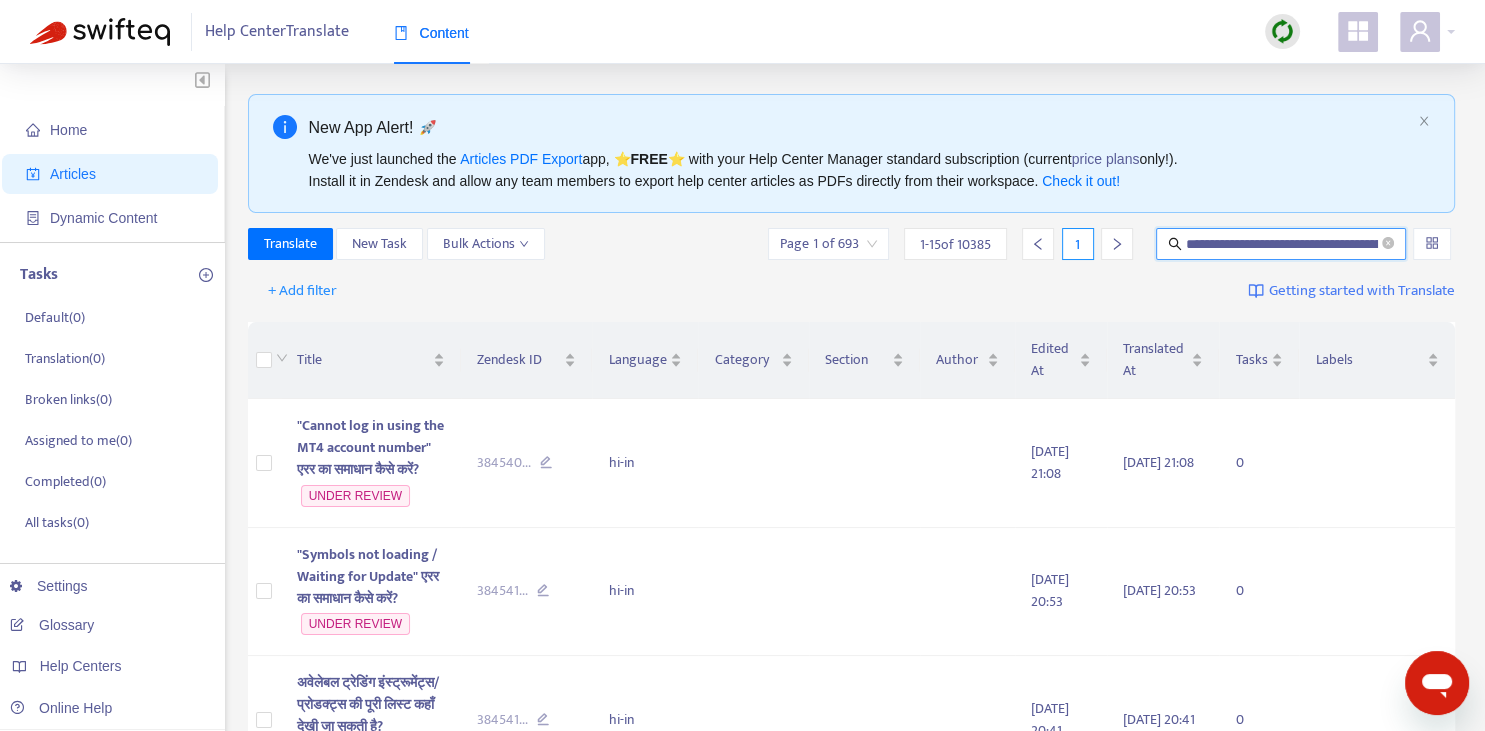 scroll, scrollTop: 0, scrollLeft: 152, axis: horizontal 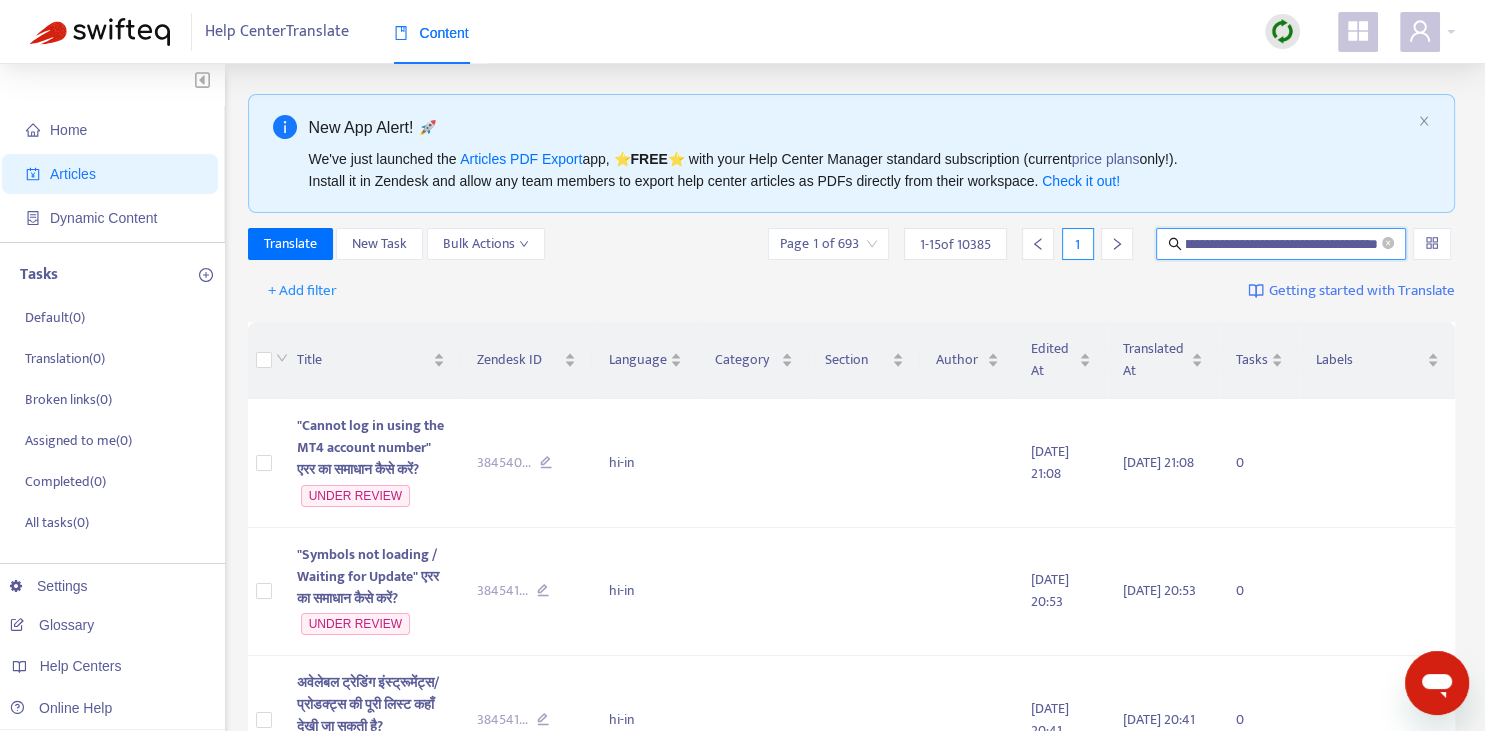 type on "**********" 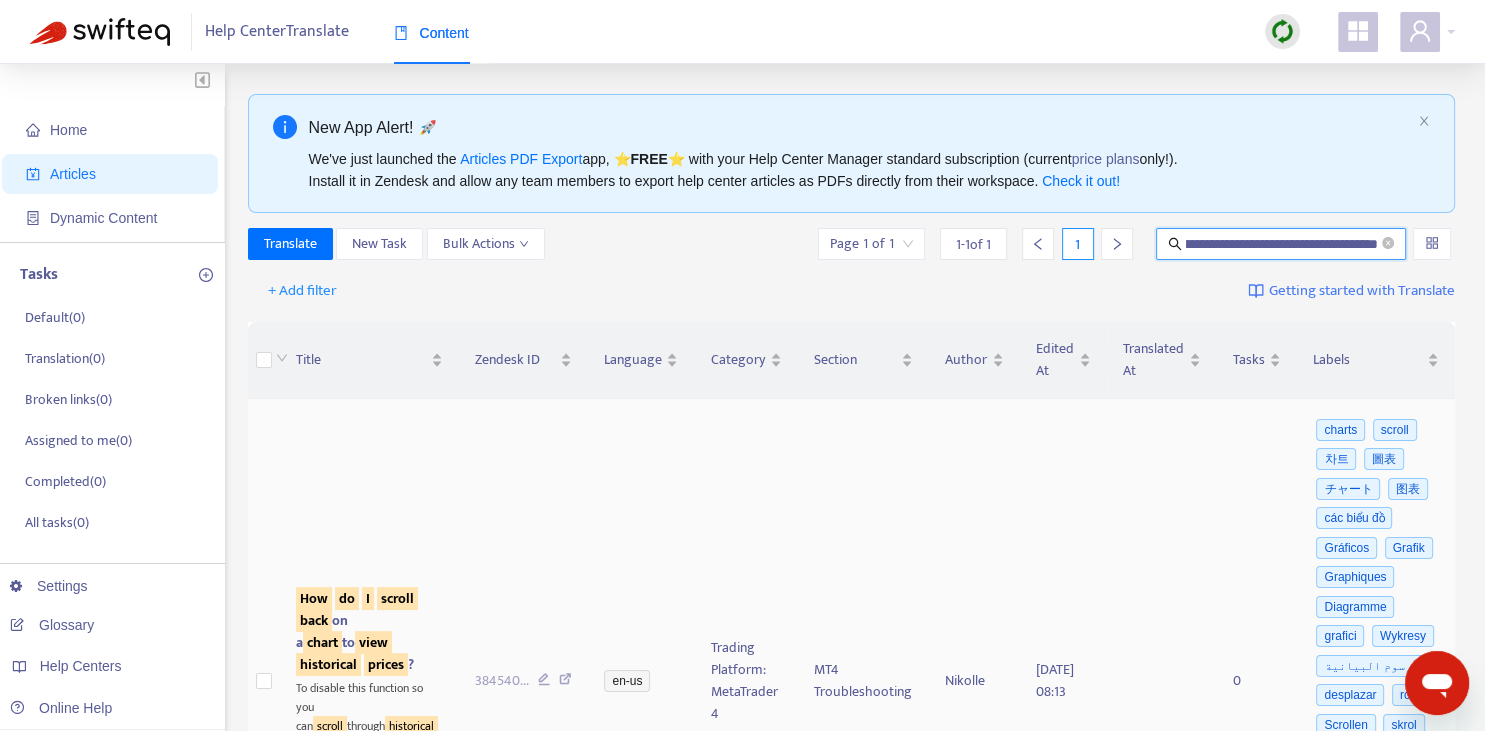 scroll, scrollTop: 281, scrollLeft: 0, axis: vertical 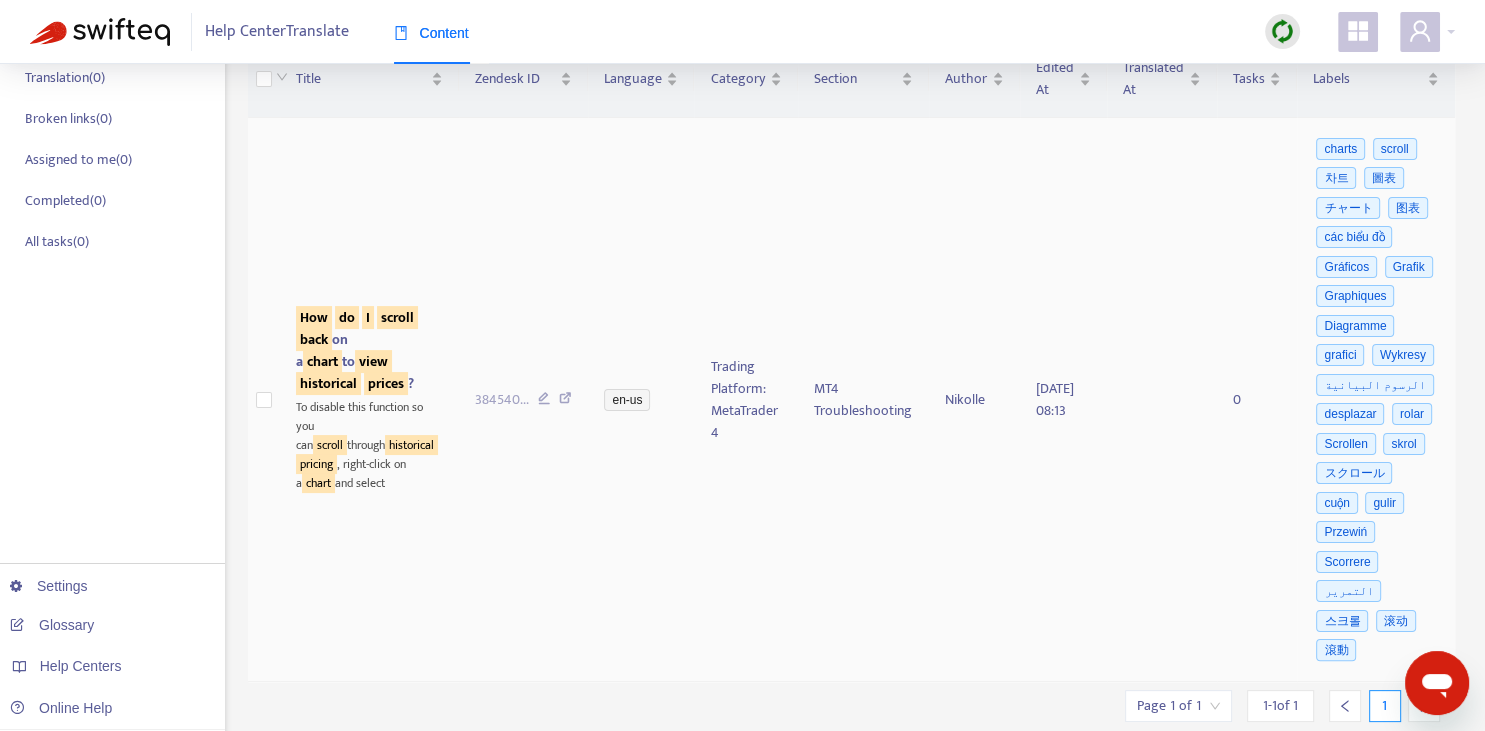 click on "chart" at bounding box center [322, 361] 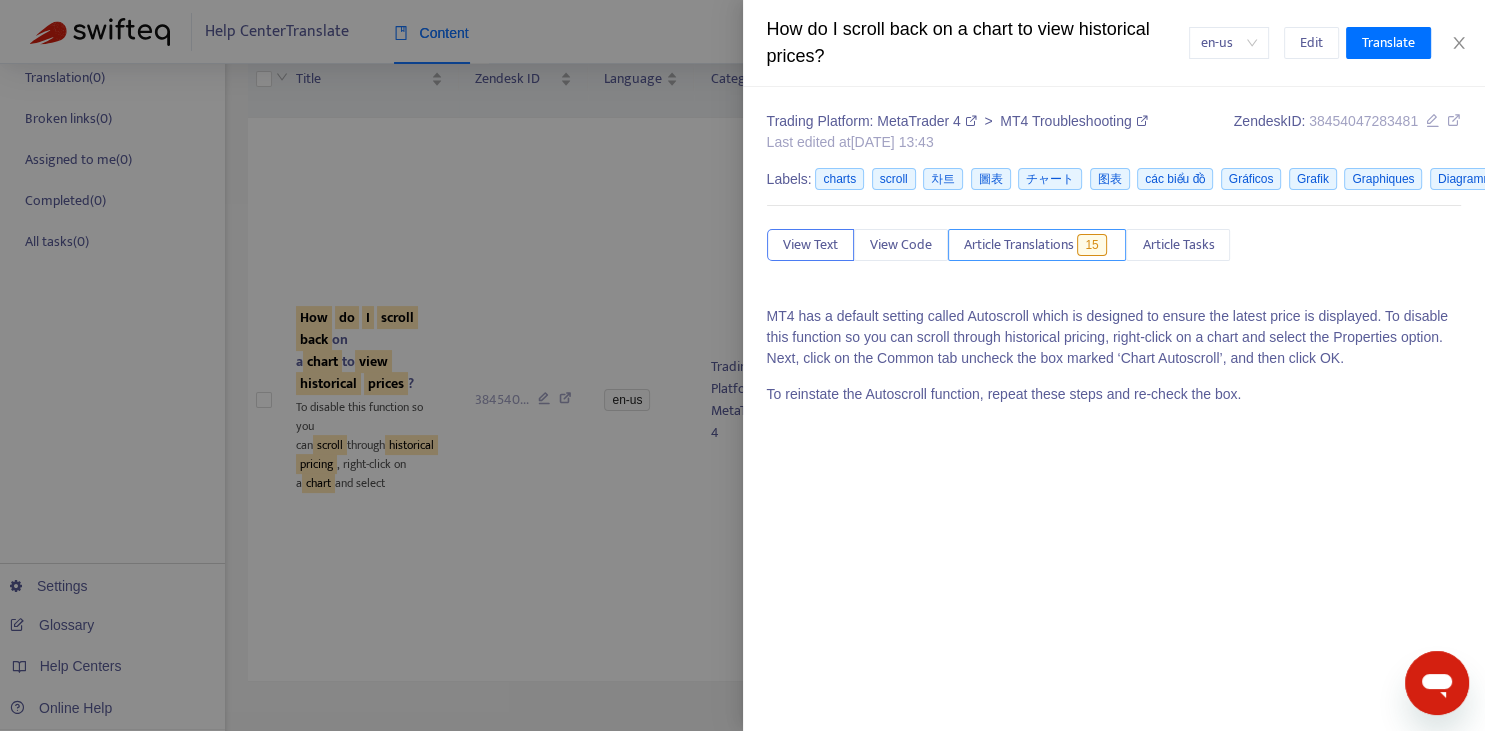 click on "Article Translations" at bounding box center (1019, 245) 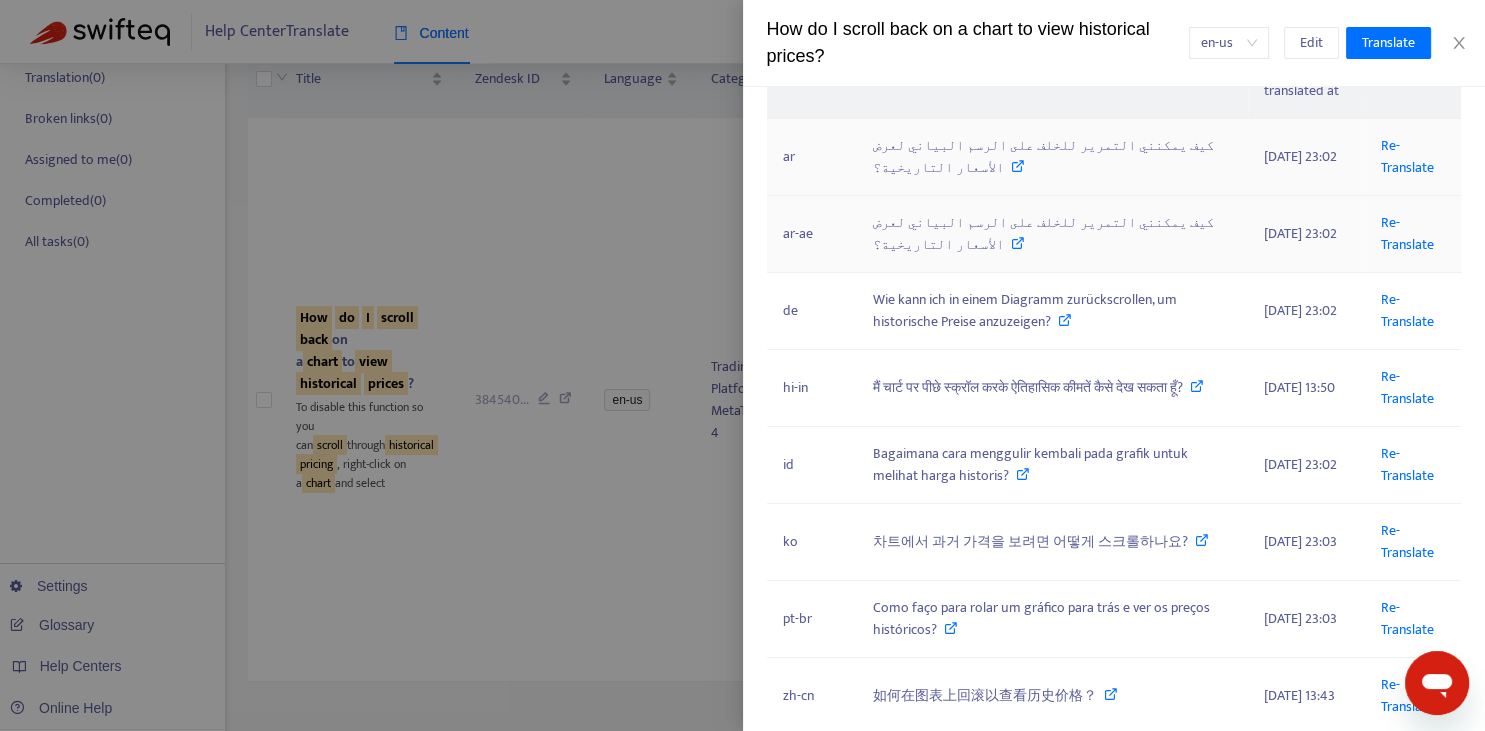 scroll, scrollTop: 294, scrollLeft: 0, axis: vertical 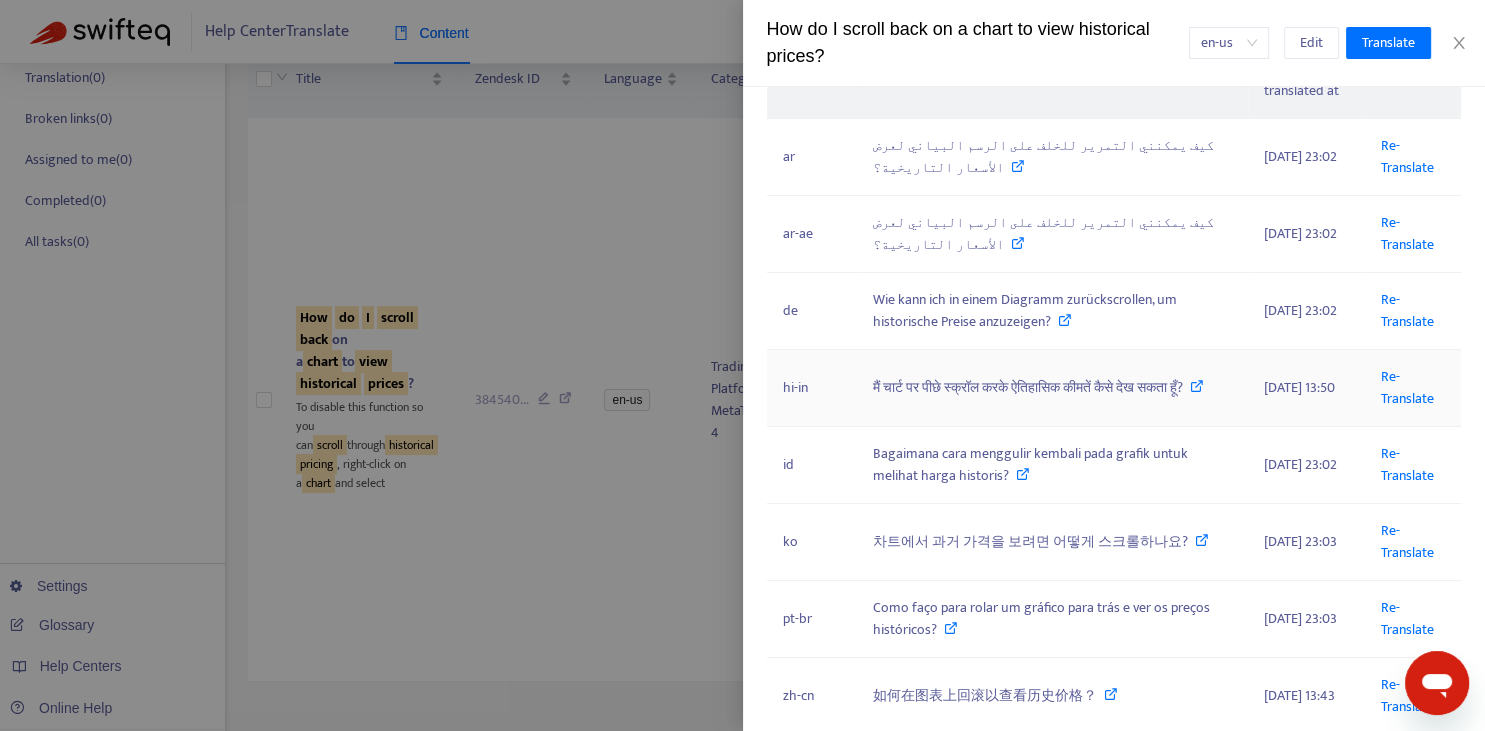 click on "Re-Translate" at bounding box center (1413, 388) 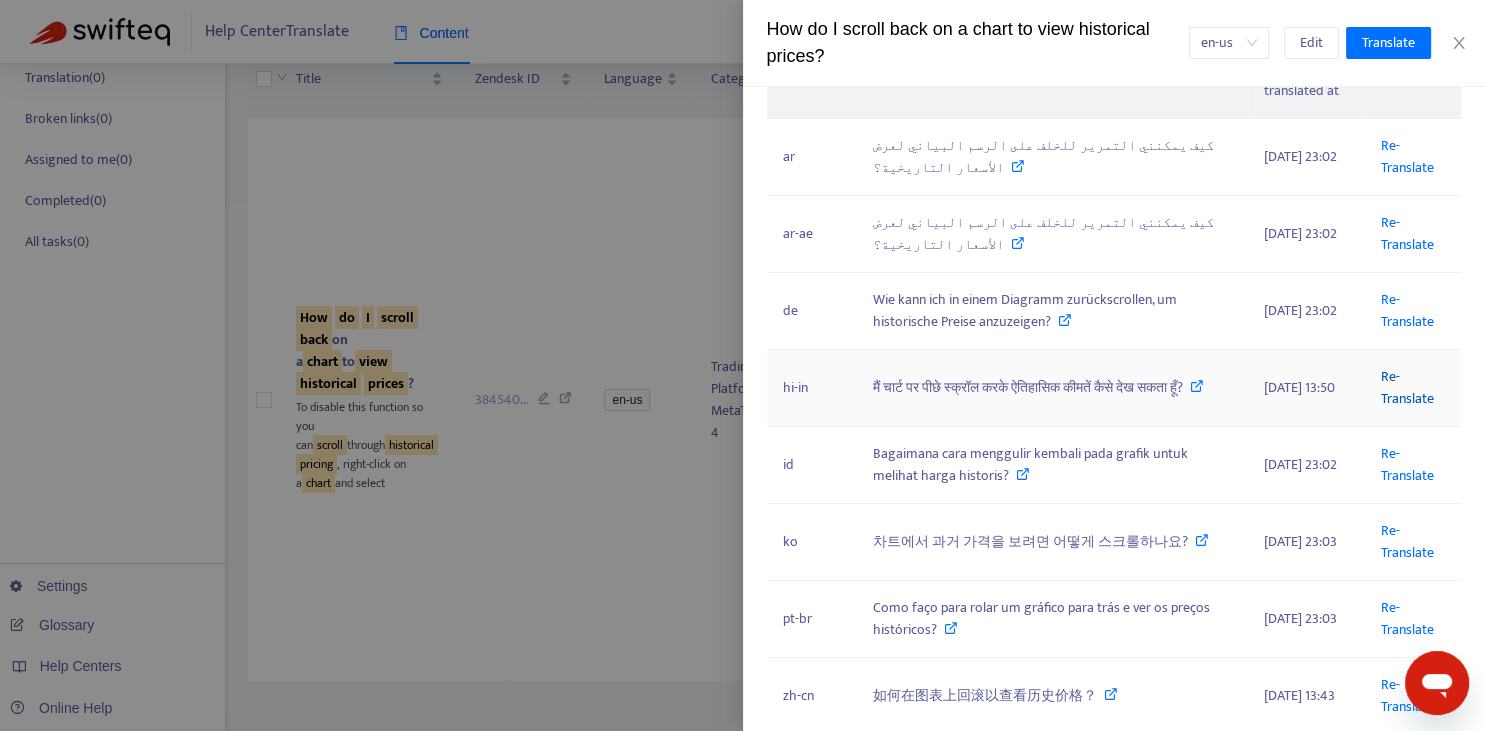 click on "Re-Translate" at bounding box center [1407, 387] 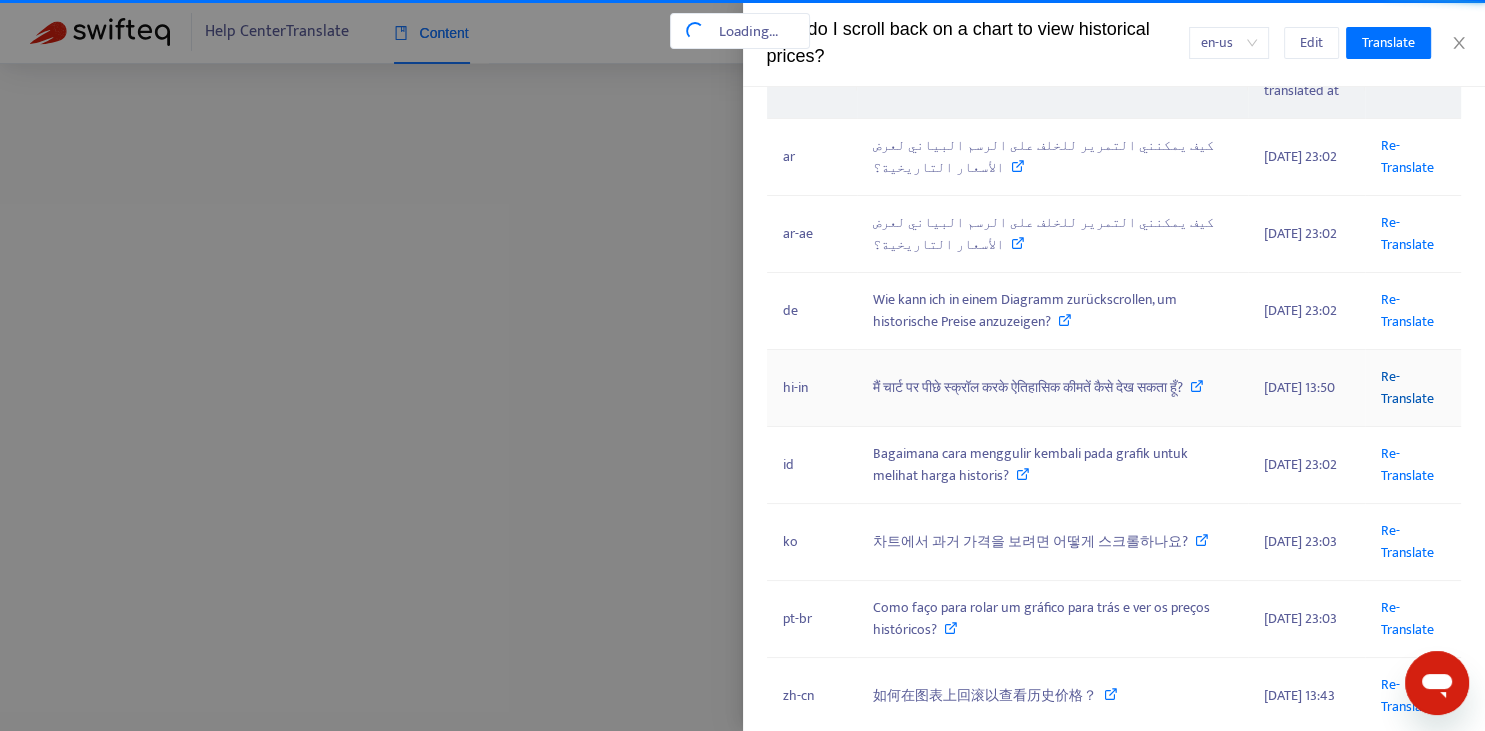 scroll, scrollTop: 0, scrollLeft: 152, axis: horizontal 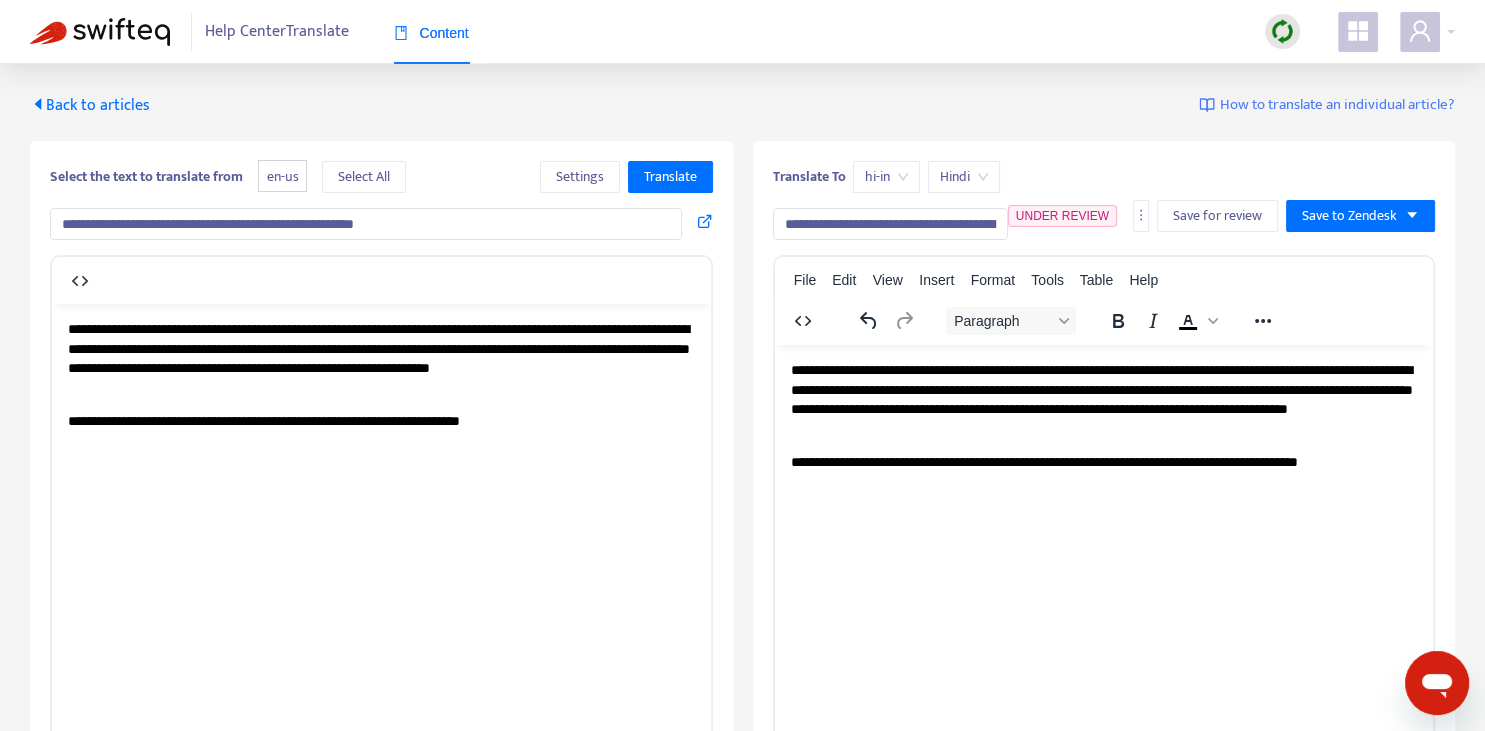 click on "**********" at bounding box center [890, 224] 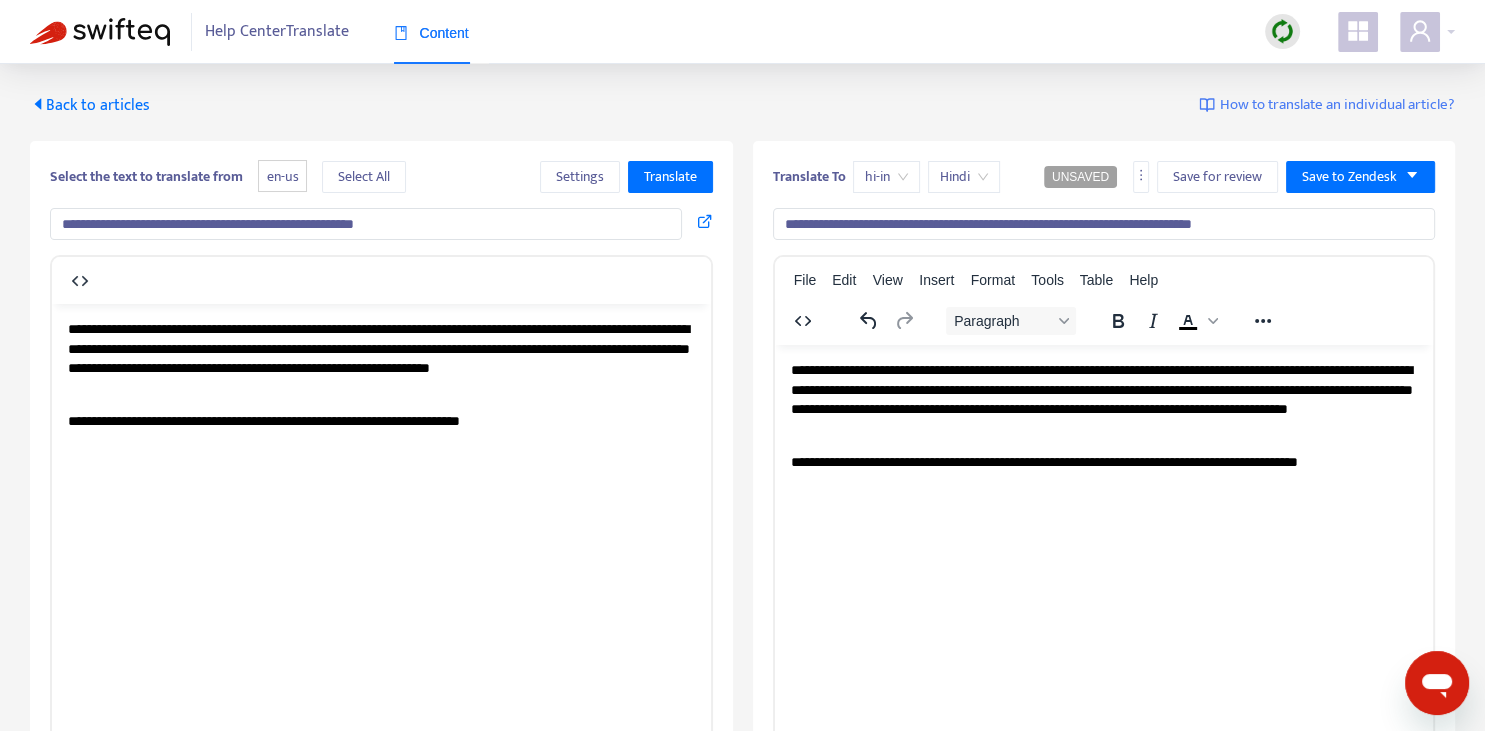 type on "**********" 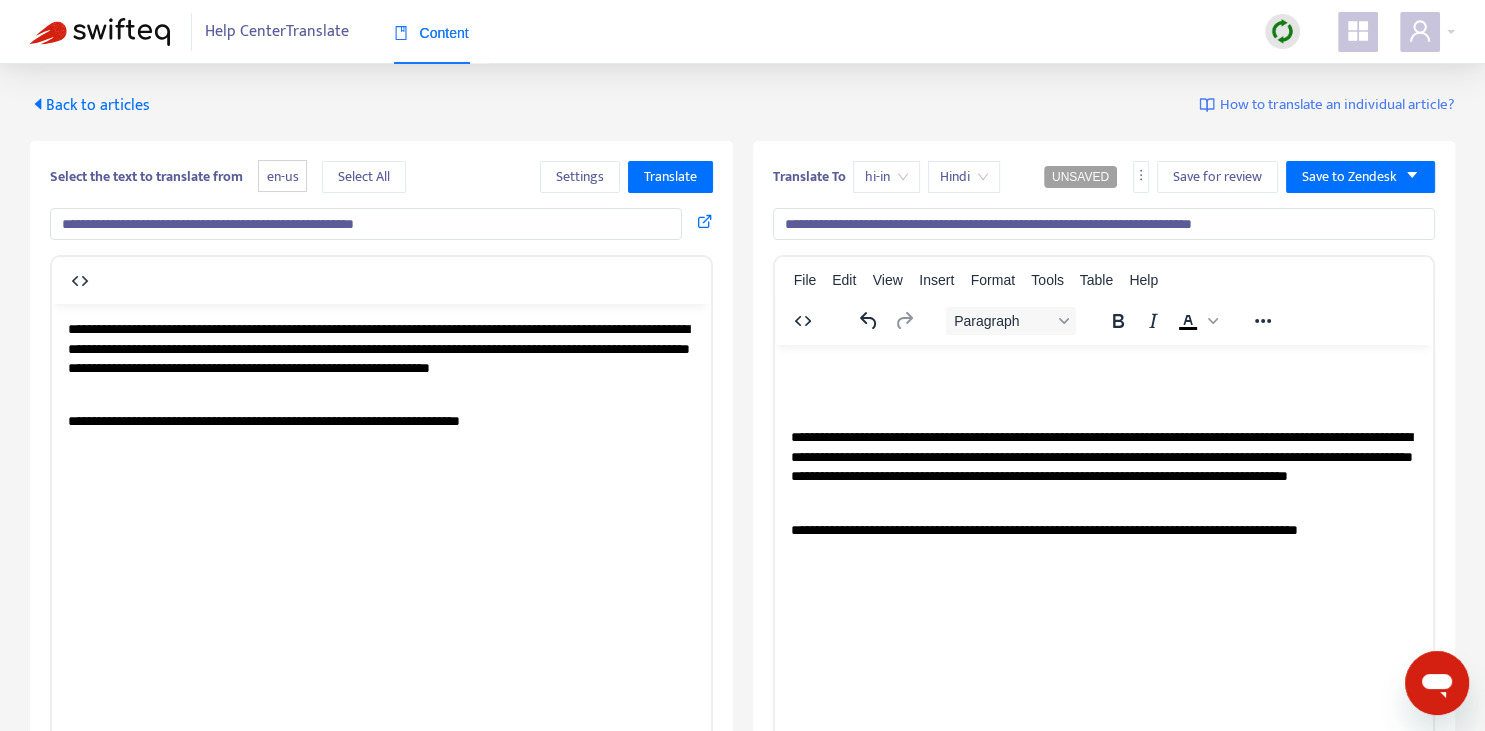 type 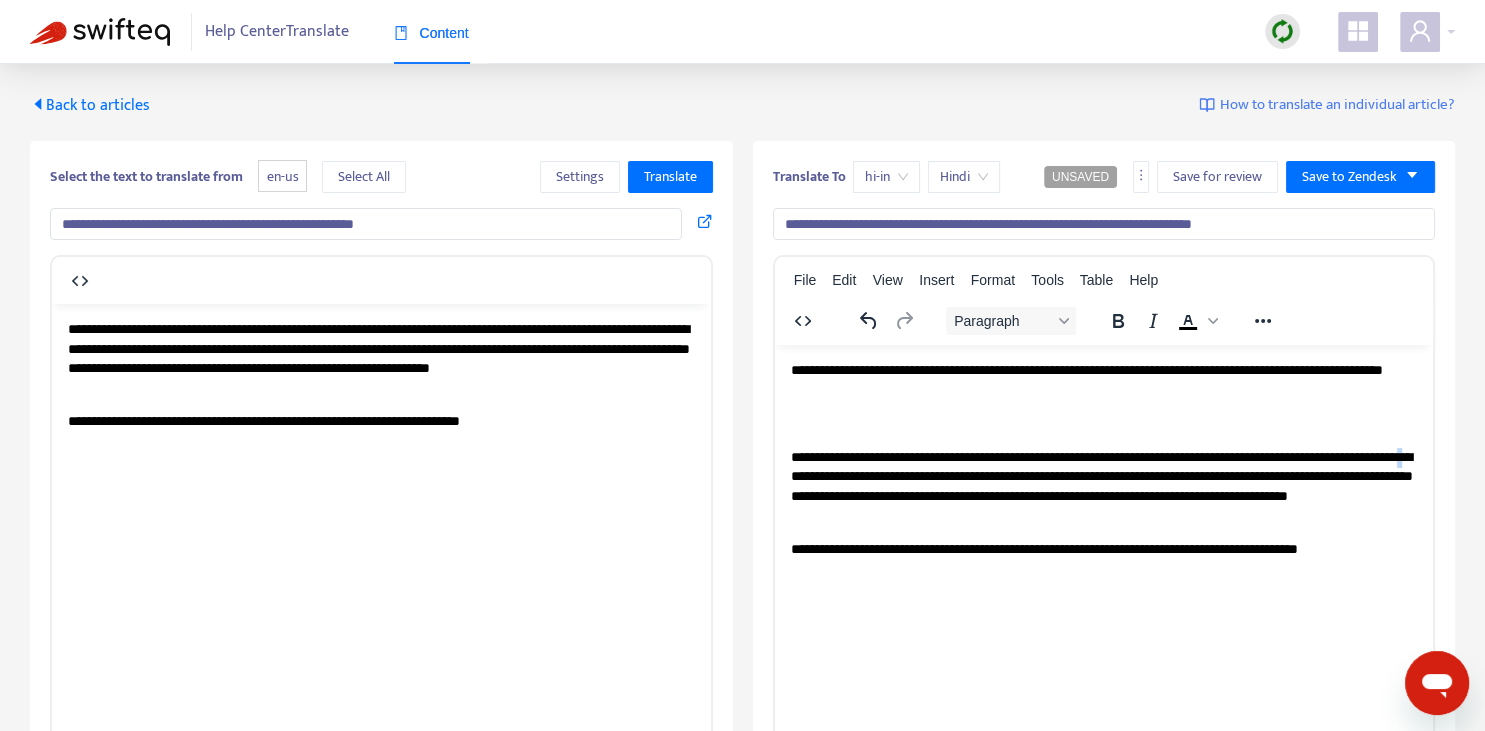 click on "**********" at bounding box center (1103, 486) 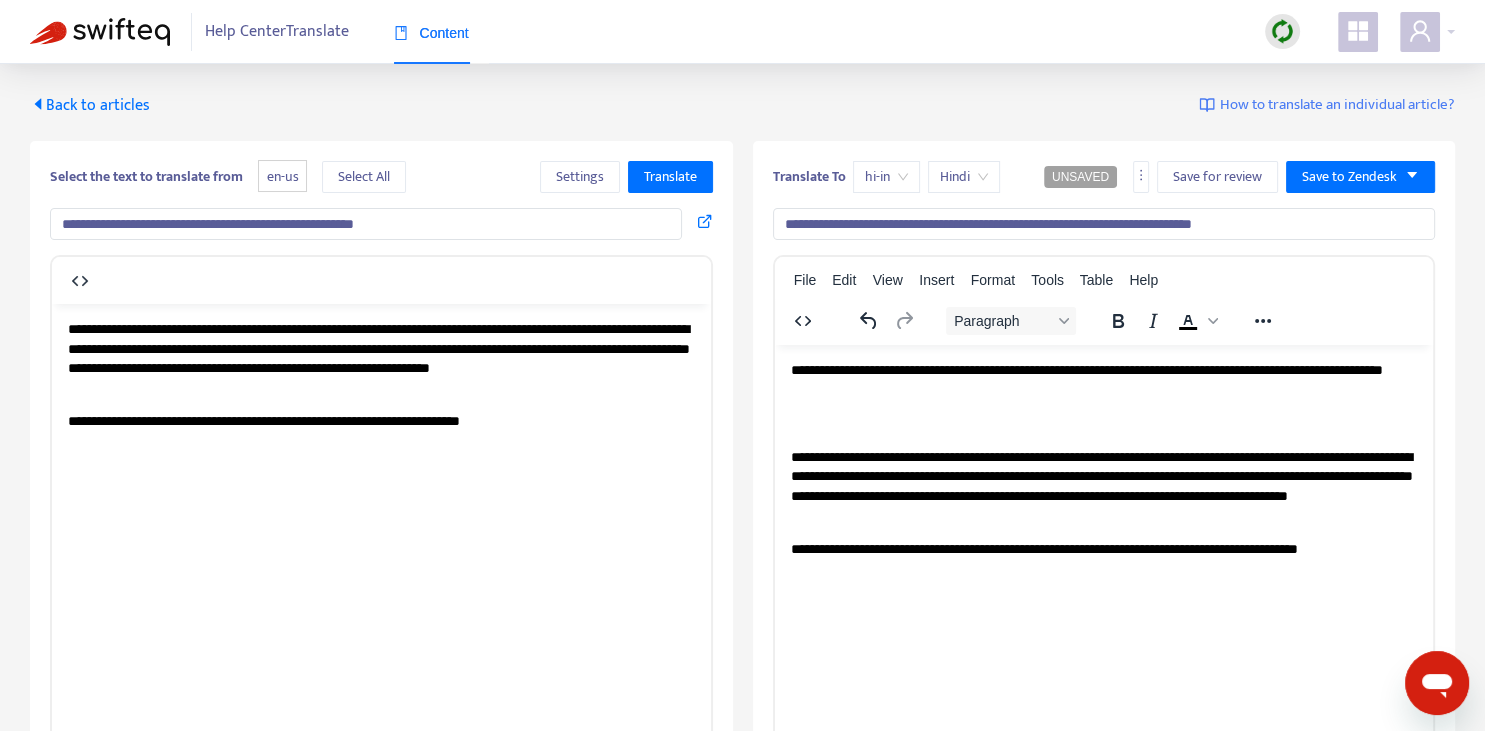 click on "**********" at bounding box center [1103, 379] 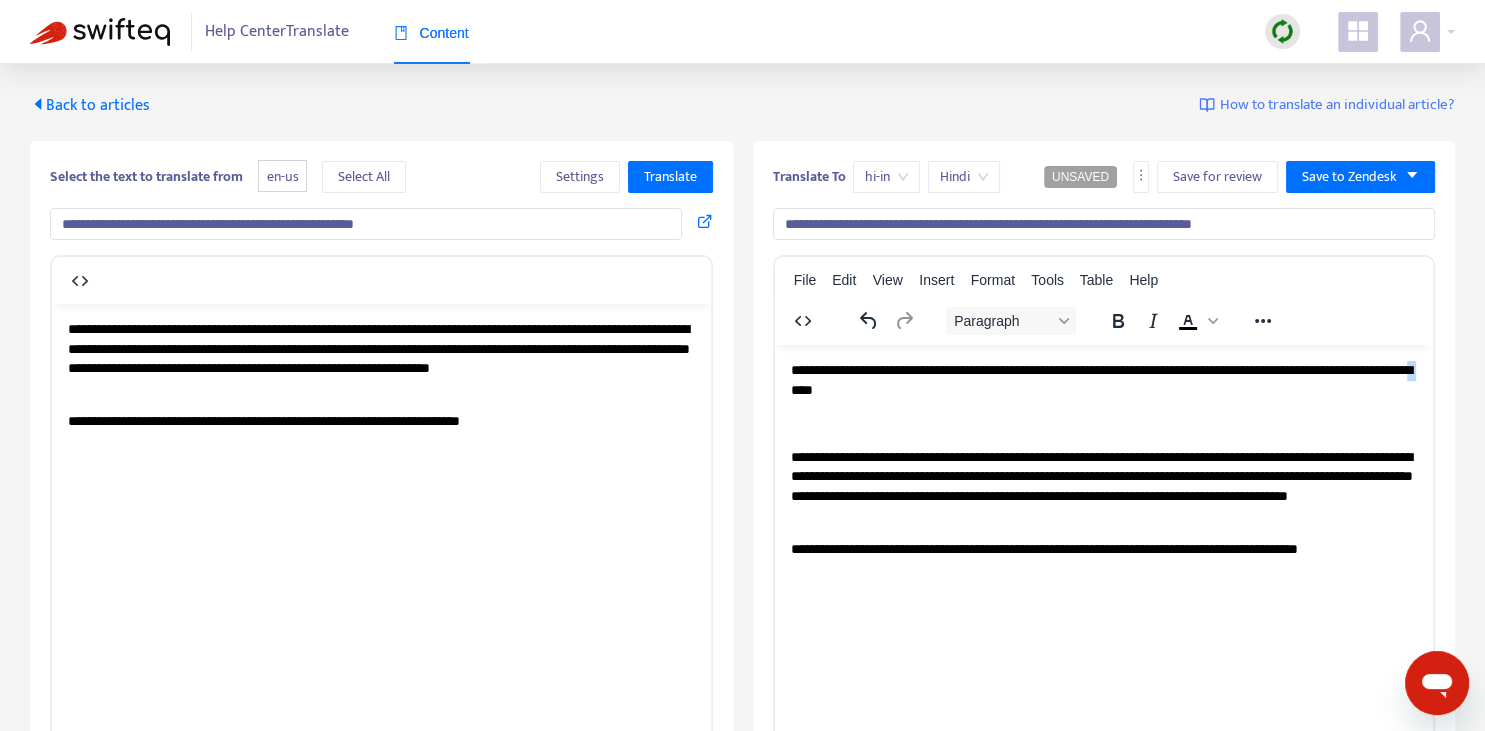 click on "**********" at bounding box center [1103, 379] 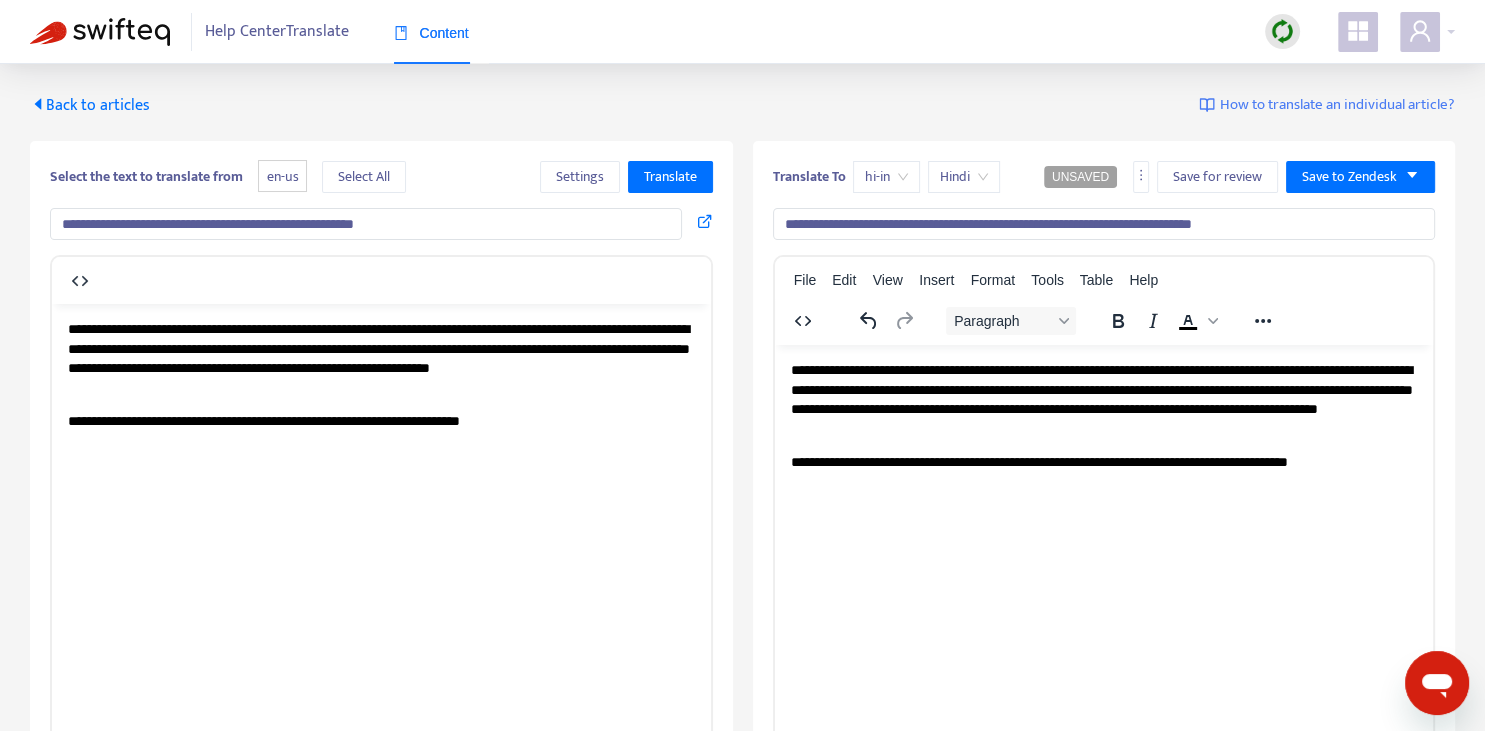 click on "**********" at bounding box center (1104, 224) 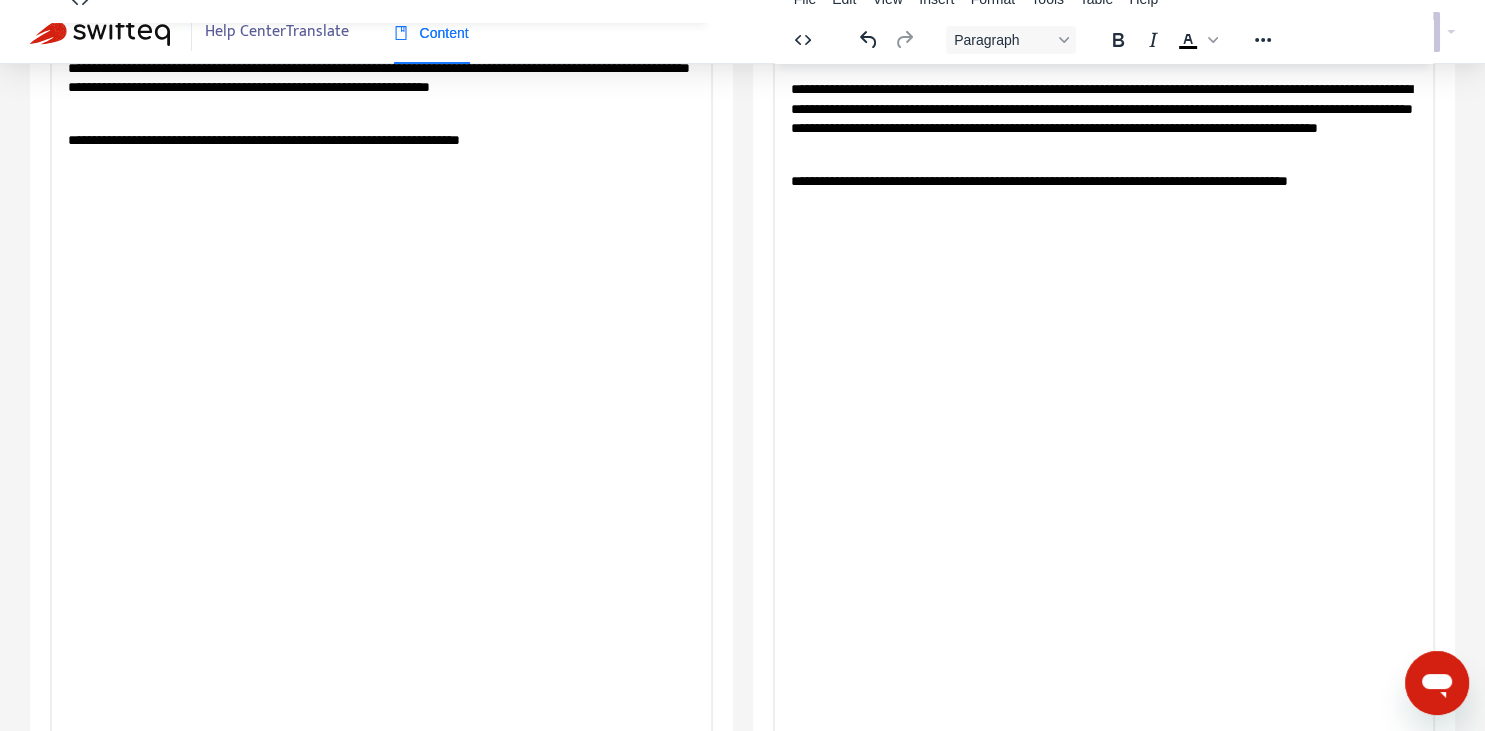 scroll, scrollTop: 343, scrollLeft: 0, axis: vertical 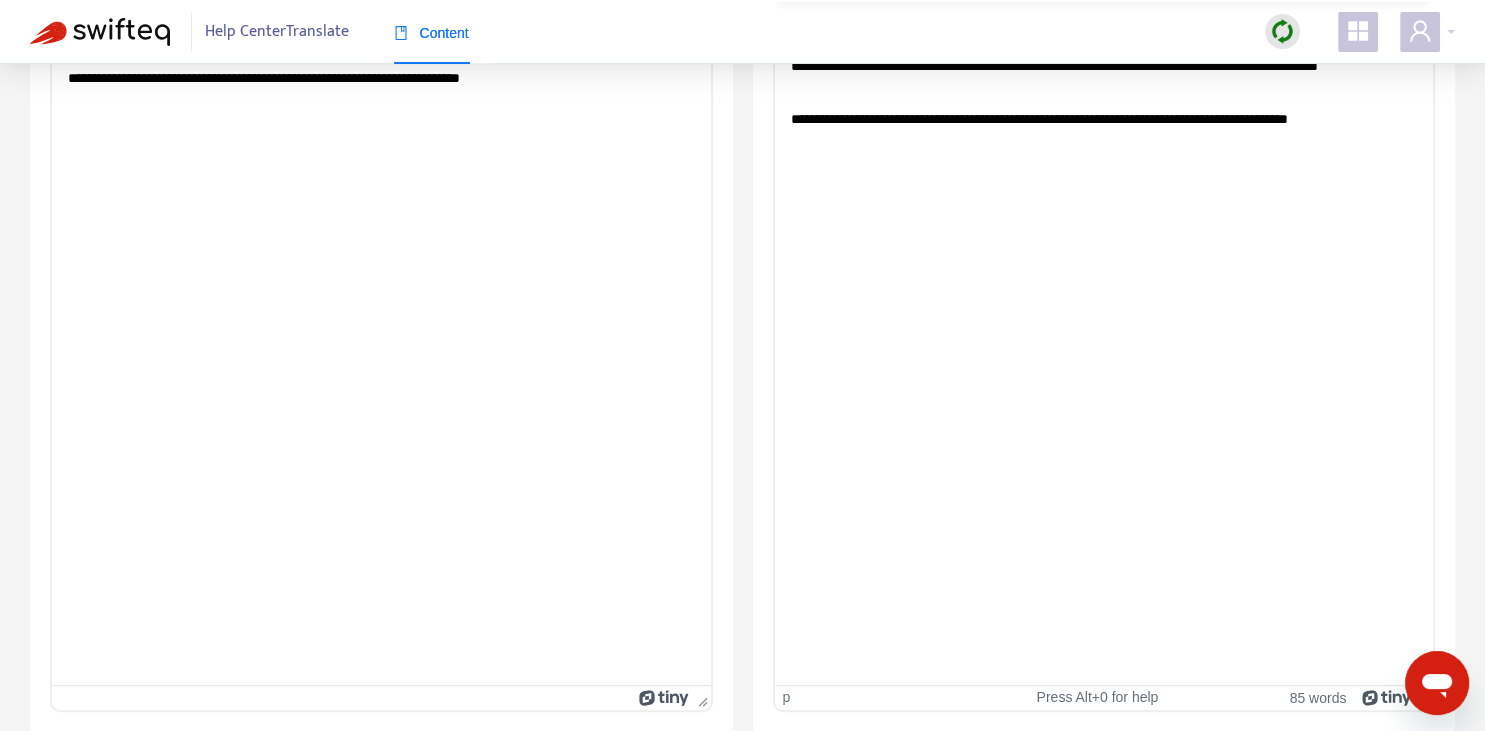 type on "**********" 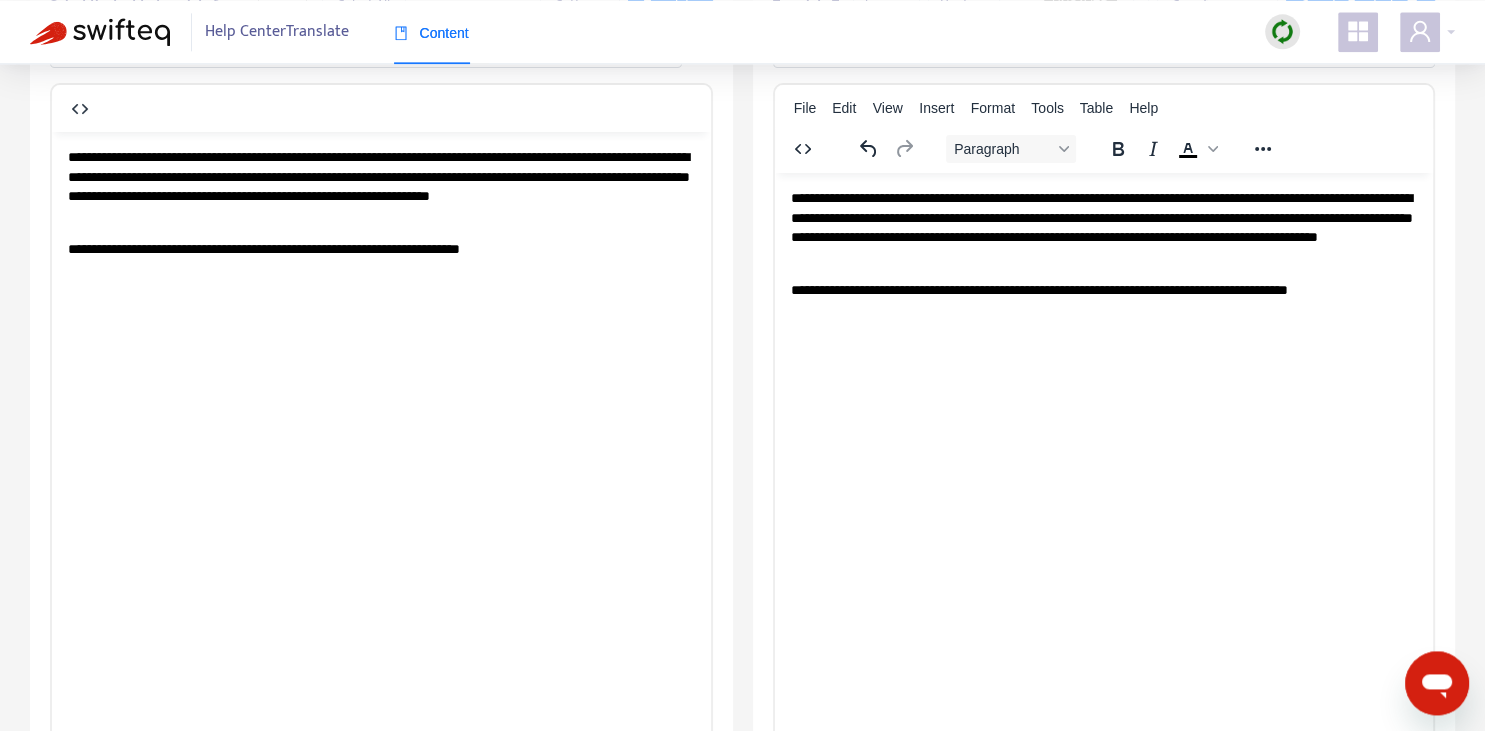 scroll, scrollTop: 0, scrollLeft: 0, axis: both 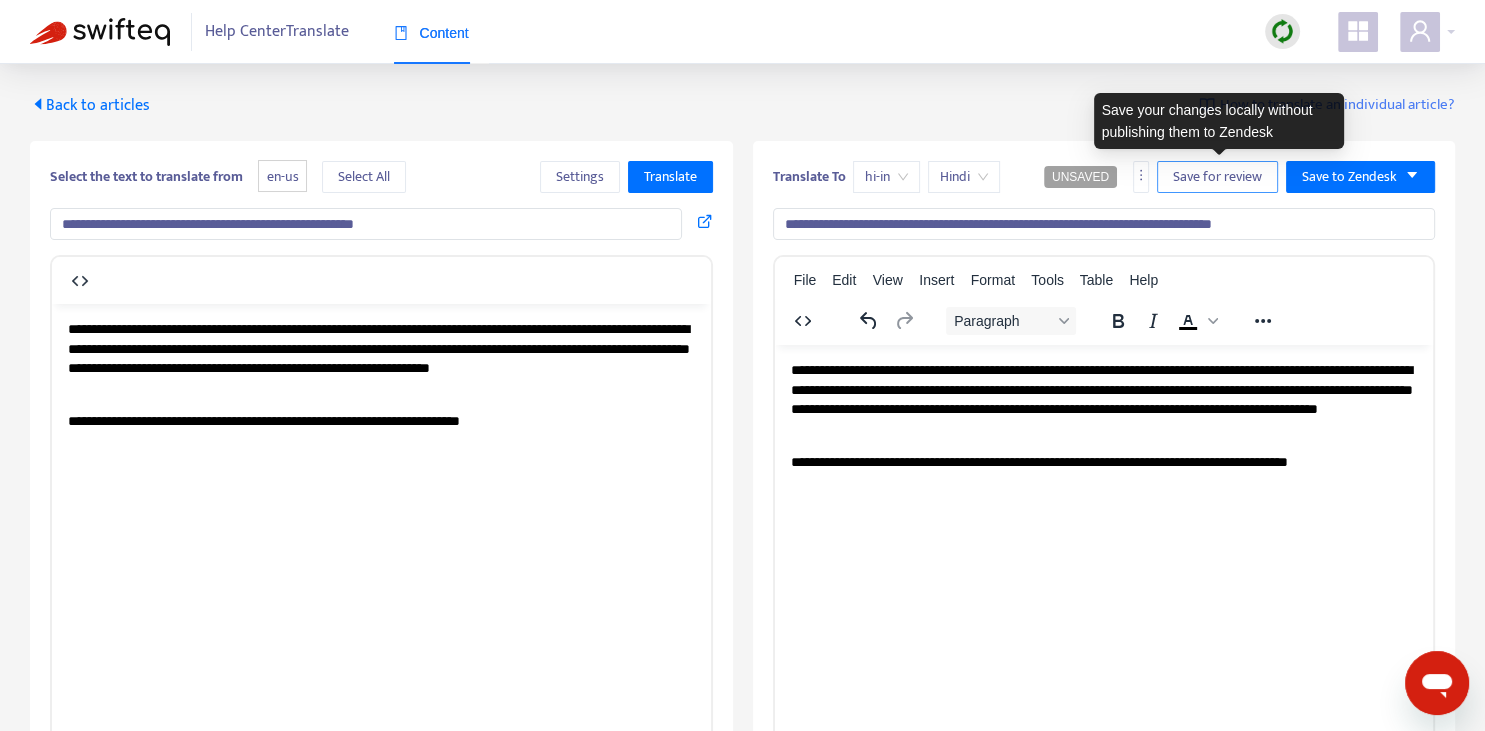 click on "Save for review" at bounding box center (1217, 177) 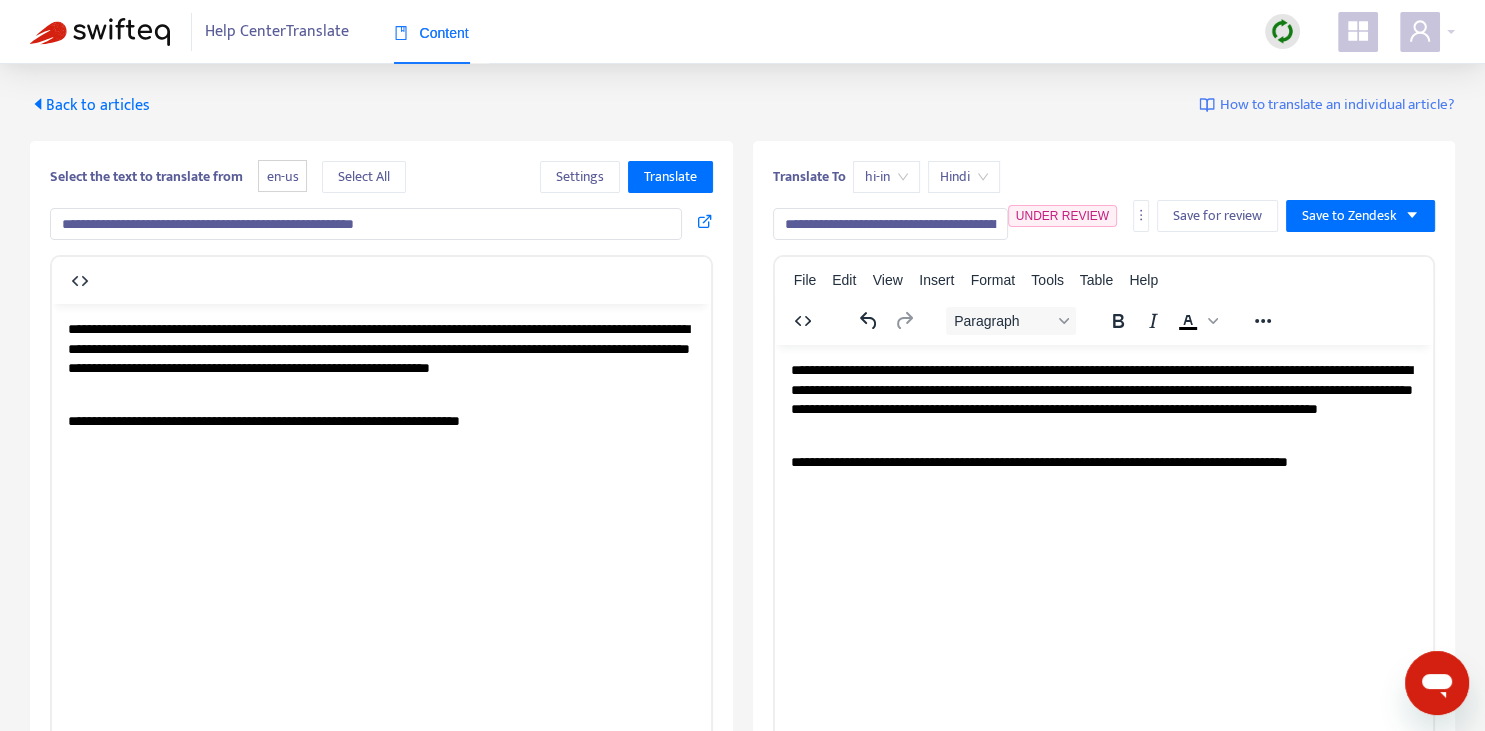 click on "Back to articles" at bounding box center (90, 105) 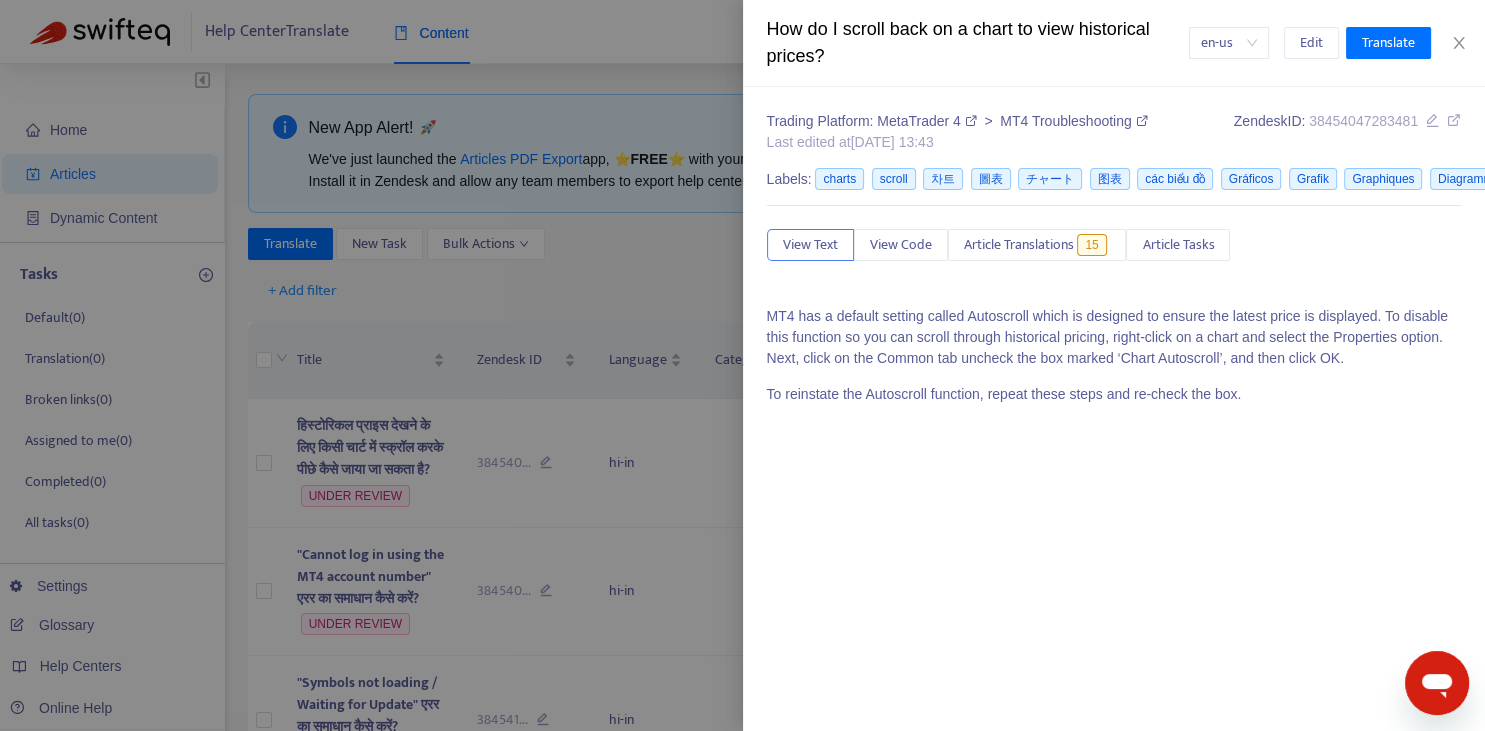 click at bounding box center (742, 365) 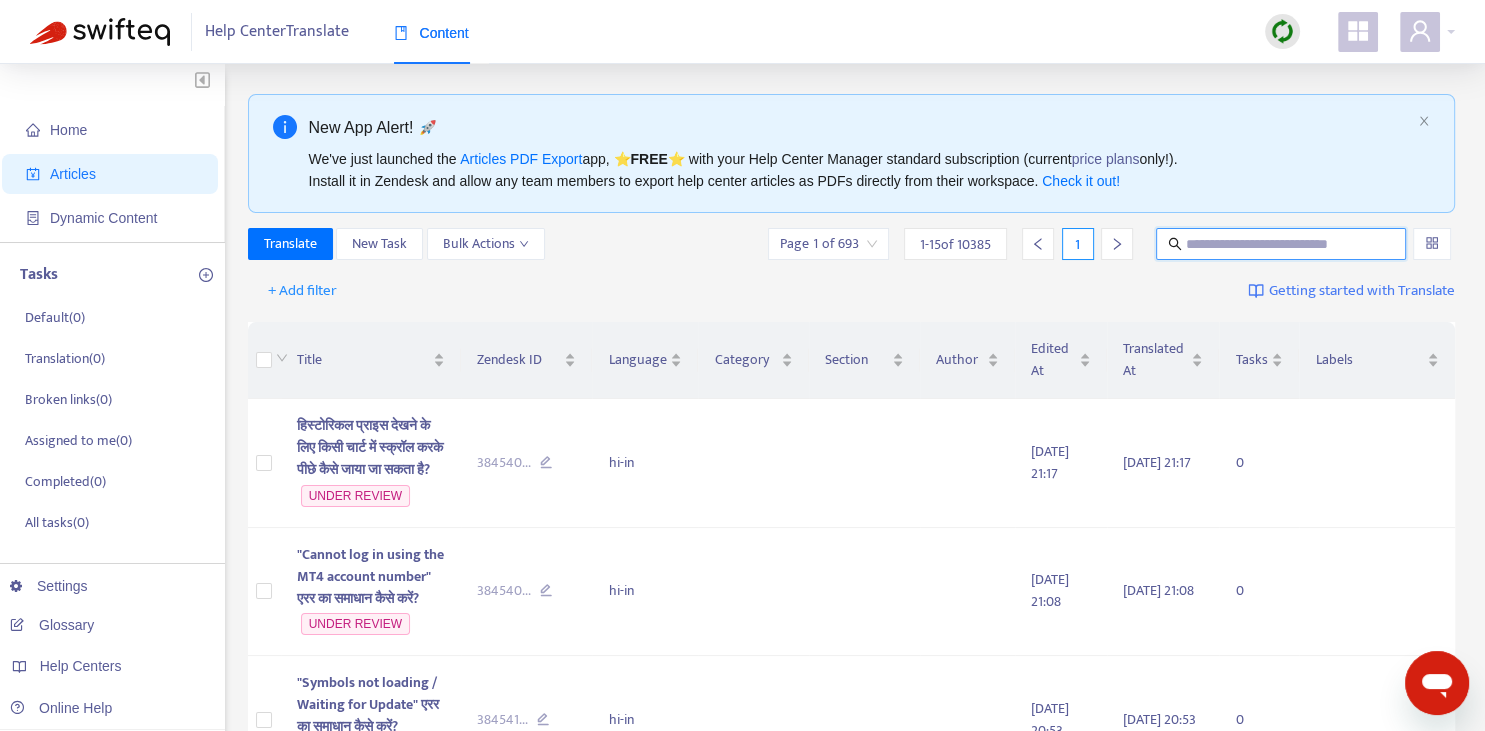 click at bounding box center (1282, 244) 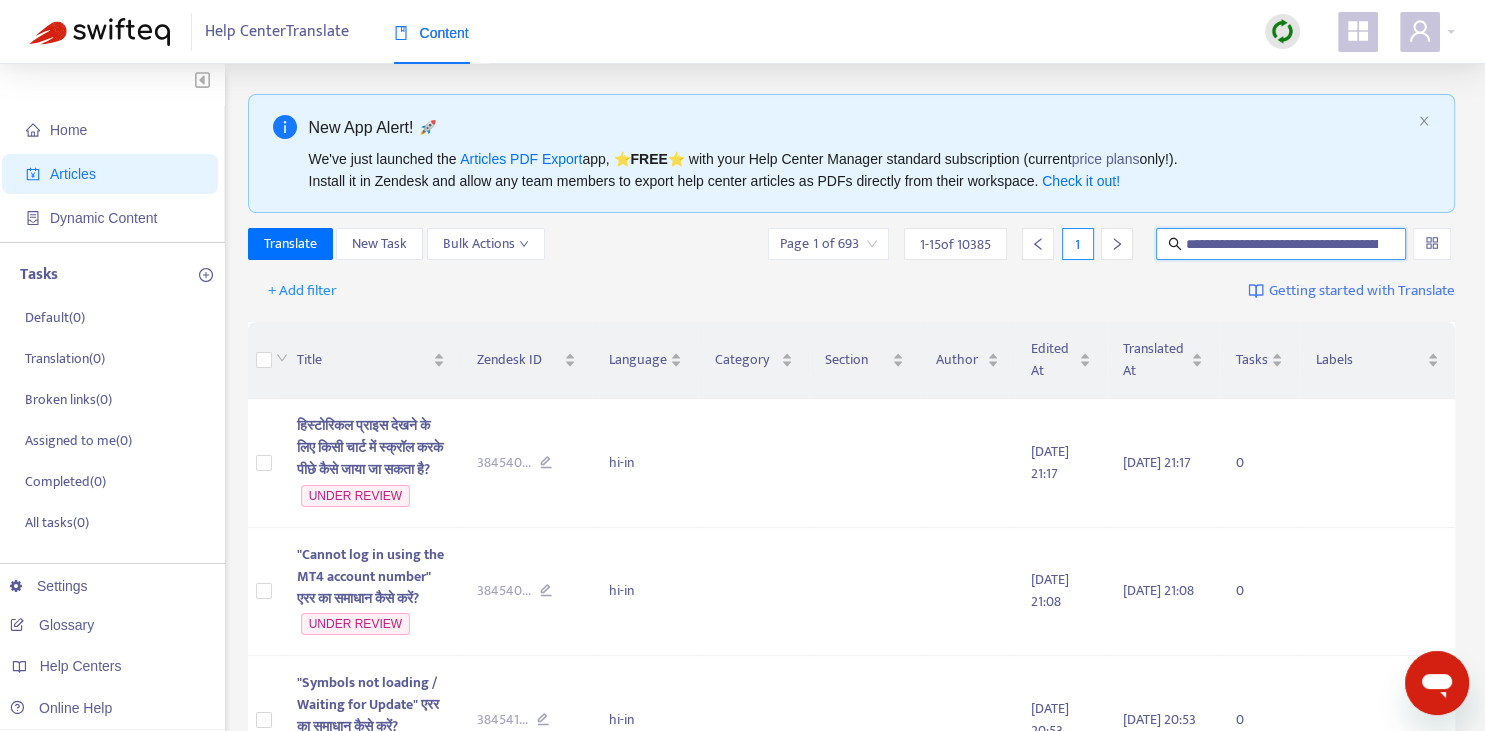 scroll, scrollTop: 0, scrollLeft: 120, axis: horizontal 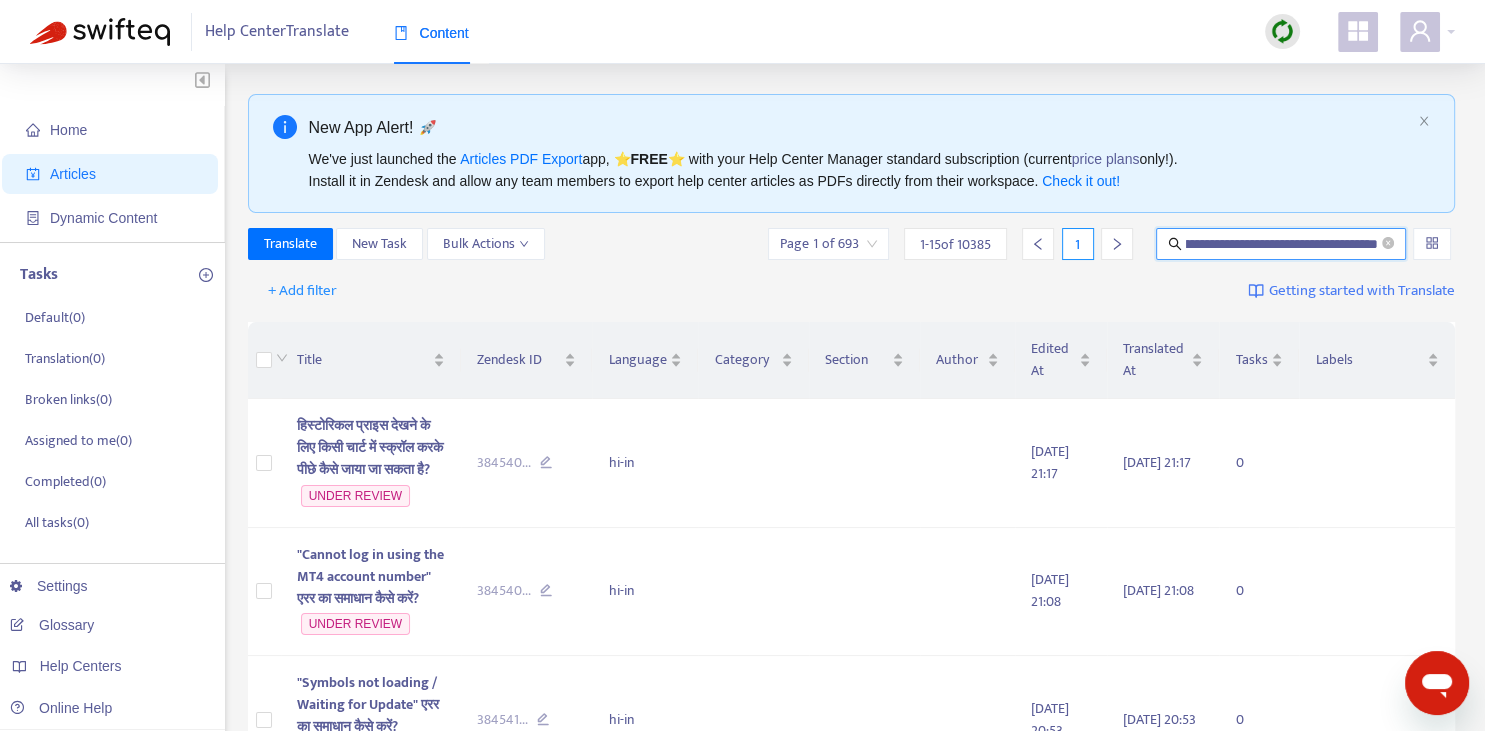 type on "**********" 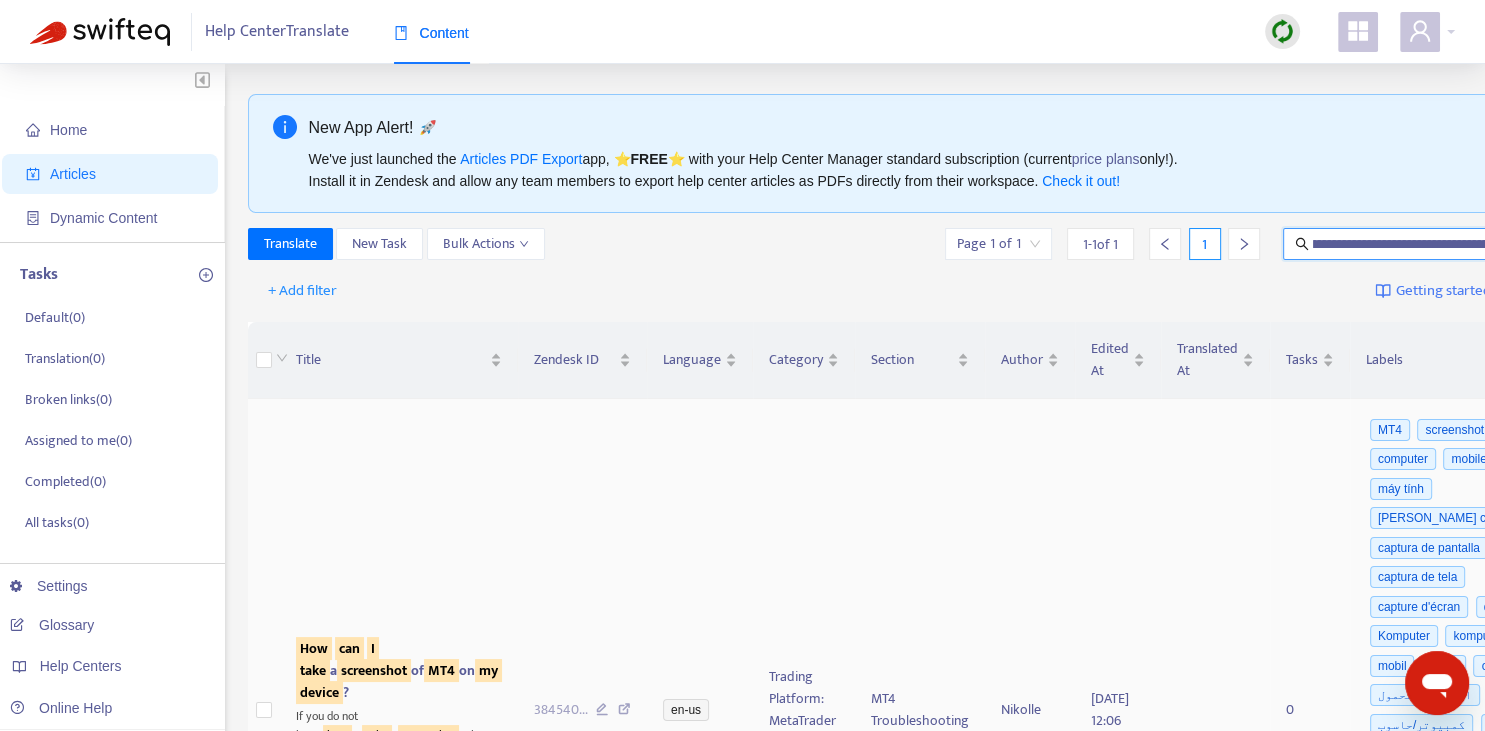 scroll, scrollTop: 281, scrollLeft: 0, axis: vertical 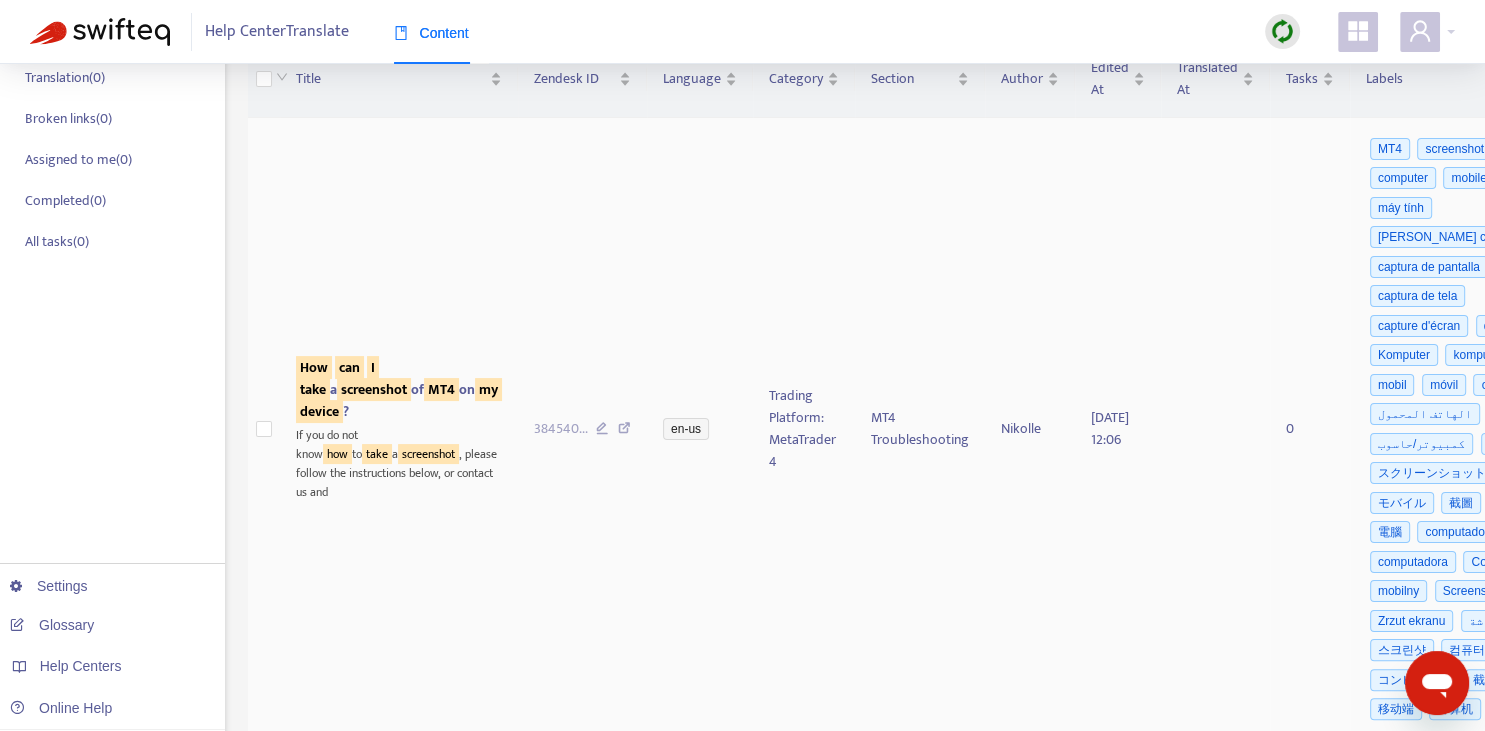 click on "take" at bounding box center (313, 389) 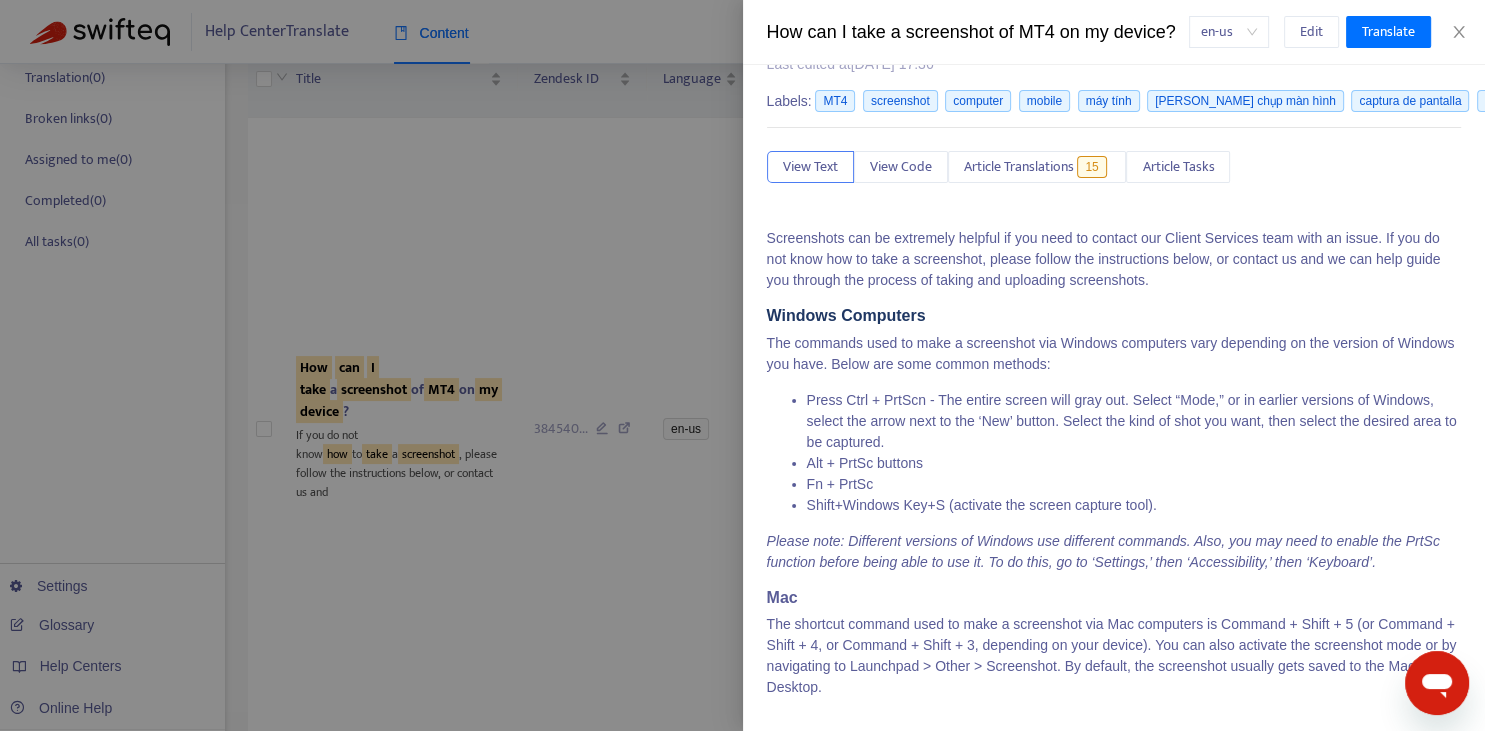 scroll, scrollTop: 65, scrollLeft: 0, axis: vertical 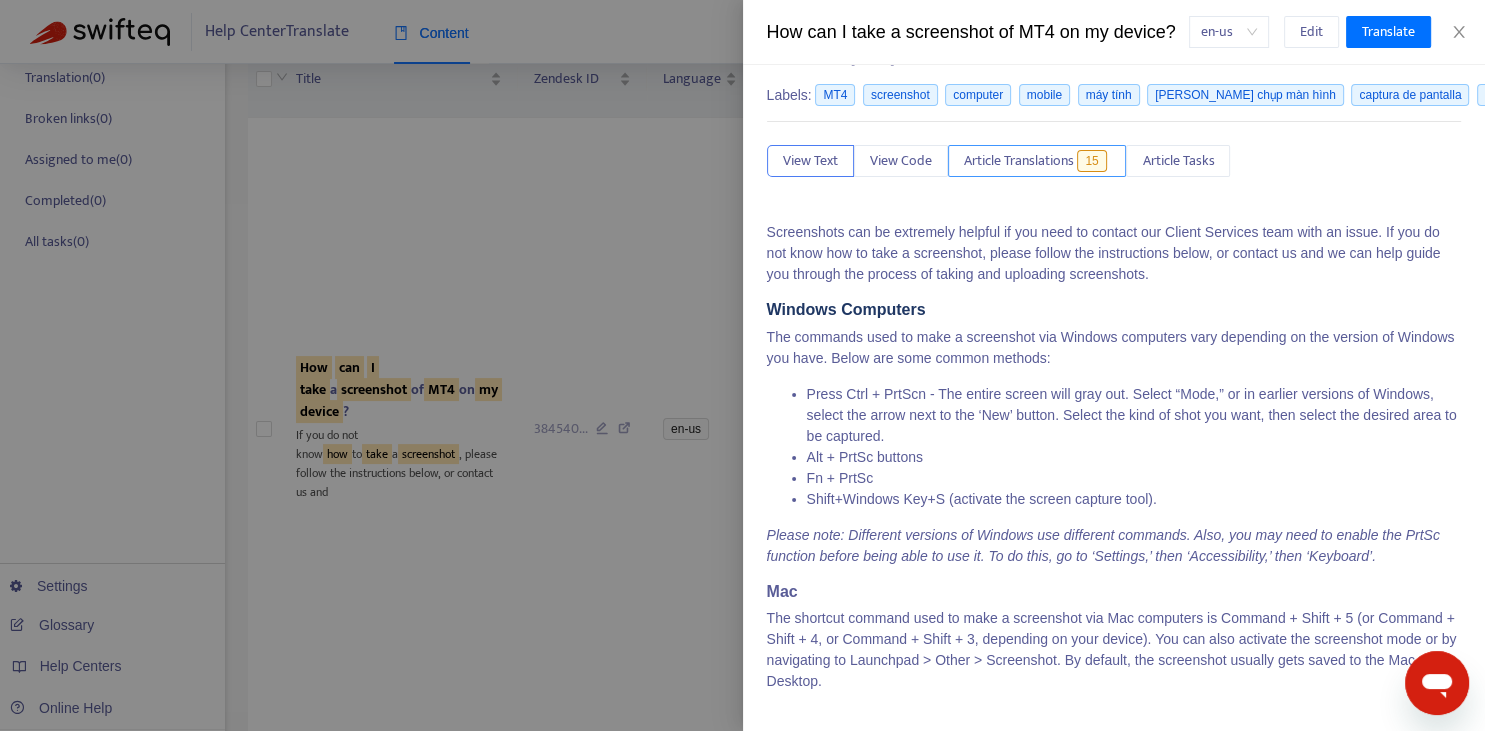 click on "Article Translations" at bounding box center [1019, 161] 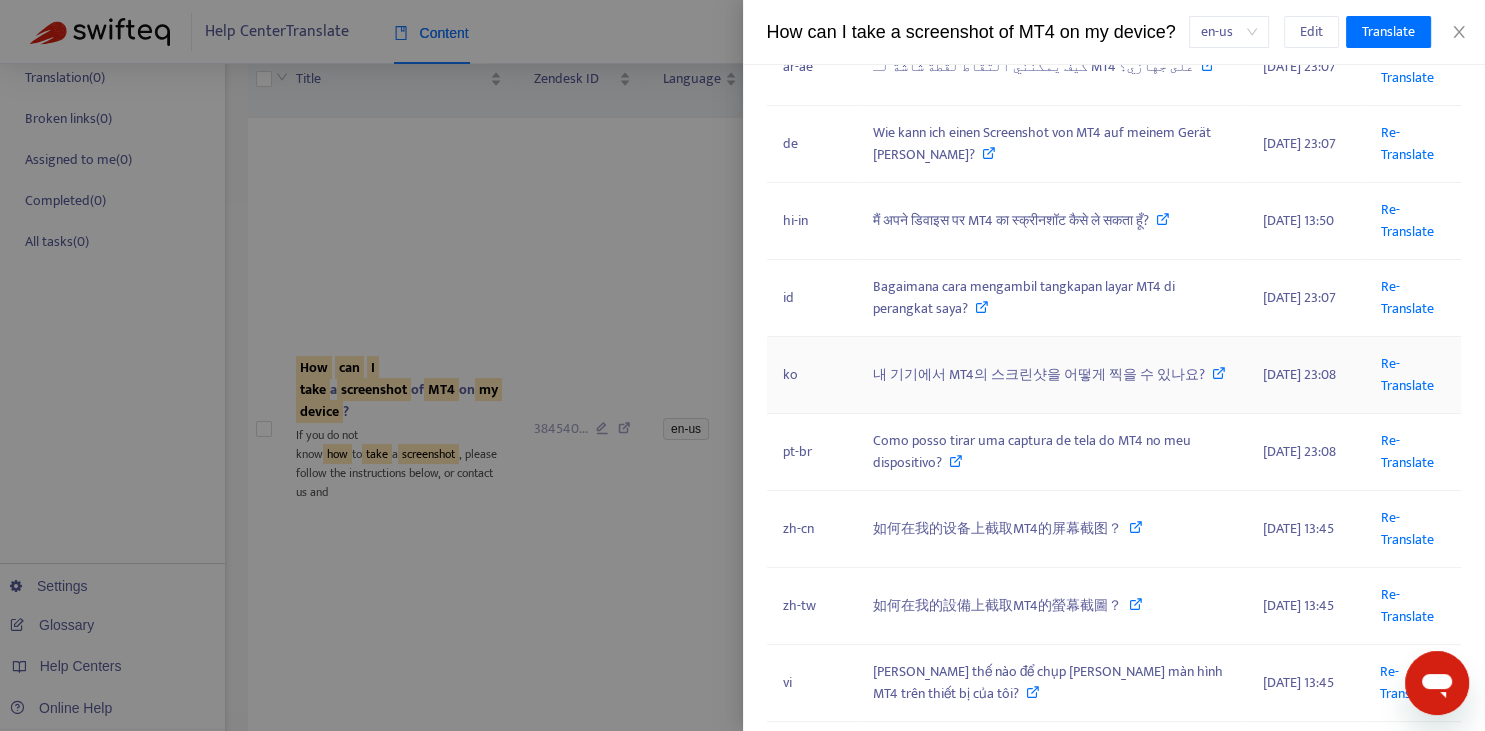 scroll, scrollTop: 506, scrollLeft: 0, axis: vertical 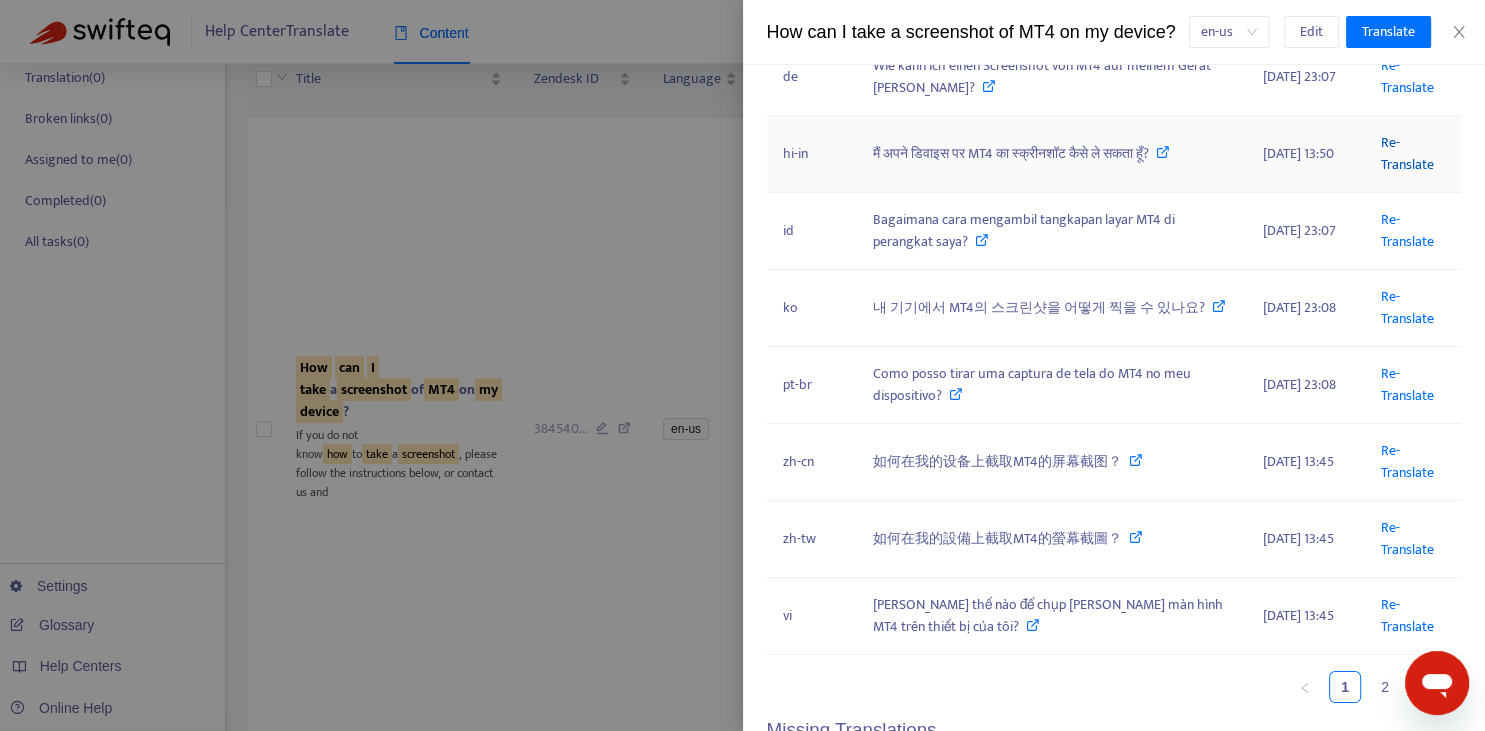 click on "Re-Translate" at bounding box center [1406, 153] 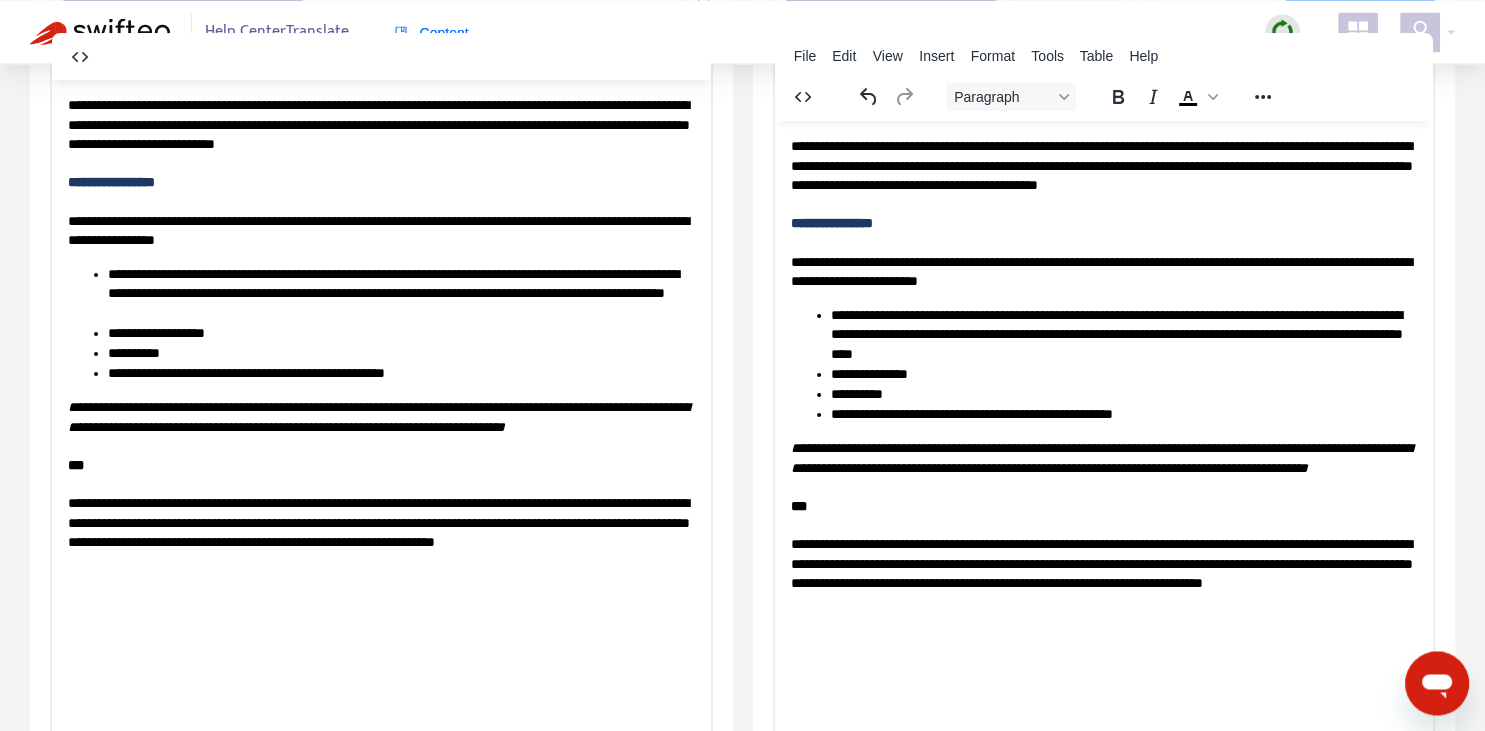 scroll, scrollTop: 343, scrollLeft: 0, axis: vertical 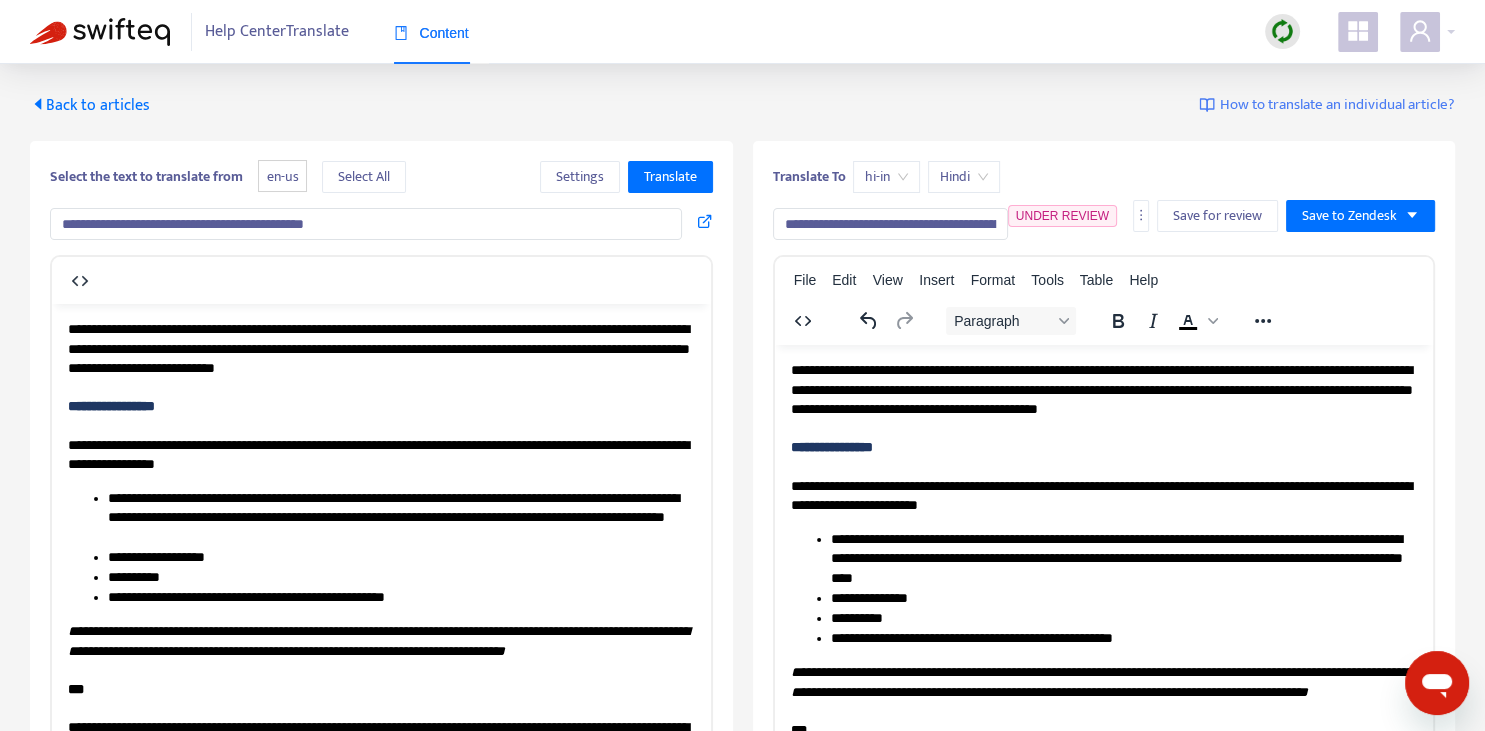 drag, startPoint x: 801, startPoint y: 221, endPoint x: 767, endPoint y: 209, distance: 36.05551 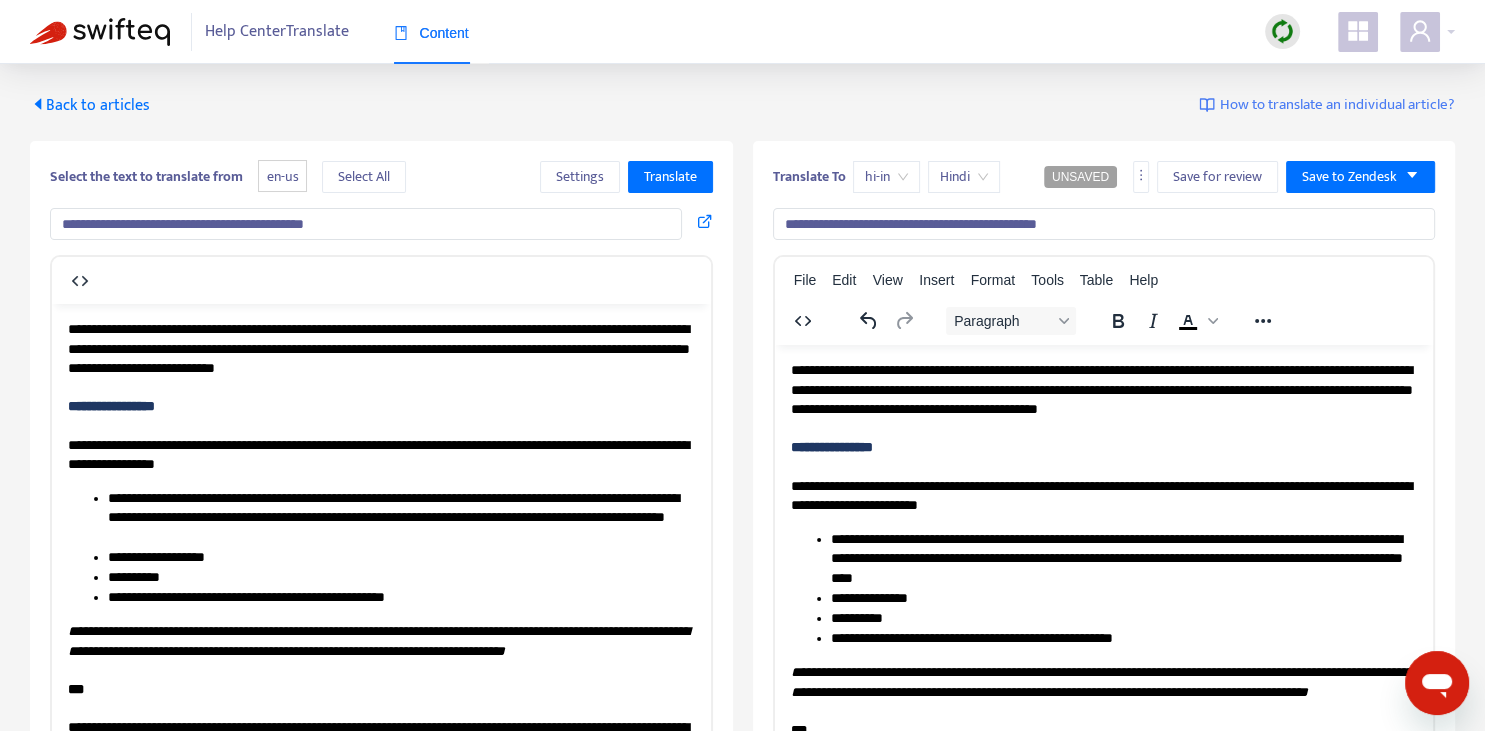 drag, startPoint x: 1018, startPoint y: 223, endPoint x: 1143, endPoint y: 222, distance: 125.004 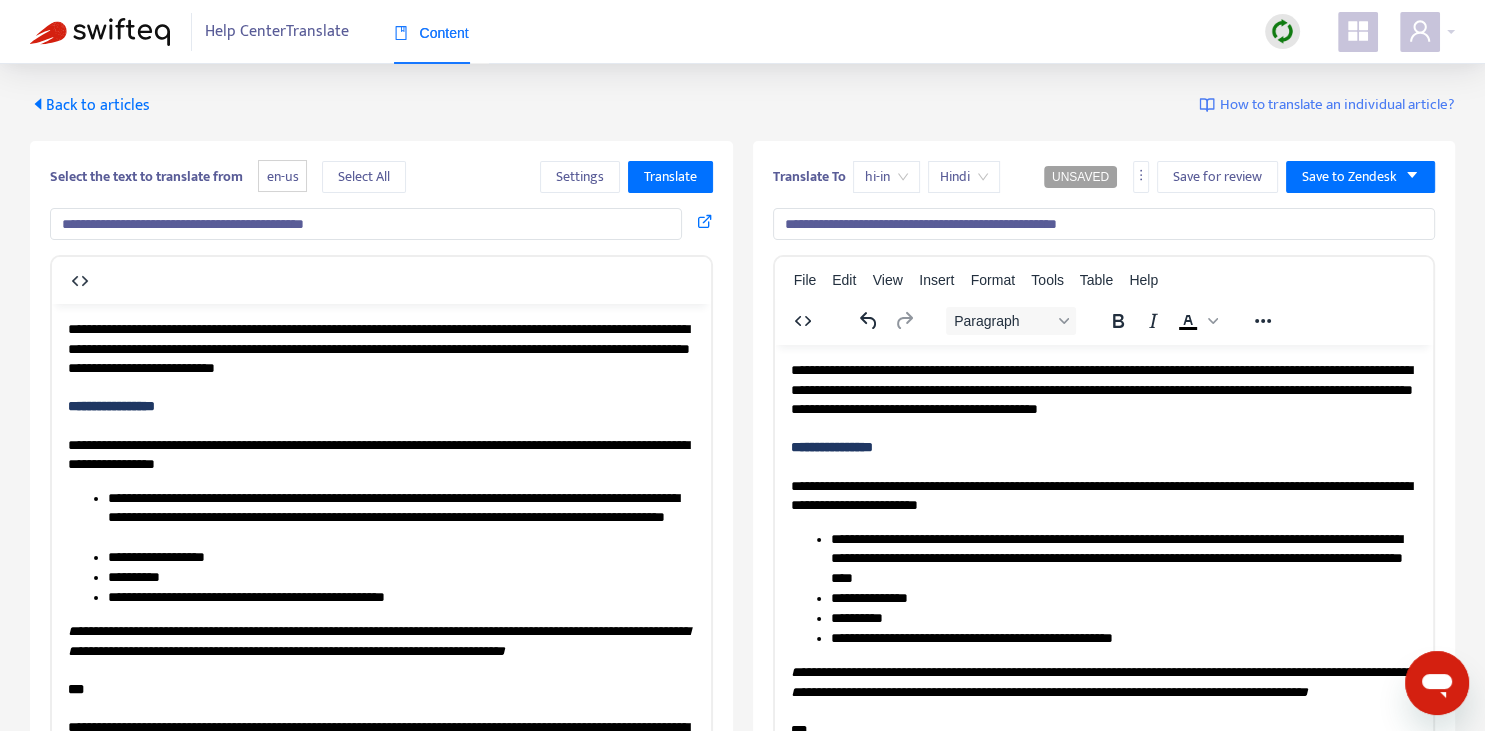 type on "**********" 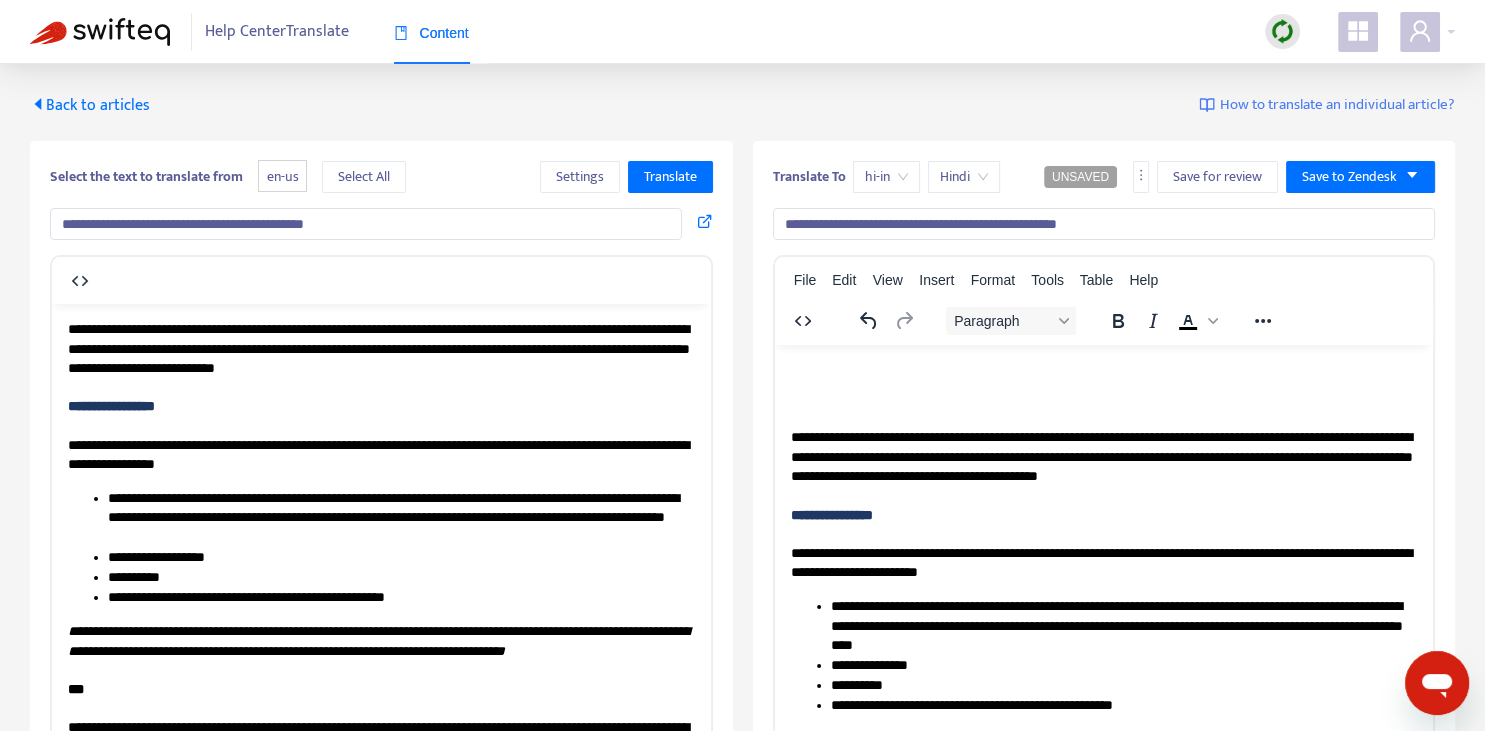 type 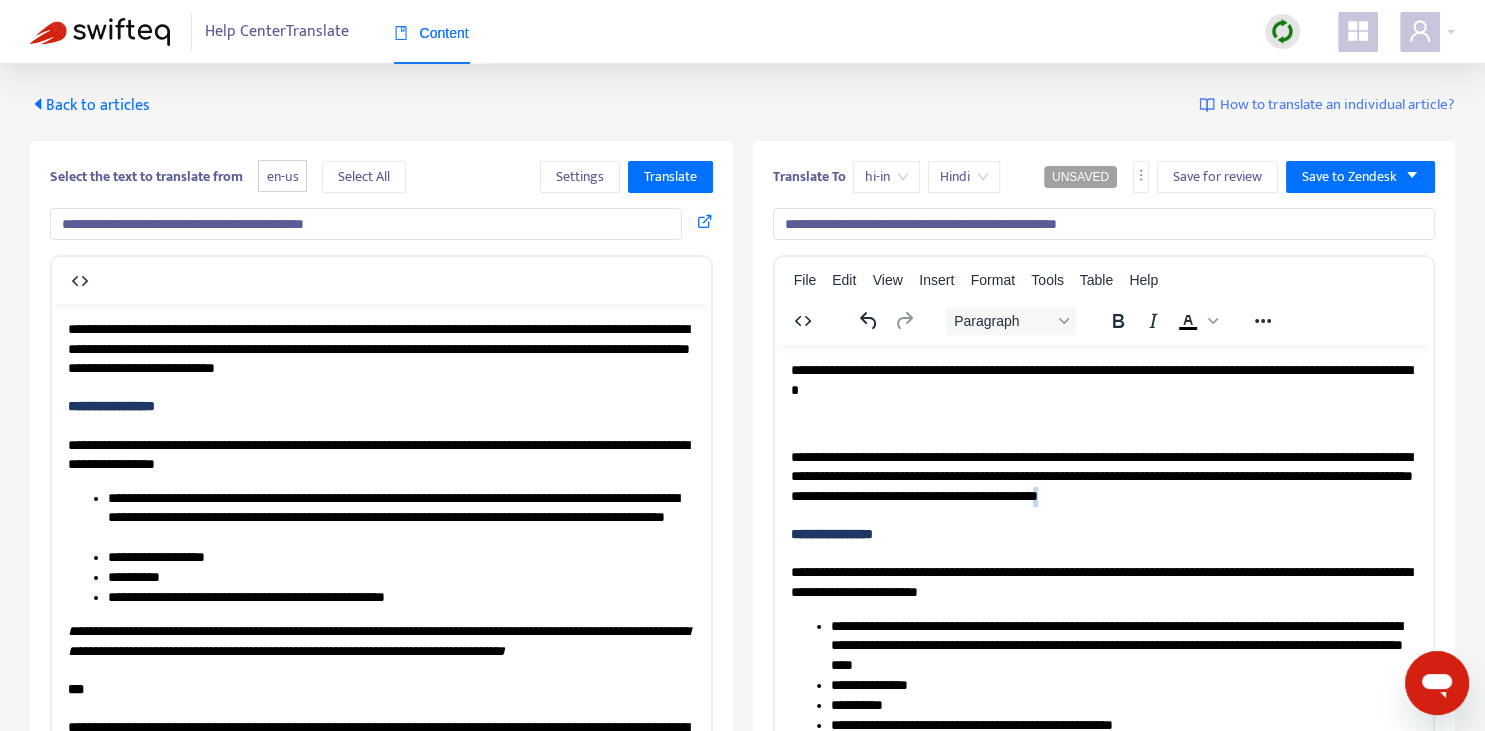 click on "**********" at bounding box center [1103, 476] 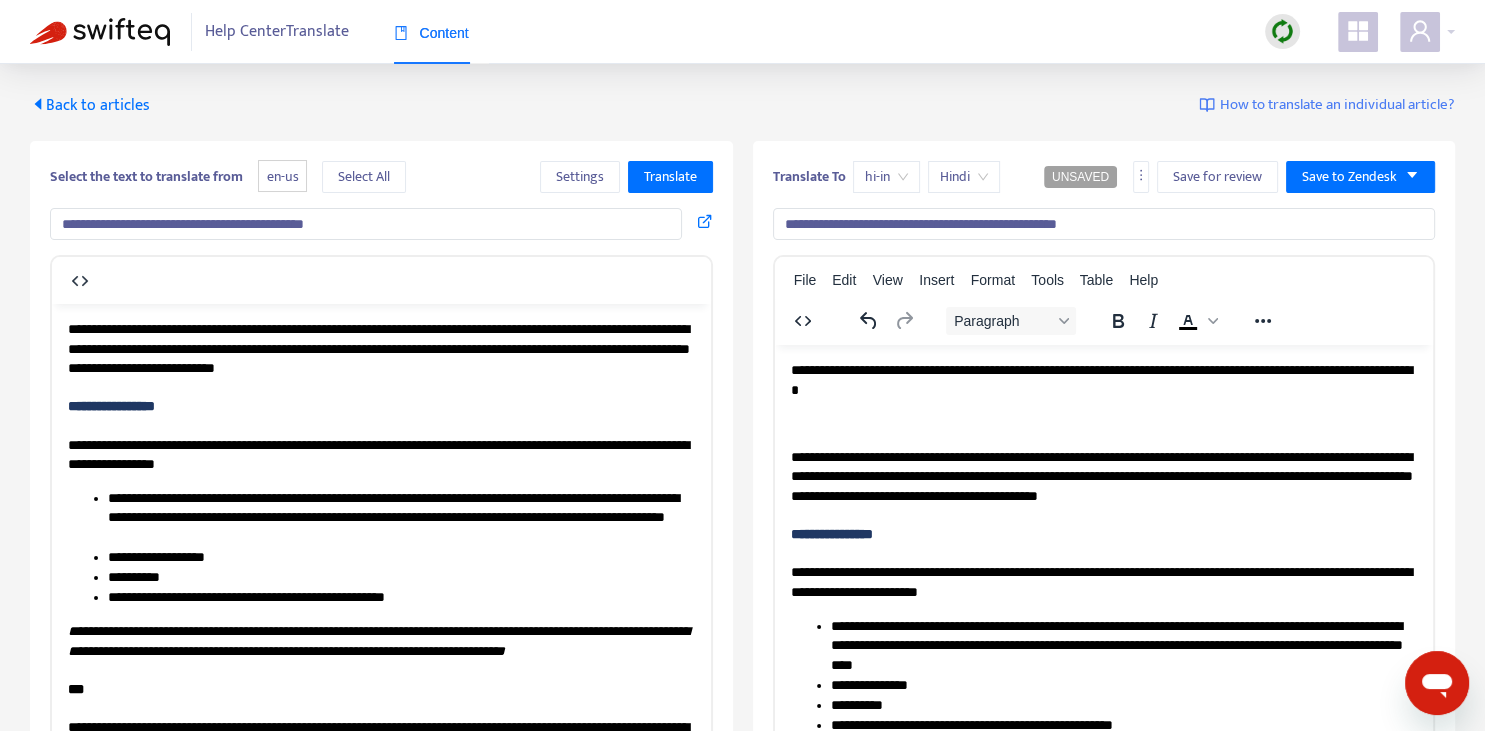 click on "**********" at bounding box center (1103, 379) 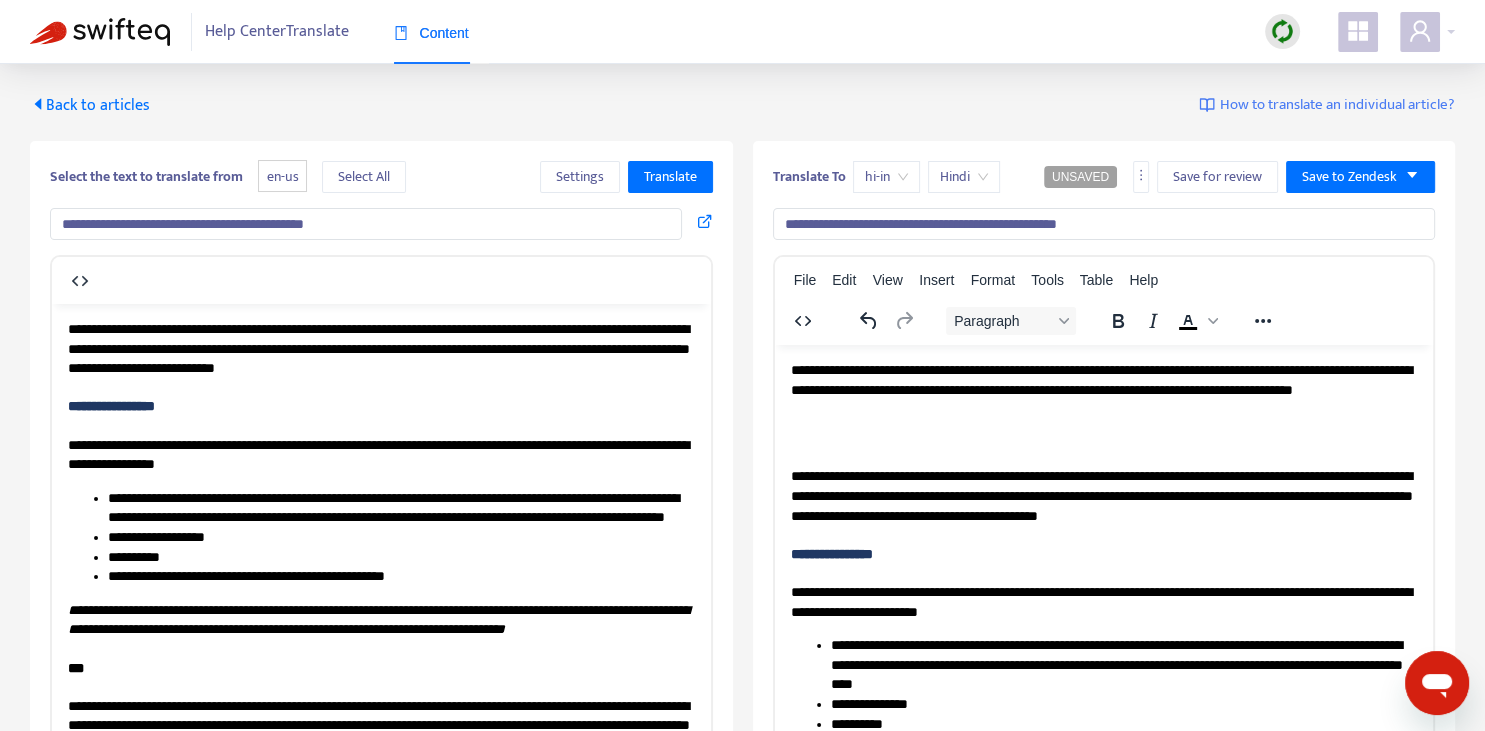 scroll, scrollTop: 0, scrollLeft: 0, axis: both 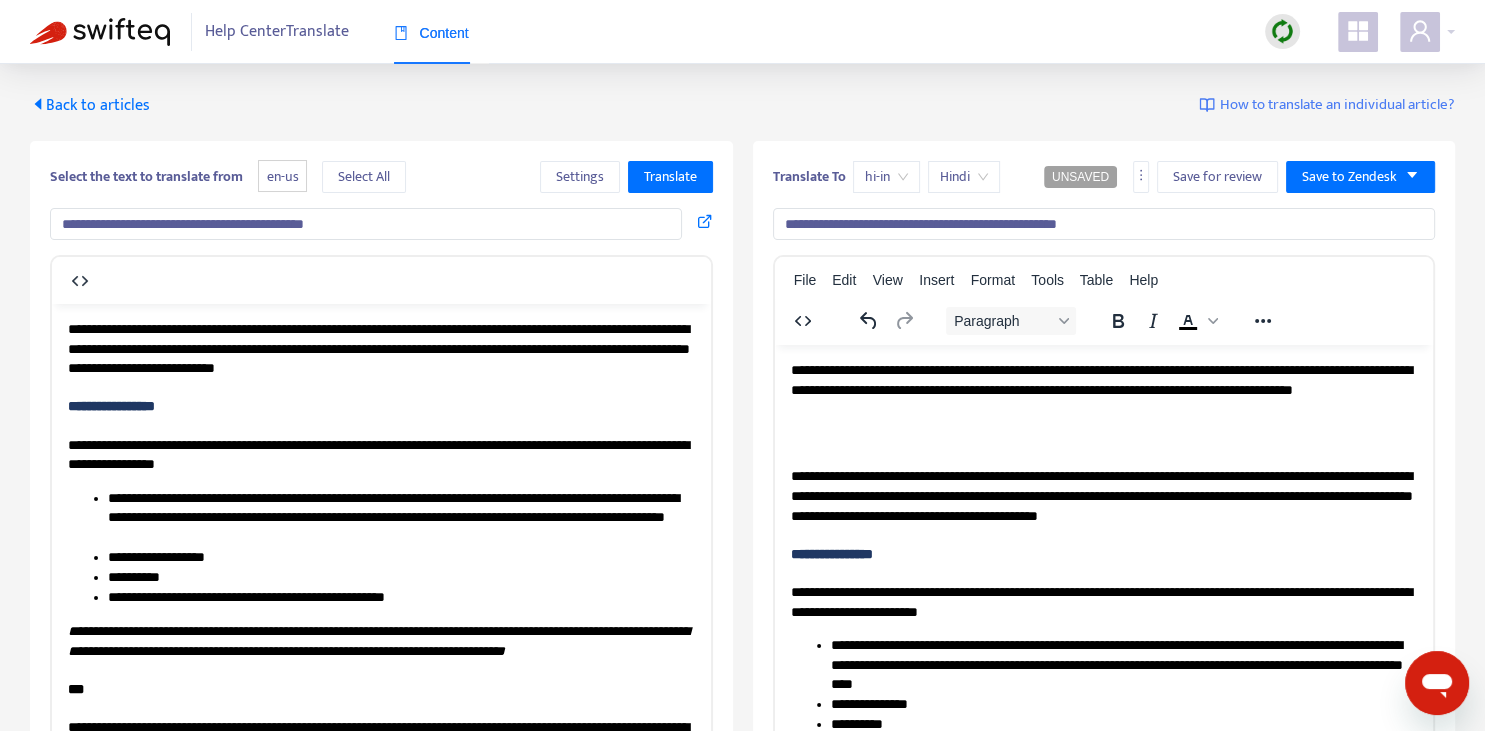 type 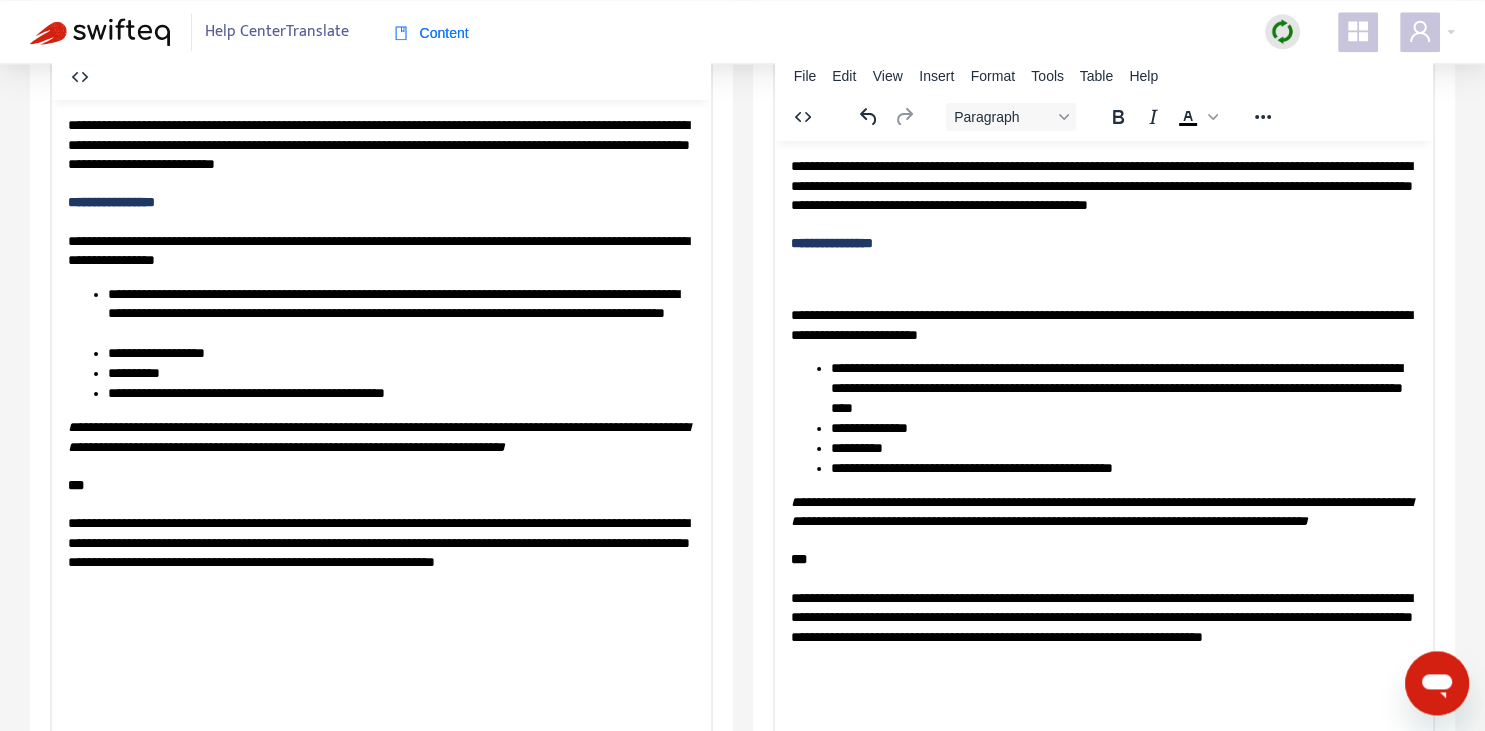 scroll, scrollTop: 202, scrollLeft: 0, axis: vertical 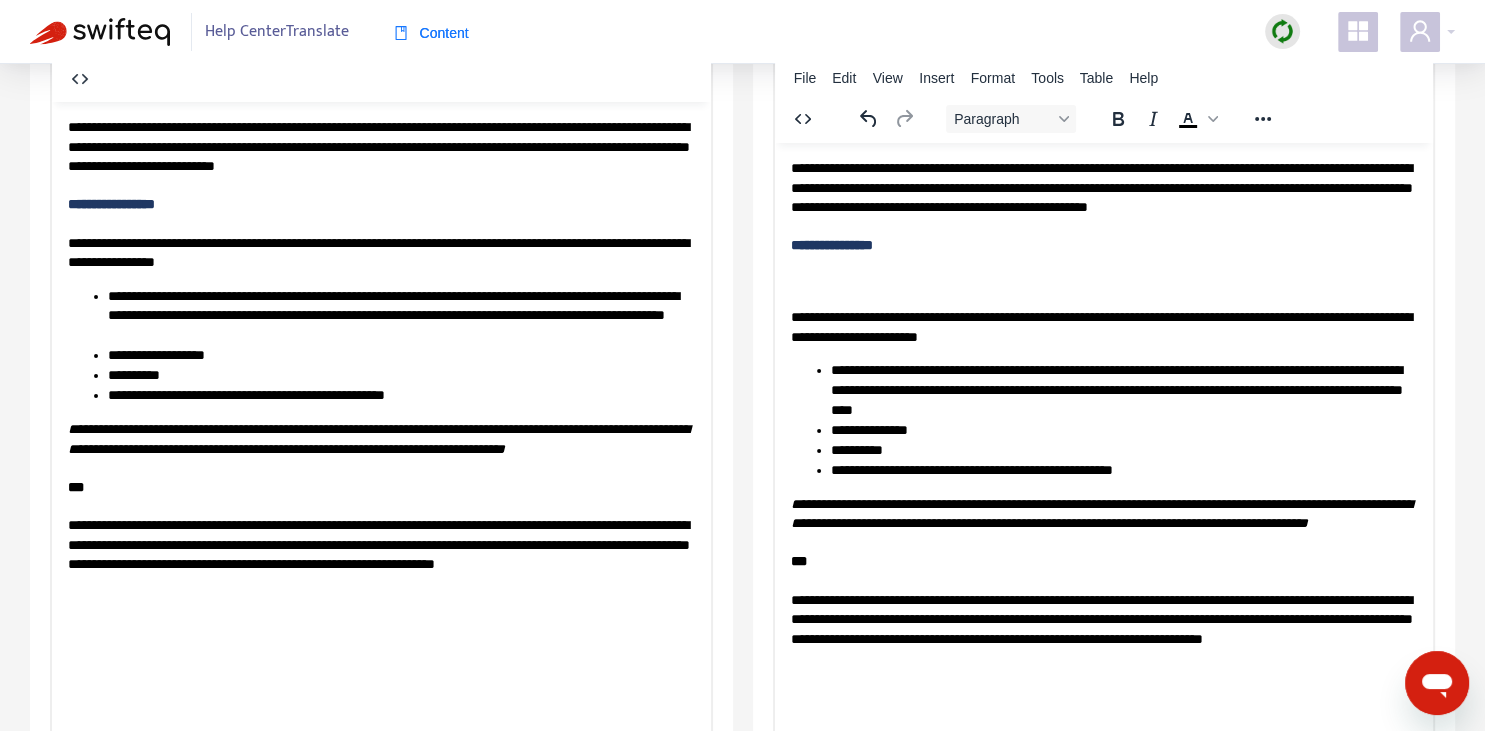click on "**********" at bounding box center (1103, 413) 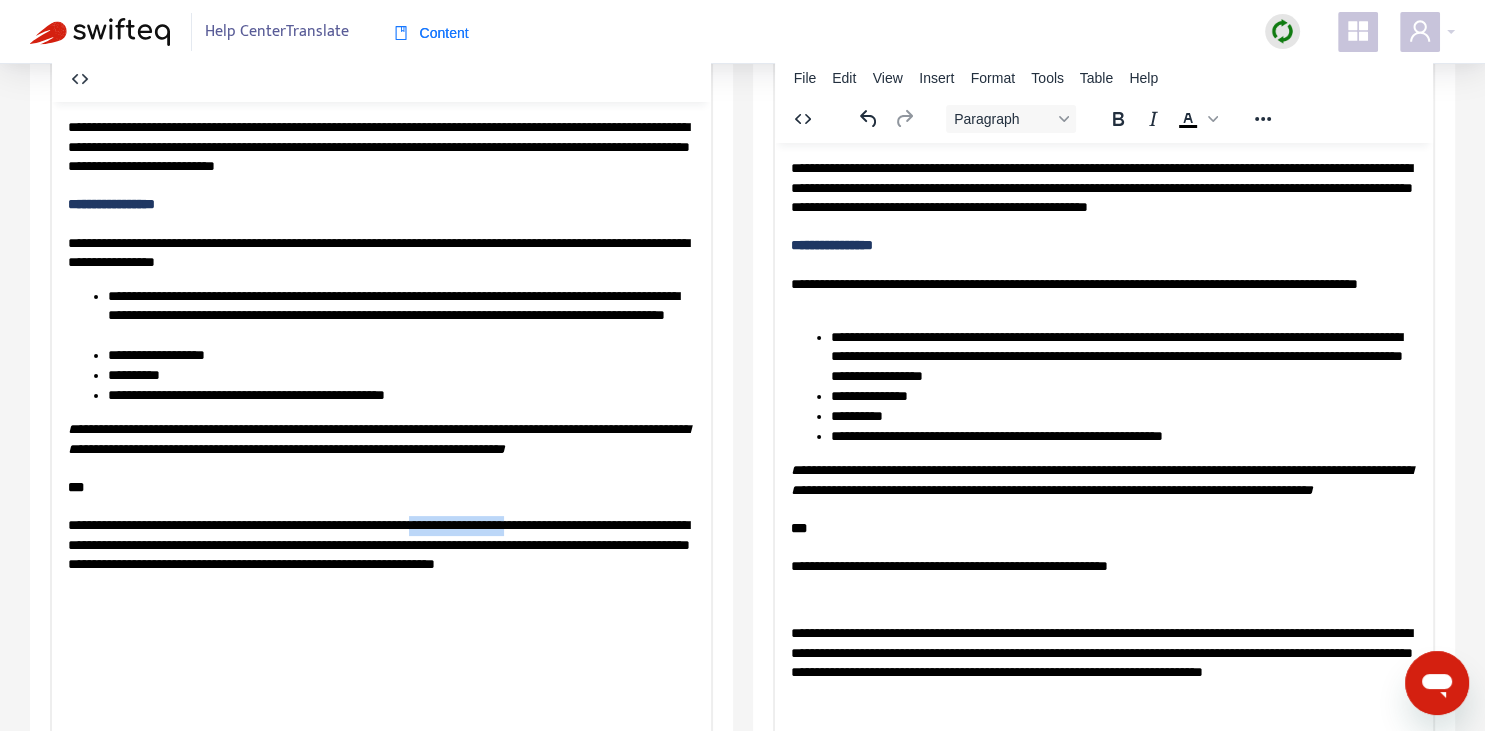 drag, startPoint x: 525, startPoint y: 545, endPoint x: 240, endPoint y: 561, distance: 285.44876 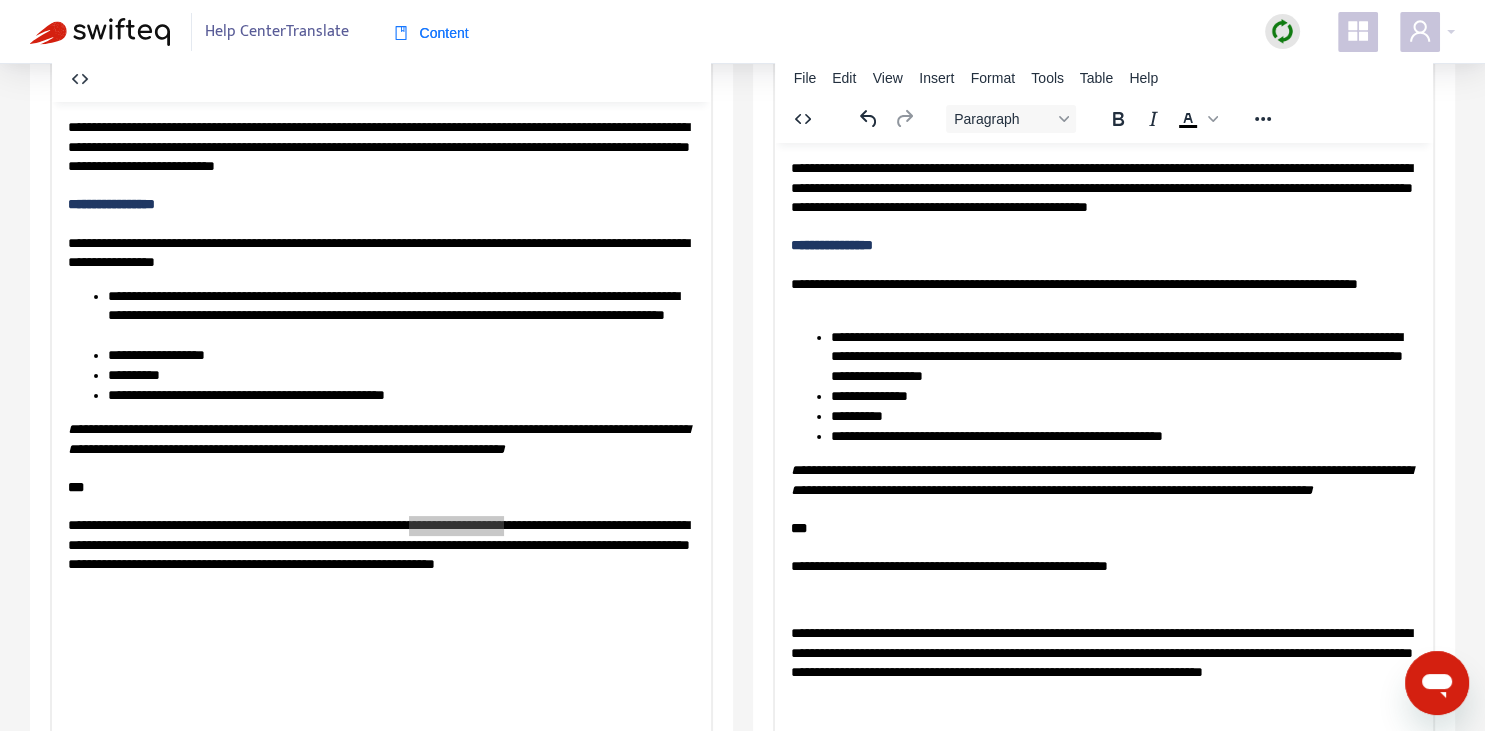 click on "**********" at bounding box center (1103, 566) 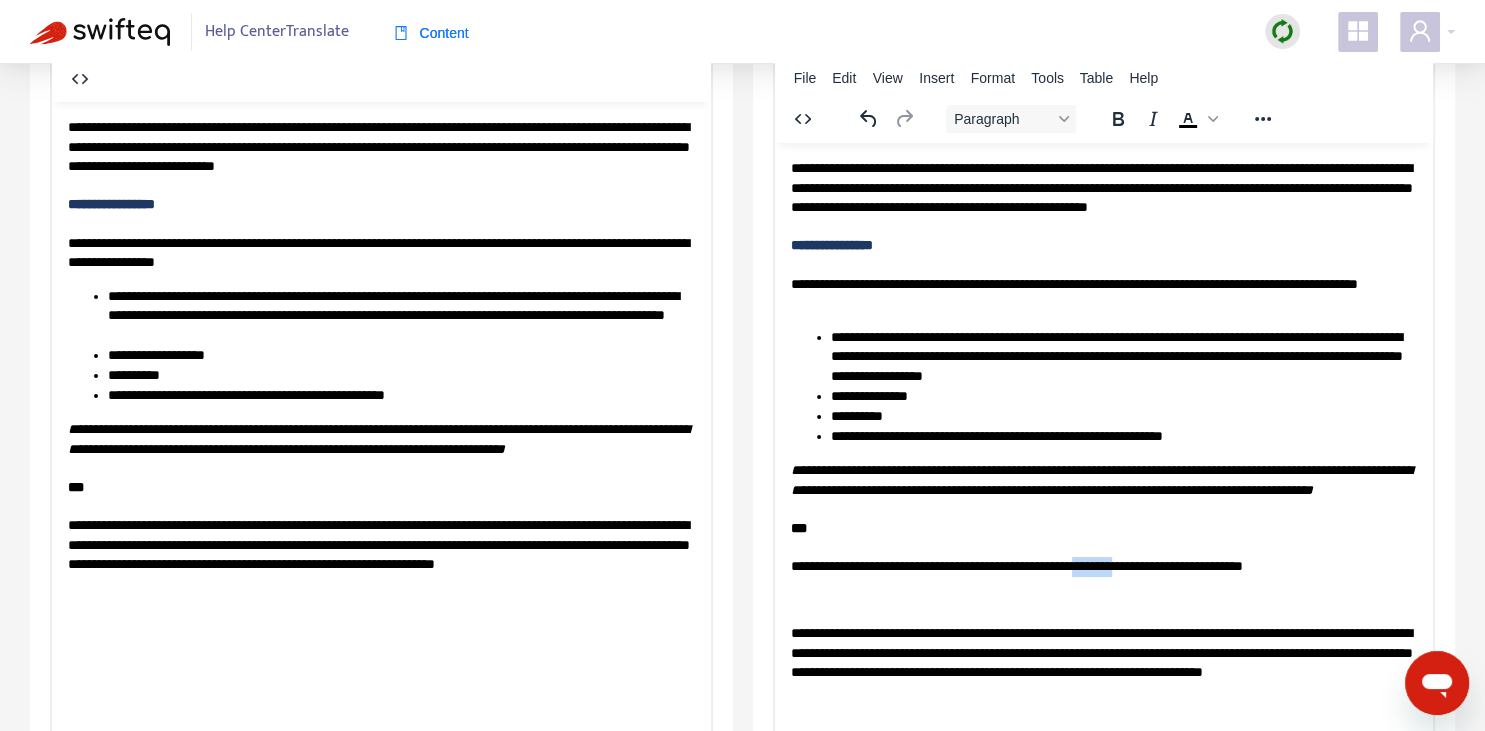 drag, startPoint x: 1092, startPoint y: 585, endPoint x: 1134, endPoint y: 588, distance: 42.107006 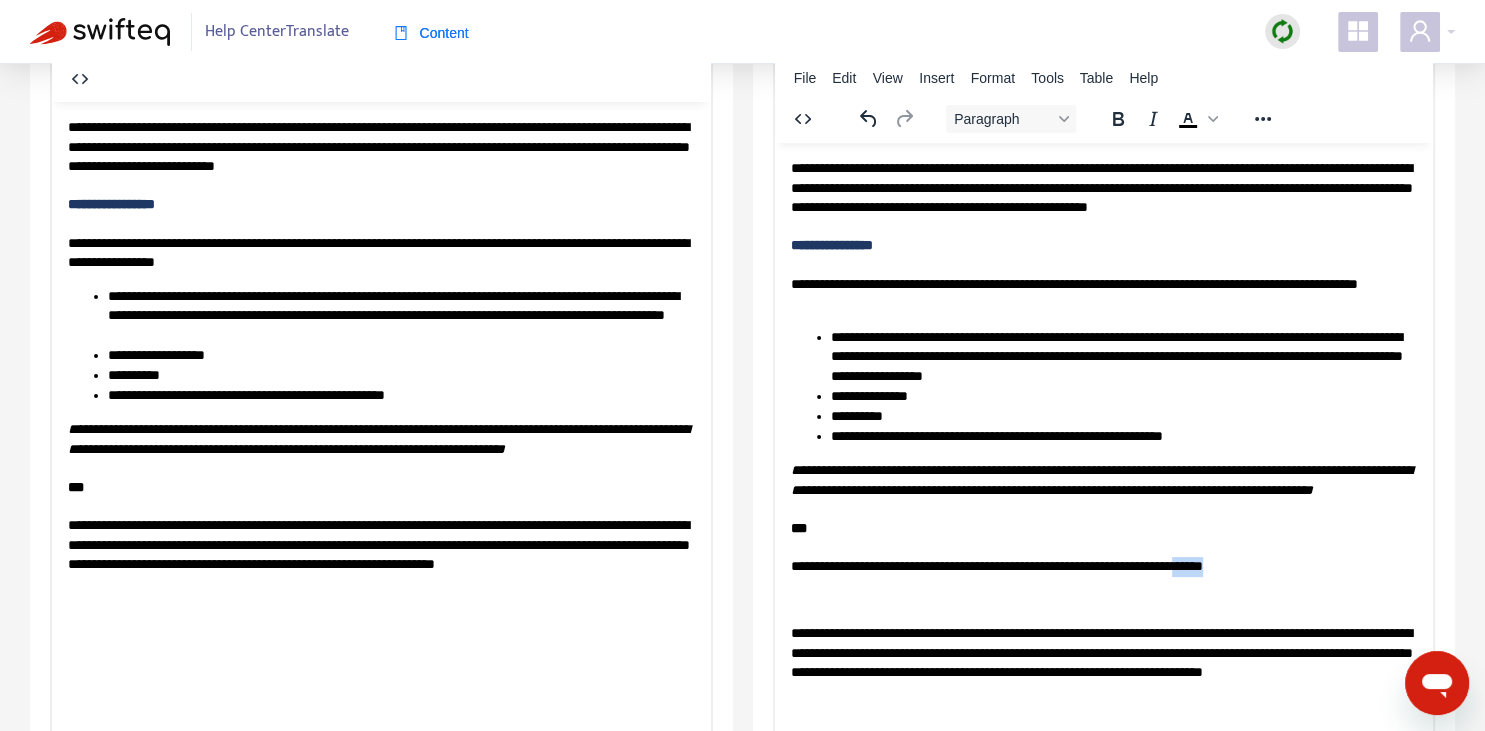 drag, startPoint x: 1232, startPoint y: 587, endPoint x: 1269, endPoint y: 587, distance: 37 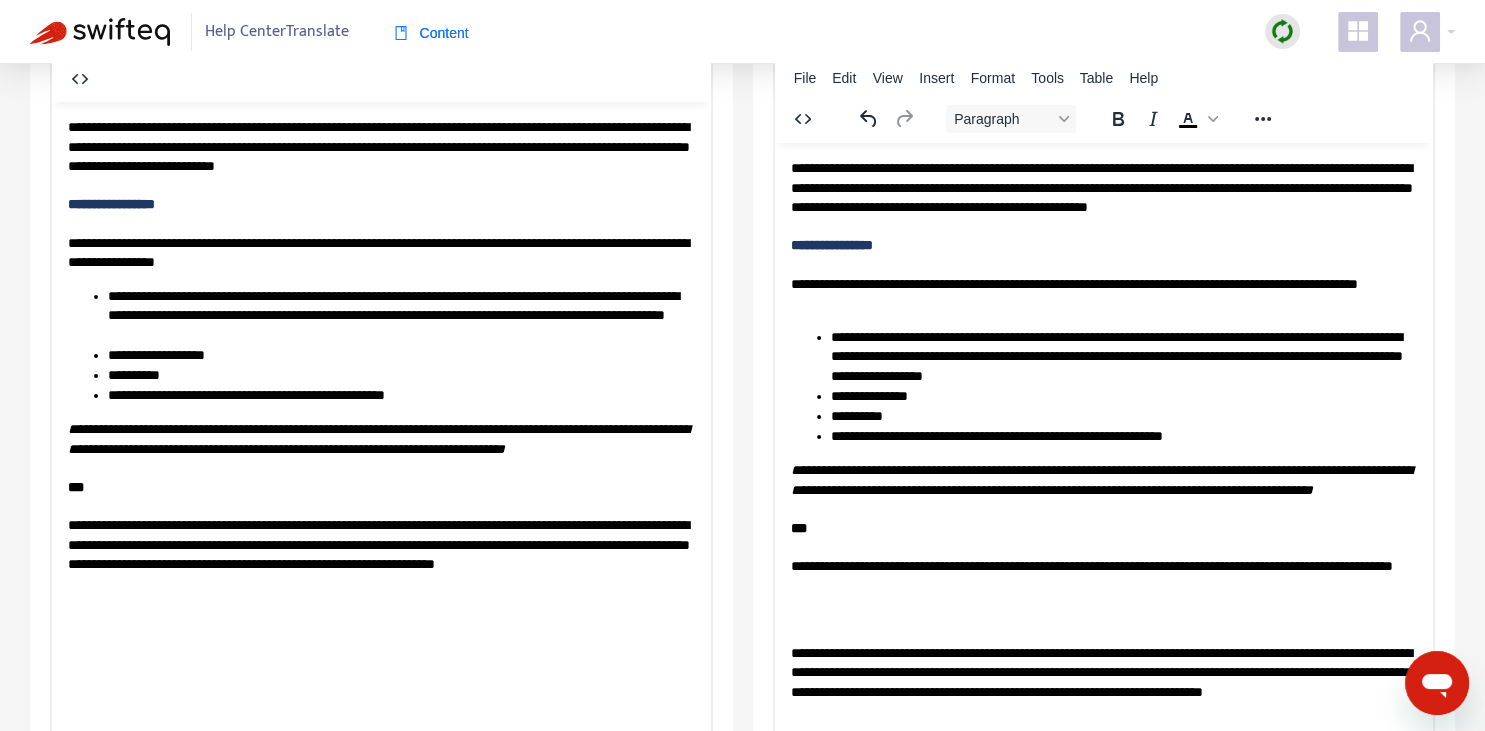 click on "**********" at bounding box center [1103, 575] 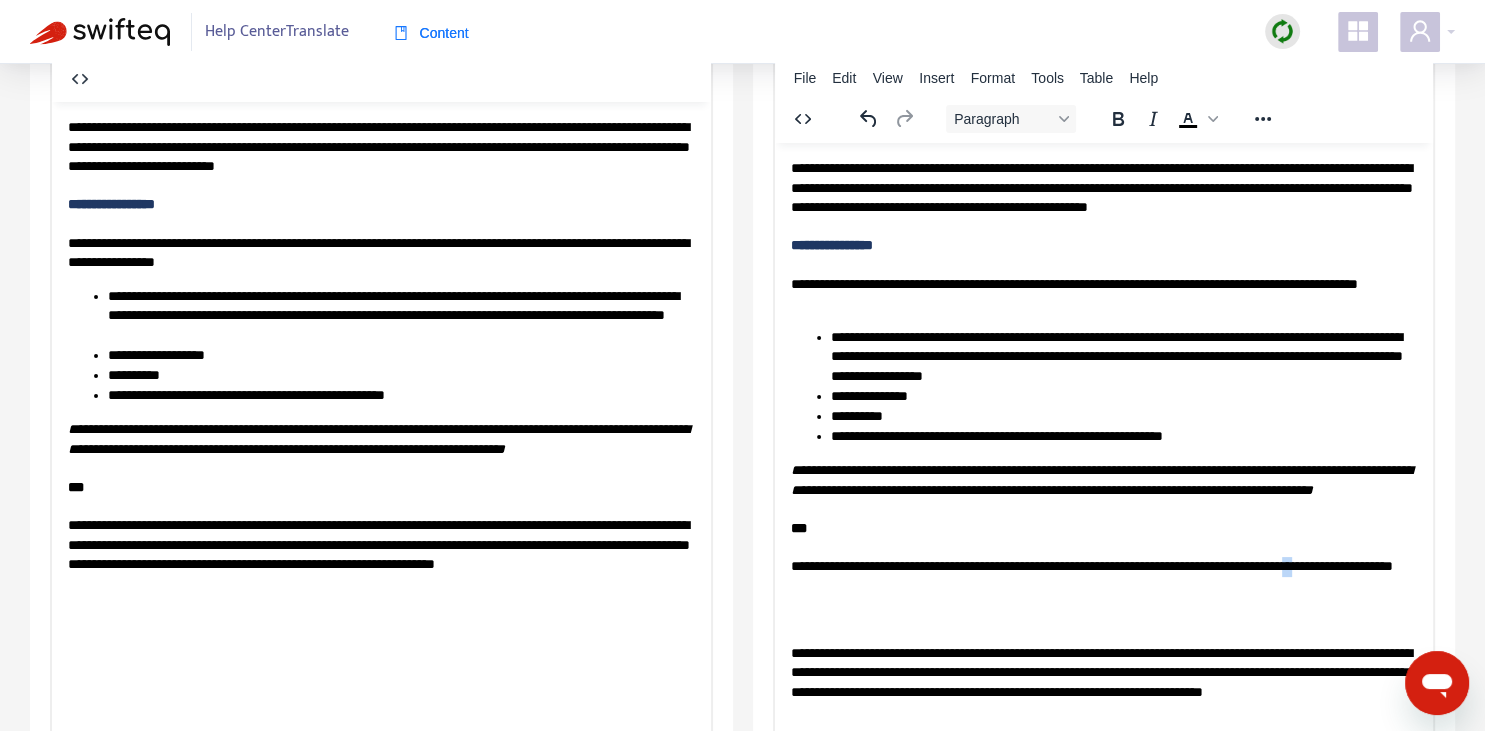 click on "**********" at bounding box center (1103, 575) 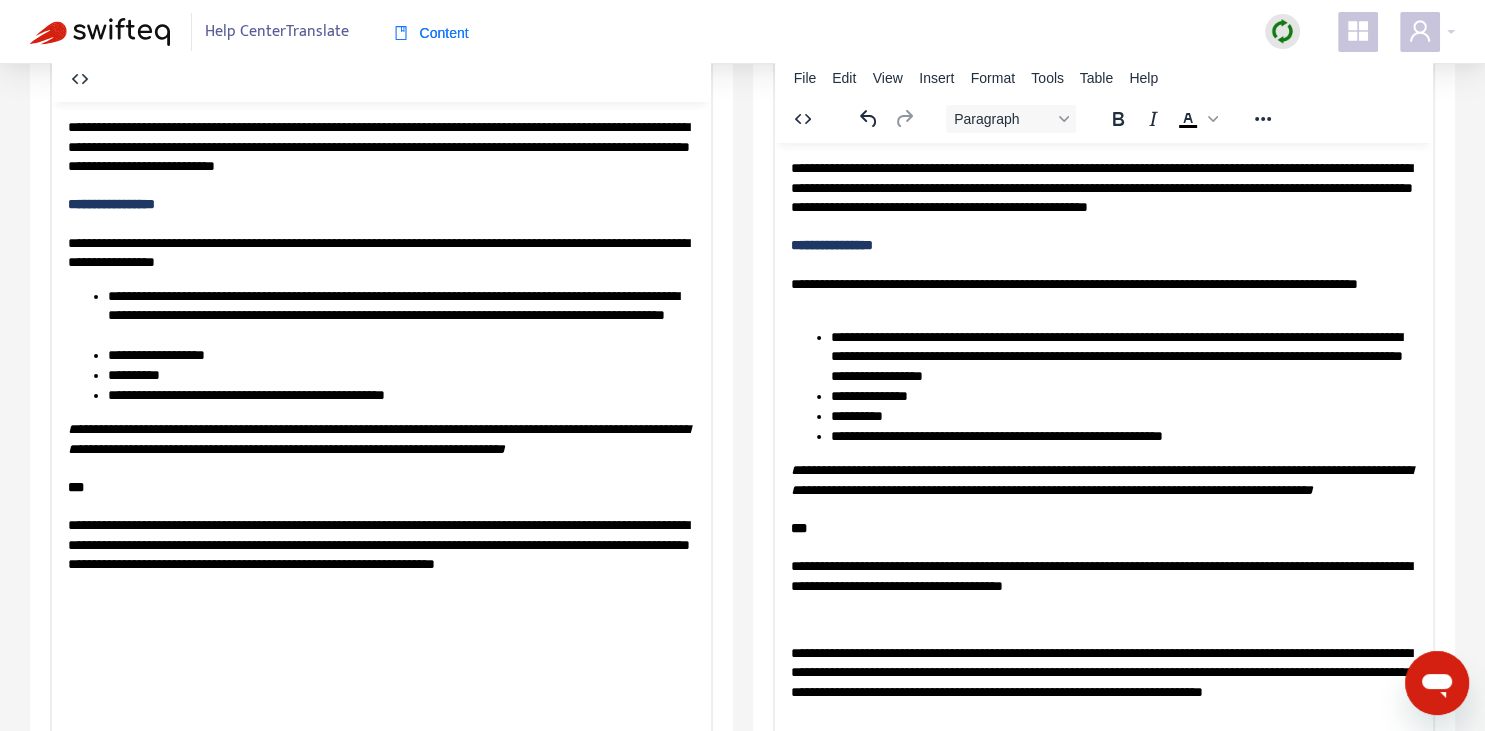 scroll, scrollTop: 272, scrollLeft: 0, axis: vertical 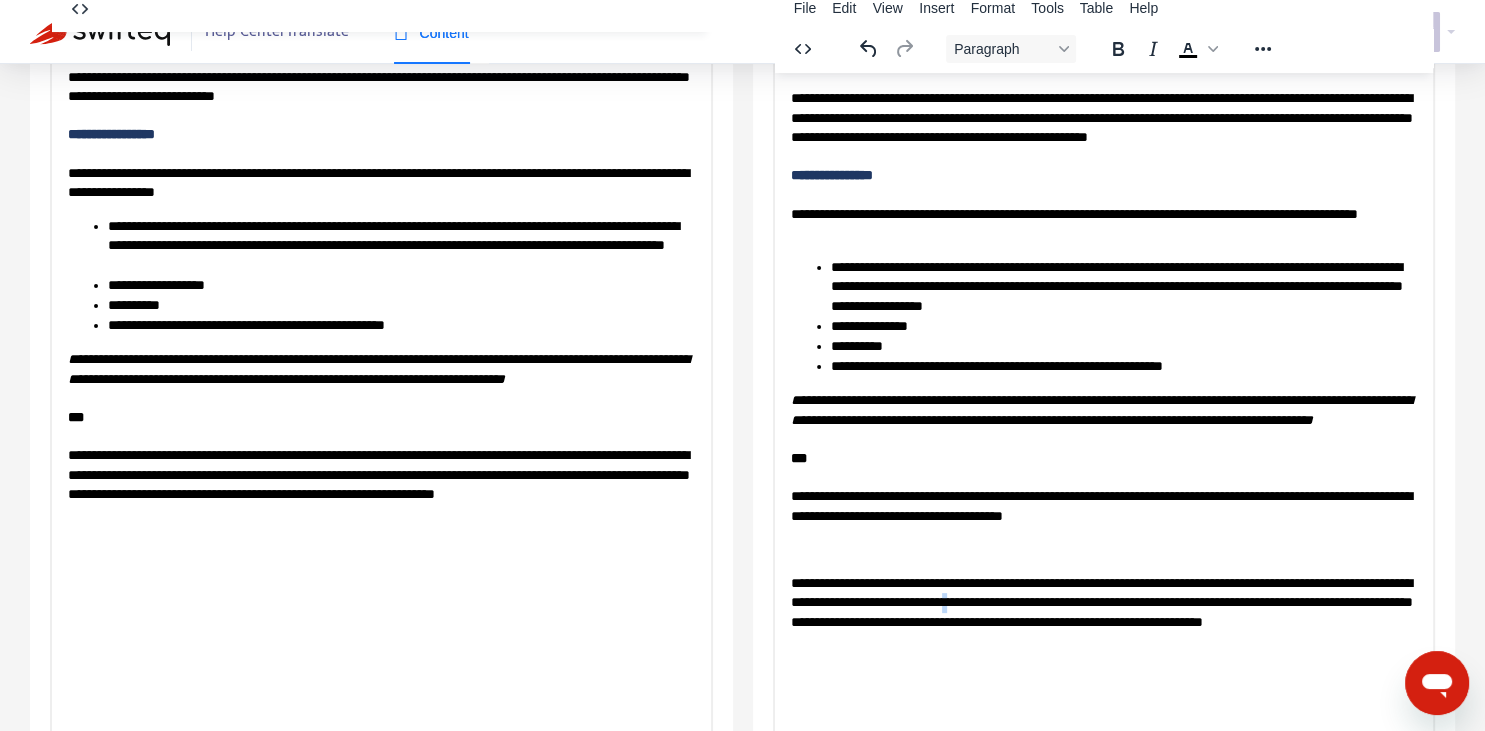 click on "**********" at bounding box center (1103, 612) 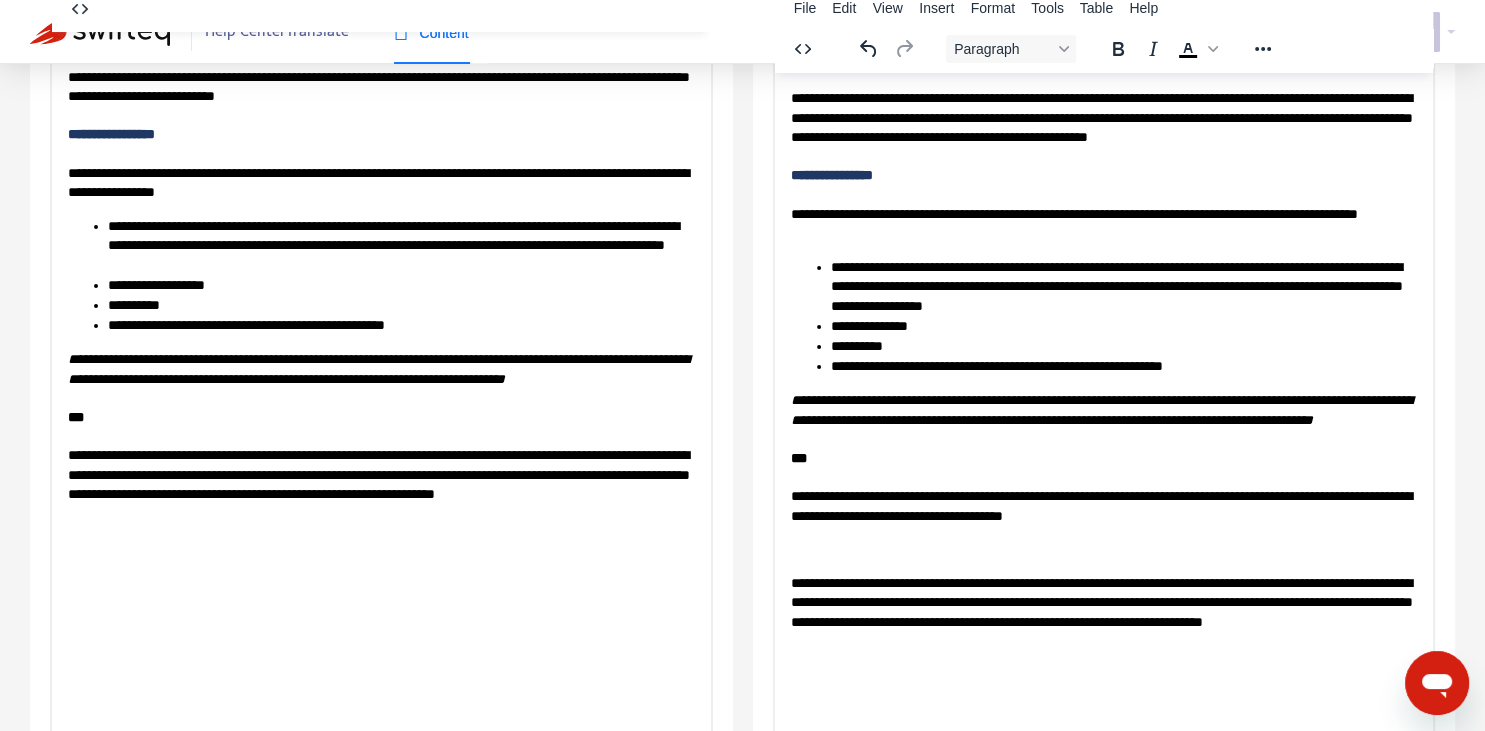 click on "**********" at bounding box center (1103, 505) 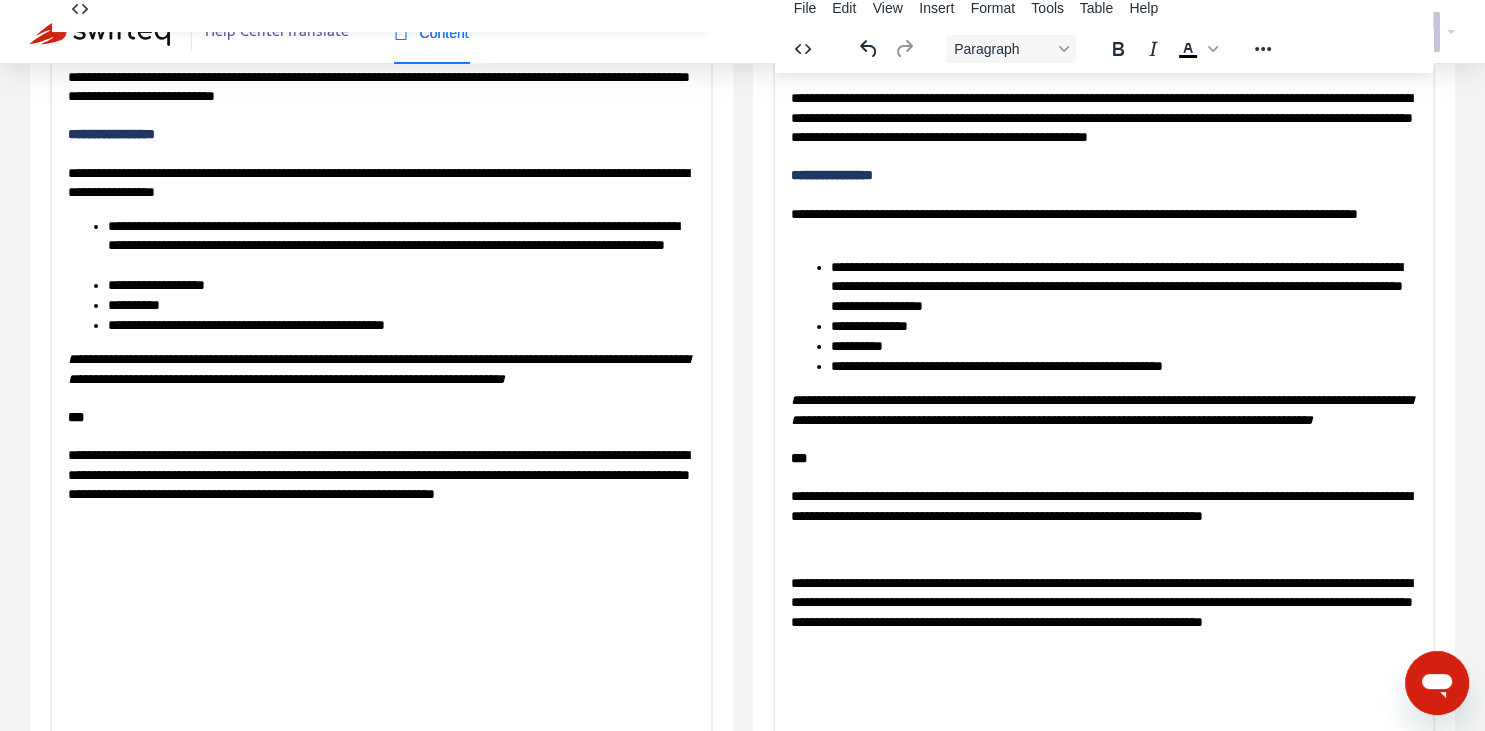 drag, startPoint x: 297, startPoint y: 516, endPoint x: 502, endPoint y: 510, distance: 205.08778 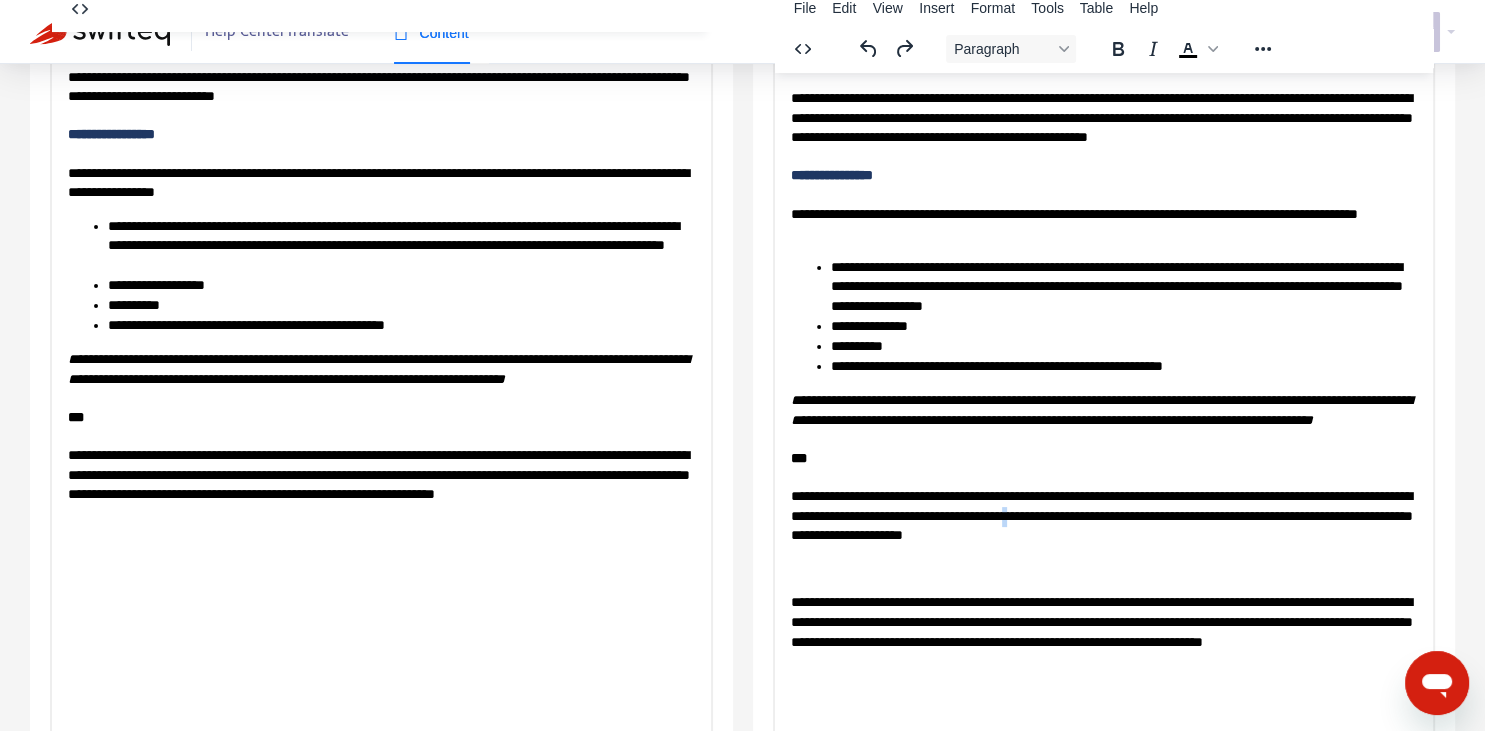 copy on "*" 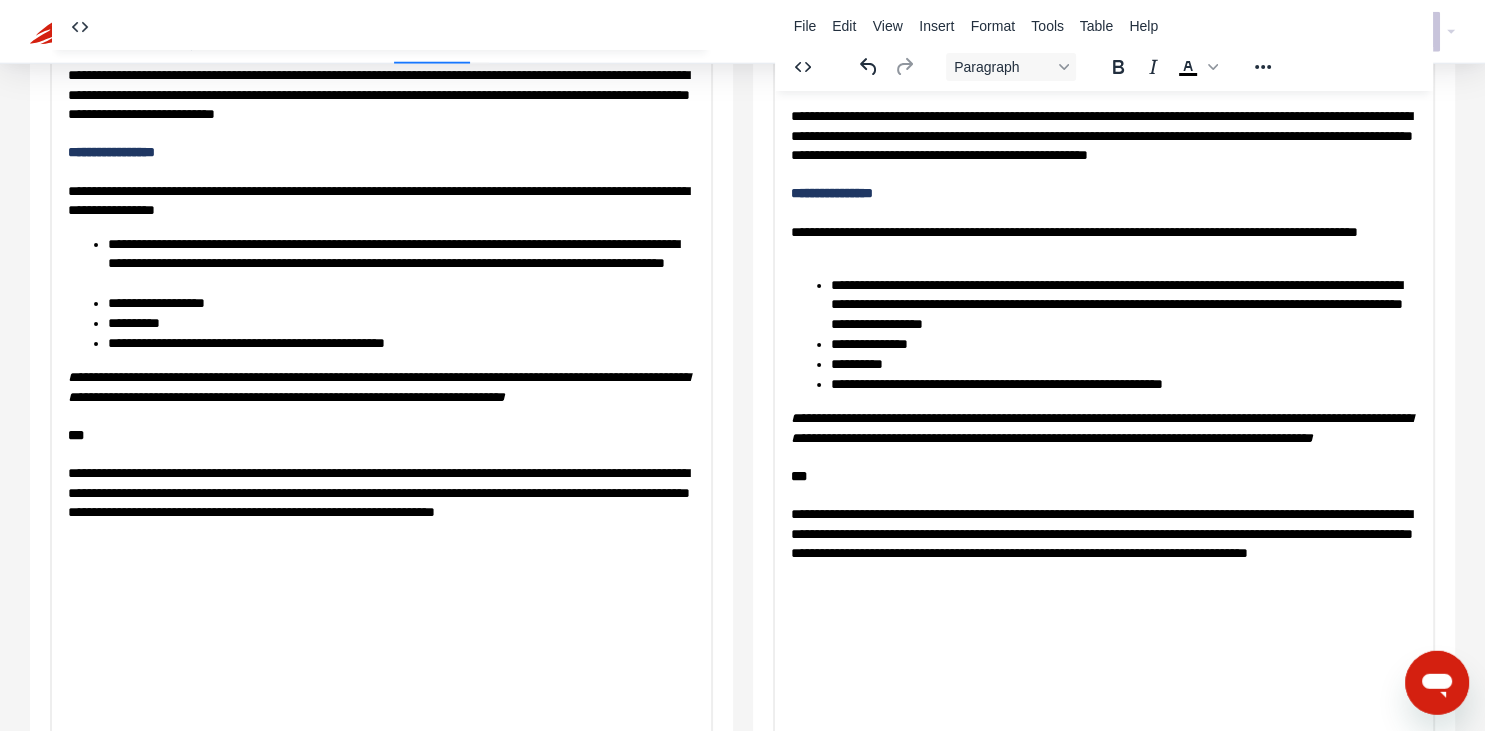 scroll, scrollTop: 272, scrollLeft: 0, axis: vertical 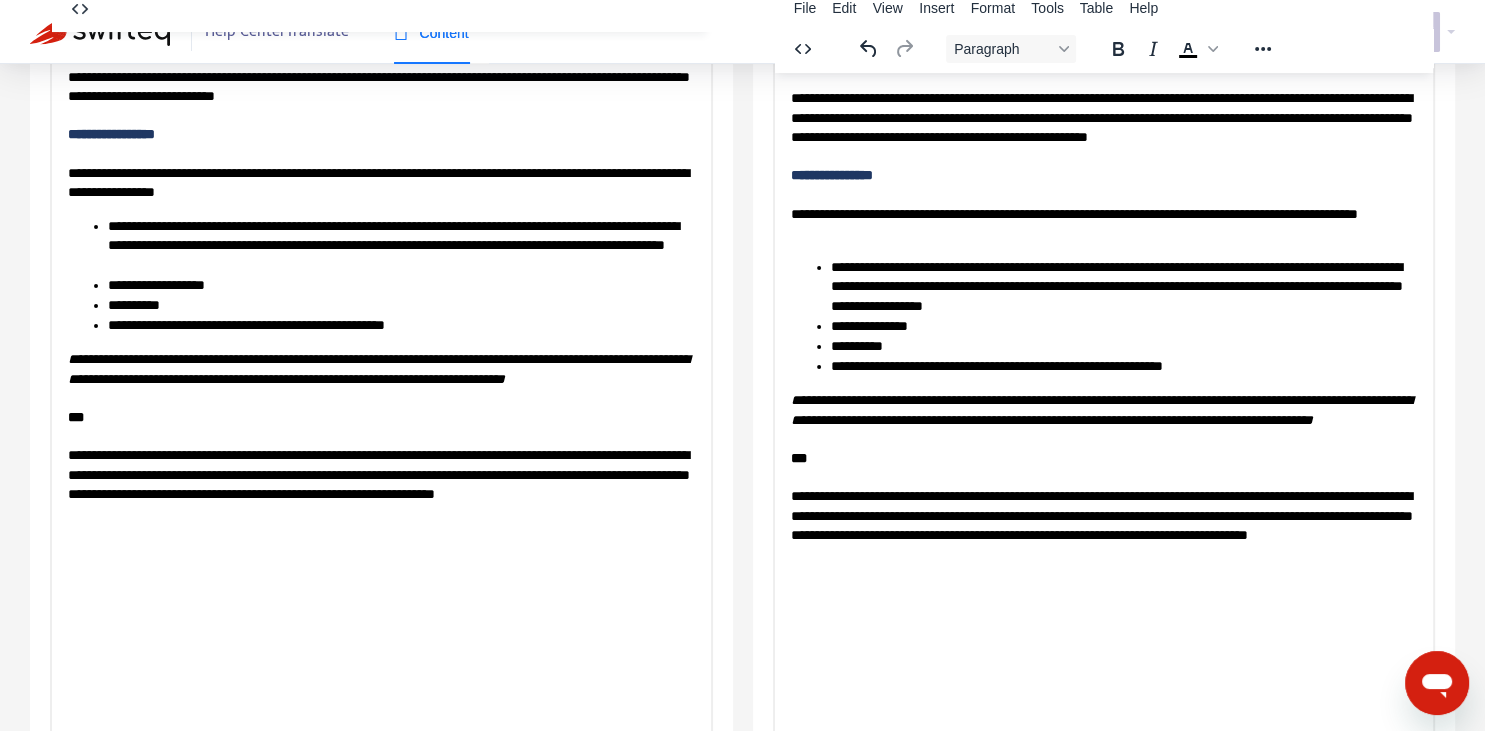 click on "**********" at bounding box center (1103, 223) 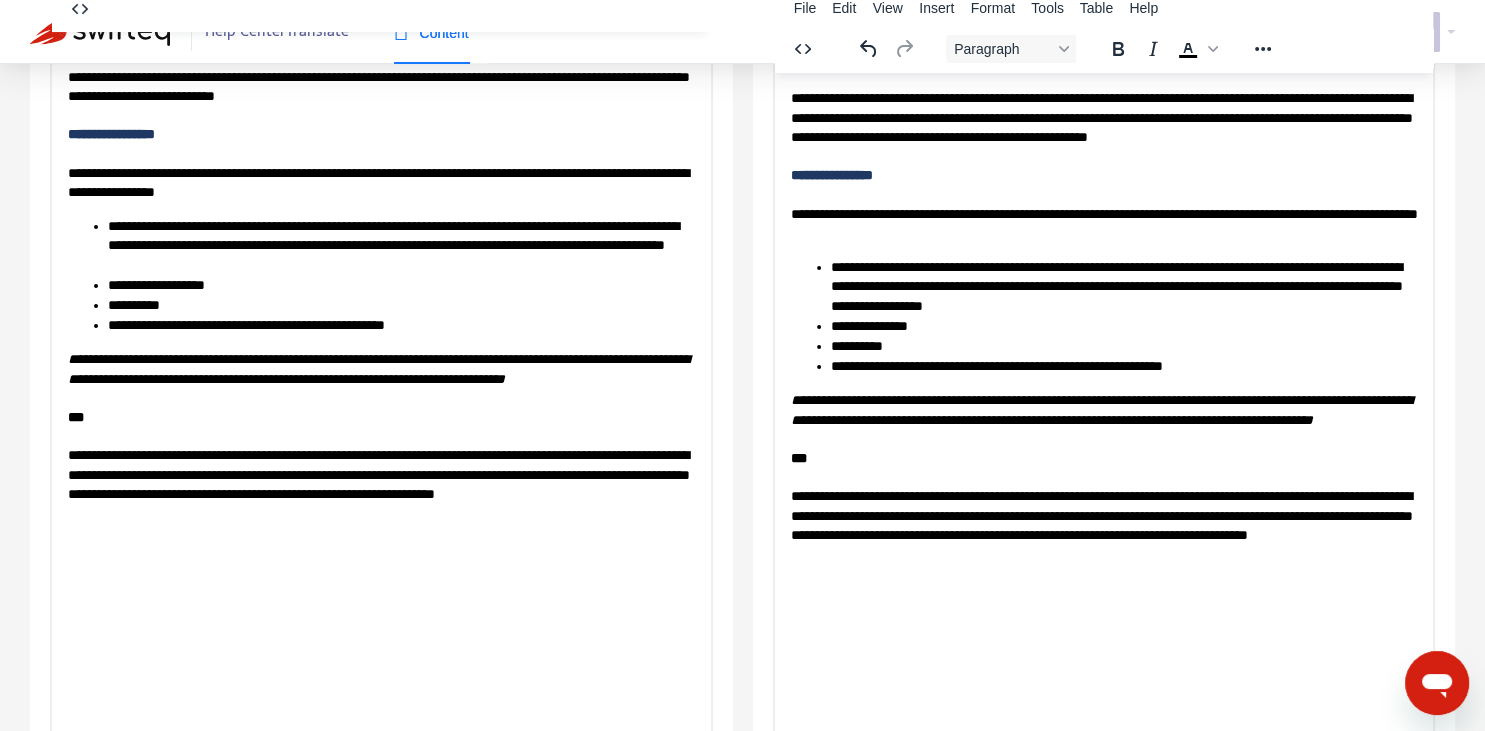click on "**********" at bounding box center [1123, 286] 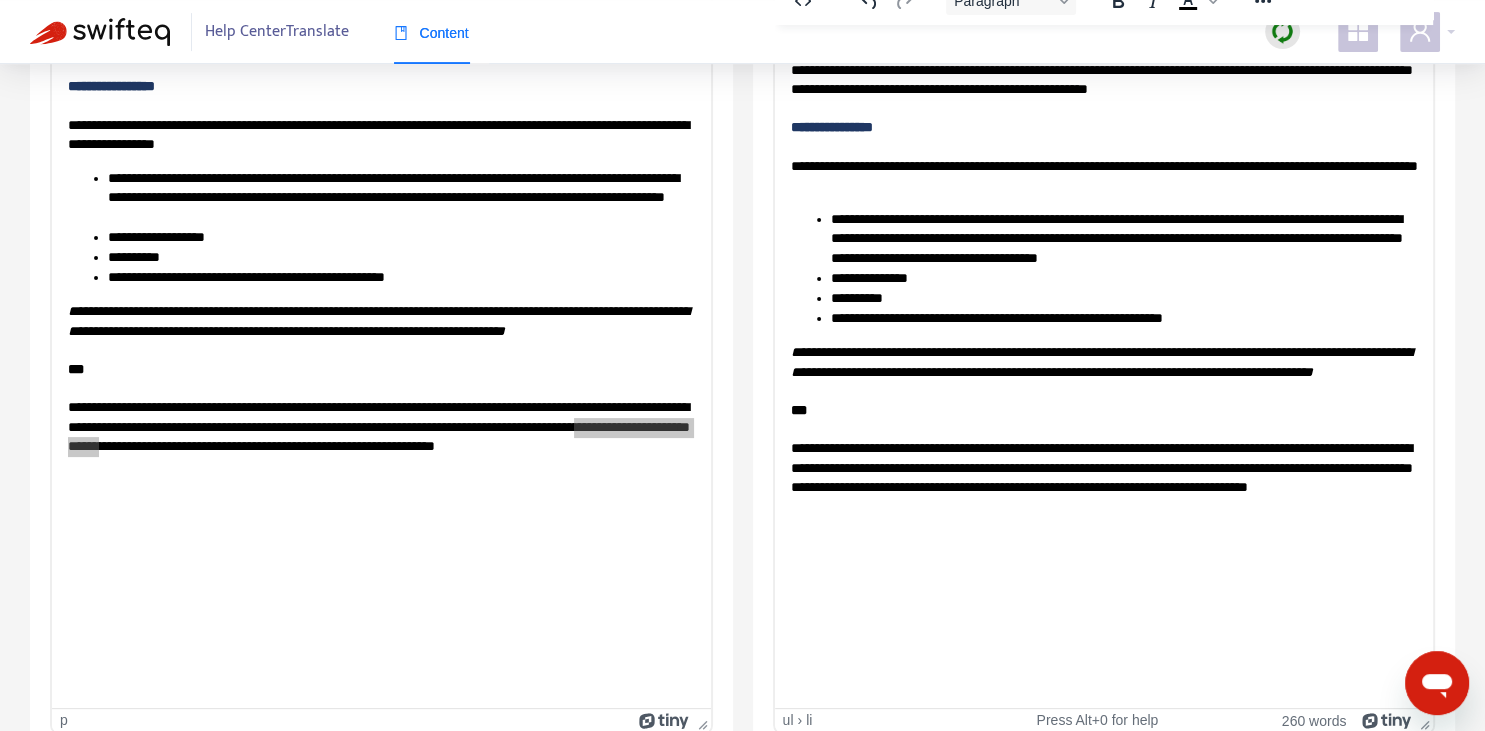 scroll, scrollTop: 343, scrollLeft: 0, axis: vertical 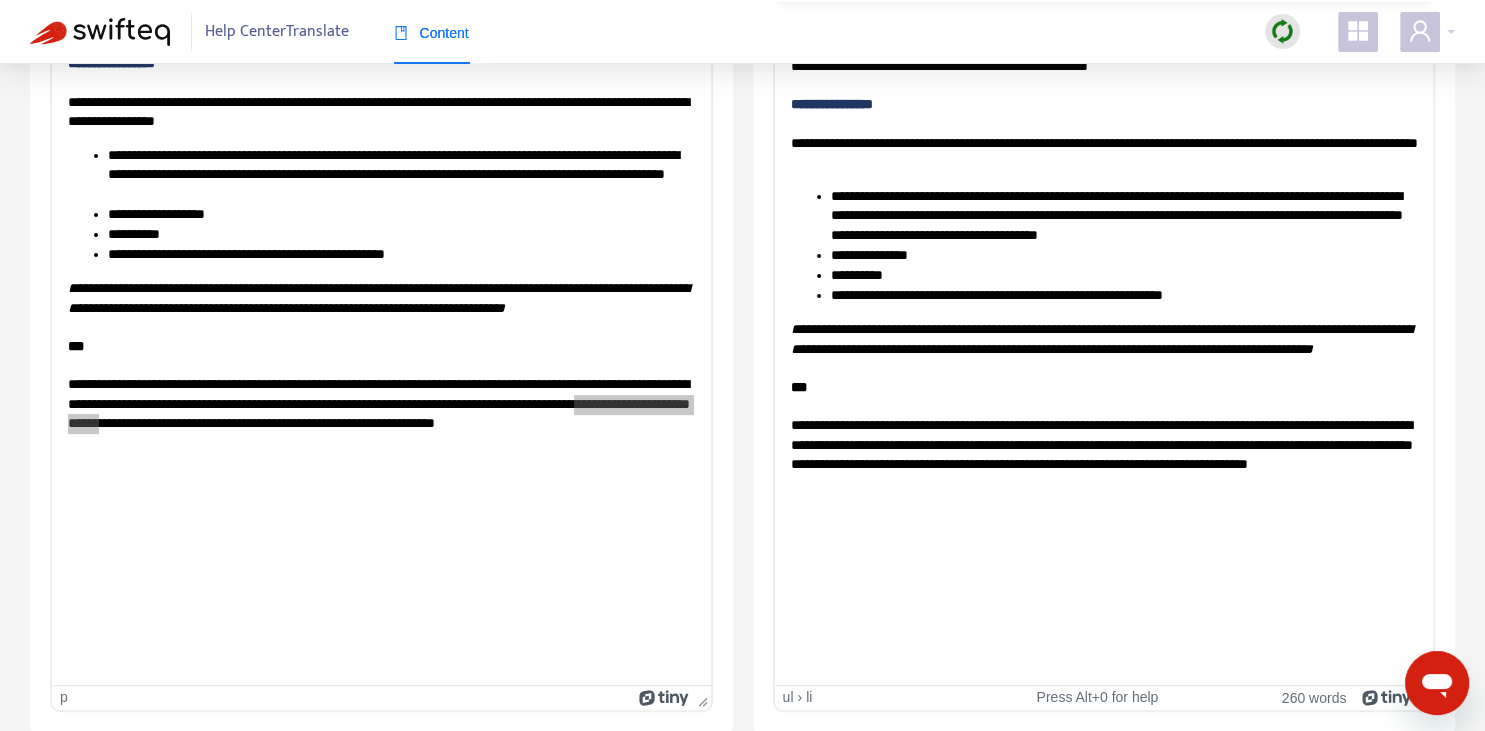 drag, startPoint x: 942, startPoint y: 497, endPoint x: 979, endPoint y: 504, distance: 37.65634 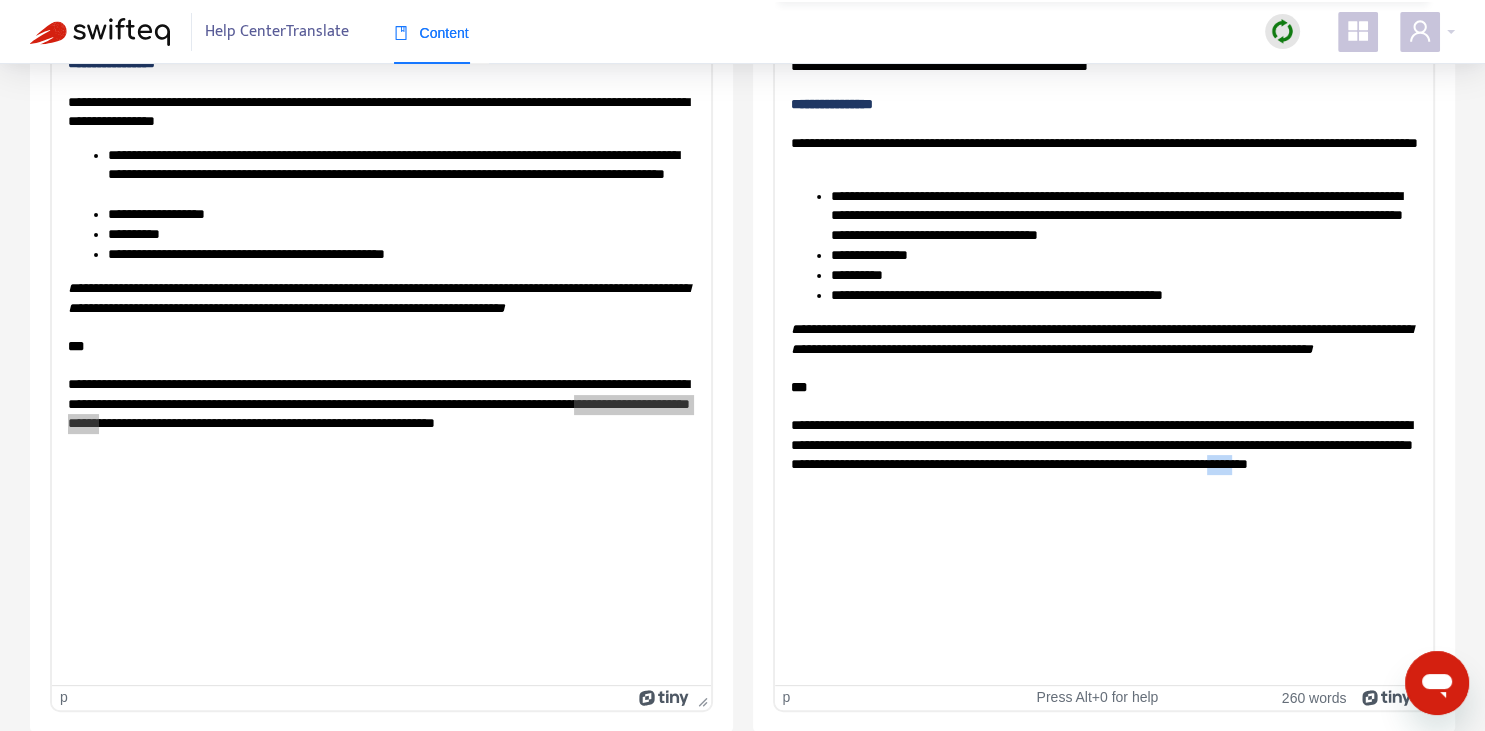 click on "**********" at bounding box center [1103, 454] 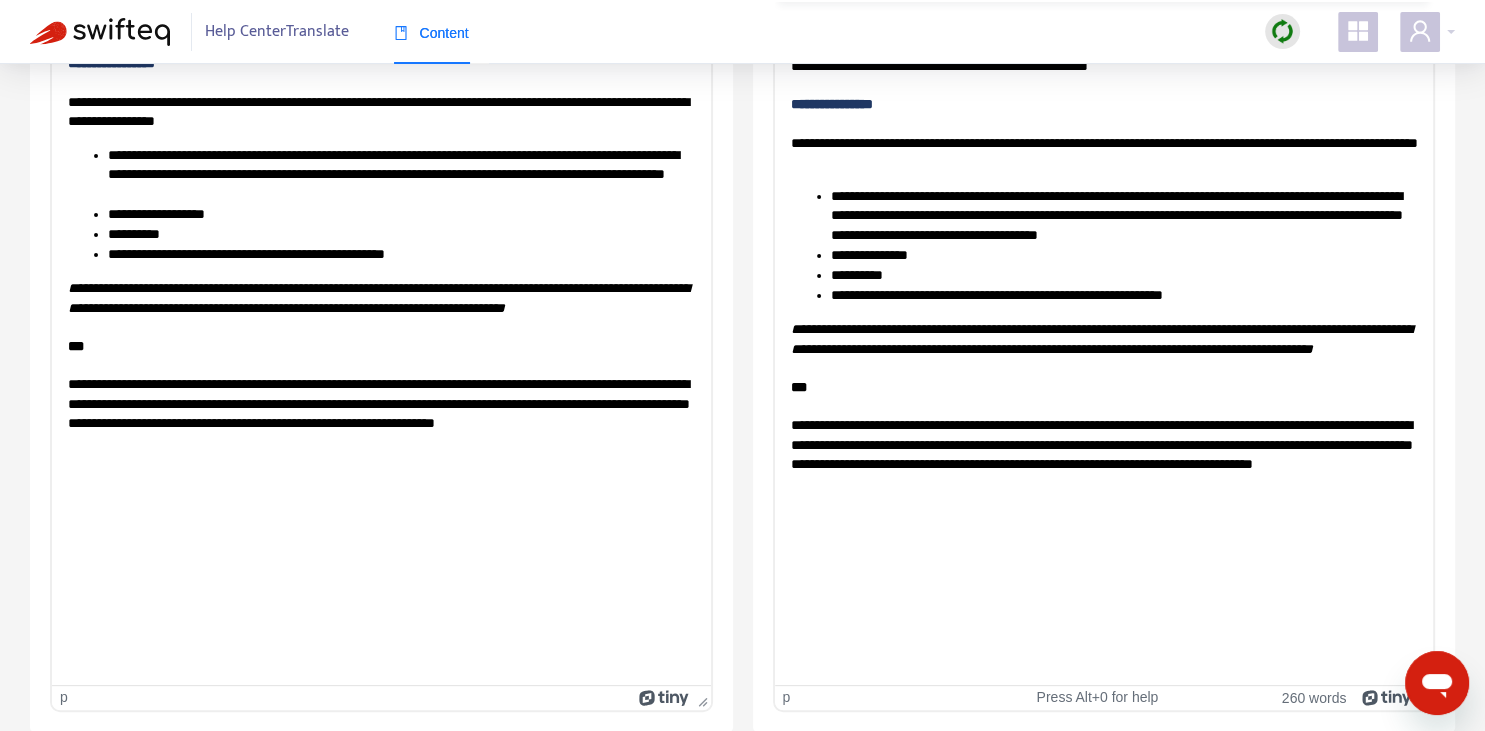 scroll, scrollTop: 0, scrollLeft: 0, axis: both 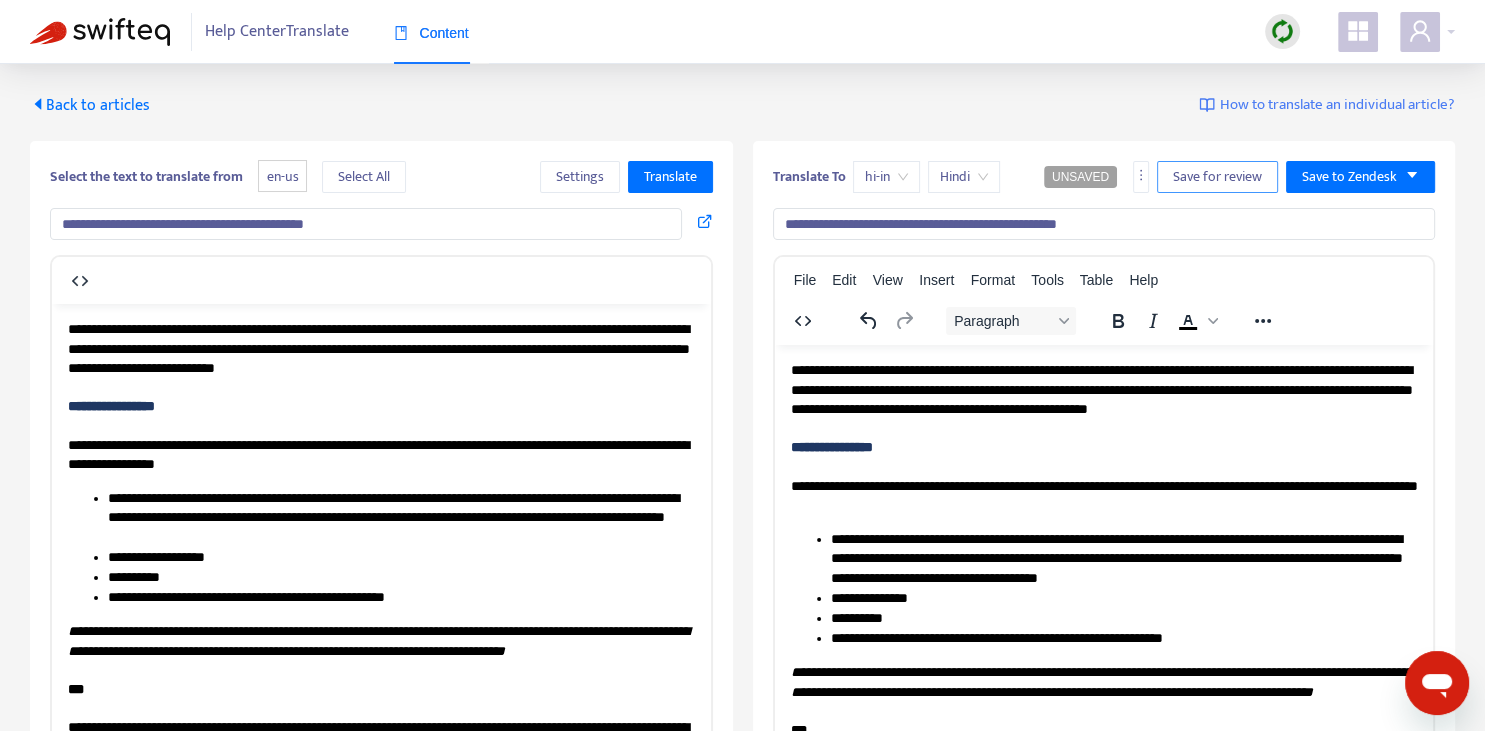 click on "Save for review" at bounding box center [1217, 177] 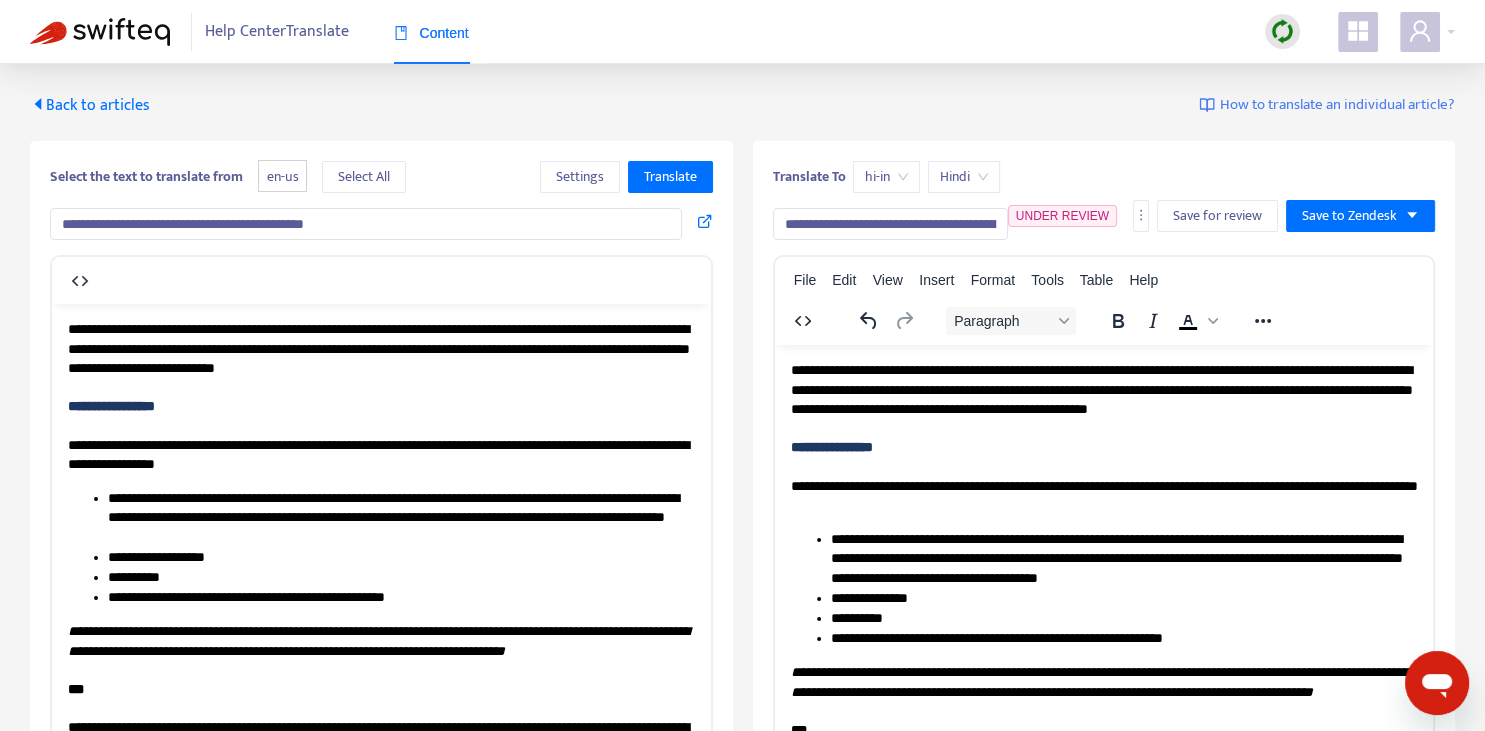 click on "Back to articles" at bounding box center [90, 105] 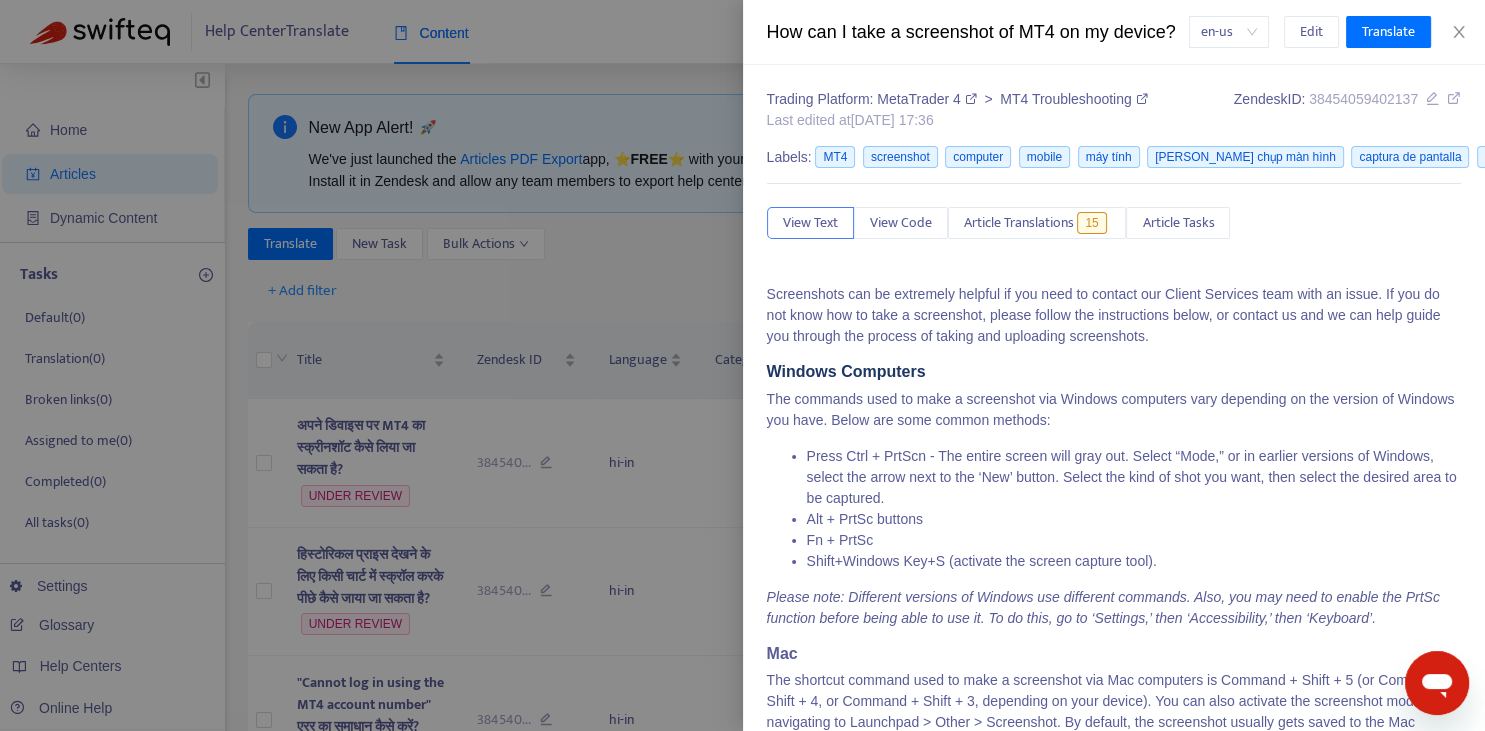 click at bounding box center (742, 365) 